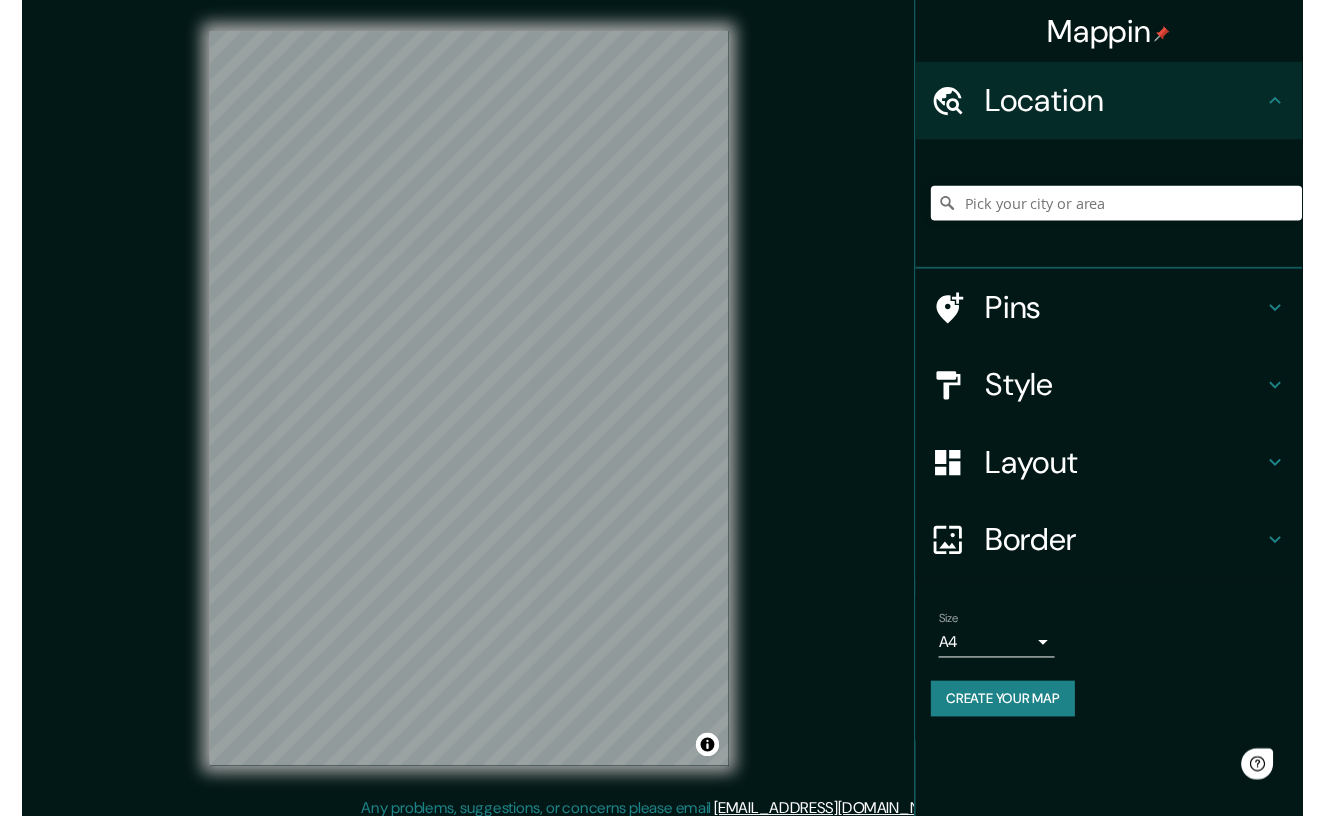 scroll, scrollTop: 0, scrollLeft: 0, axis: both 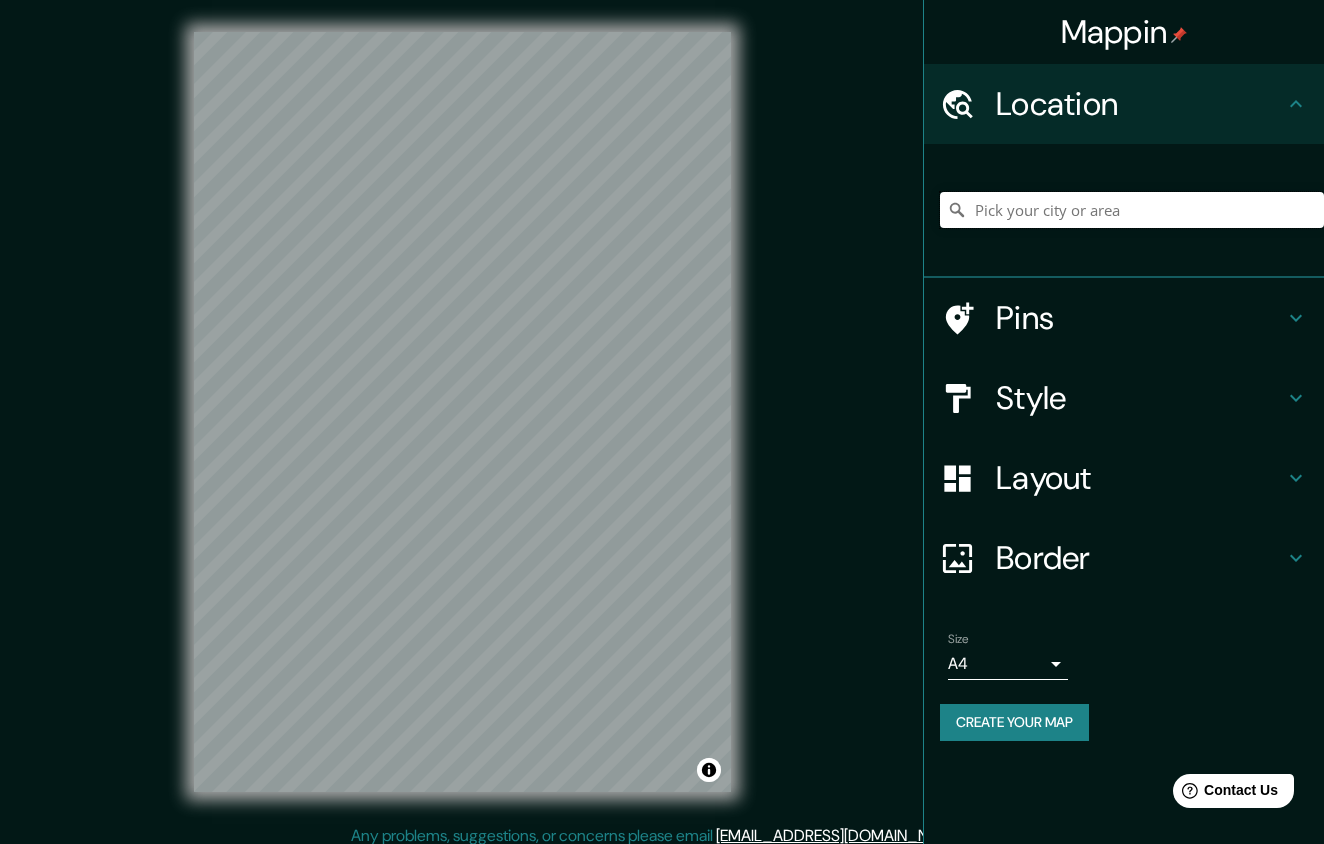 click at bounding box center [1132, 210] 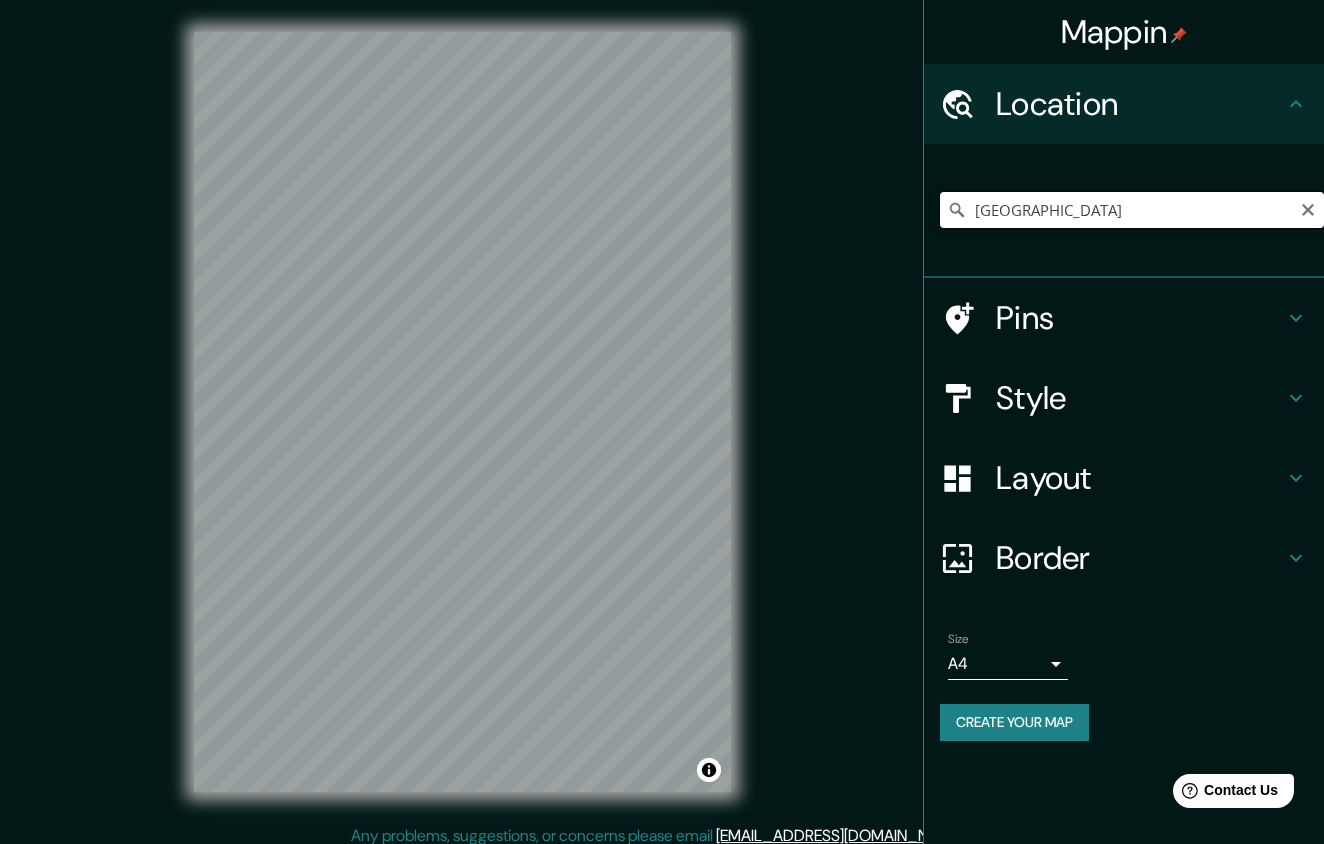 click on "[GEOGRAPHIC_DATA]" at bounding box center (1132, 210) 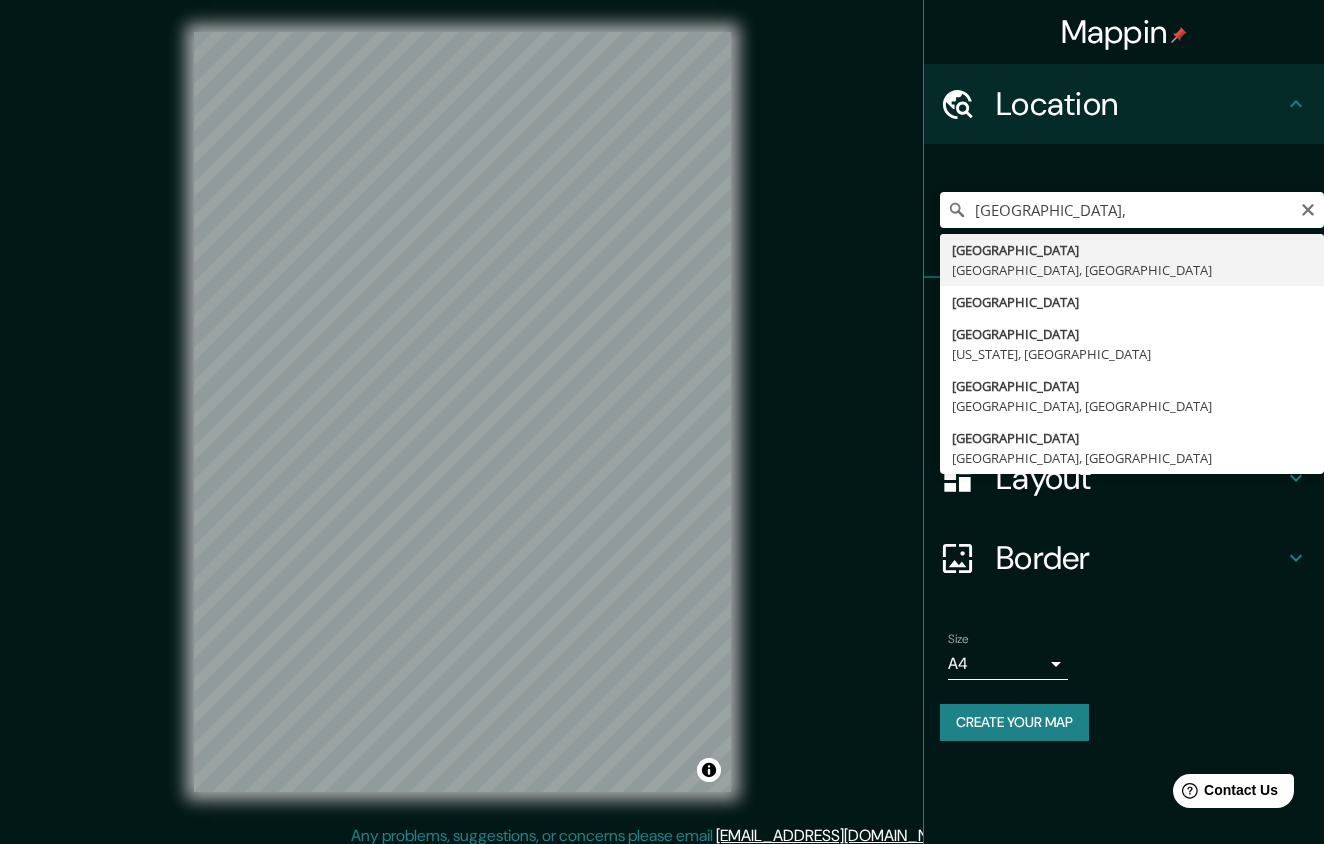 type on "[GEOGRAPHIC_DATA], [GEOGRAPHIC_DATA], [GEOGRAPHIC_DATA]" 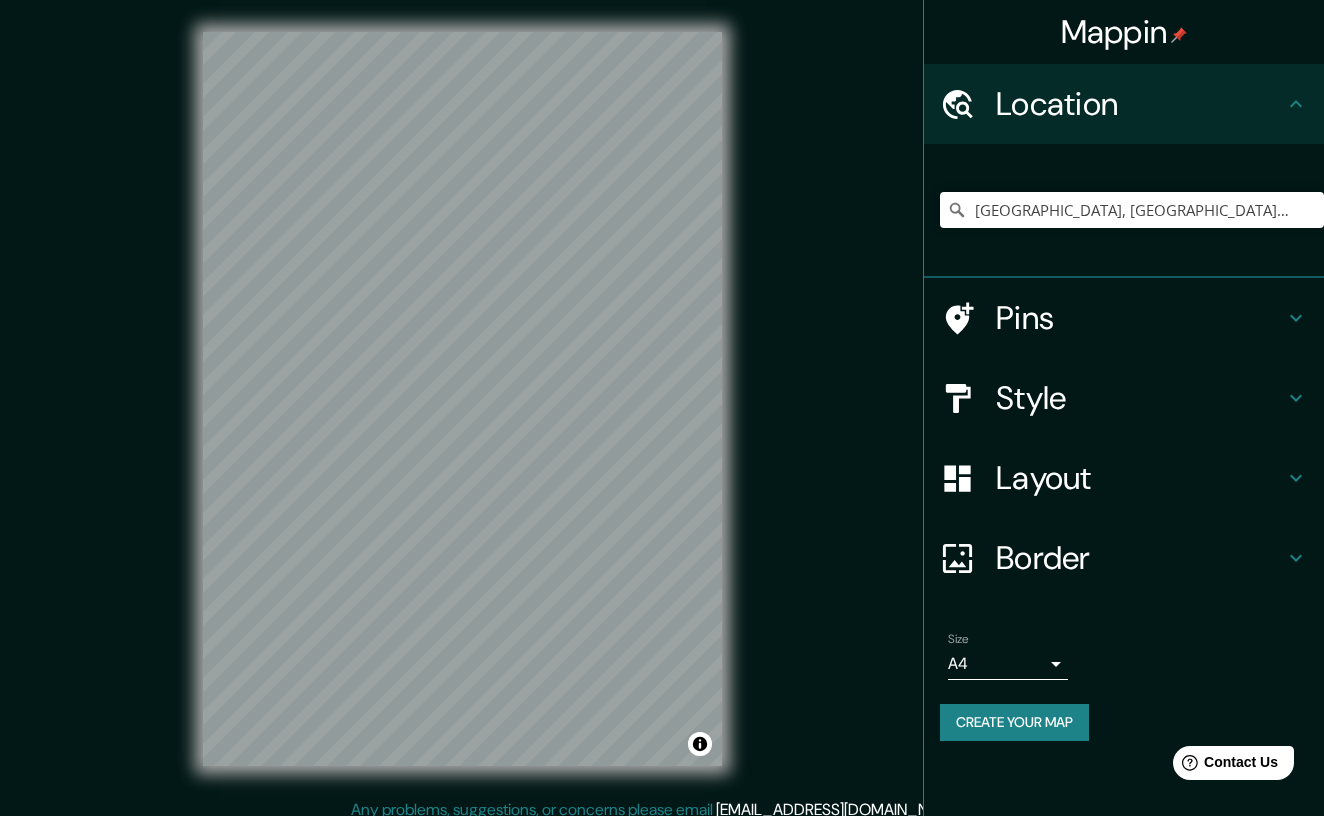 click on "Mappin Location Granada, provincia de Granada, España Pins Style Layout Border Choose a border.  Hint : you can make layers of the frame opaque to create some cool effects. None Simple Transparent Fancy Size A4 single Create your map © Mapbox   © OpenStreetMap   Improve this map Any problems, suggestions, or concerns please email    help@mappin.pro . . ." at bounding box center [662, 408] 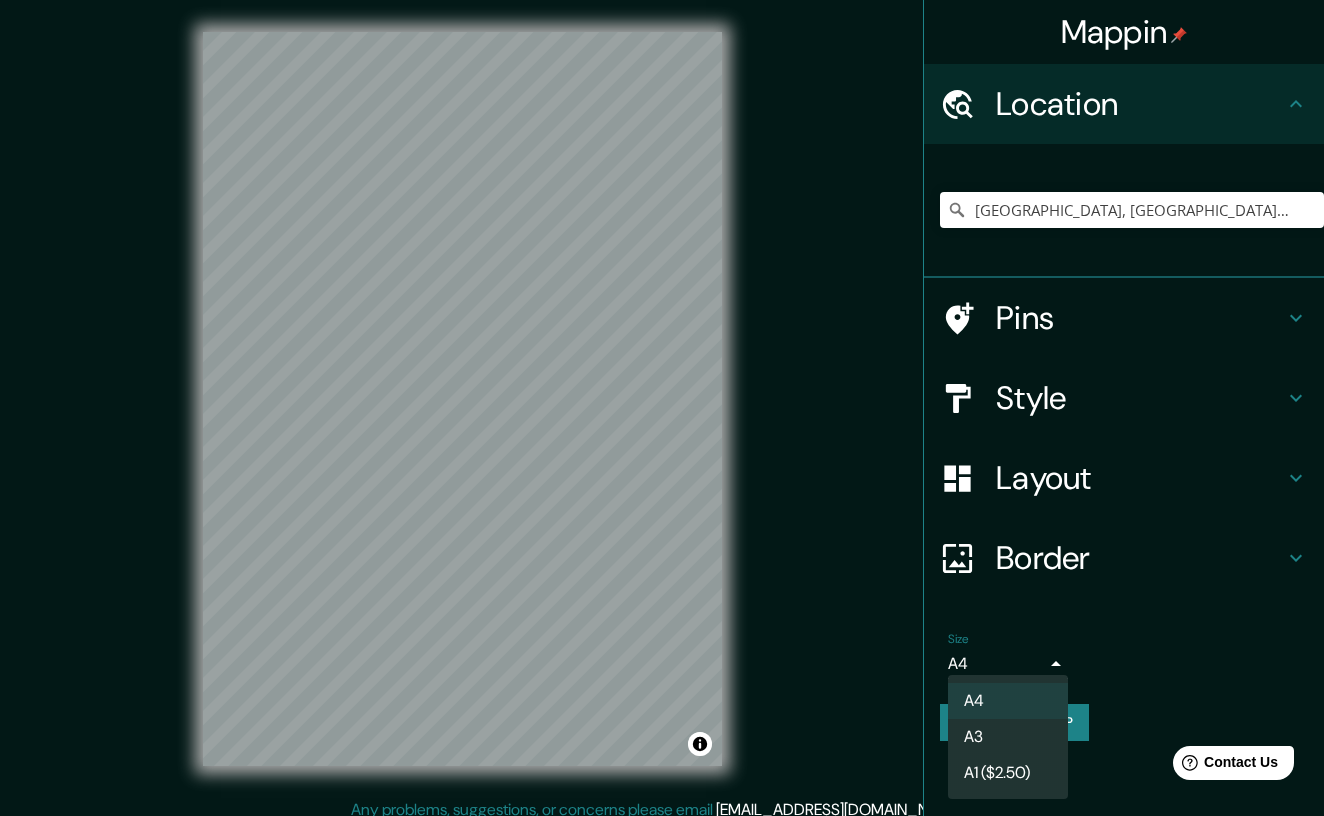 click at bounding box center (662, 408) 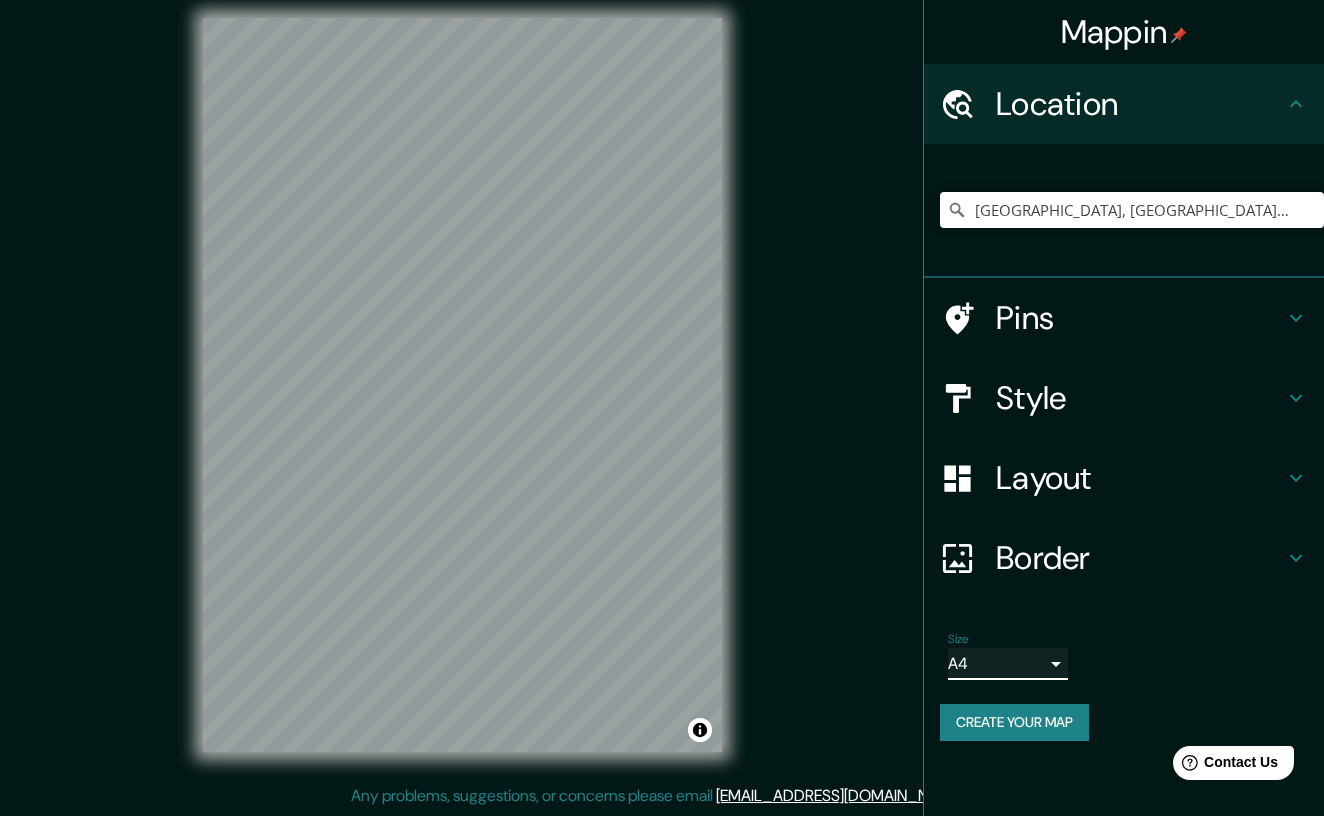 scroll, scrollTop: 14, scrollLeft: 0, axis: vertical 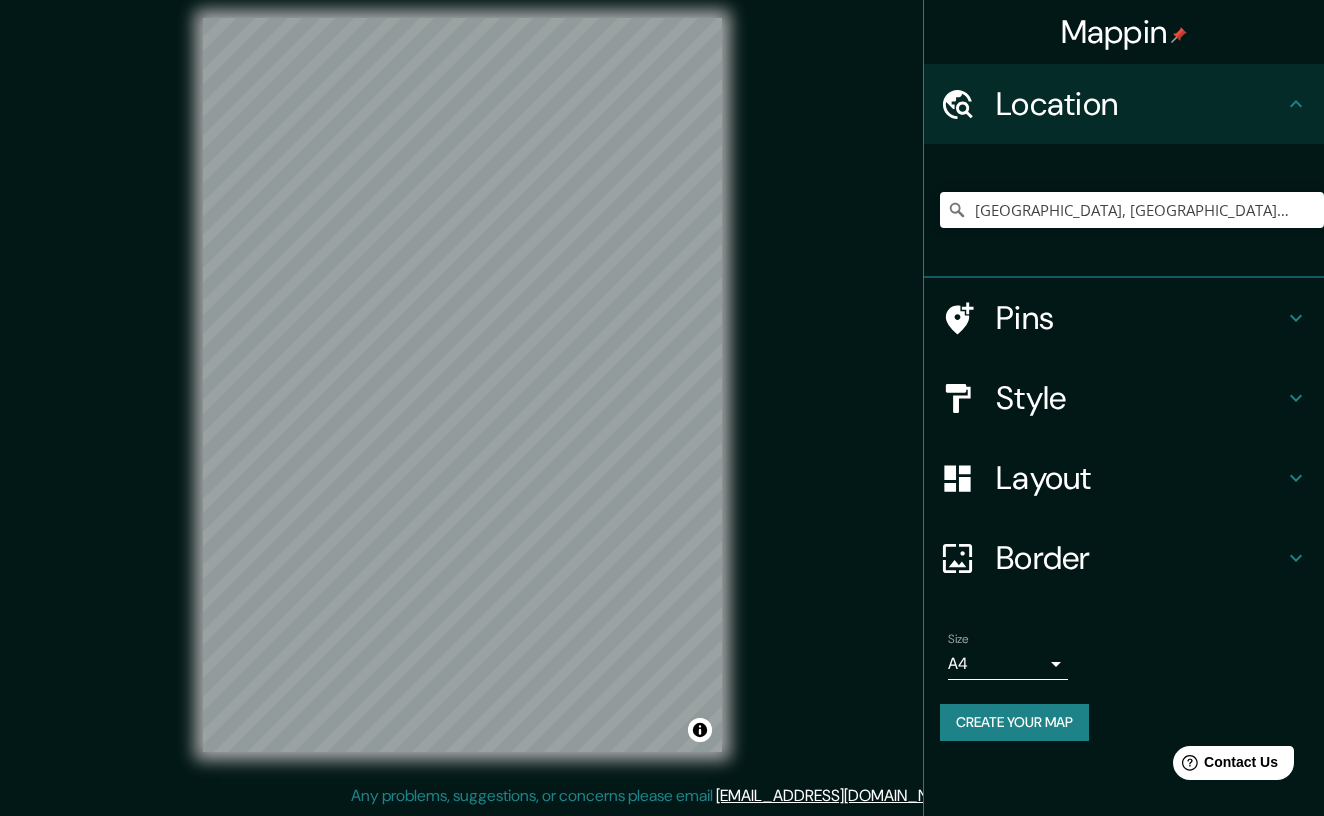 click on "Pins" at bounding box center (1140, 318) 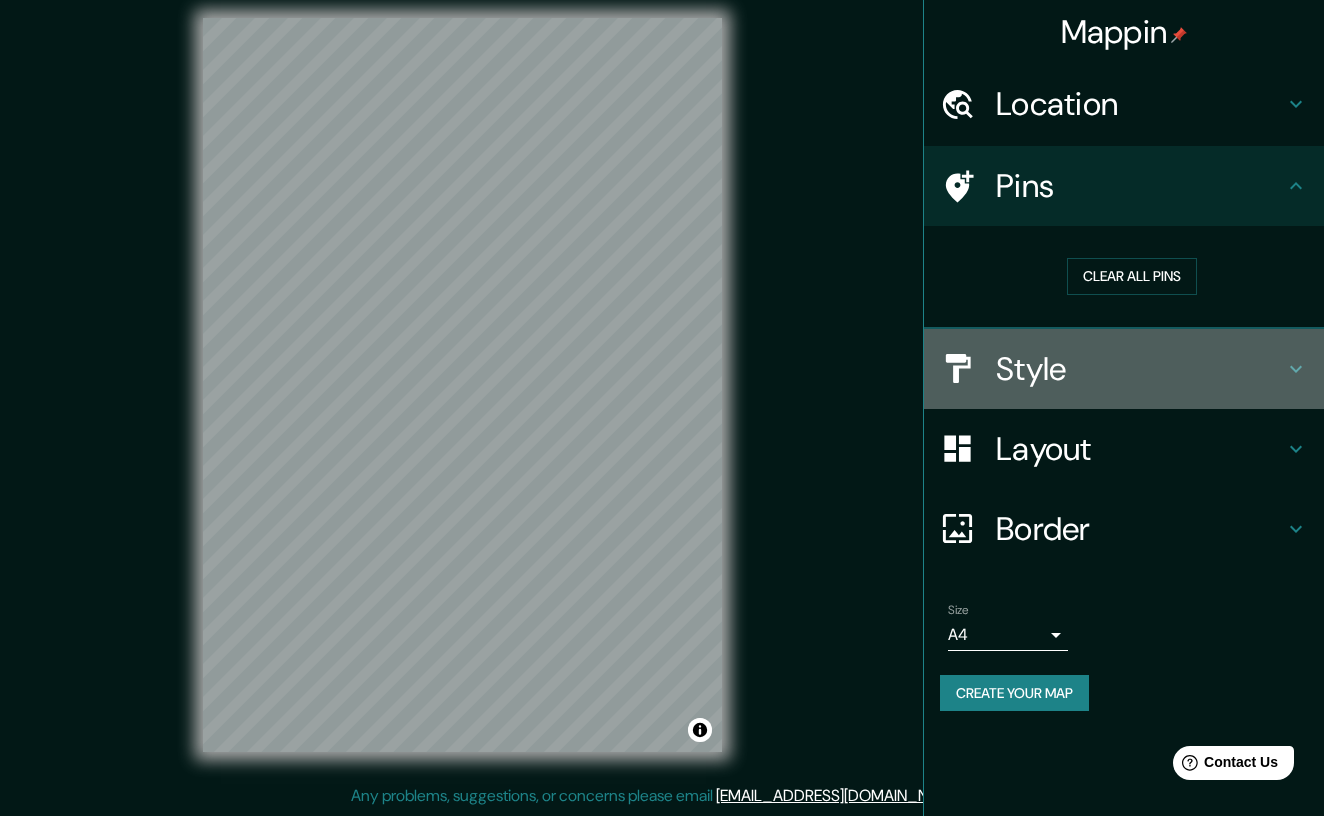 click on "Style" at bounding box center [1124, 369] 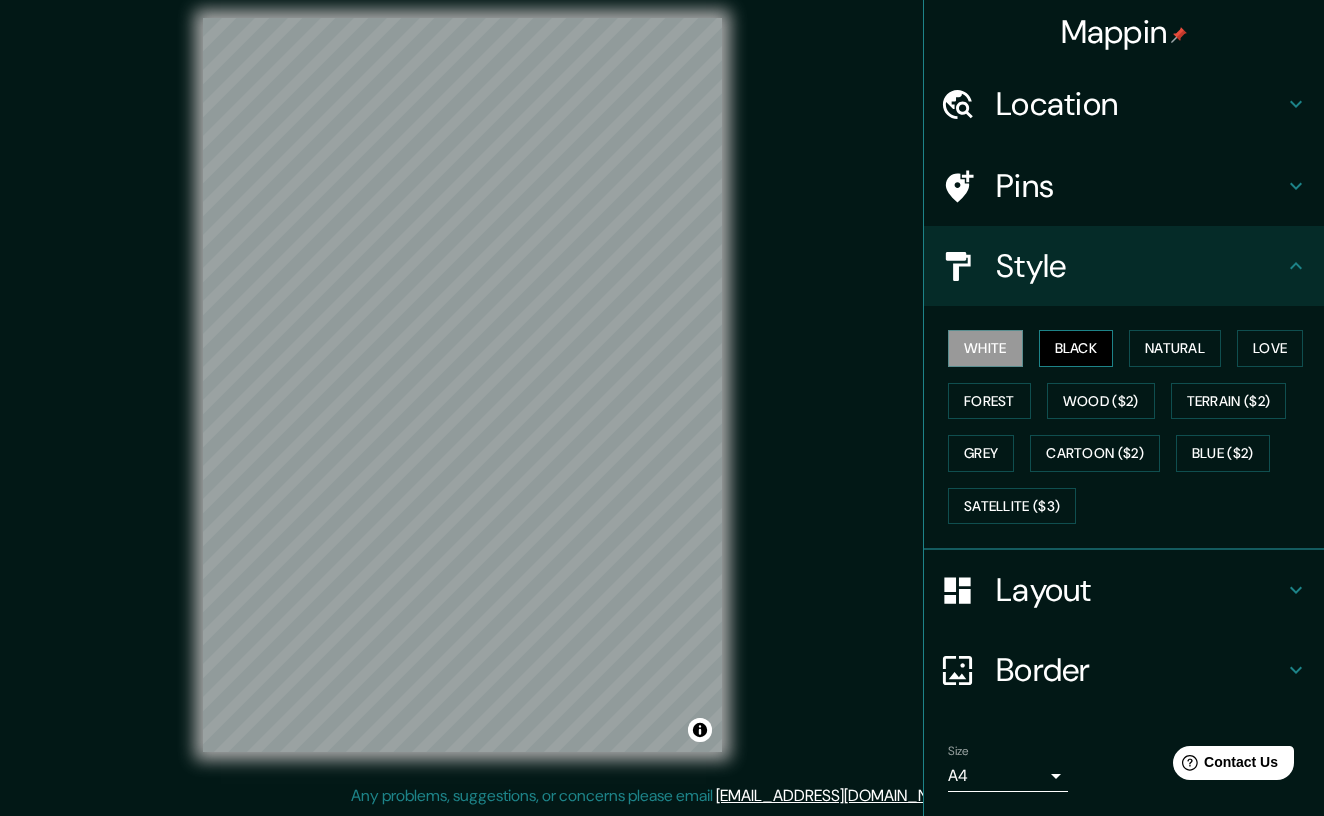 click on "Black" at bounding box center [1076, 348] 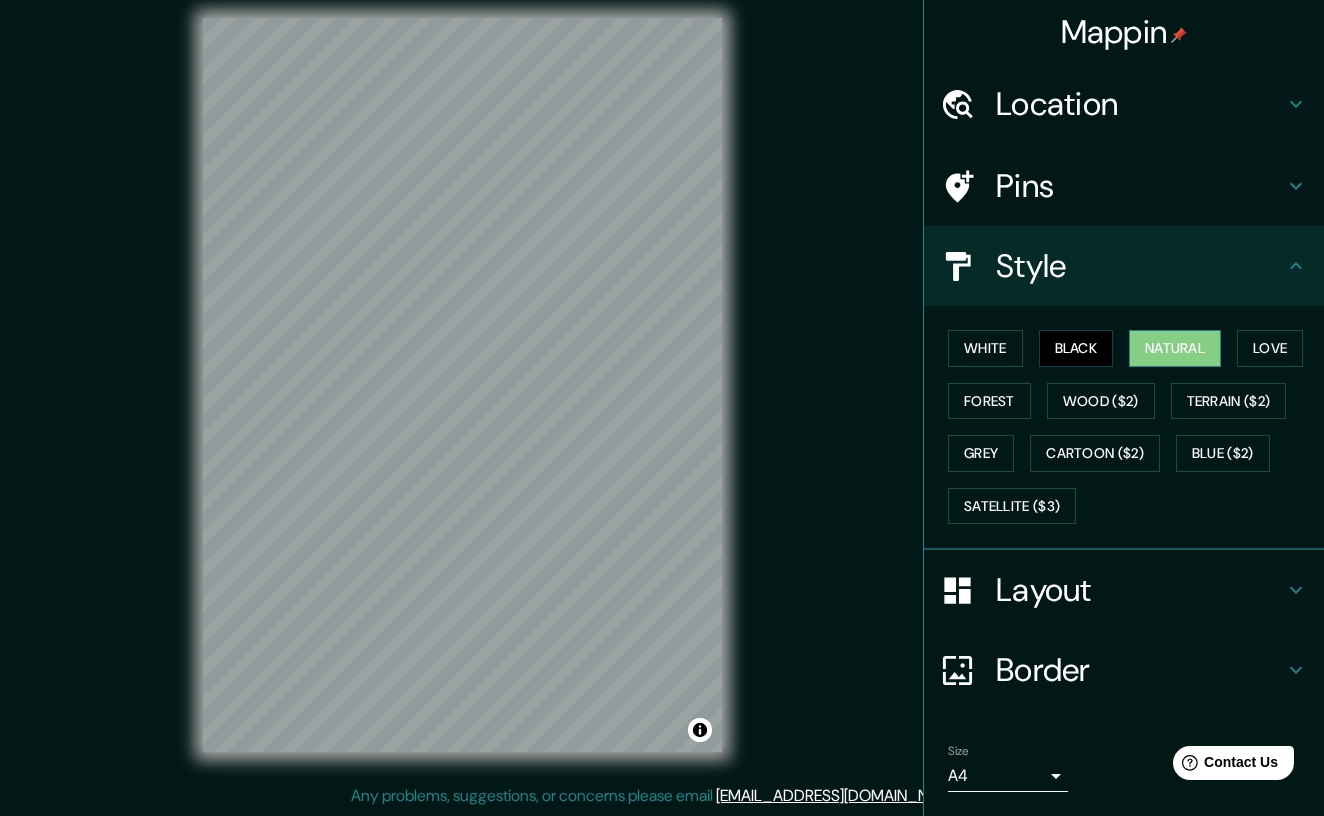 click on "Natural" at bounding box center [1175, 348] 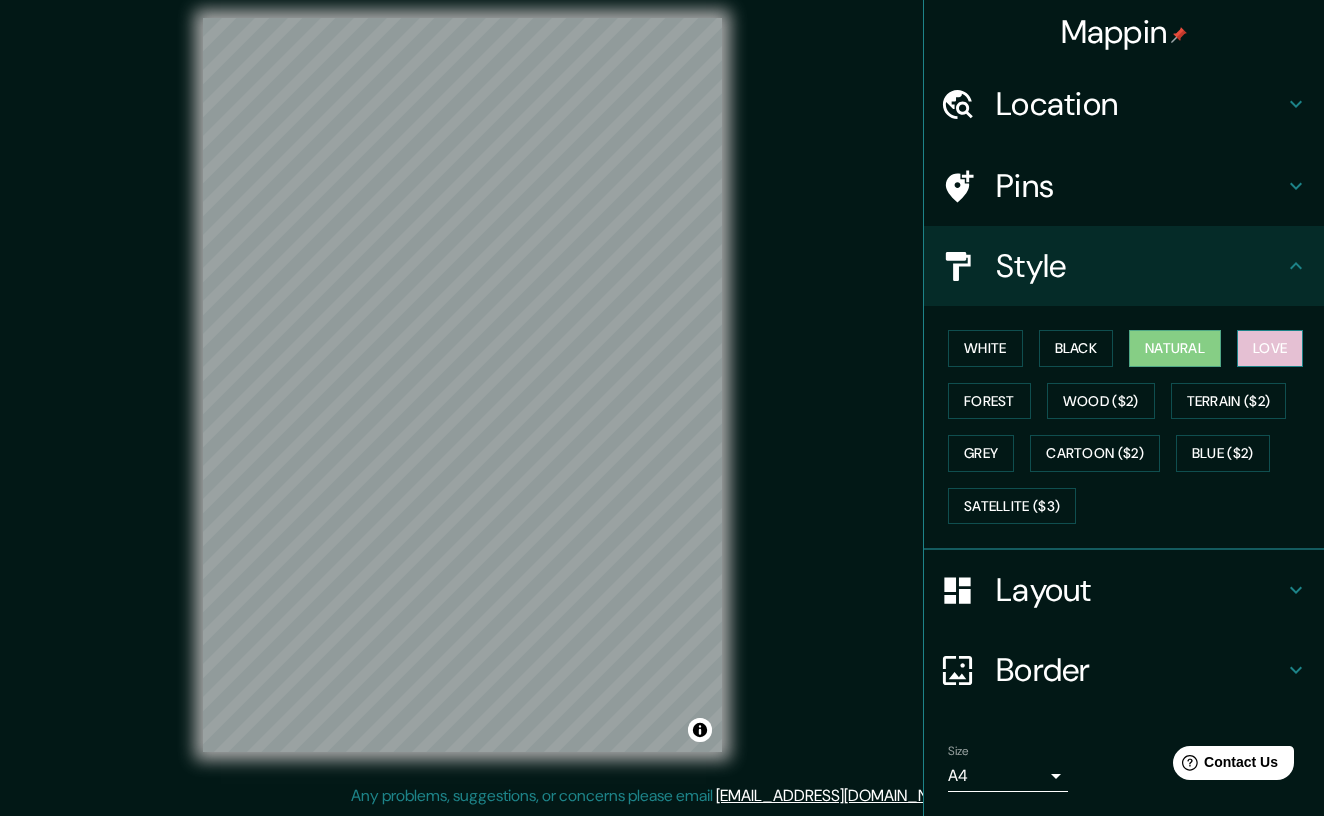 click on "Love" at bounding box center (1270, 348) 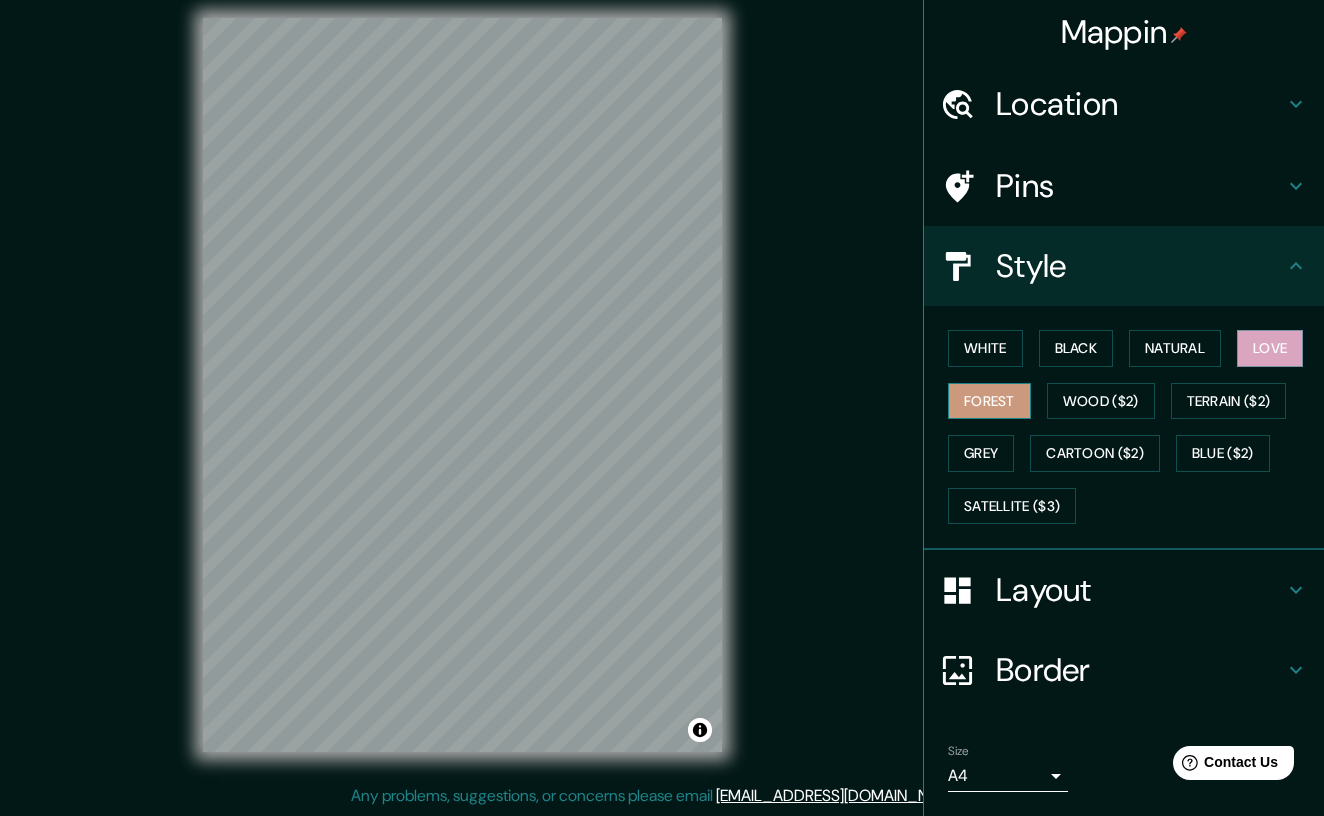 click on "Forest" at bounding box center (989, 401) 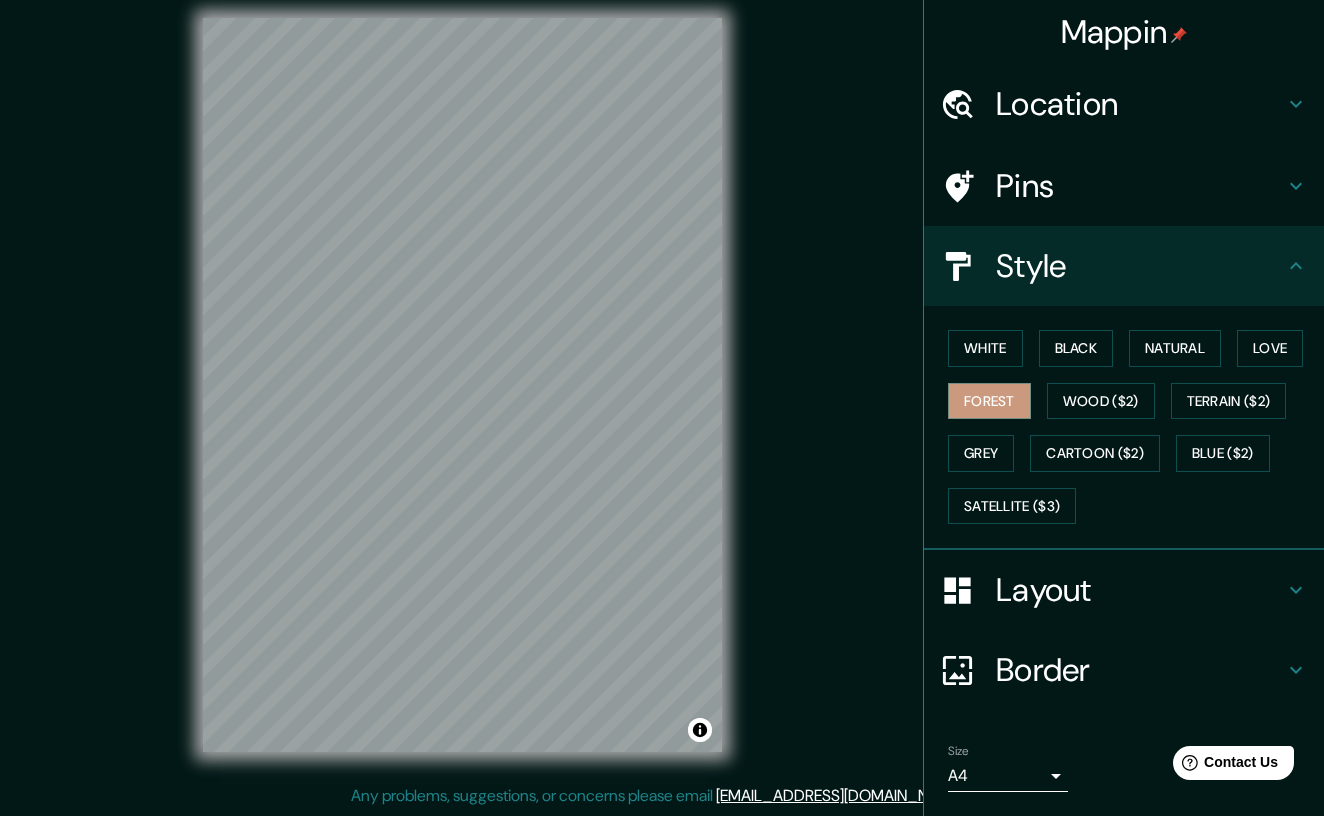 click on "White Black Natural Love Forest Wood ($2) Terrain ($2) Grey Cartoon ($2) Blue ($2) Satellite ($3)" at bounding box center (1132, 427) 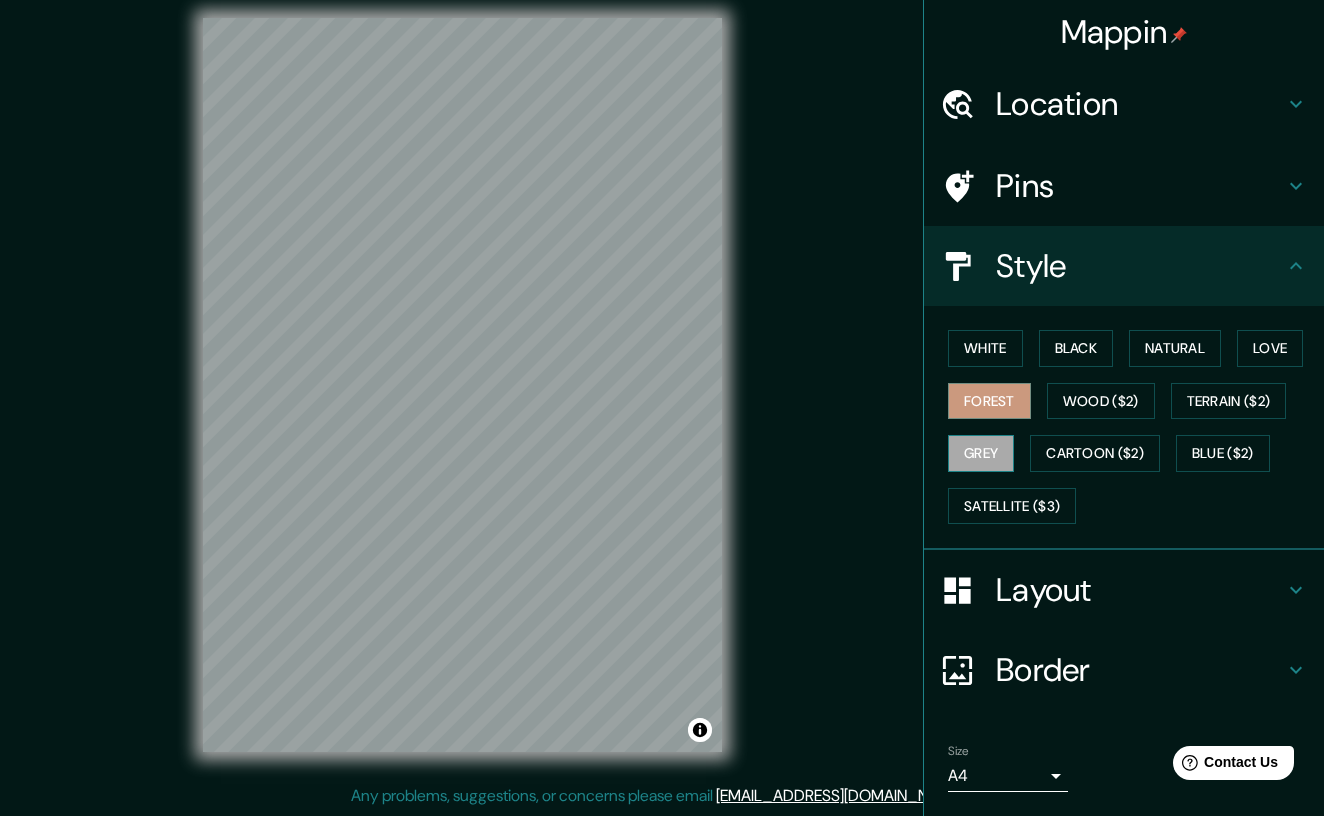 click on "Grey" at bounding box center (981, 453) 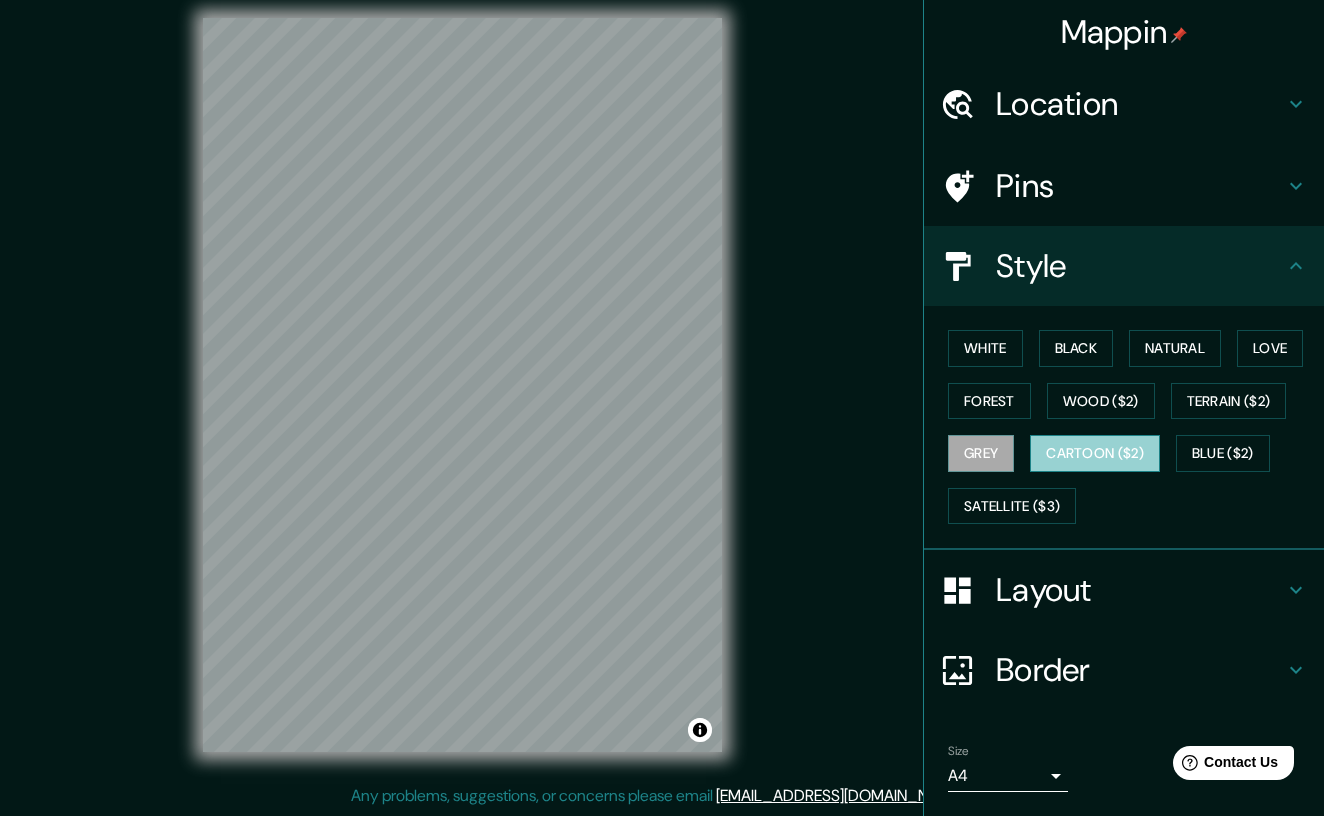 click on "Cartoon ($2)" at bounding box center [1095, 453] 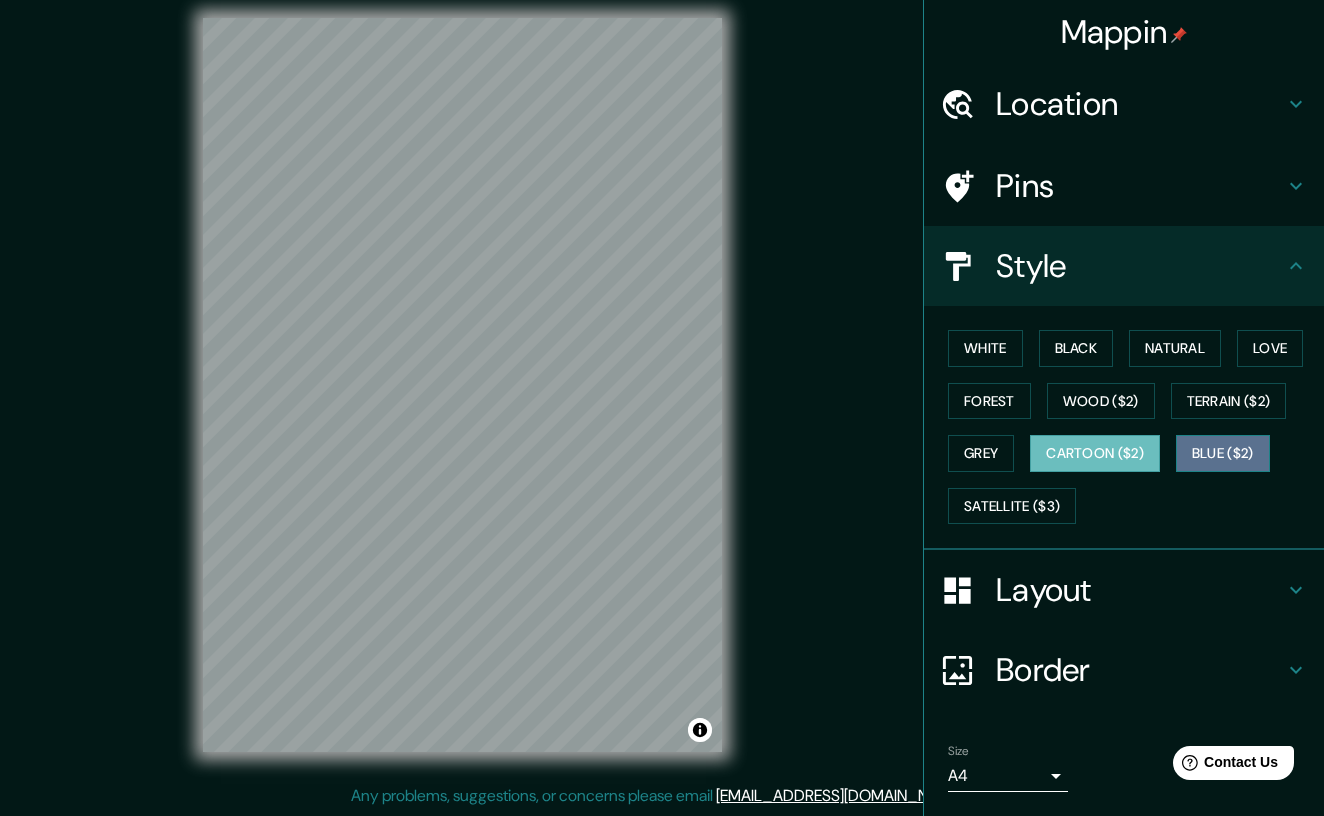 click on "Blue ($2)" at bounding box center (1223, 453) 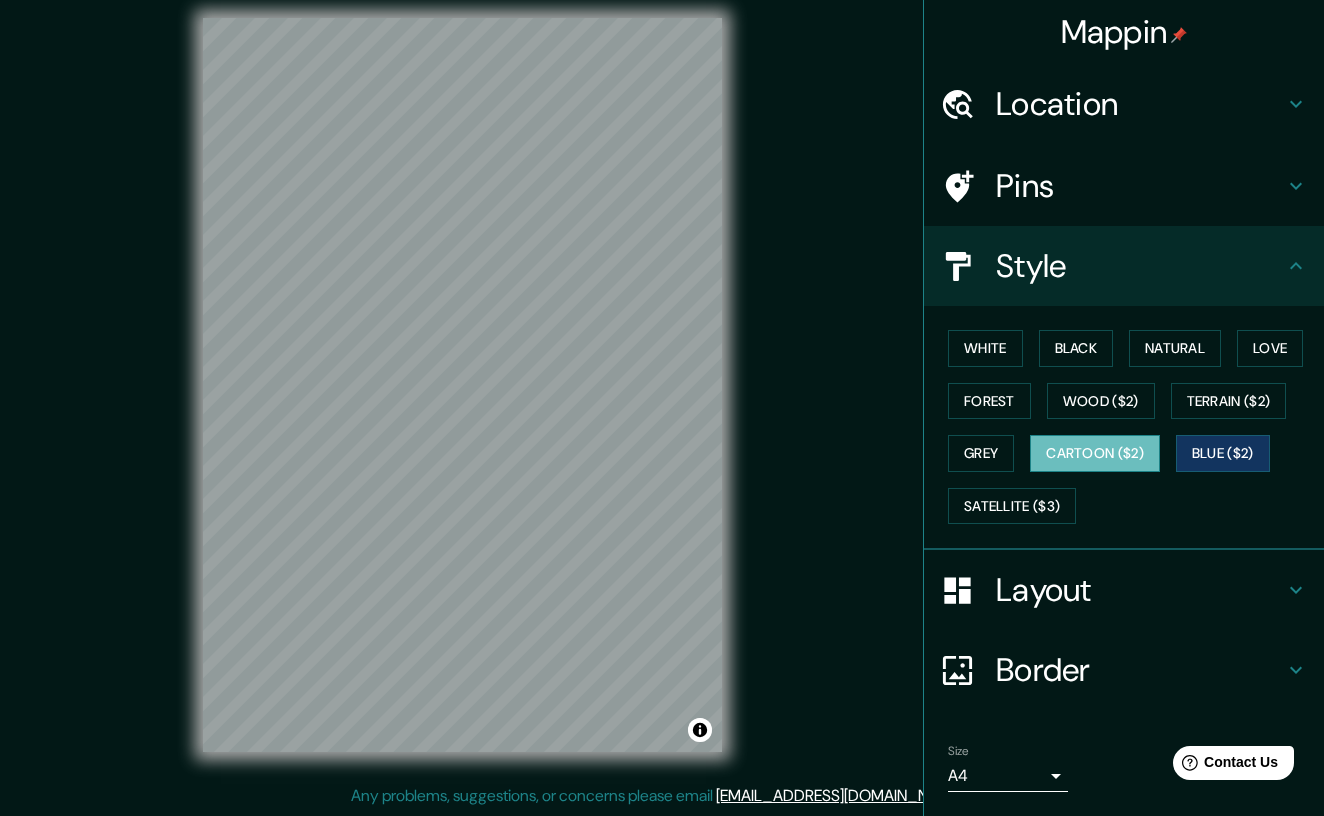 click on "Cartoon ($2)" at bounding box center [1095, 453] 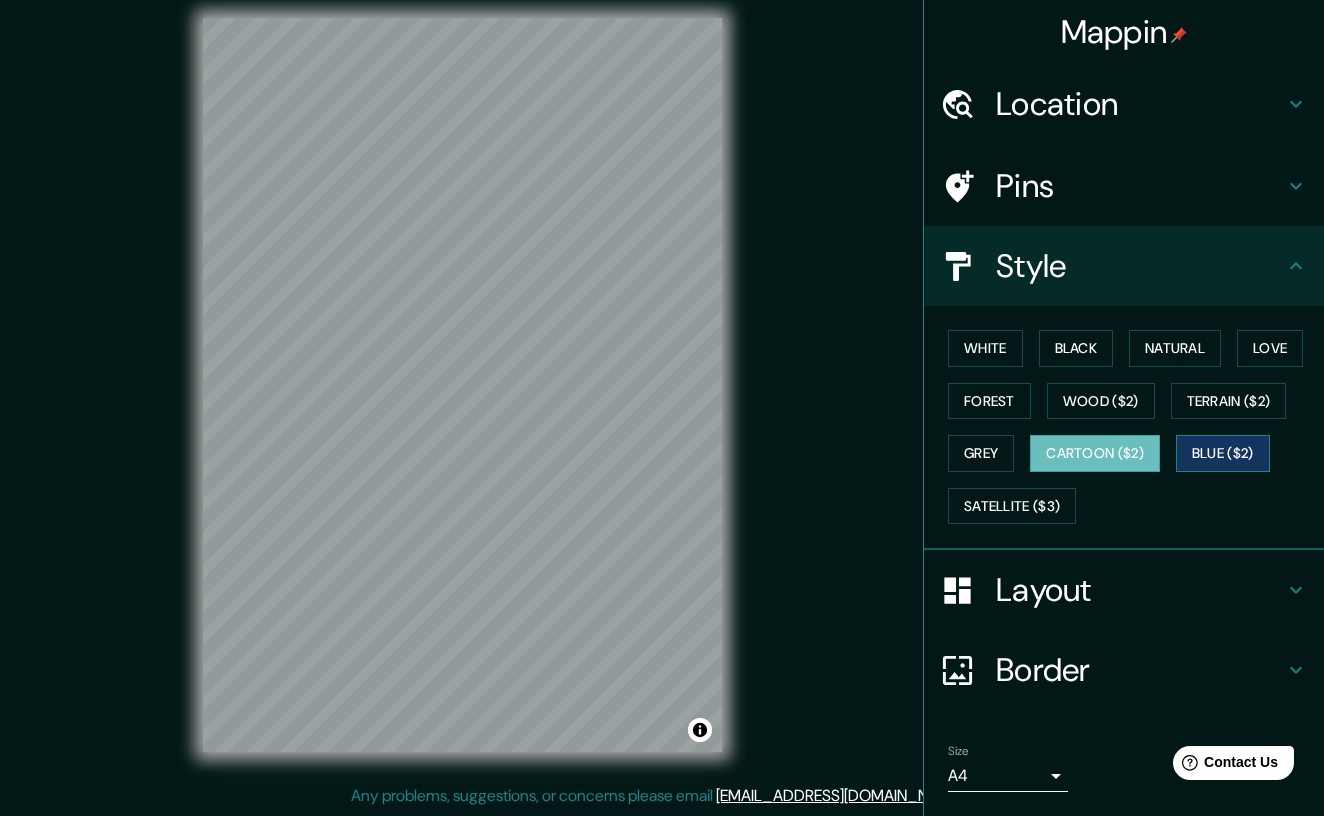 click on "Blue ($2)" at bounding box center [1223, 453] 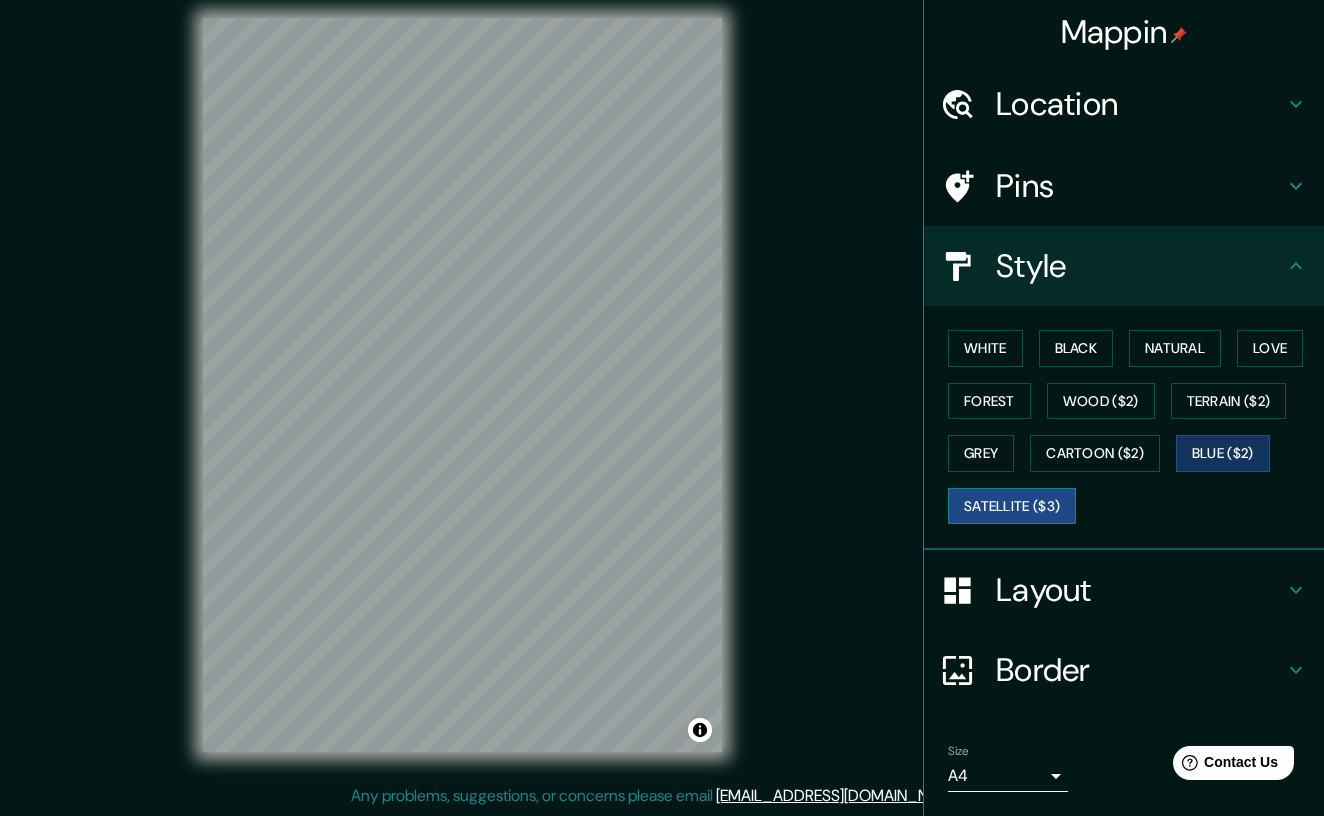 click on "Satellite ($3)" at bounding box center [1012, 506] 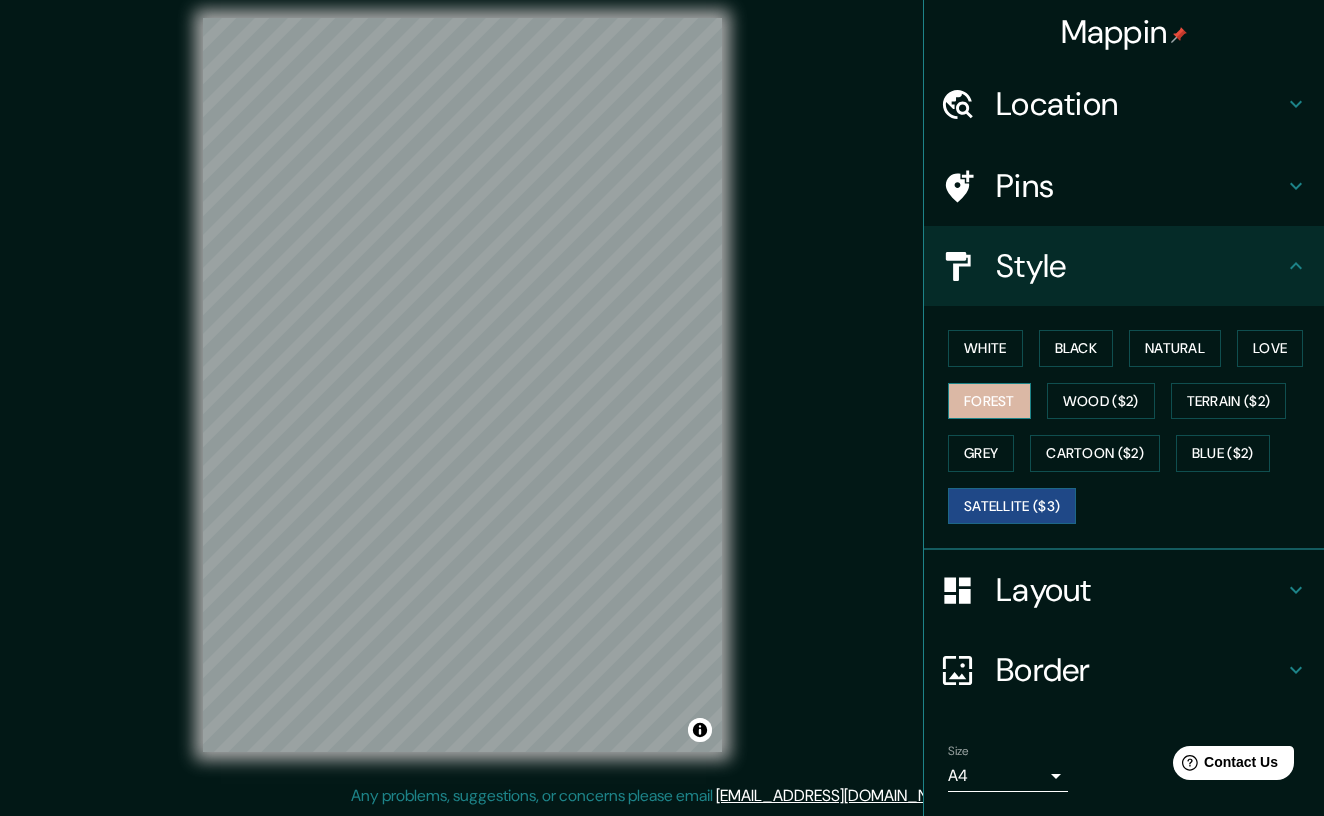 click on "Forest" at bounding box center (989, 401) 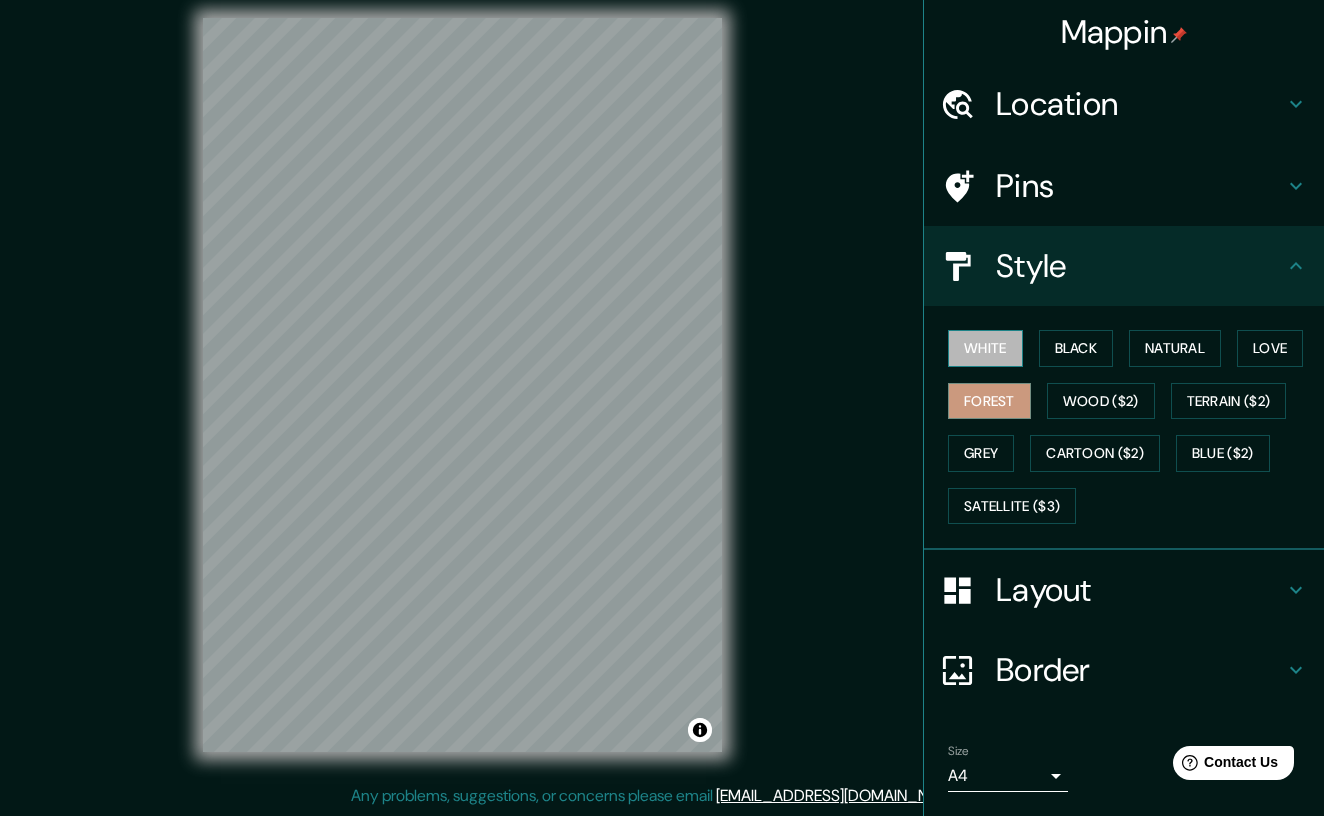 click on "White" at bounding box center [985, 348] 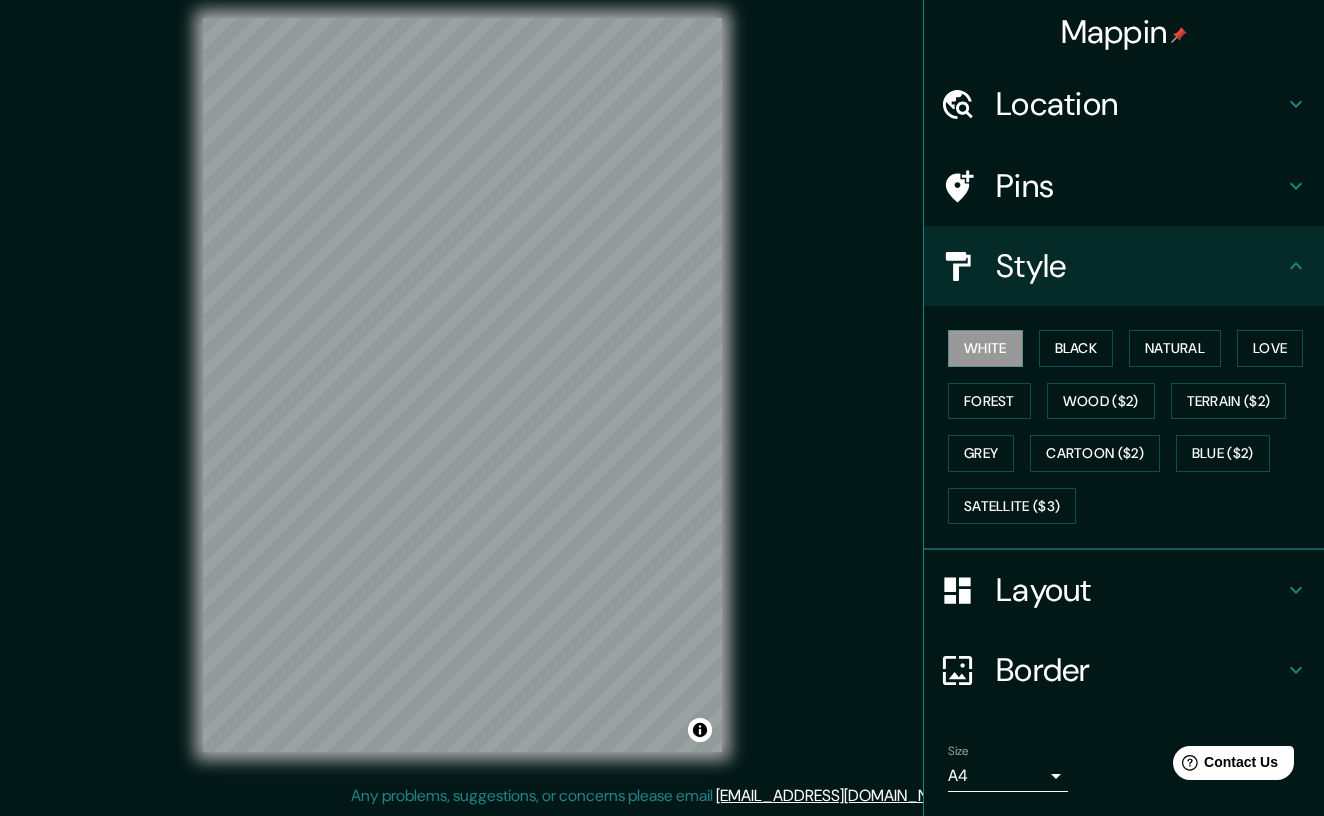click on "Layout" at bounding box center [1140, 590] 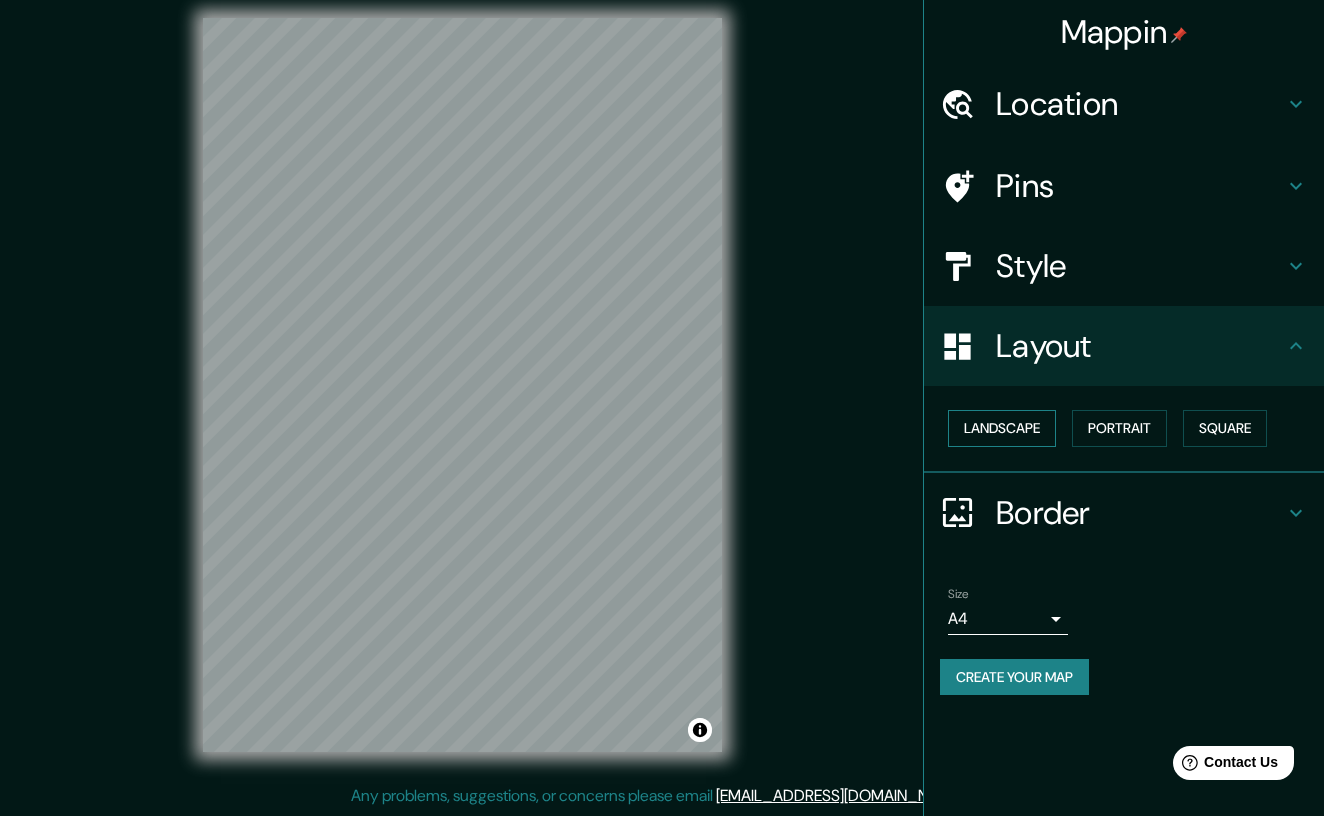 click on "Landscape" at bounding box center (1002, 428) 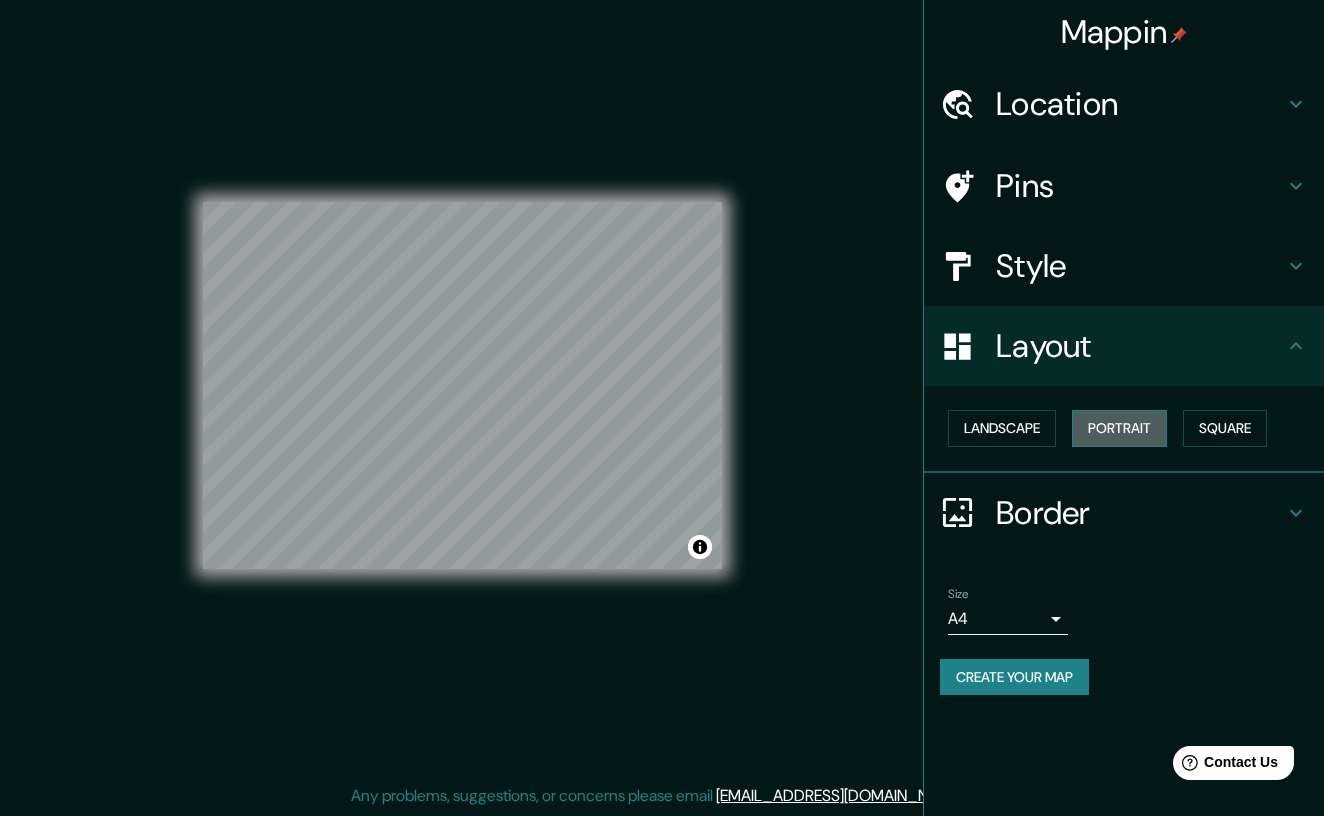 click on "Portrait" at bounding box center [1119, 428] 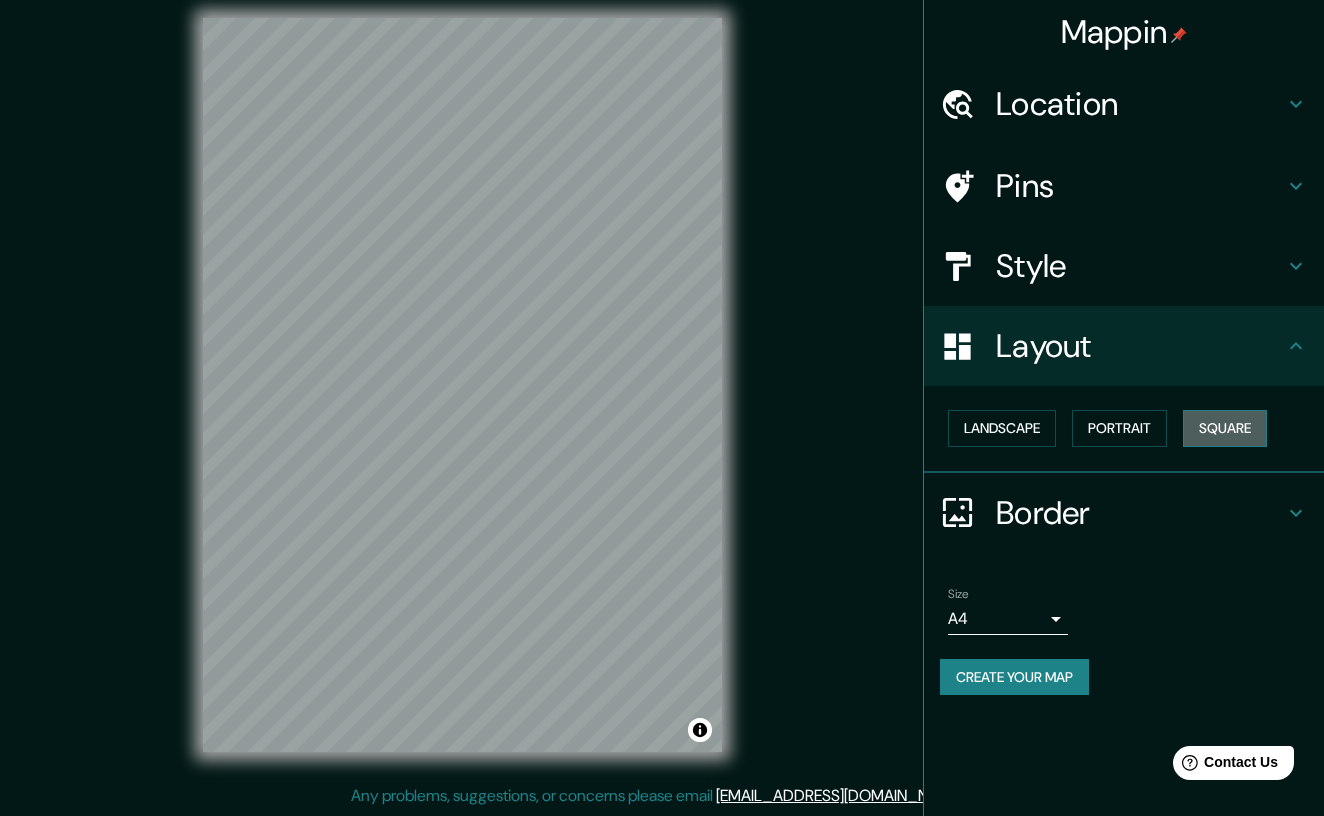 click on "Square" at bounding box center (1225, 428) 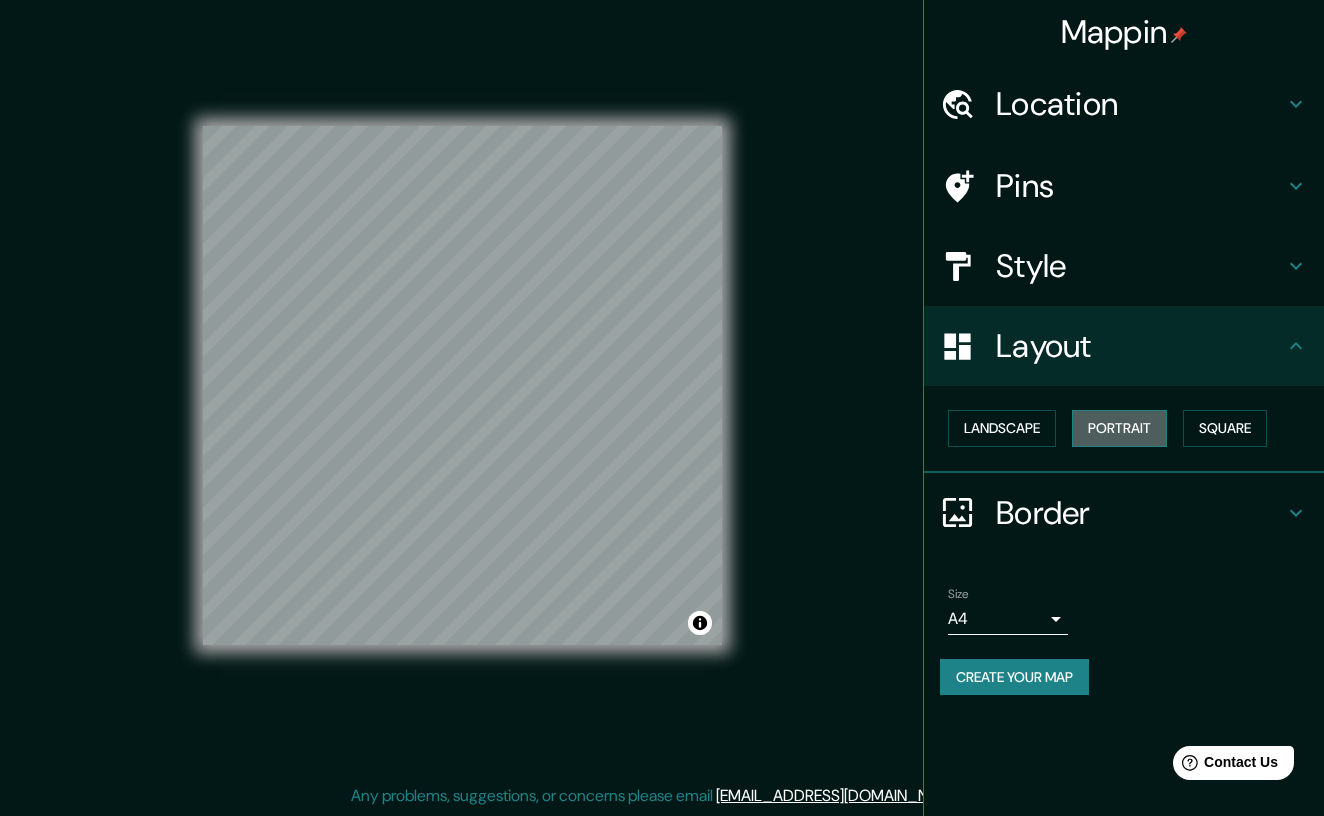 click on "Portrait" at bounding box center [1119, 428] 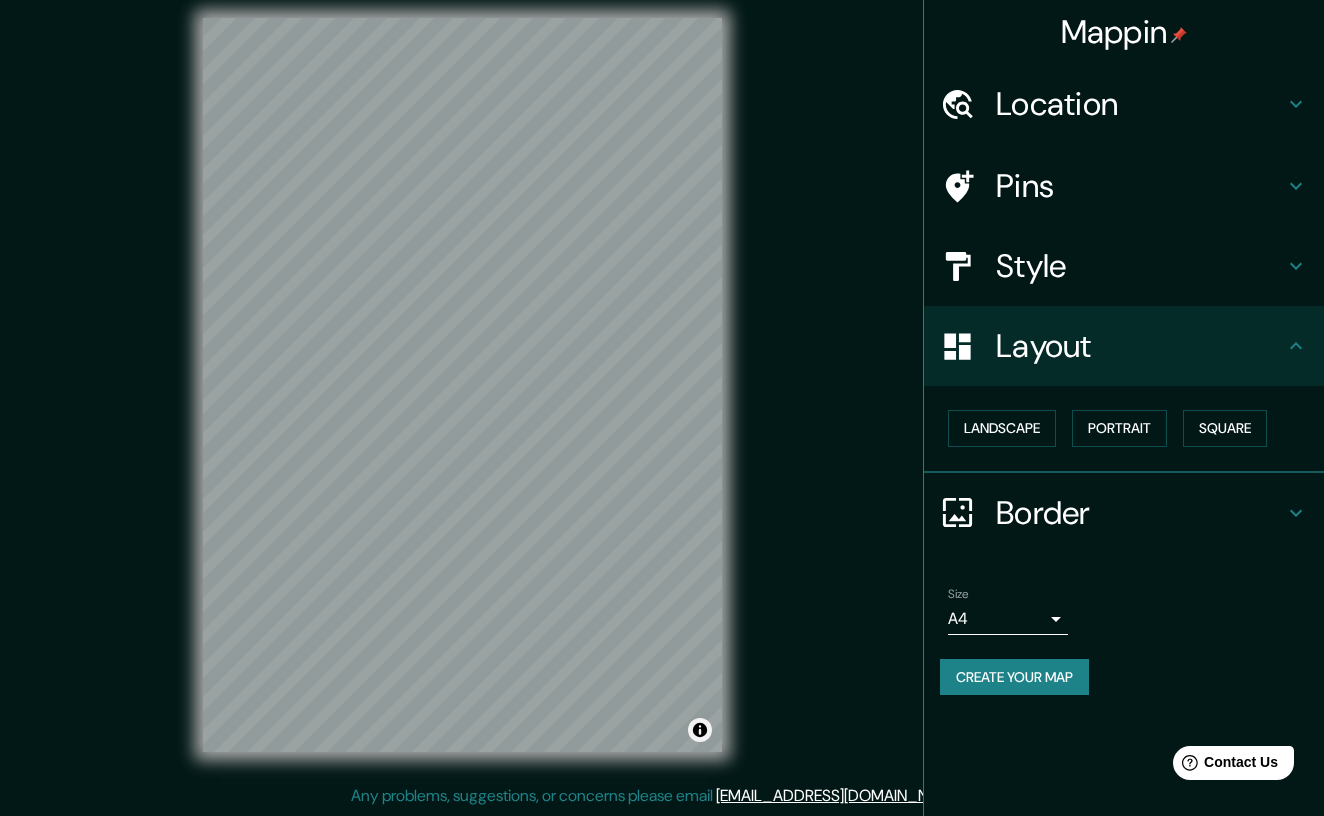 click at bounding box center [700, 730] 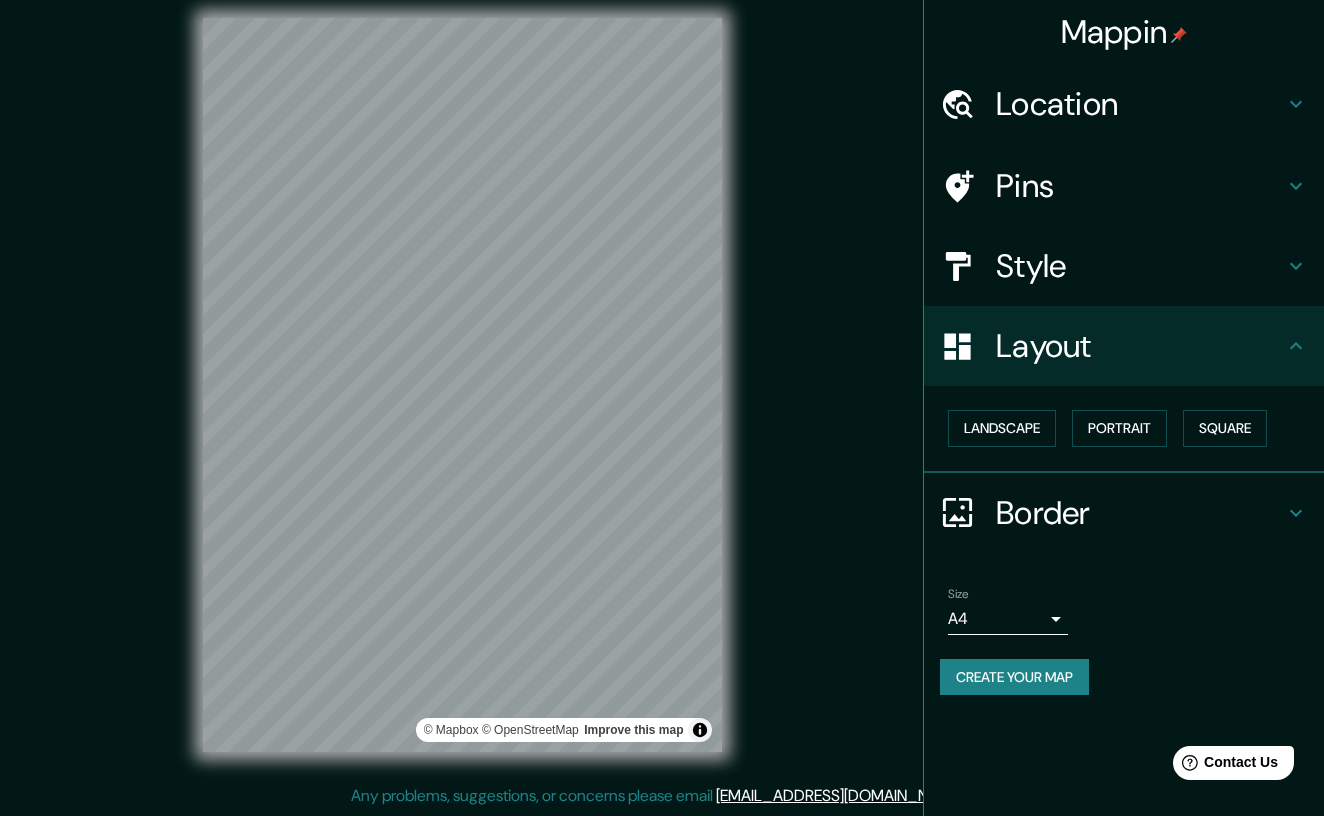 click at bounding box center (700, 730) 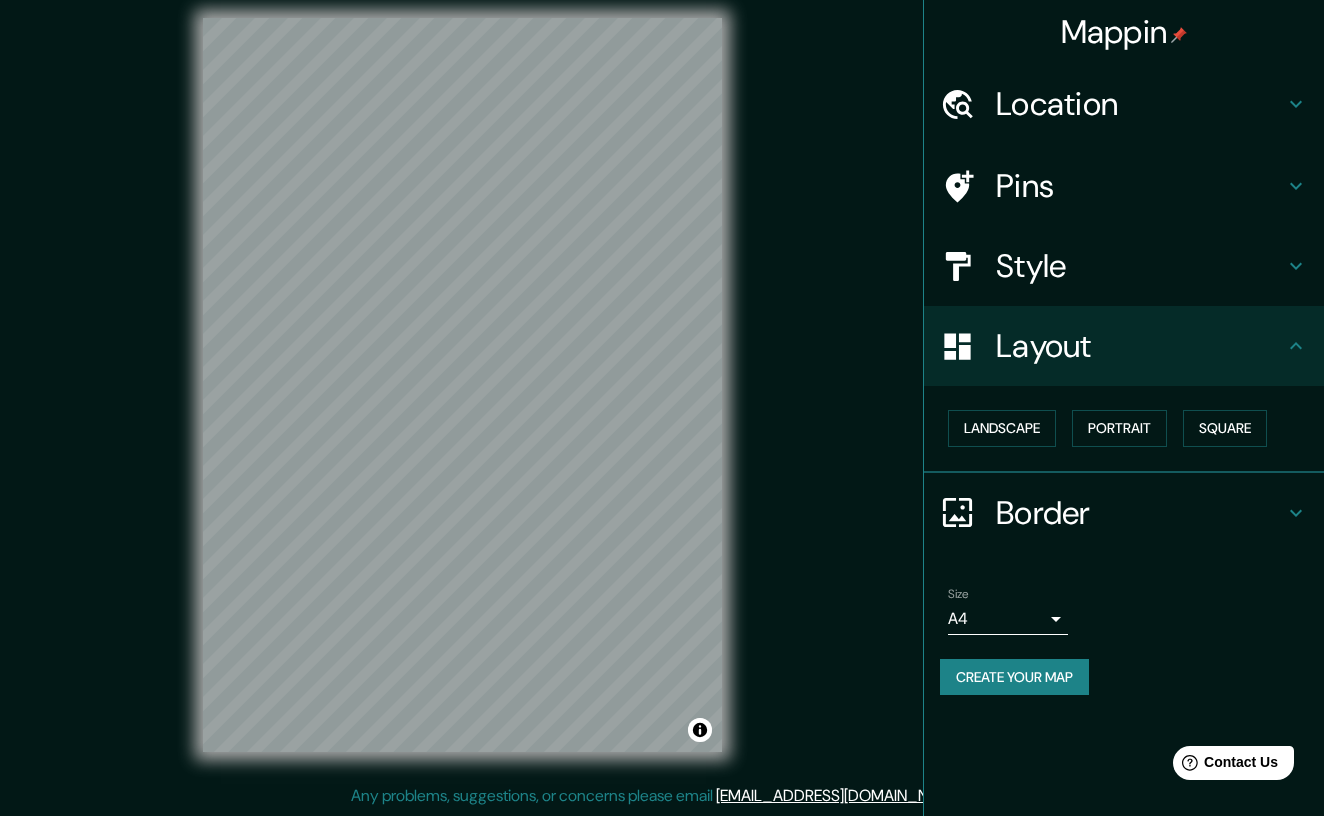 click on "Mappin Location Granada, provincia de Granada, España Pins Style Layout Landscape Portrait Square Border Choose a border.  Hint : you can make layers of the frame opaque to create some cool effects. None Simple Transparent Fancy Size A4 single Create your map © Mapbox   © OpenStreetMap   Improve this map Any problems, suggestions, or concerns please email    help@mappin.pro . . ." at bounding box center [662, 394] 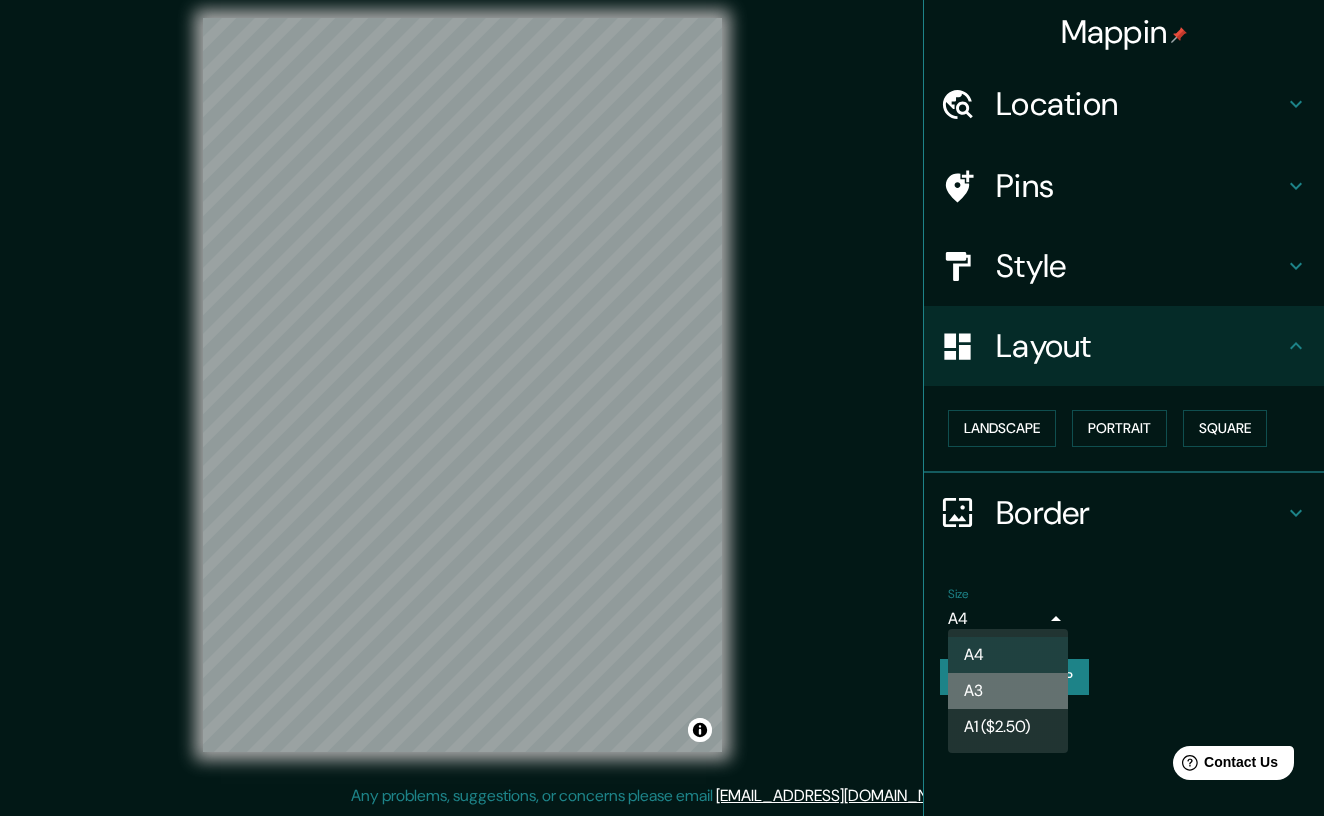 click on "A3" at bounding box center (1008, 691) 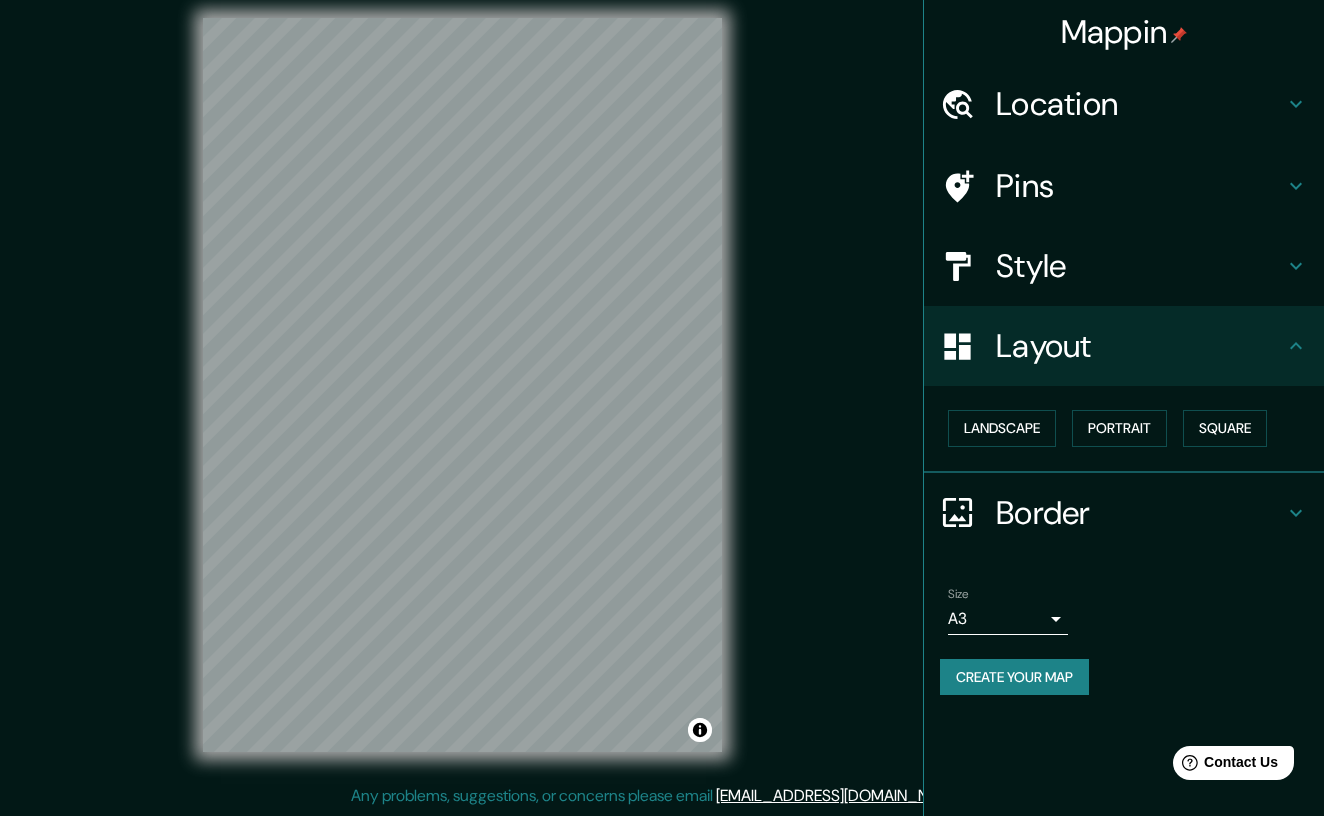 click on "Border" at bounding box center [1140, 513] 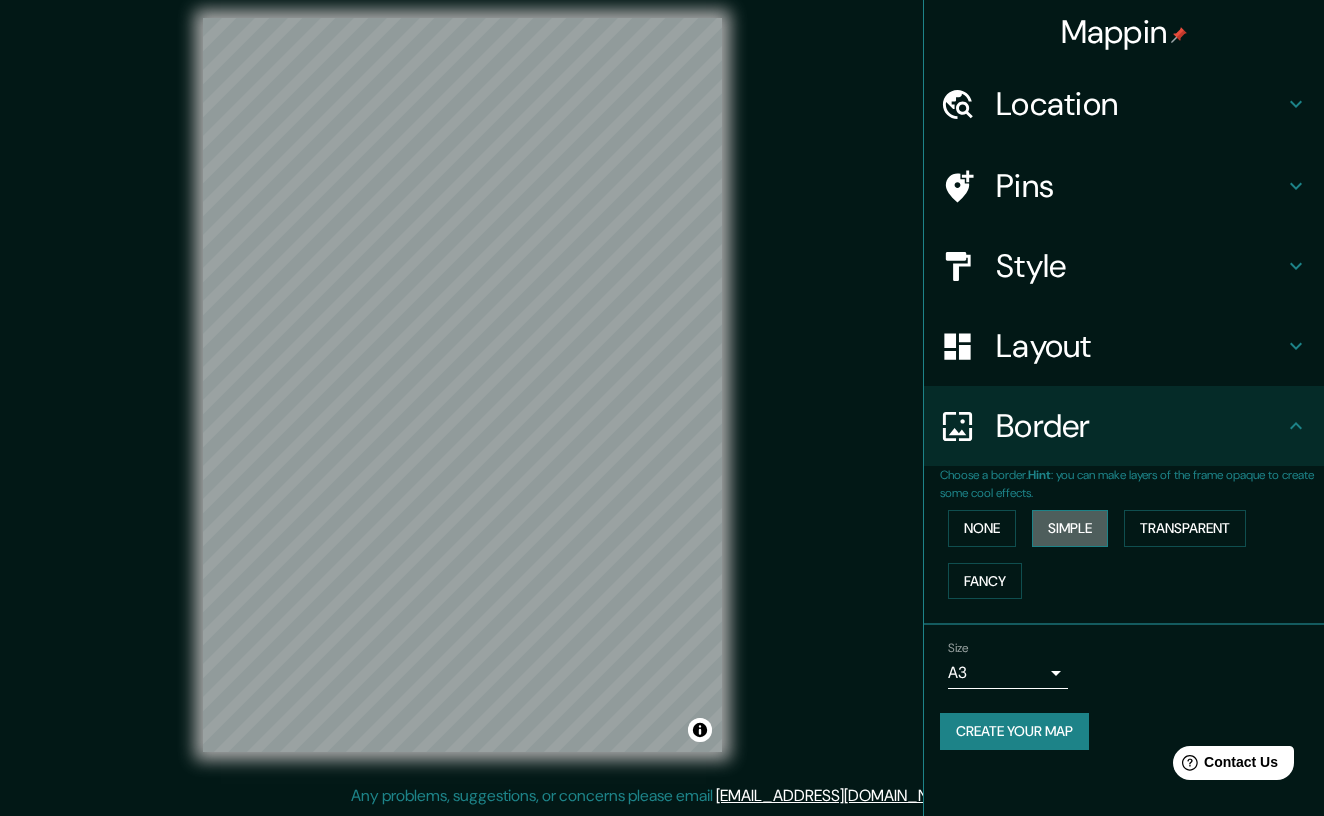 click on "Simple" at bounding box center [1070, 528] 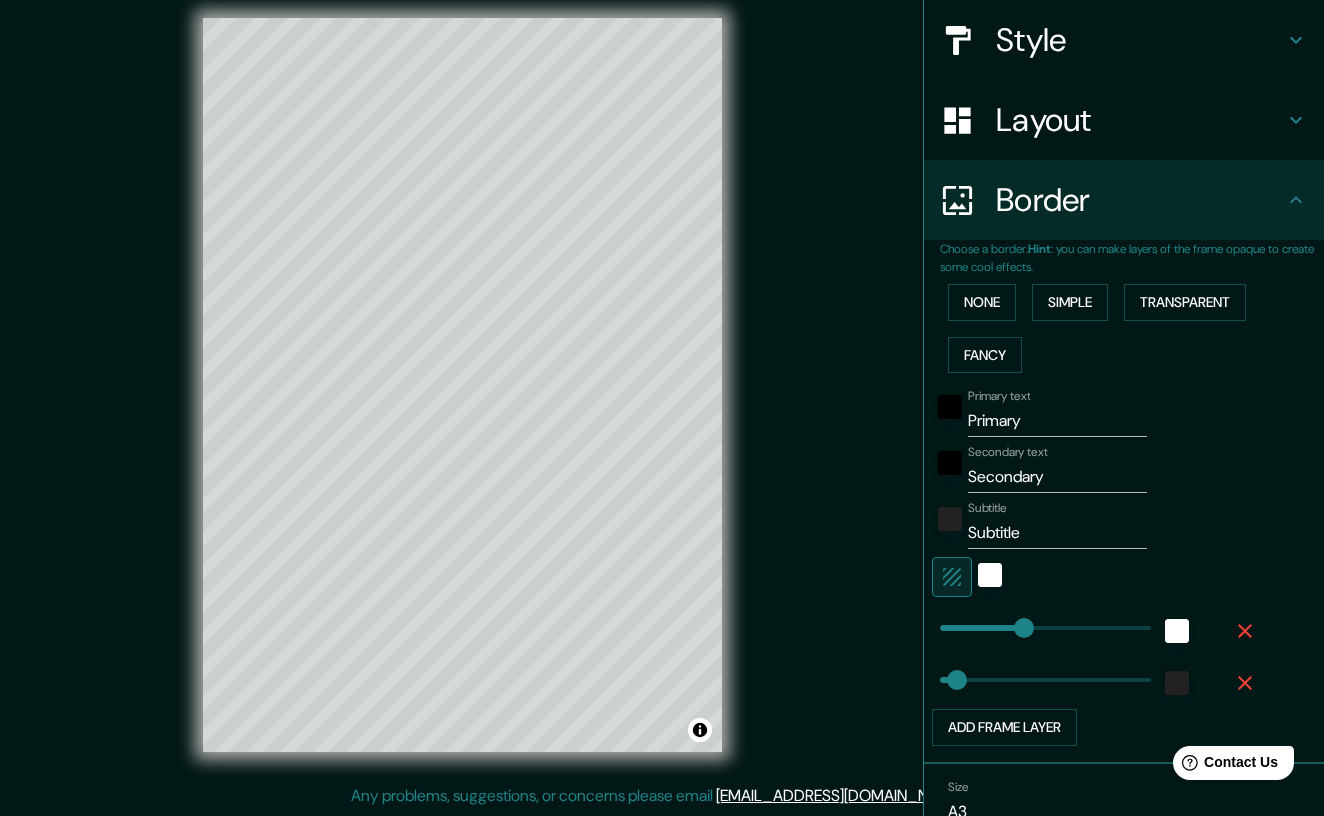 scroll, scrollTop: 227, scrollLeft: 0, axis: vertical 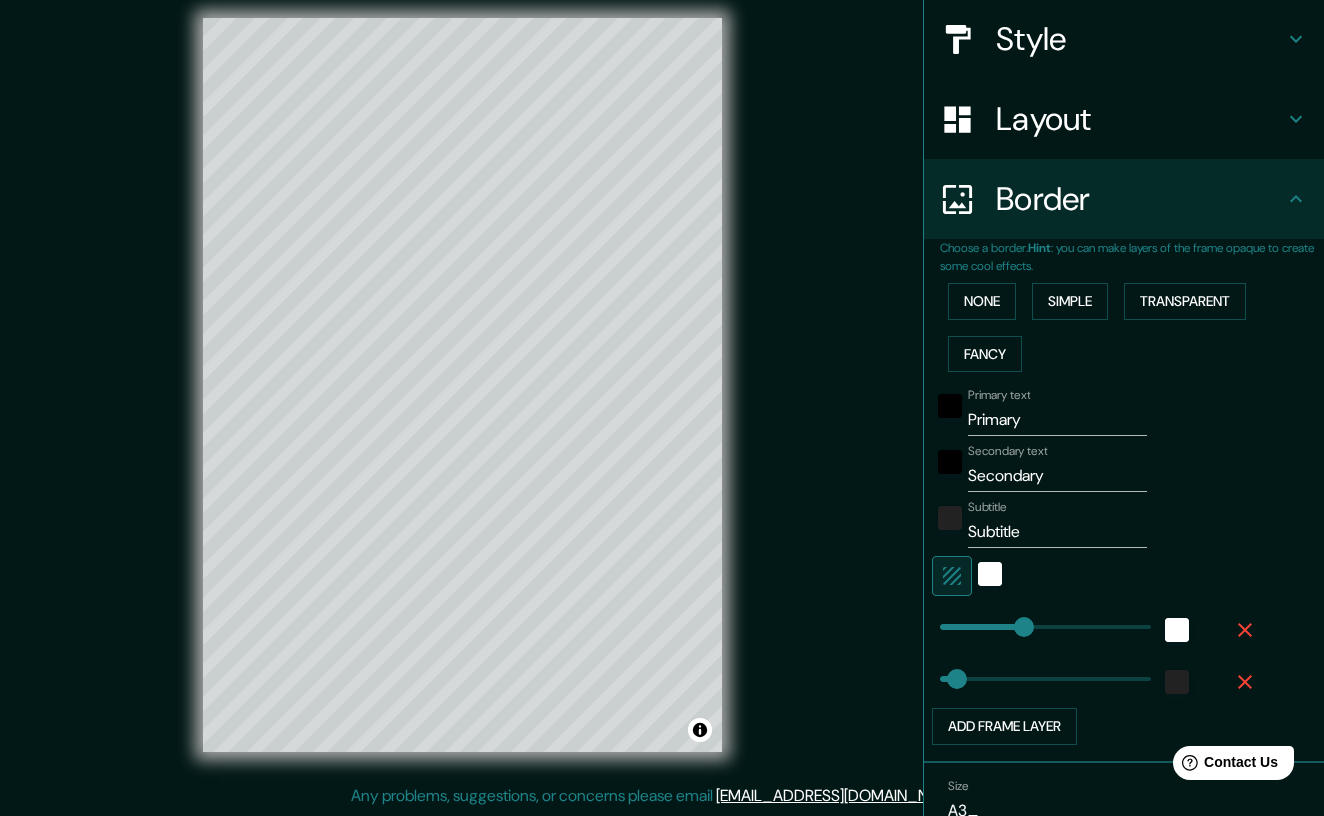 type on "42" 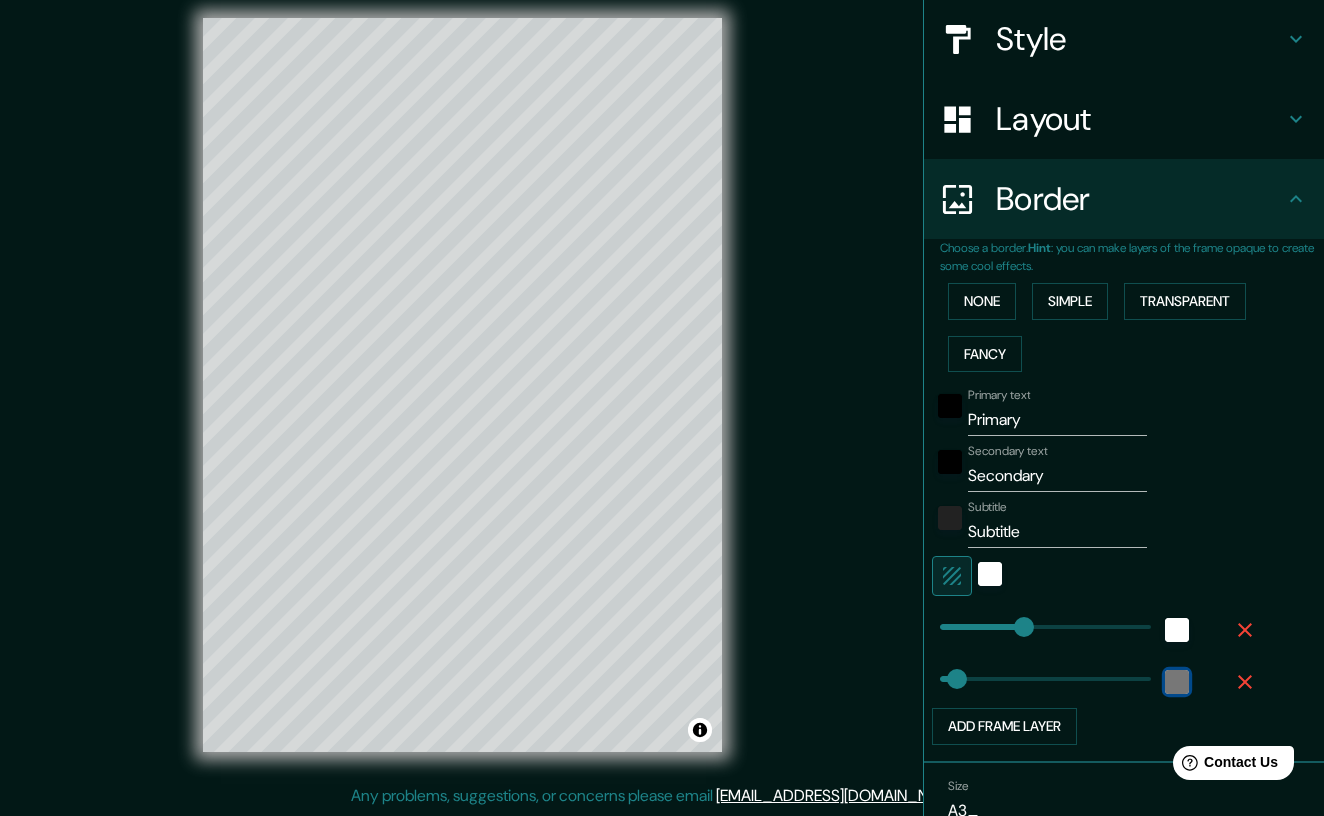 click at bounding box center (1177, 682) 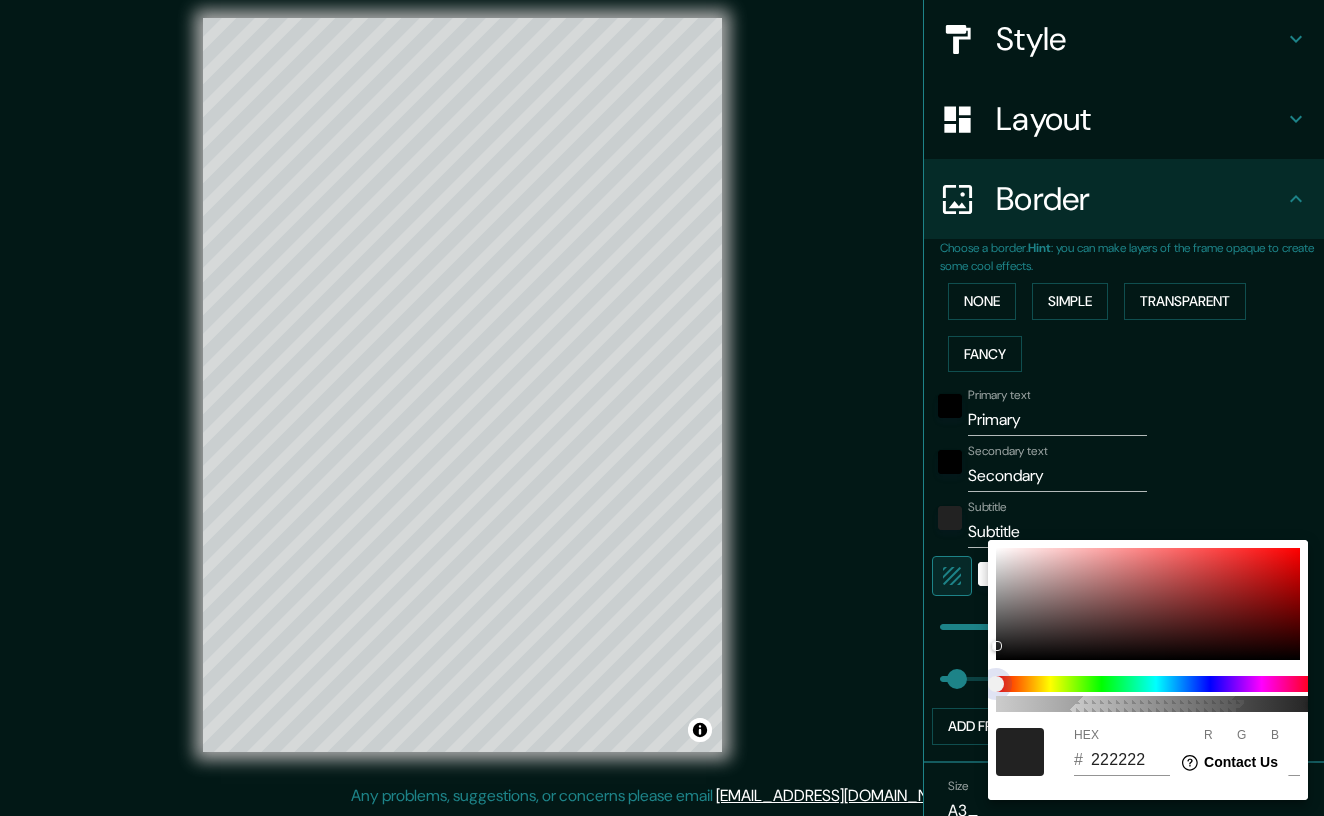type on "208" 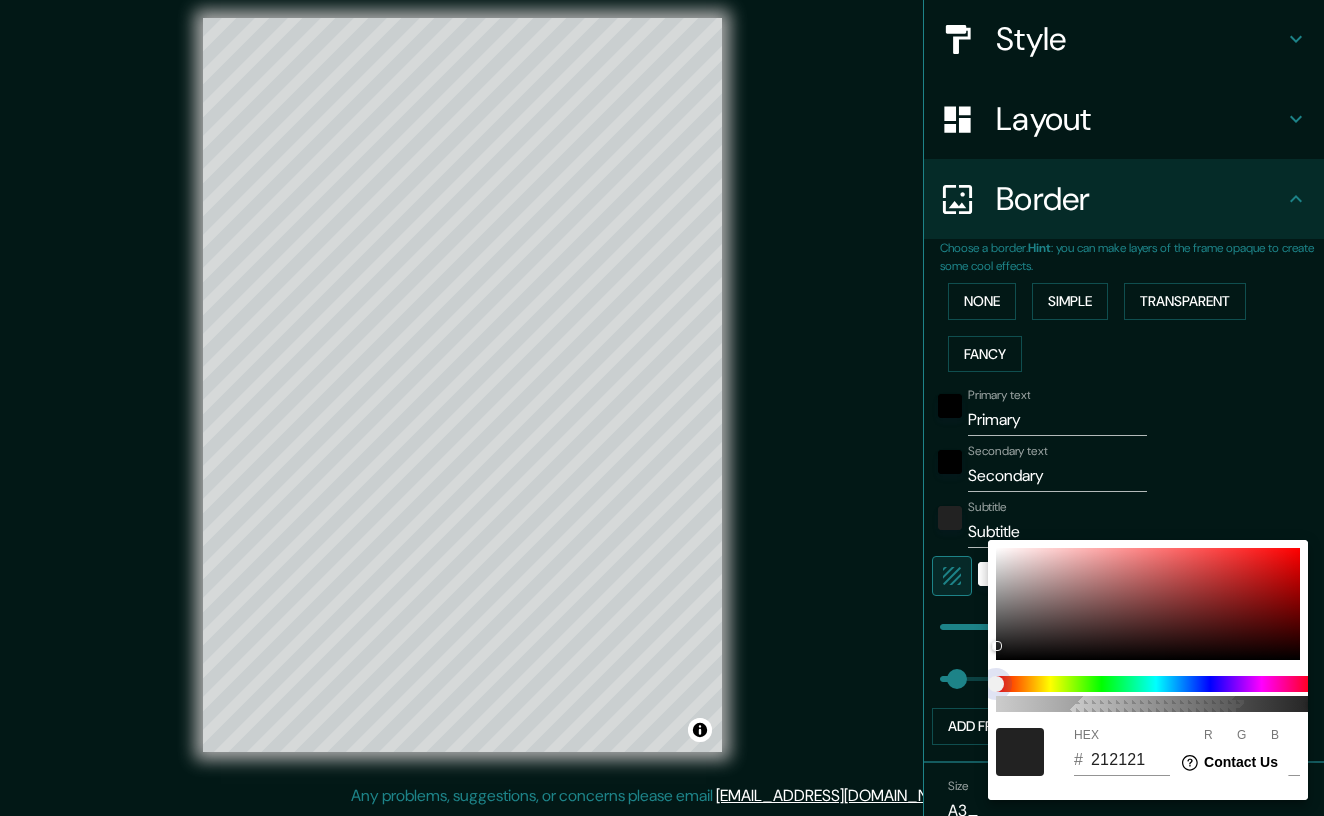 type on "33" 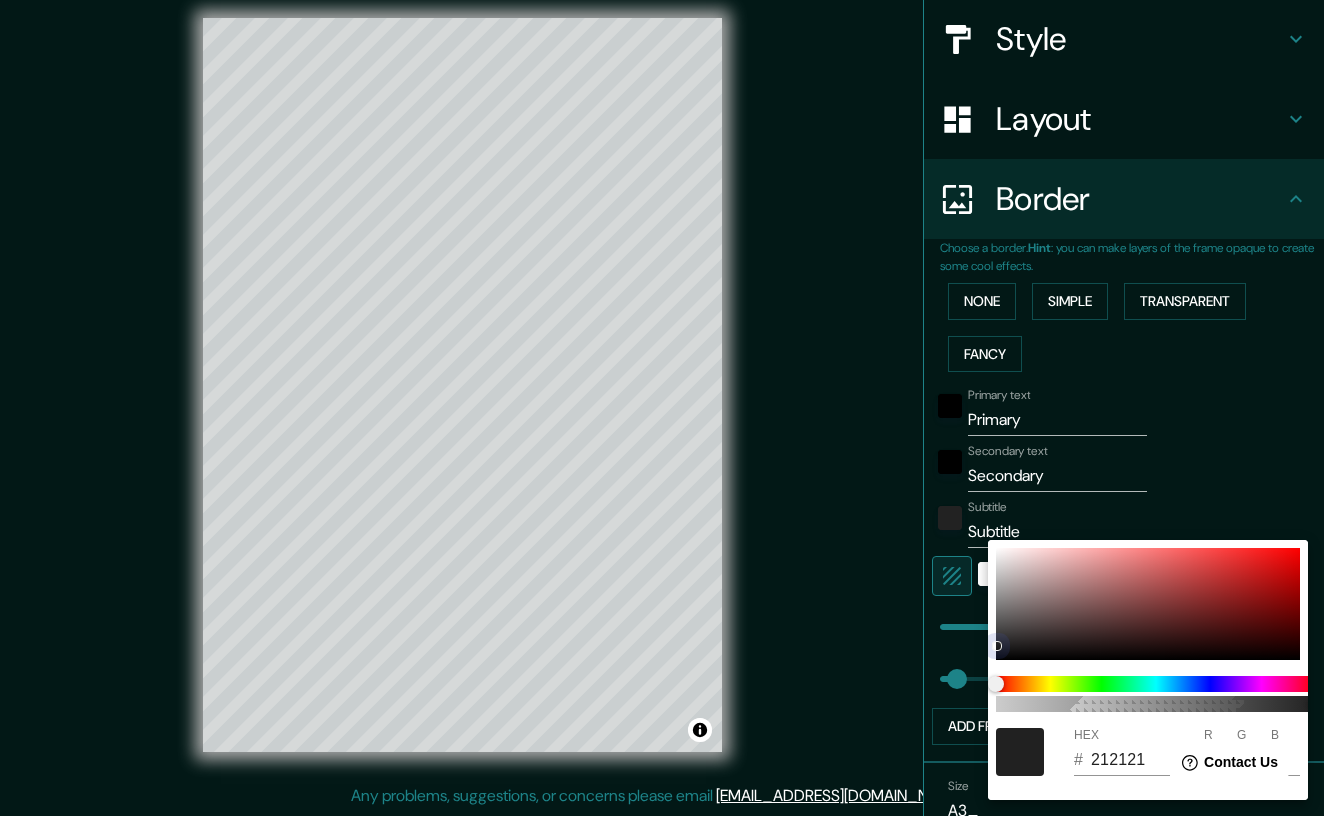 click at bounding box center [1148, 604] 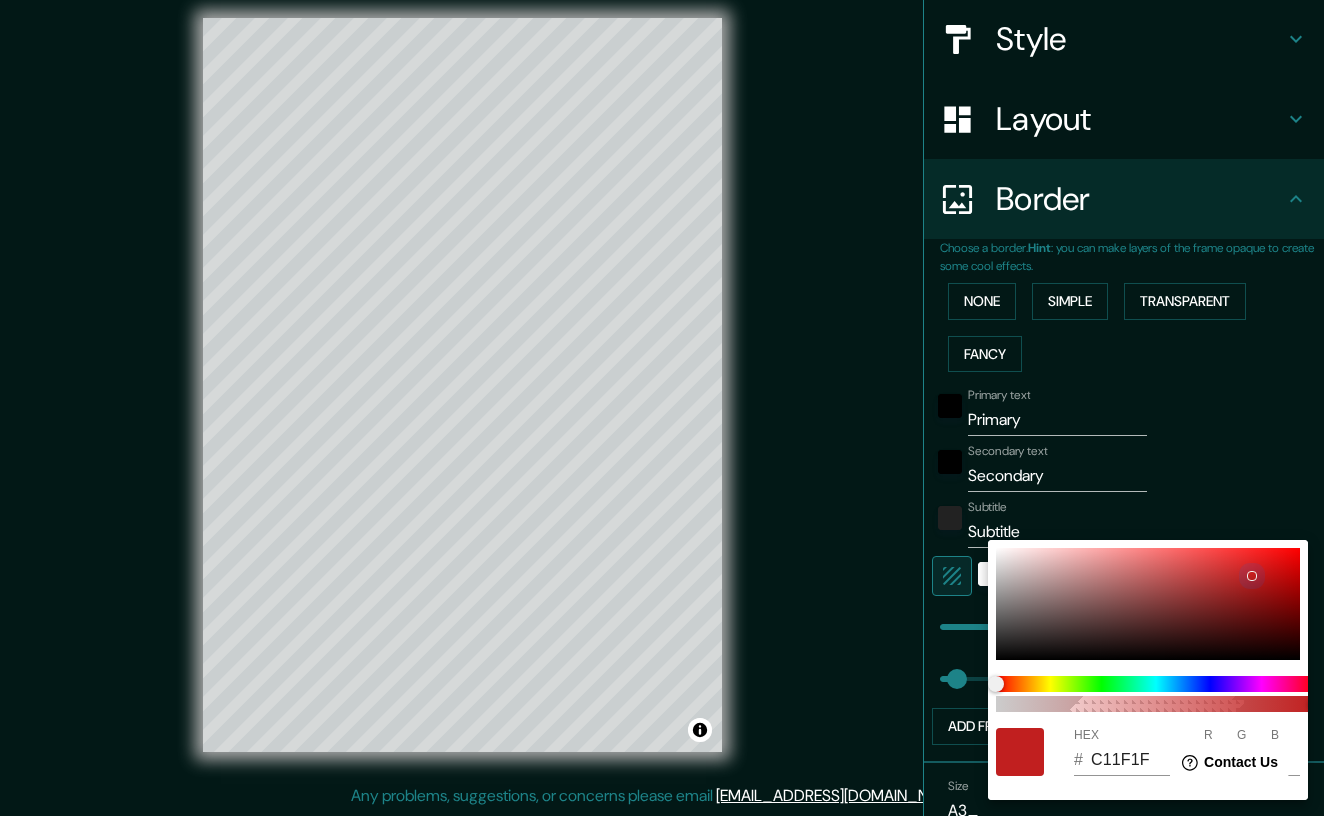 type on "208" 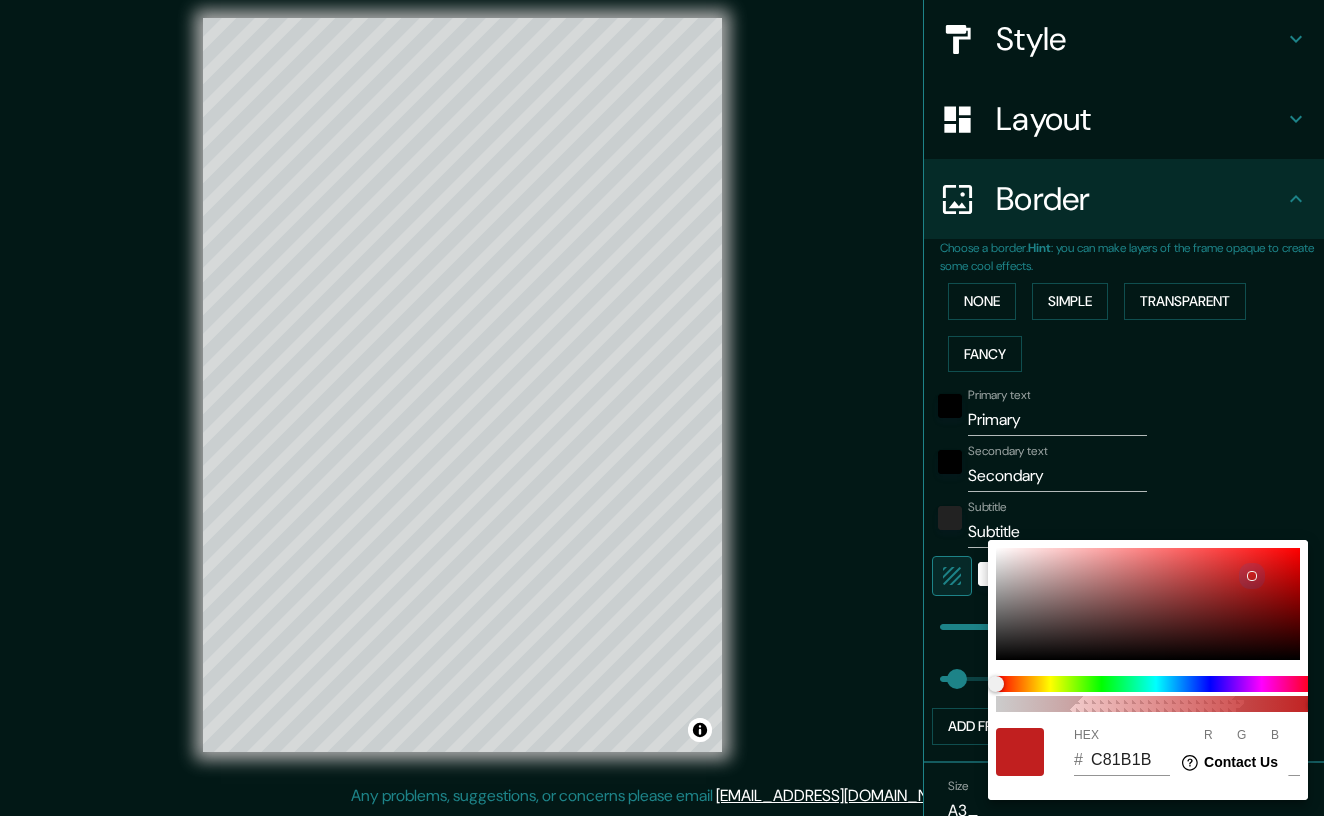 type on "200" 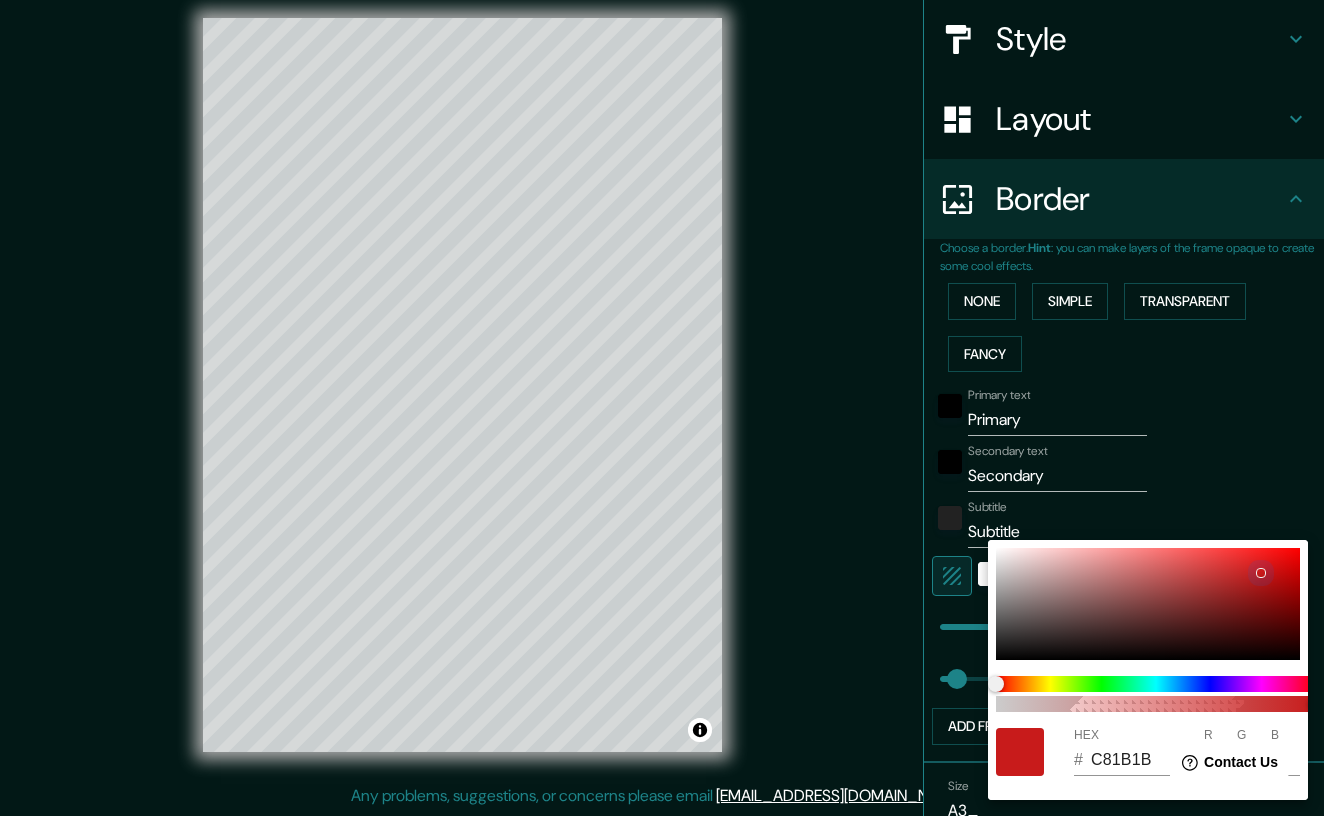 type on "208" 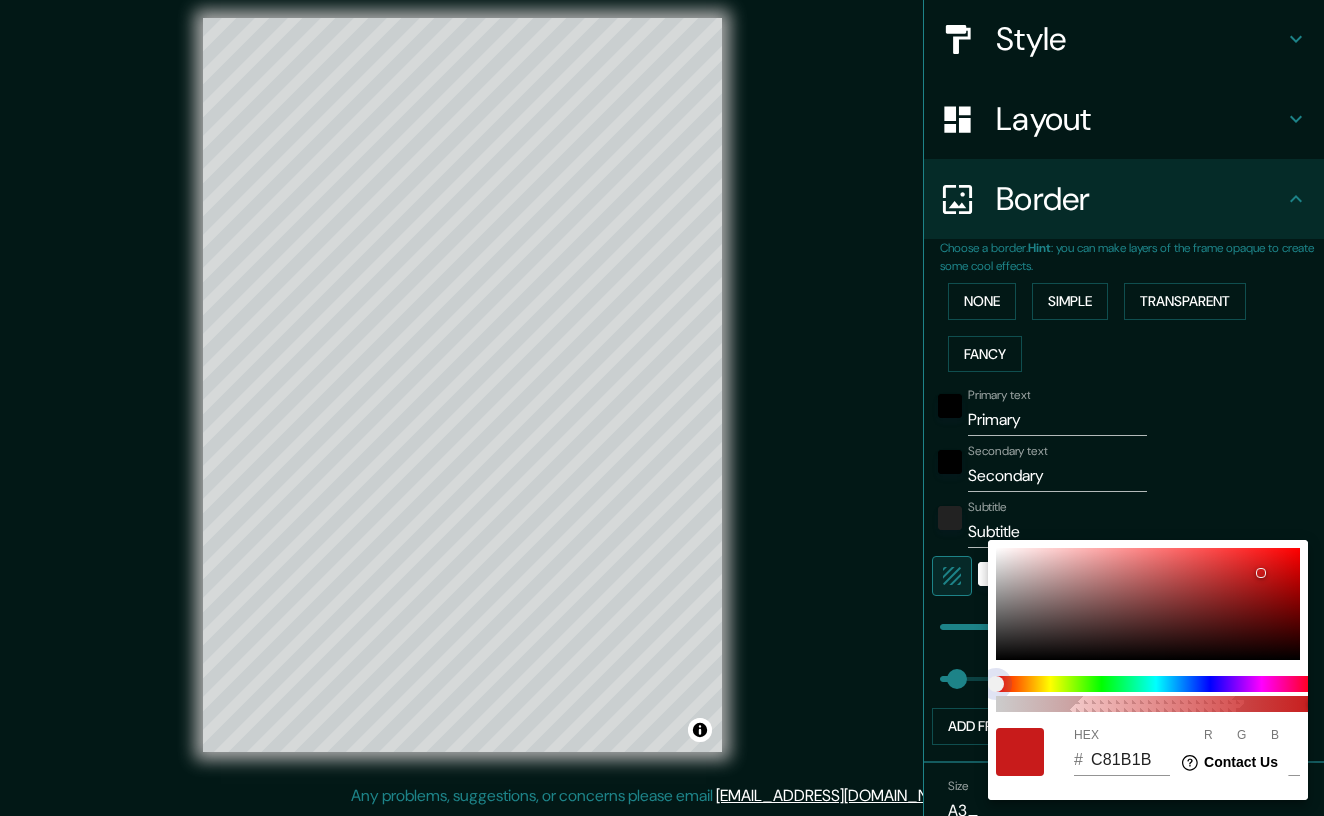 type on "208" 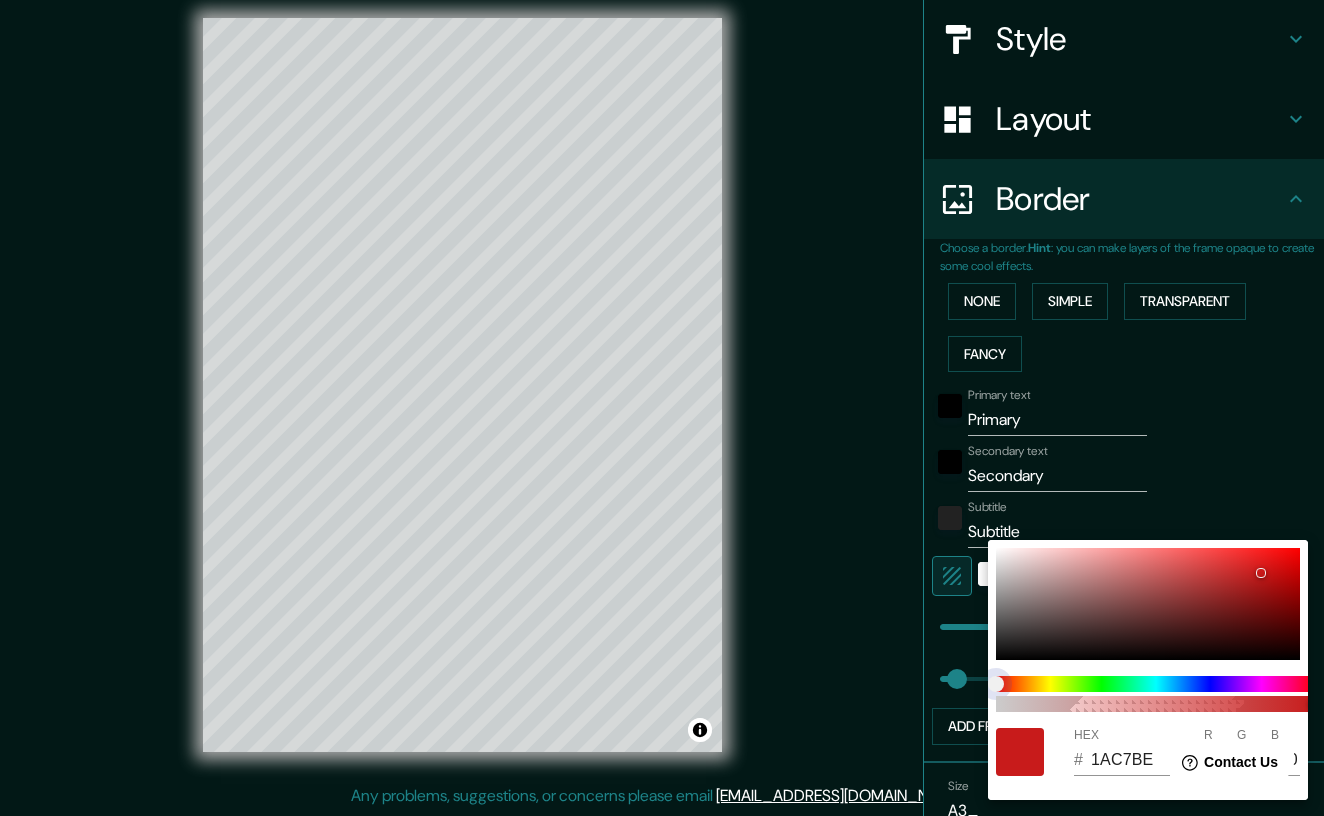 click at bounding box center [1156, 684] 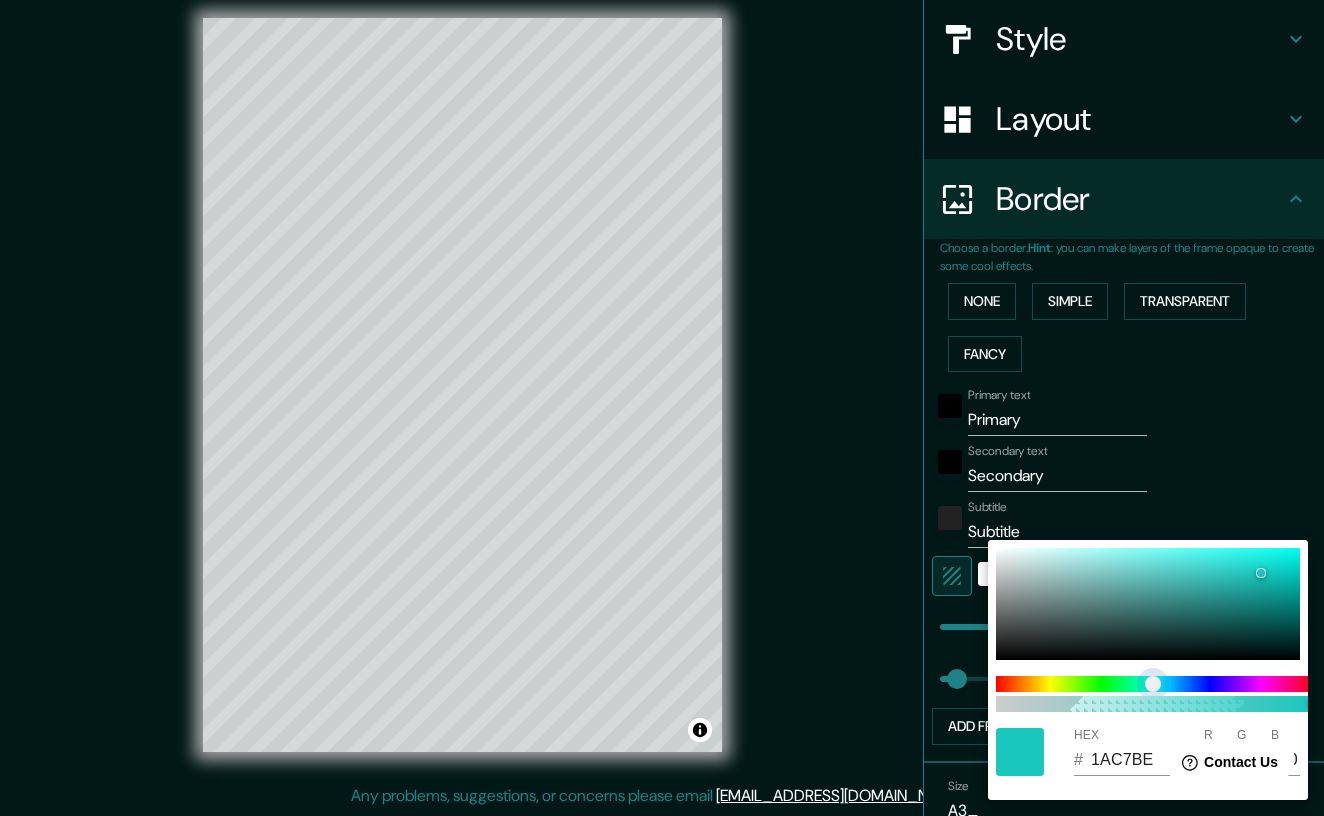 type on "208" 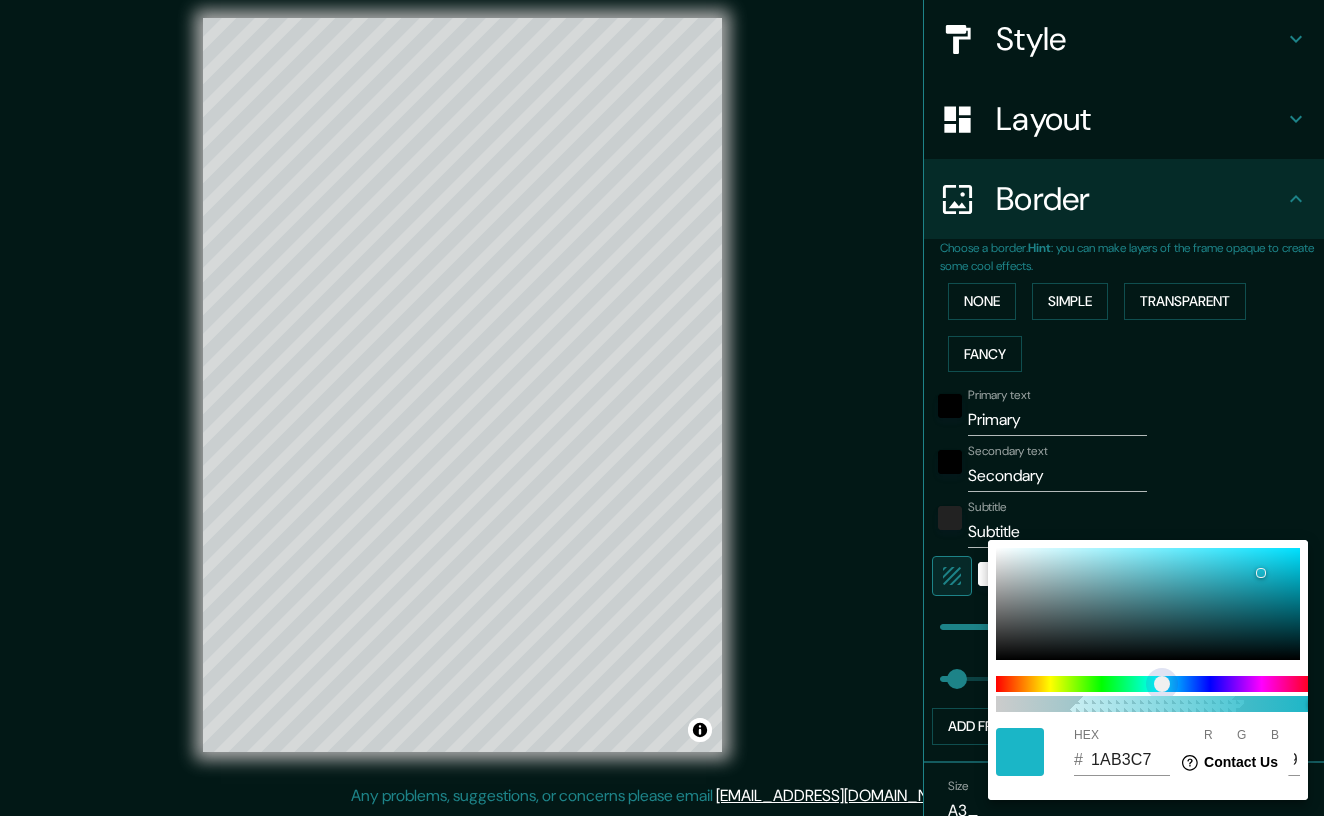 type on "208" 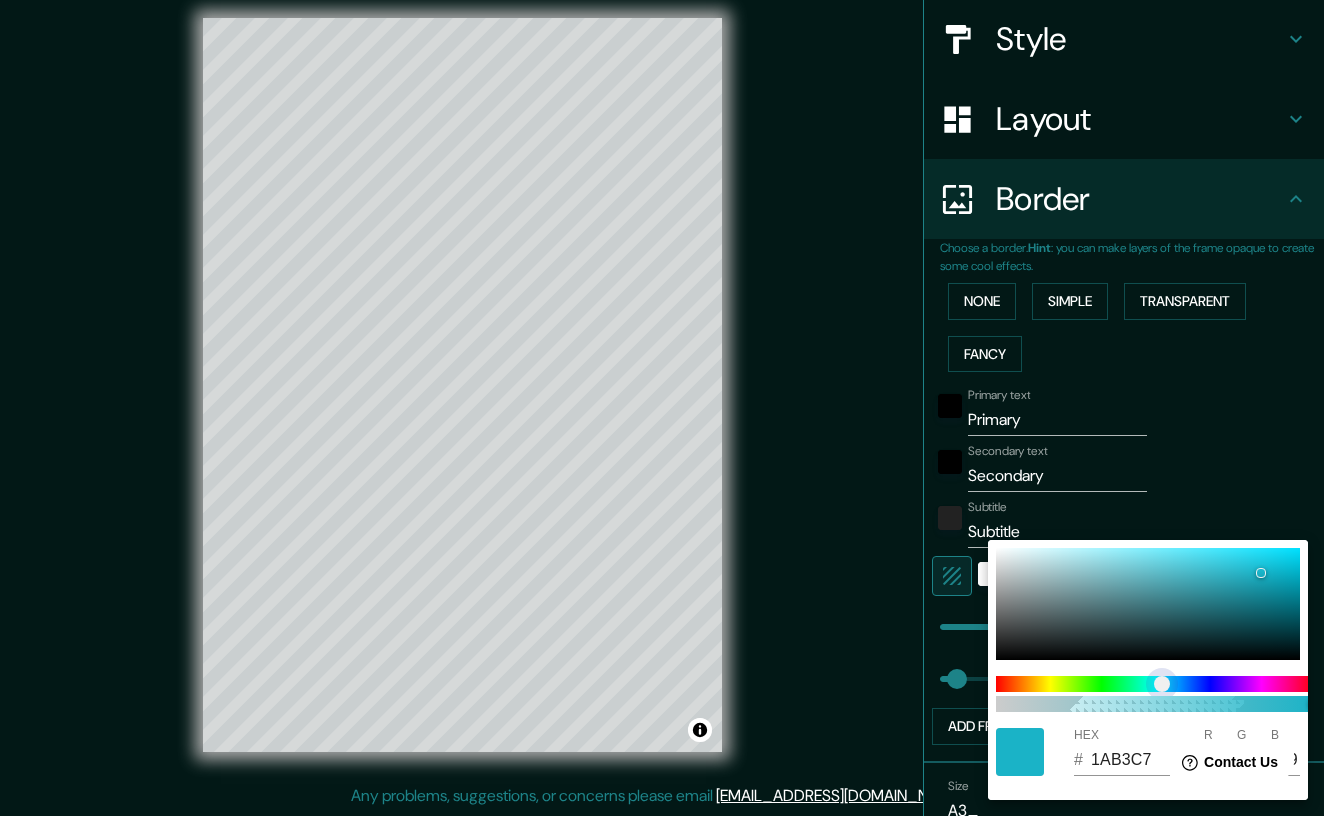 drag, startPoint x: 1153, startPoint y: 686, endPoint x: 1162, endPoint y: 691, distance: 10.29563 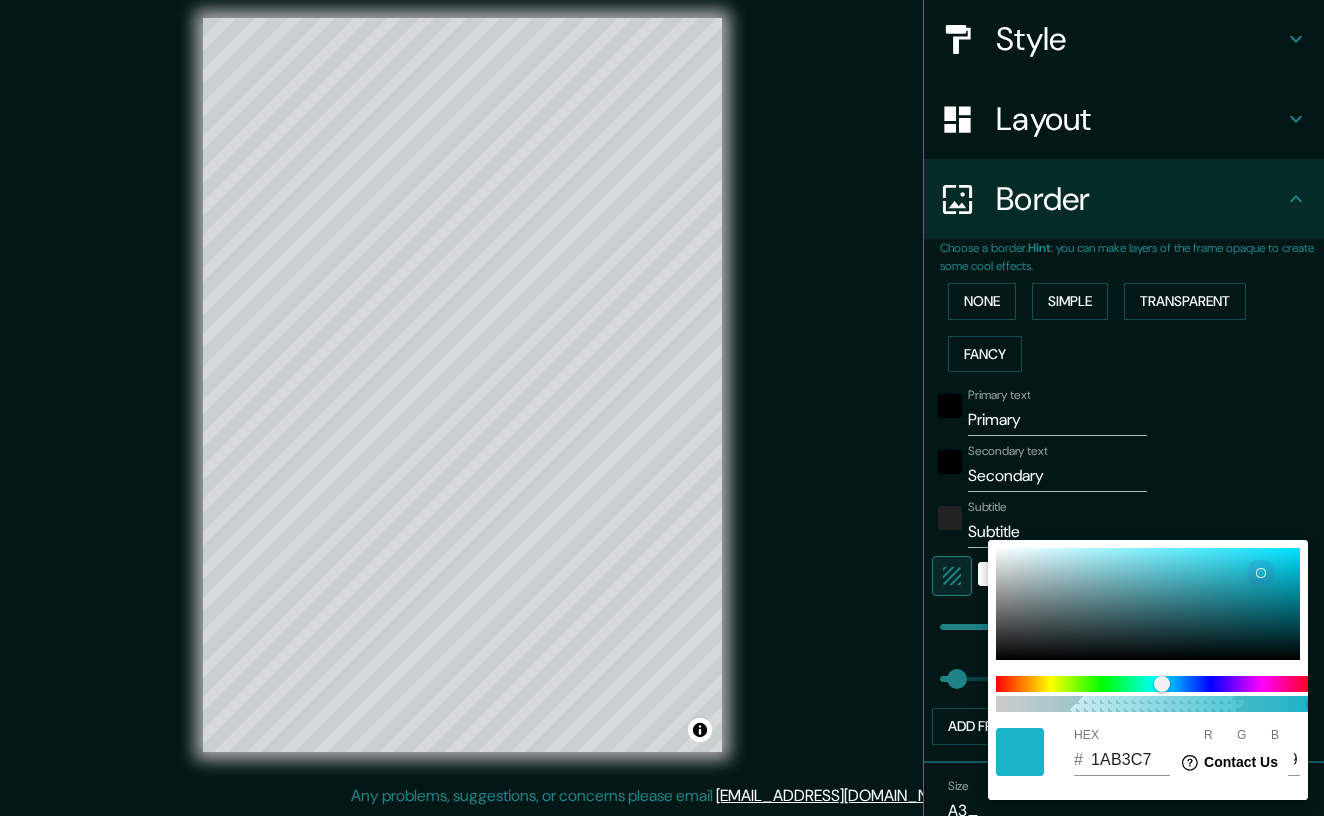 type on "208" 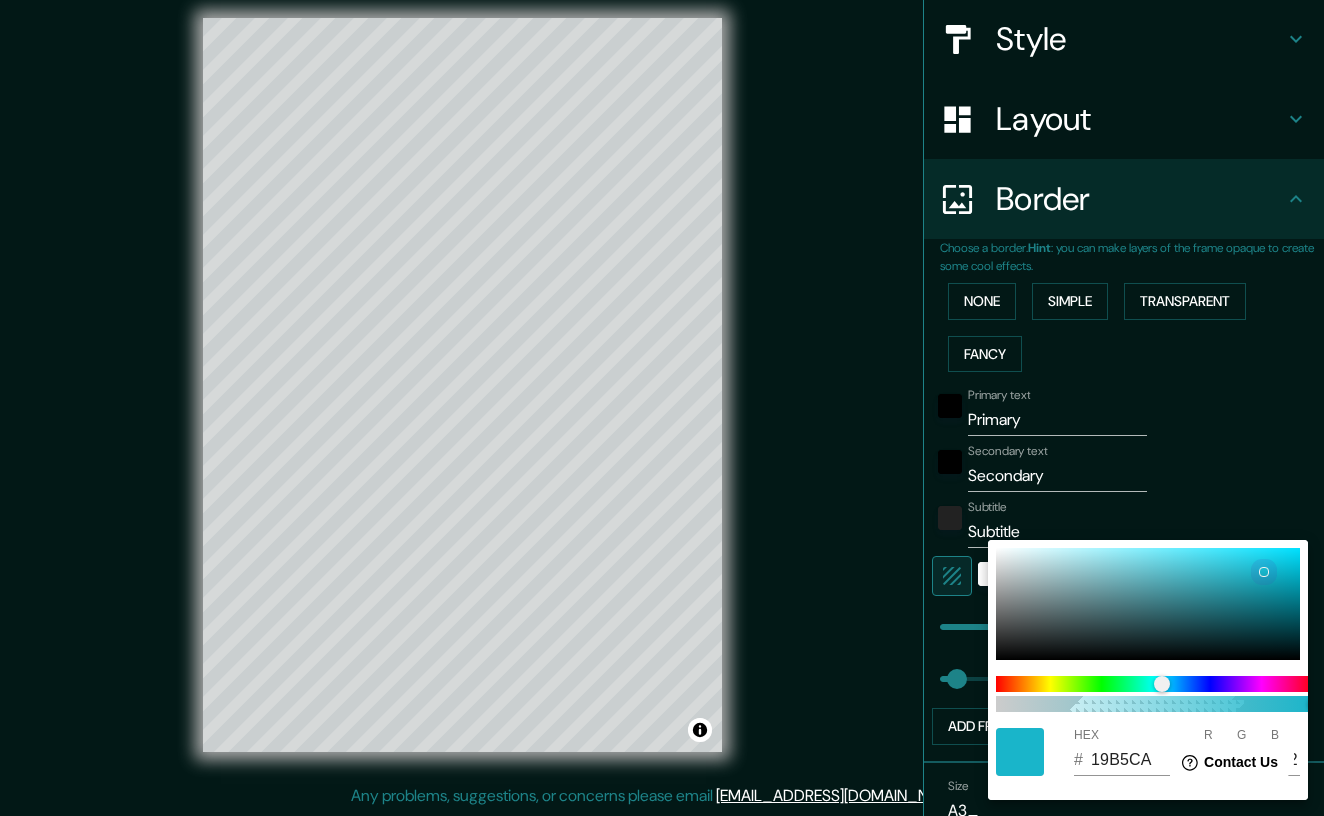 drag, startPoint x: 1262, startPoint y: 571, endPoint x: 1244, endPoint y: 530, distance: 44.777225 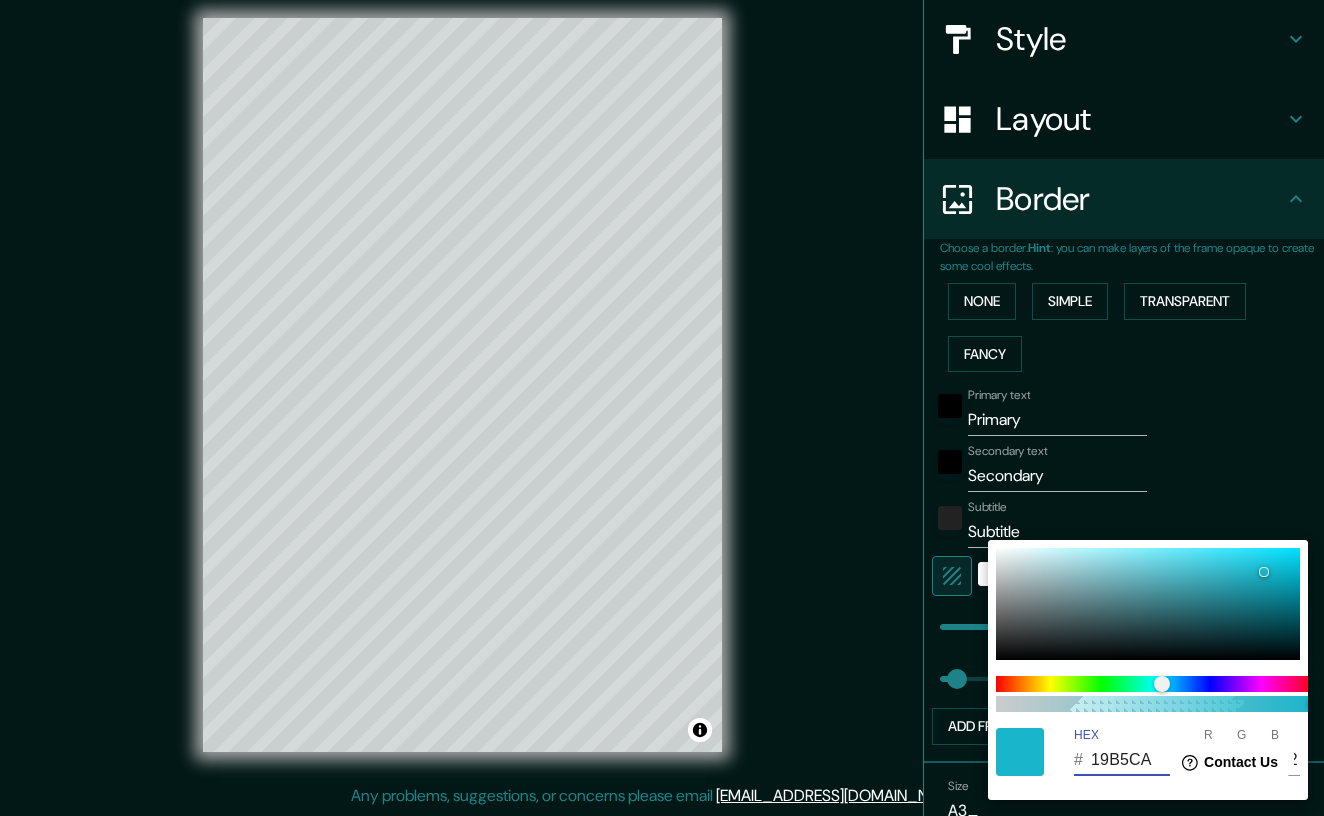 click on "19B5CA" at bounding box center (1130, 760) 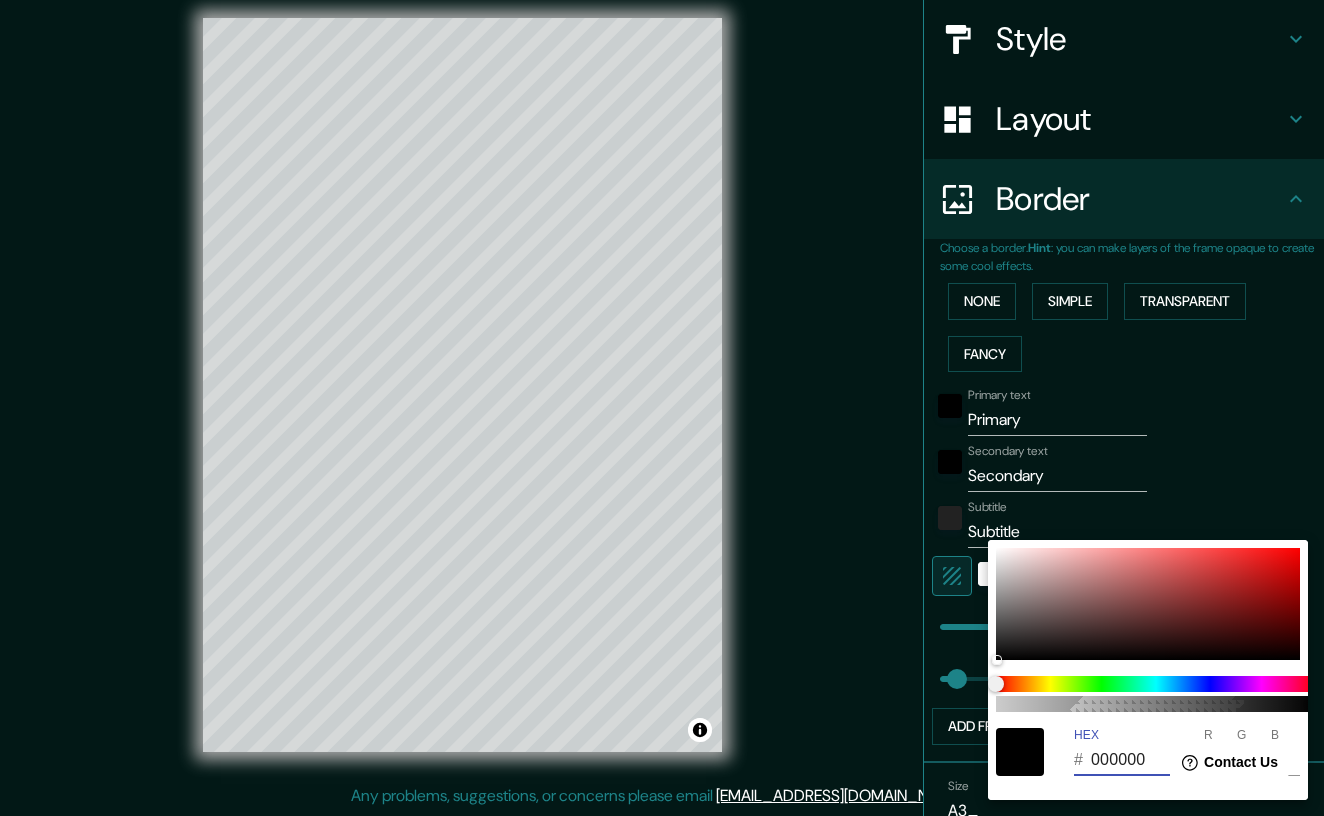 type on "208" 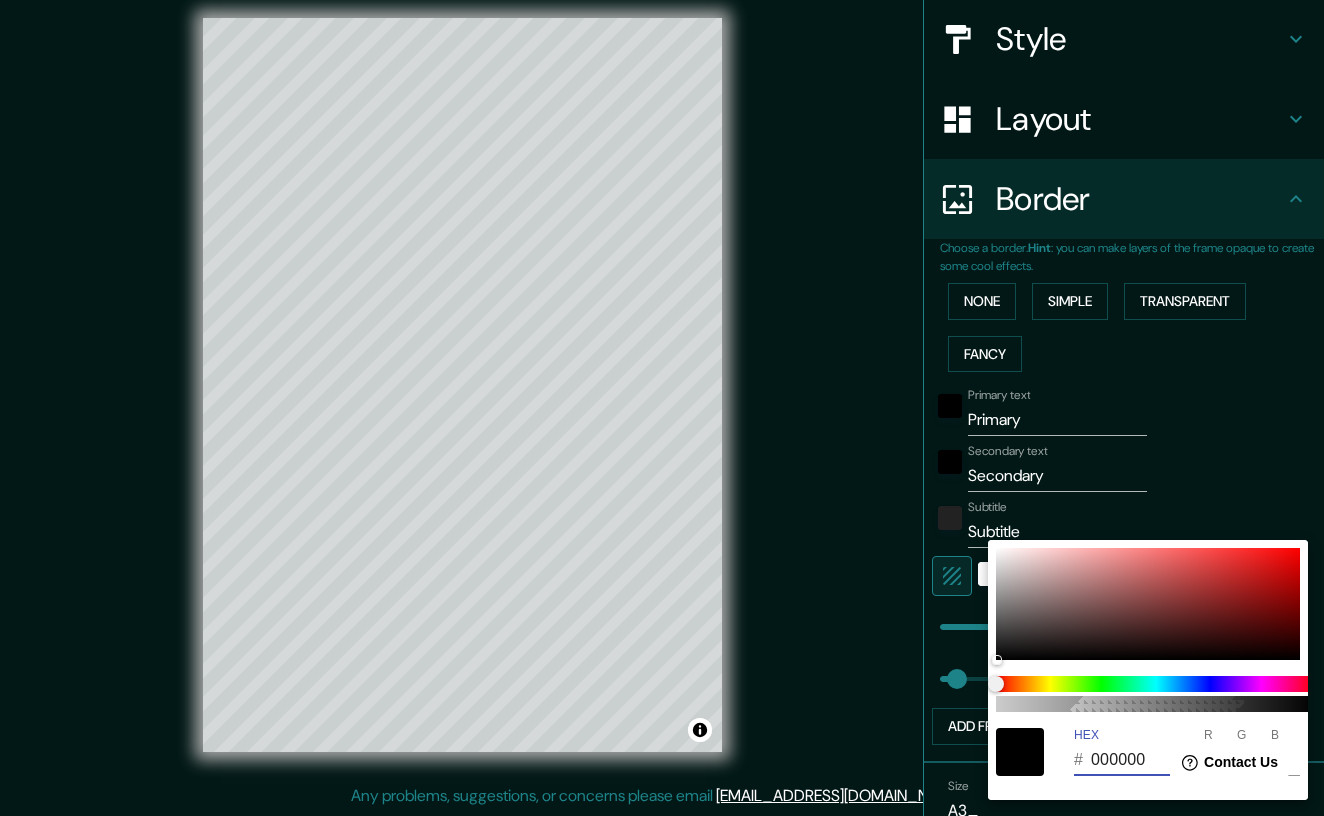 type on "208" 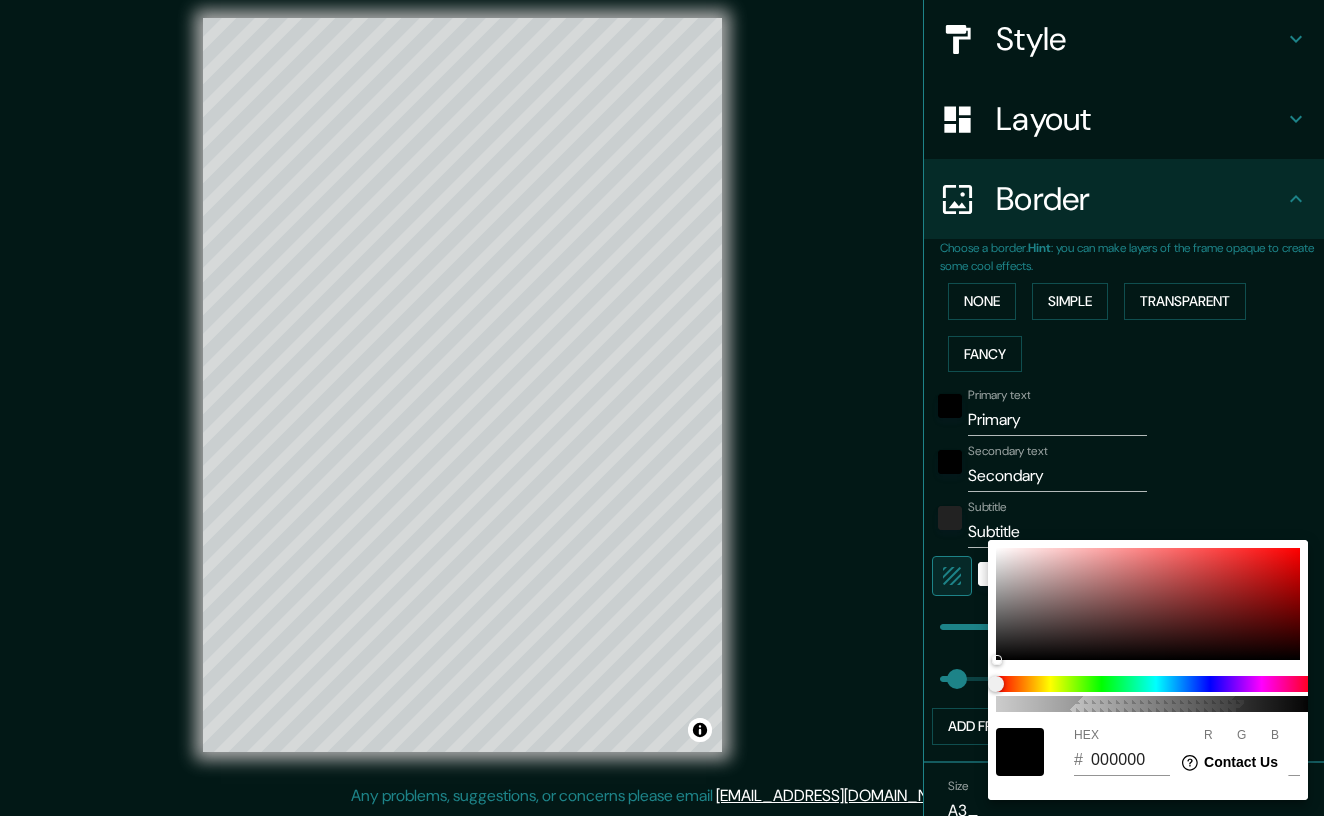click on "R" at bounding box center (1208, 736) 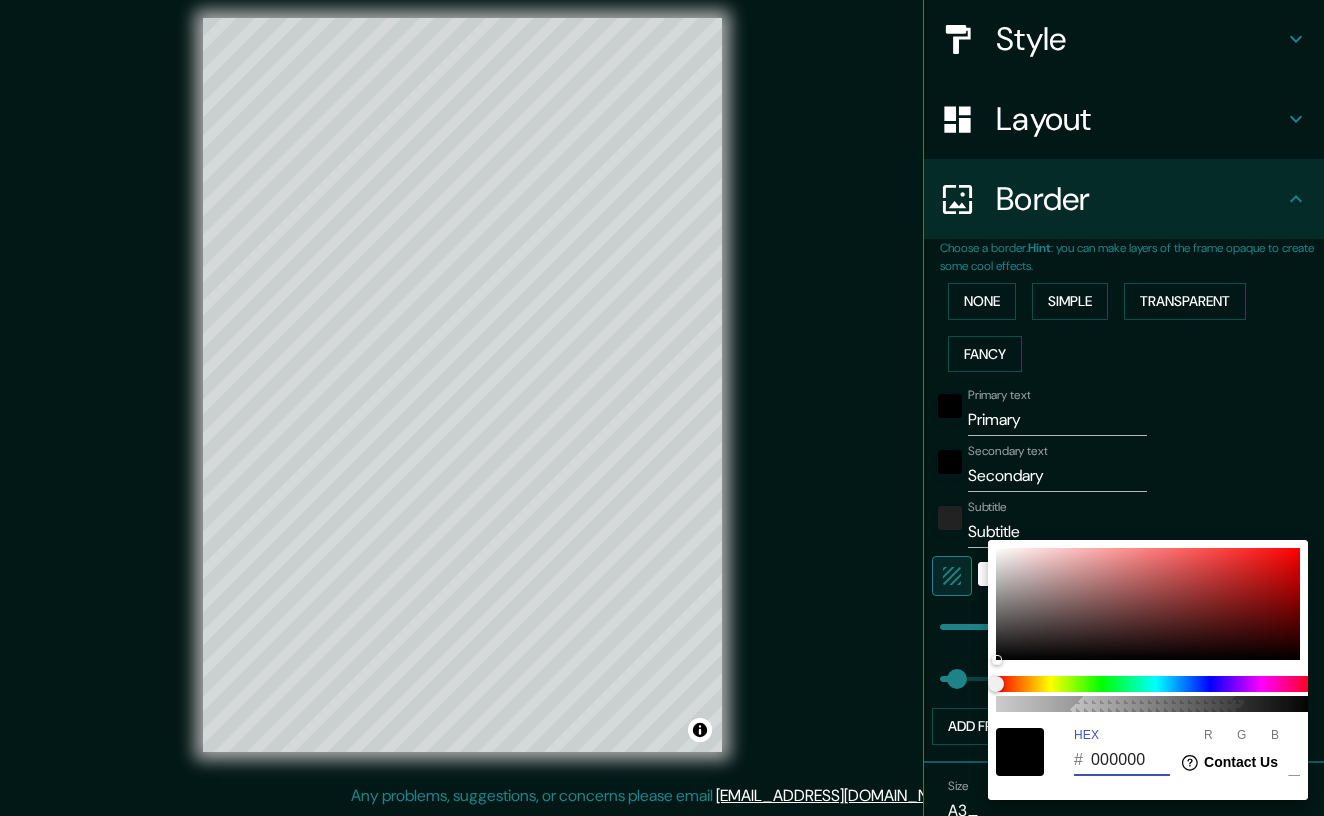 drag, startPoint x: 1125, startPoint y: 763, endPoint x: 1088, endPoint y: 761, distance: 37.054016 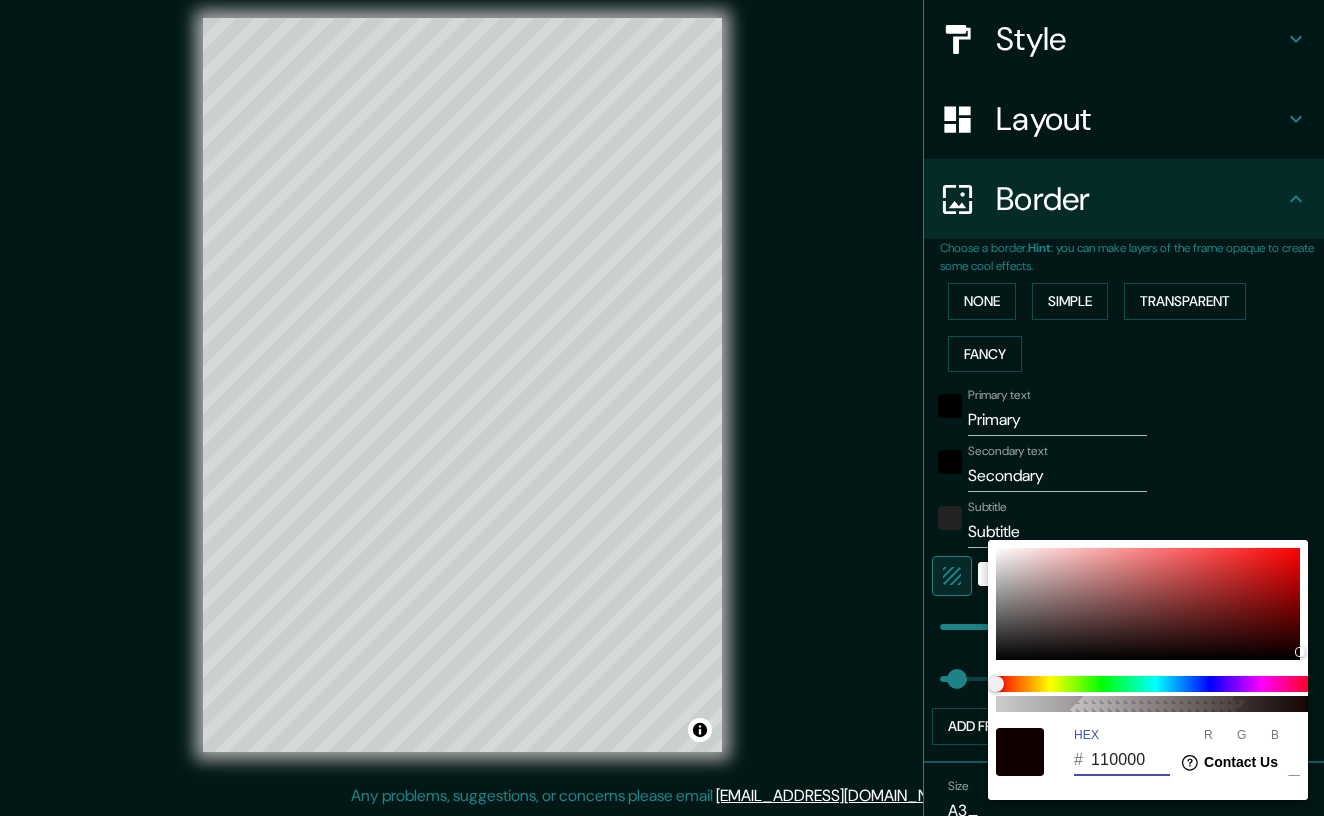 type on "208" 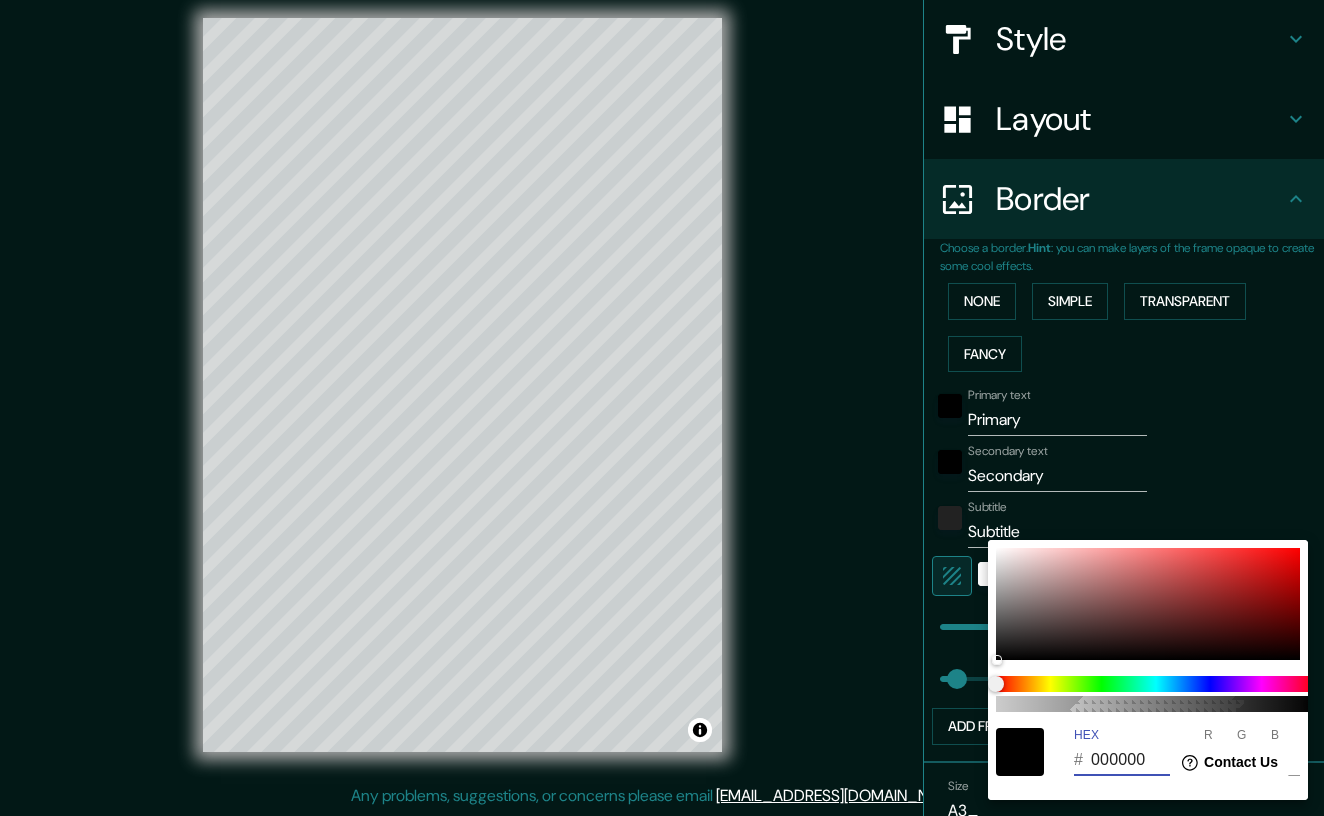 type on "208" 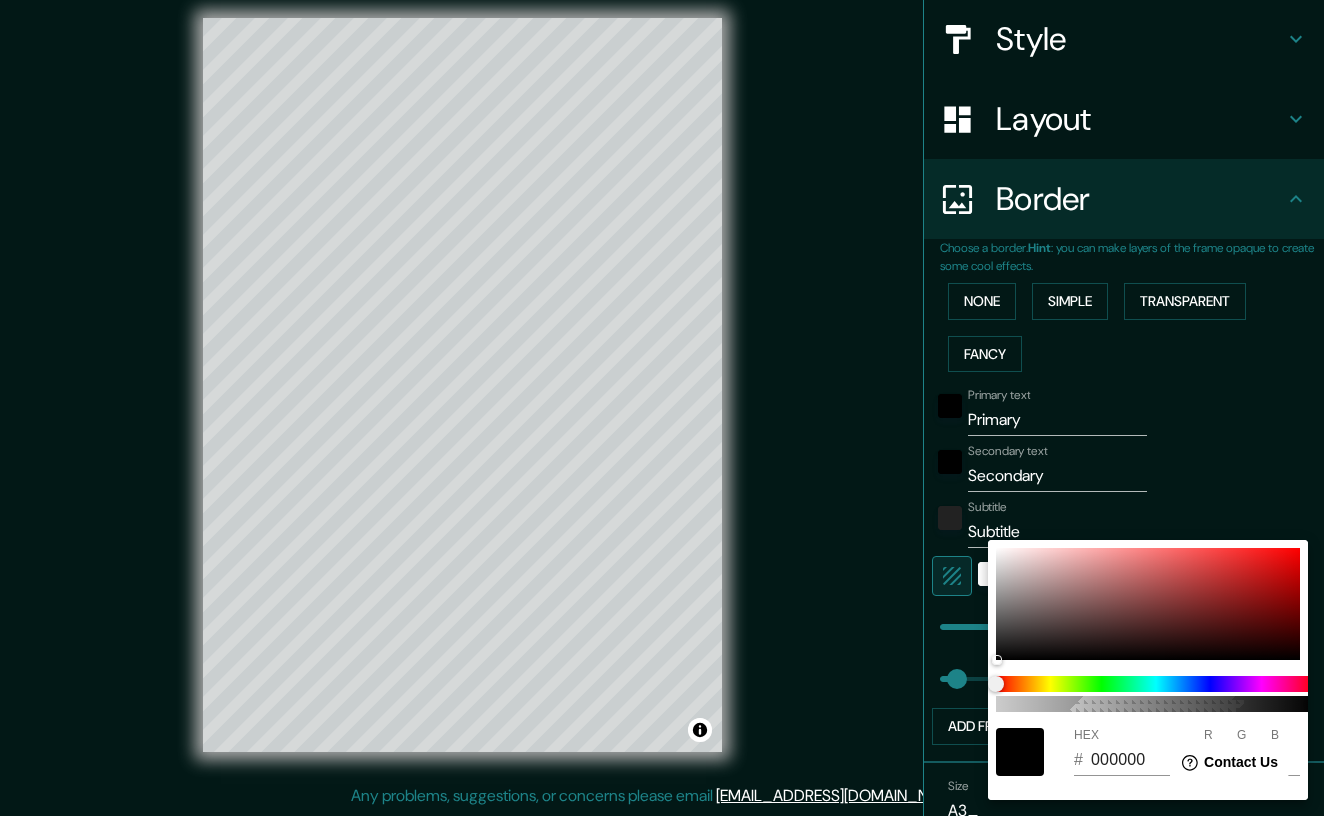 drag, startPoint x: 2236, startPoint y: 1500, endPoint x: 1152, endPoint y: 758, distance: 1313.6285 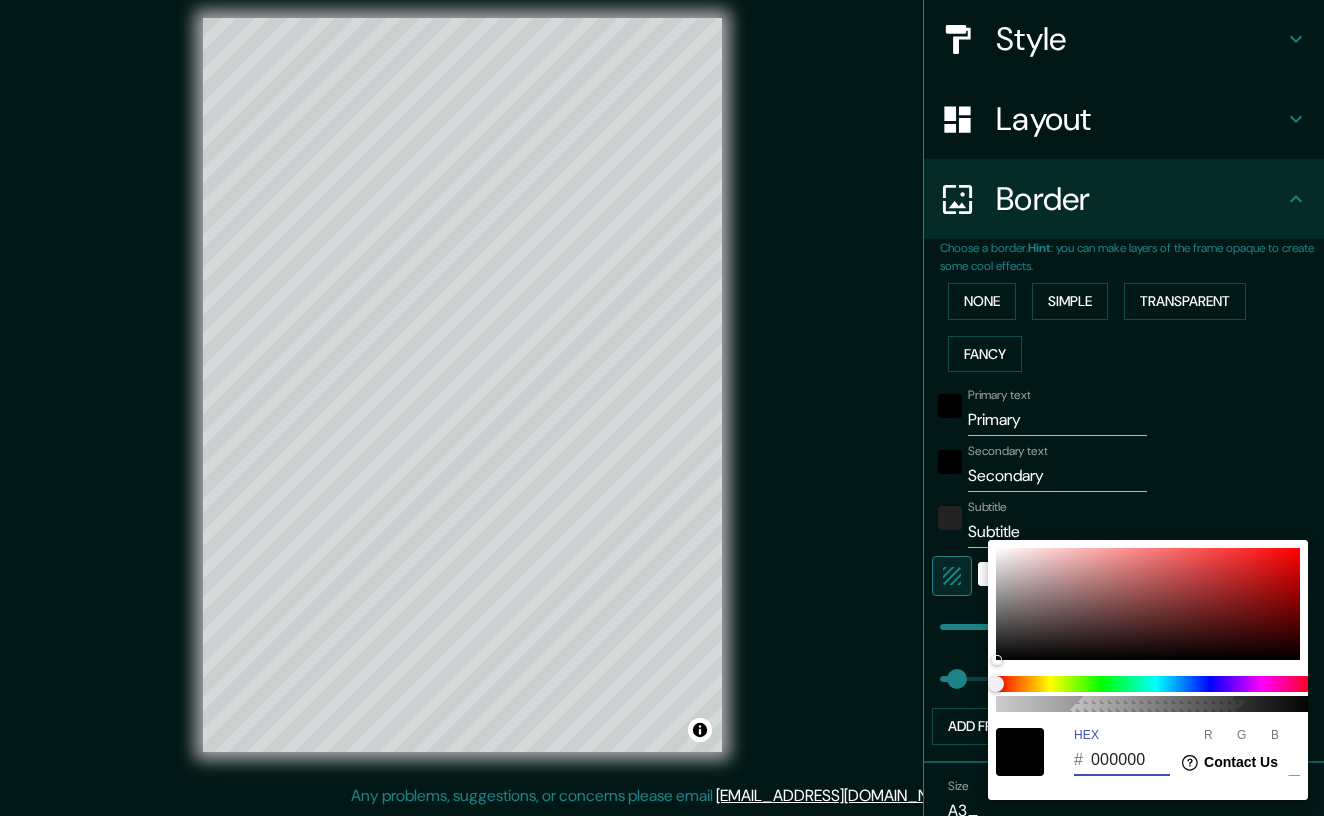 drag, startPoint x: 1100, startPoint y: 760, endPoint x: 1088, endPoint y: 760, distance: 12 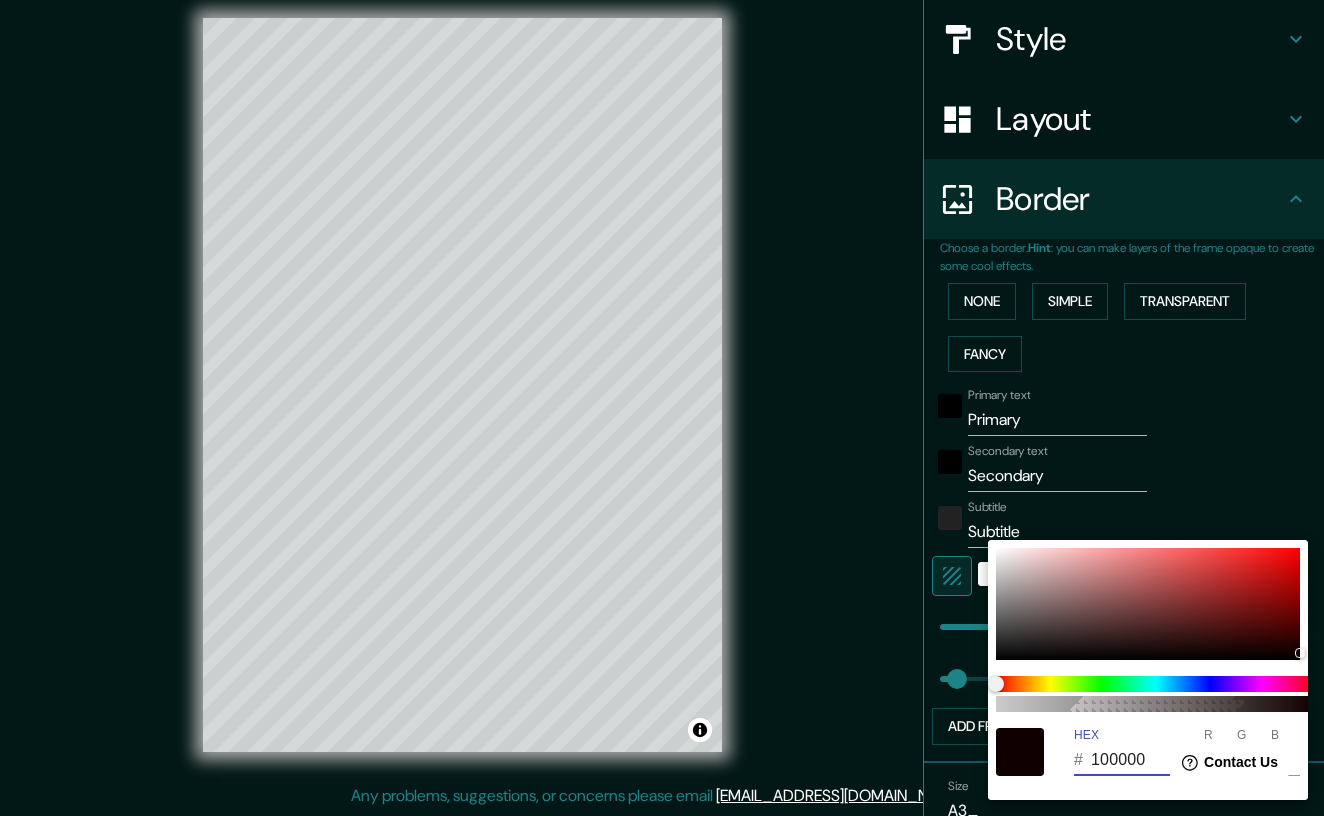 drag, startPoint x: 1111, startPoint y: 760, endPoint x: 1098, endPoint y: 760, distance: 13 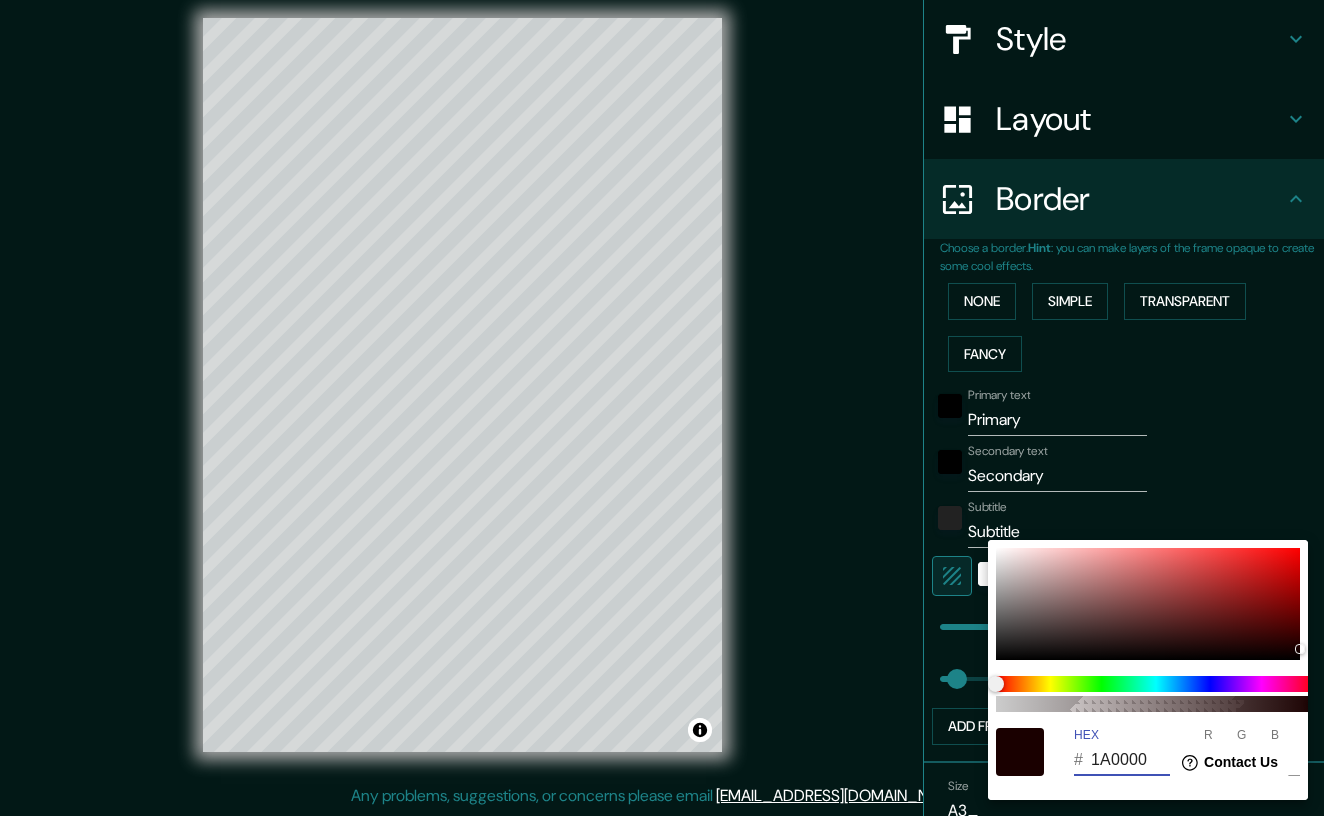 click on "1A0000" at bounding box center [1130, 760] 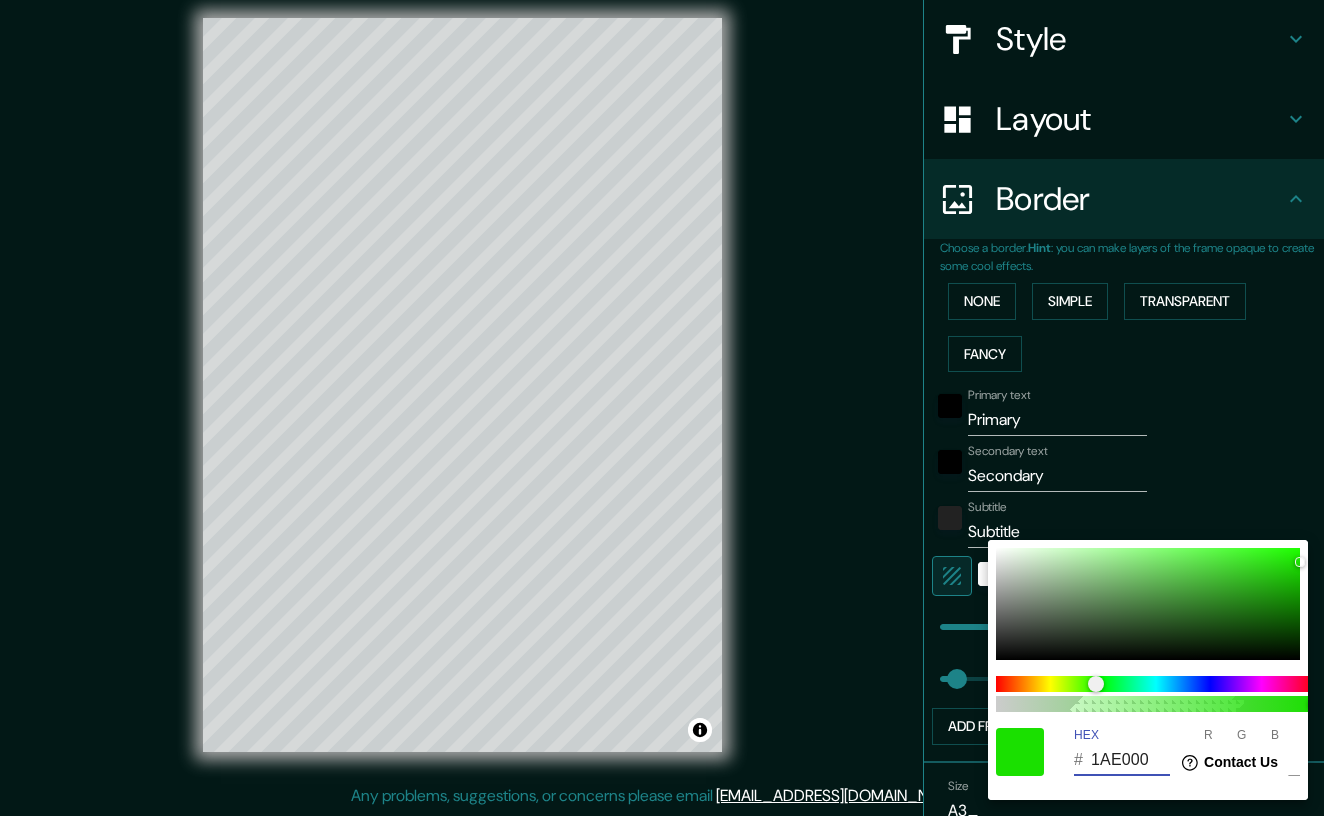 drag, startPoint x: 1133, startPoint y: 758, endPoint x: 1121, endPoint y: 758, distance: 12 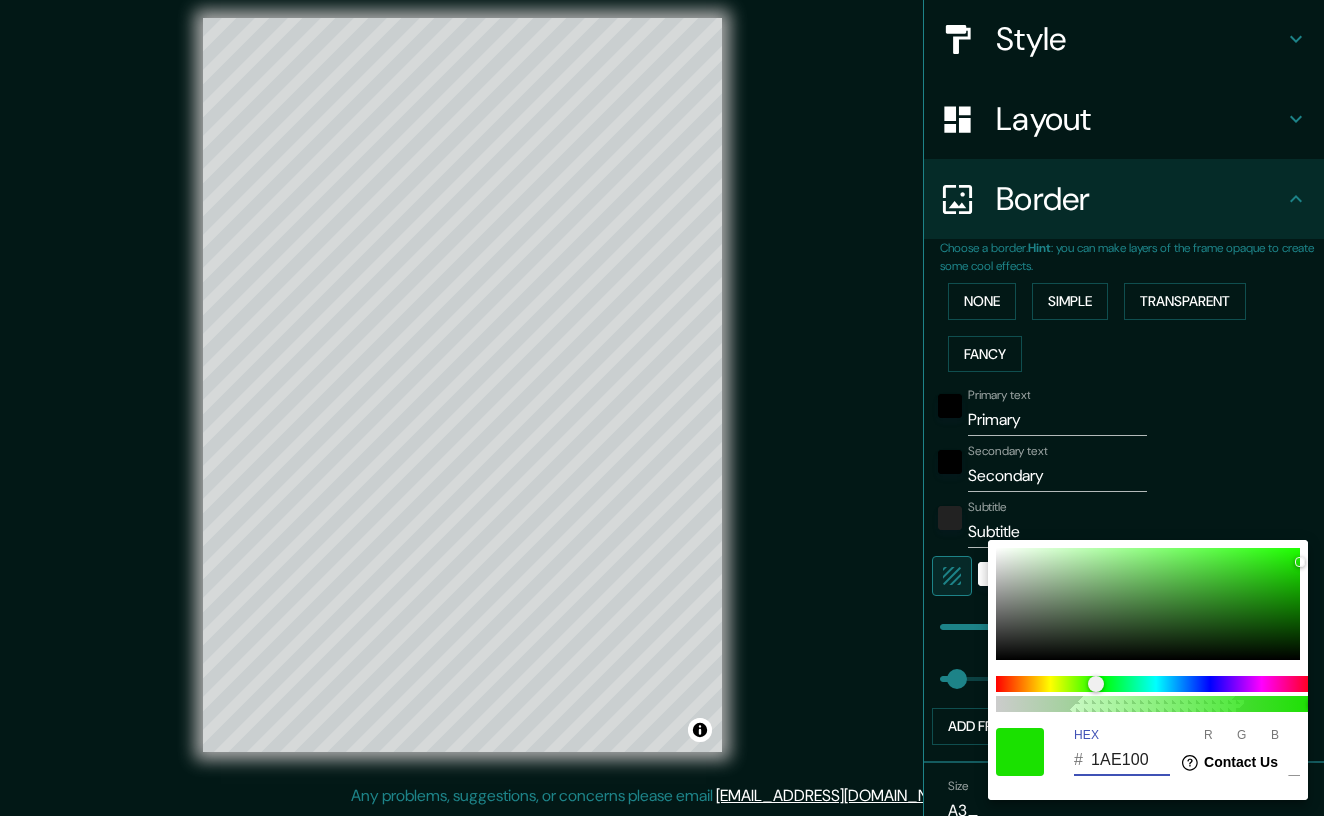 click on "1AE100" at bounding box center (1130, 760) 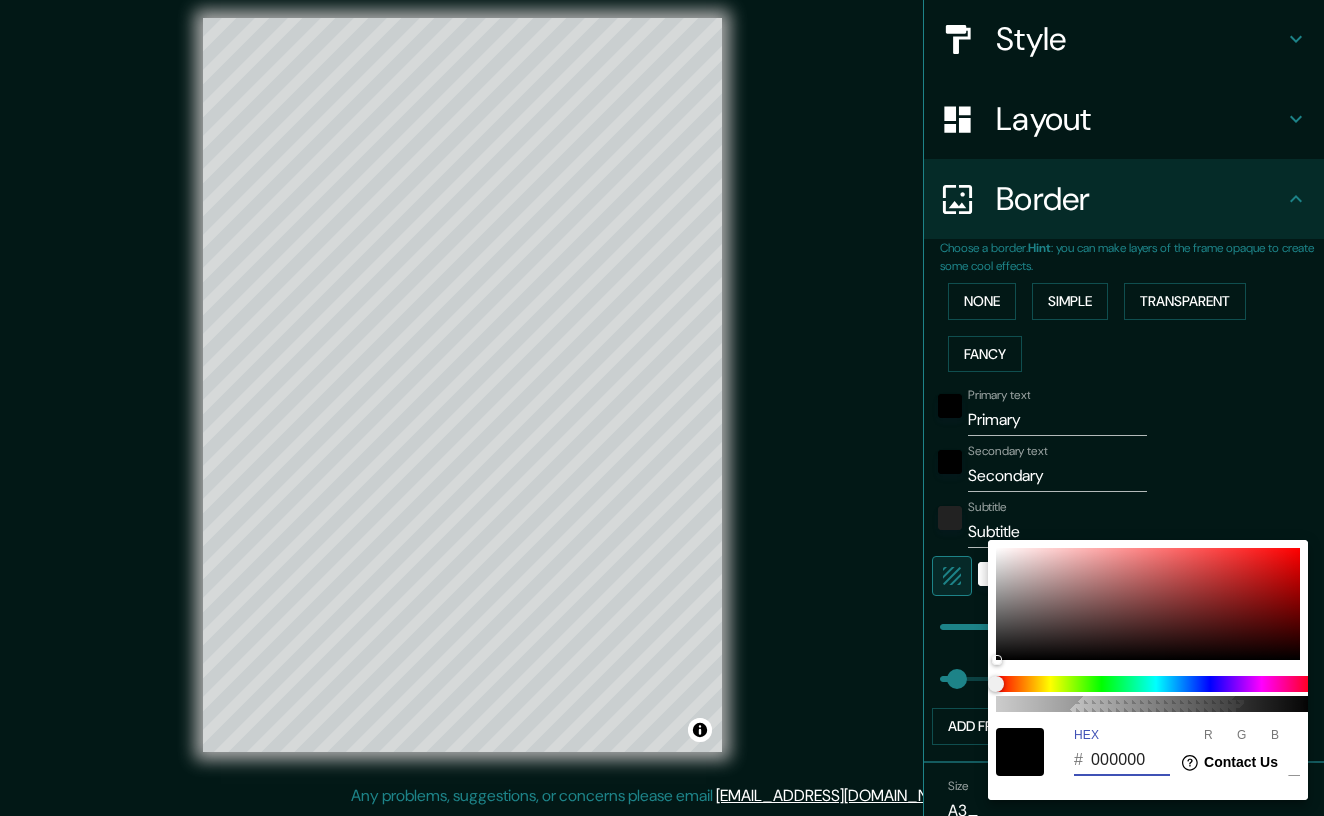 drag, startPoint x: 1100, startPoint y: 759, endPoint x: 1079, endPoint y: 759, distance: 21 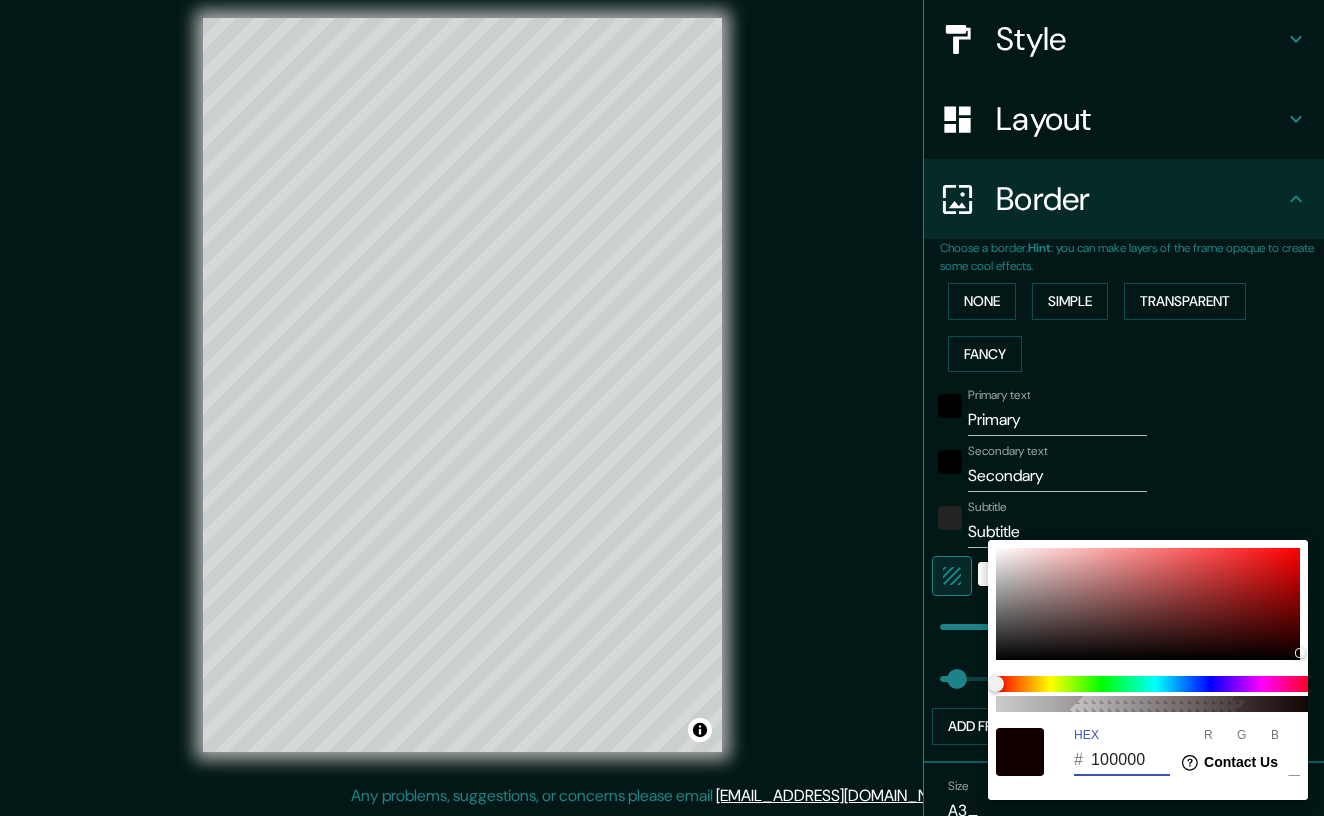drag, startPoint x: 1112, startPoint y: 762, endPoint x: 1098, endPoint y: 762, distance: 14 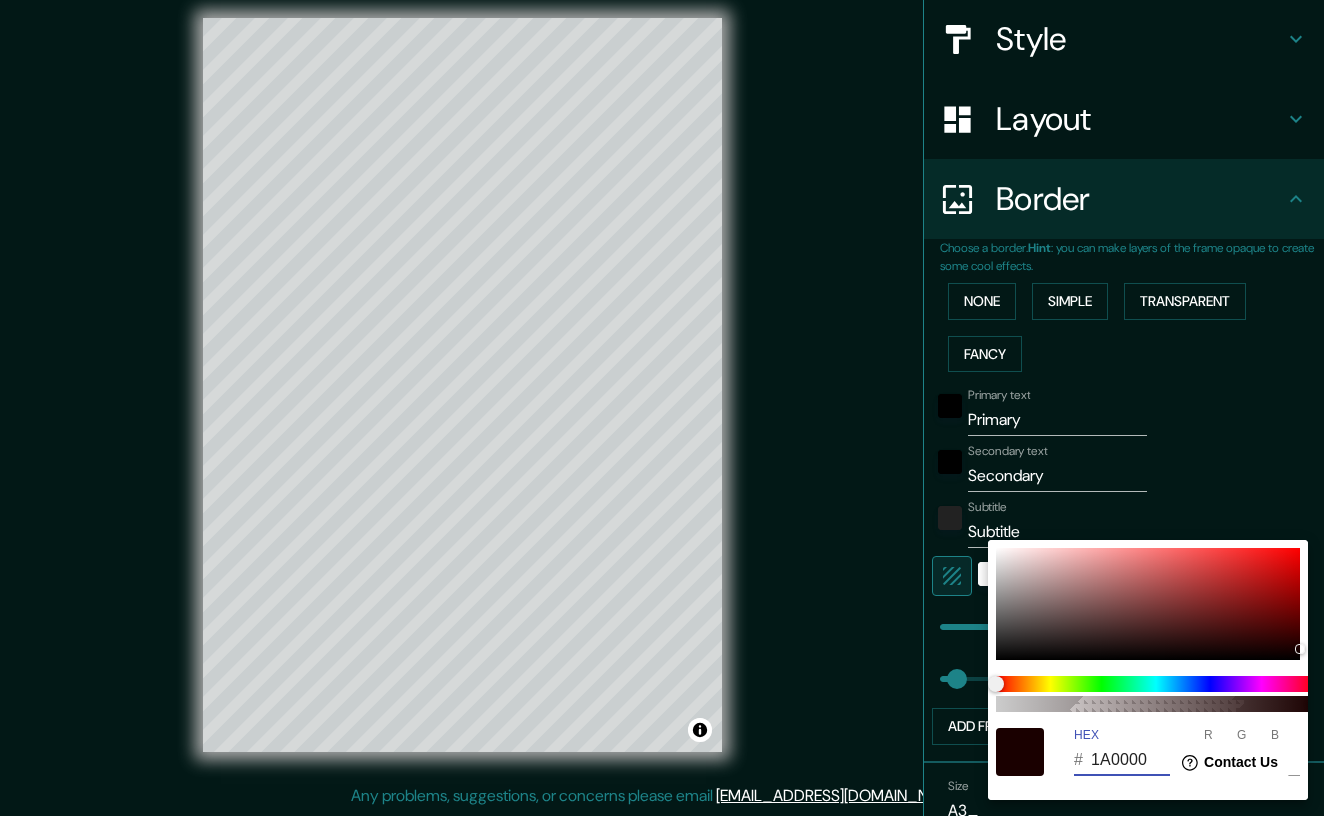 click on "1A0000" at bounding box center [1130, 760] 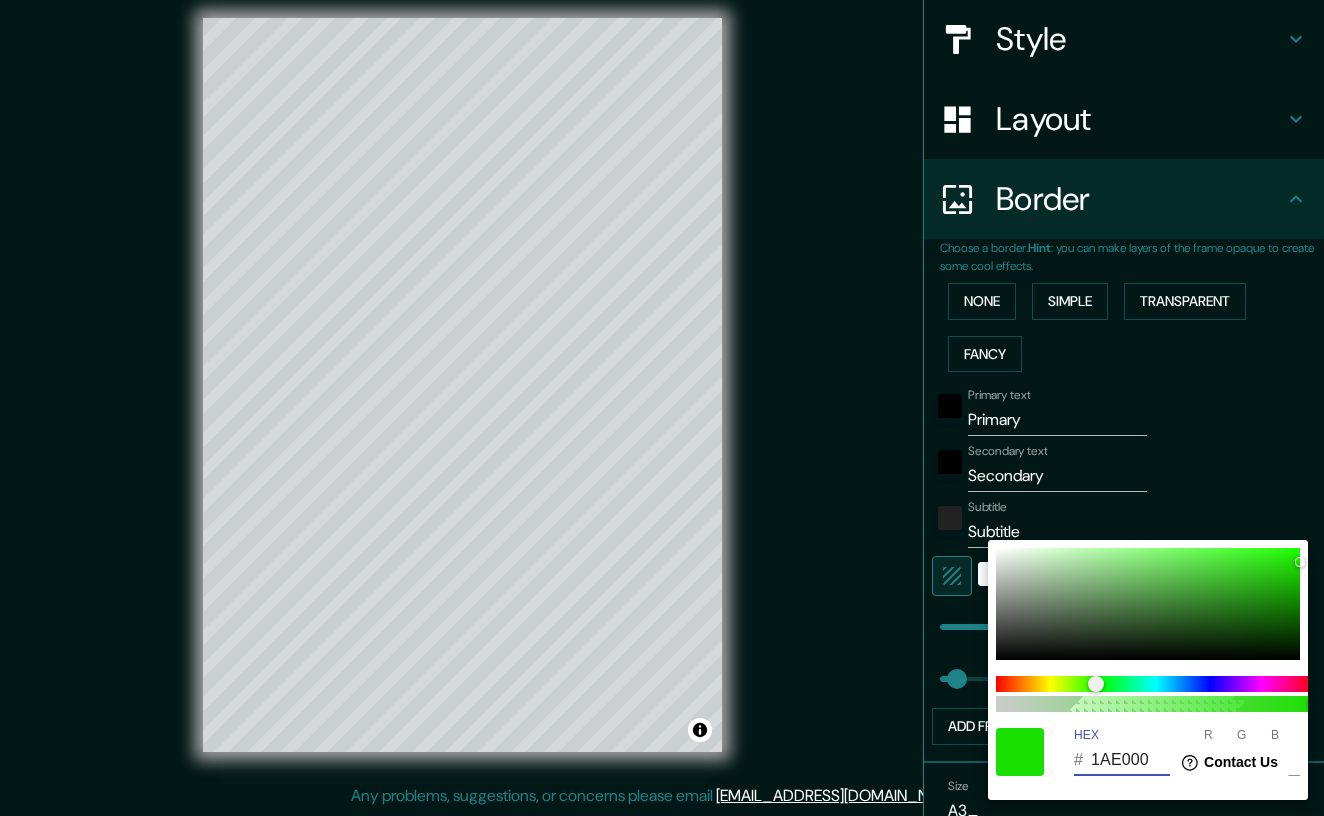 click on "1AE000" at bounding box center (1130, 760) 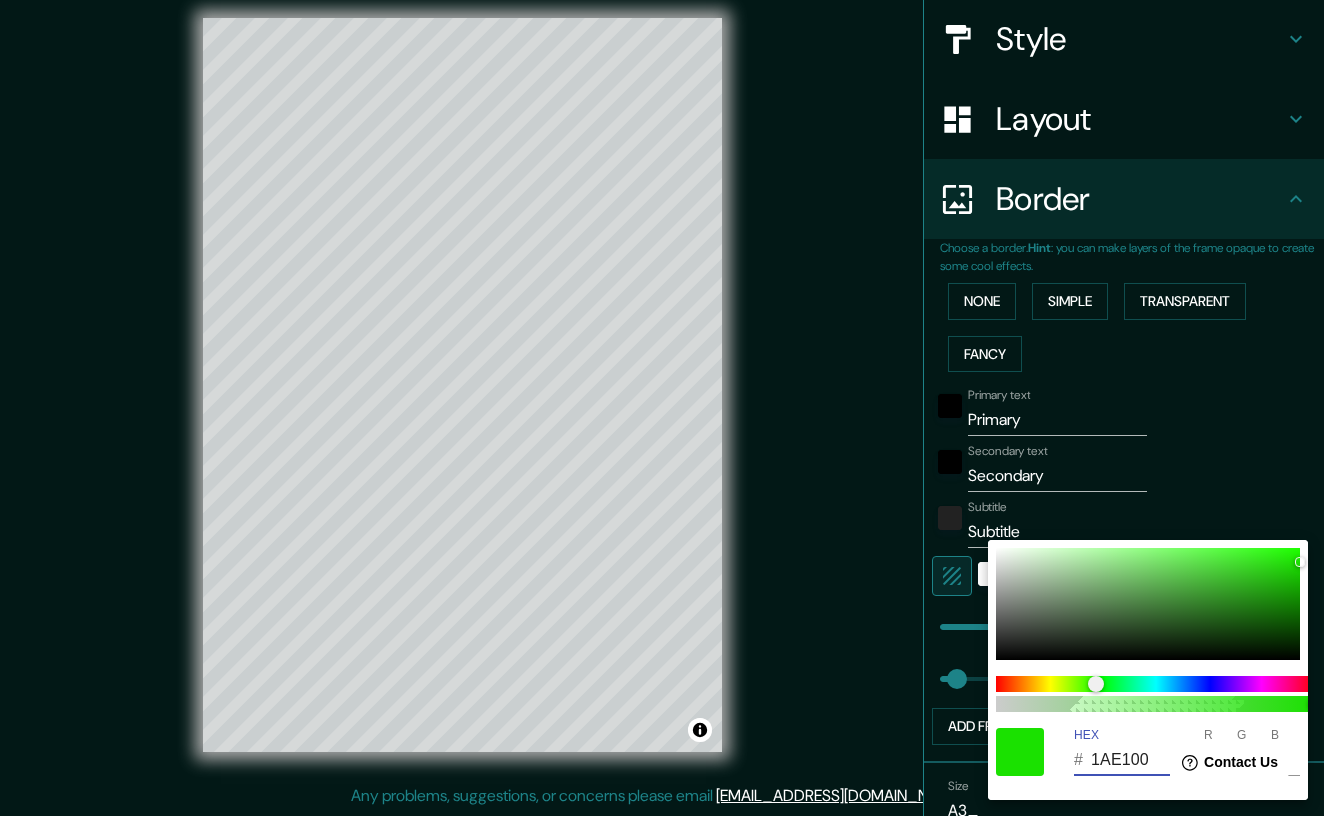click on "1AE100" at bounding box center (1130, 760) 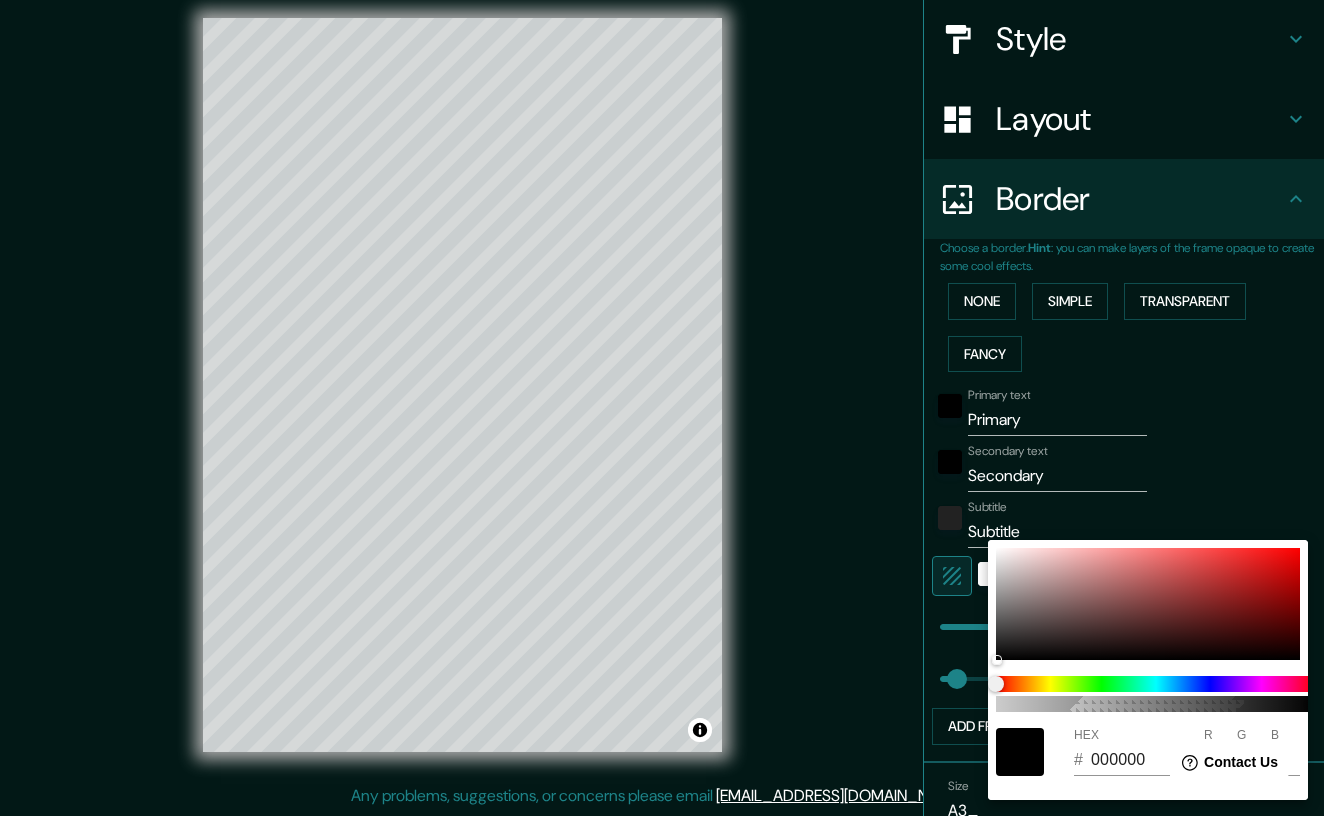 drag, startPoint x: 1150, startPoint y: 758, endPoint x: 1128, endPoint y: 754, distance: 22.36068 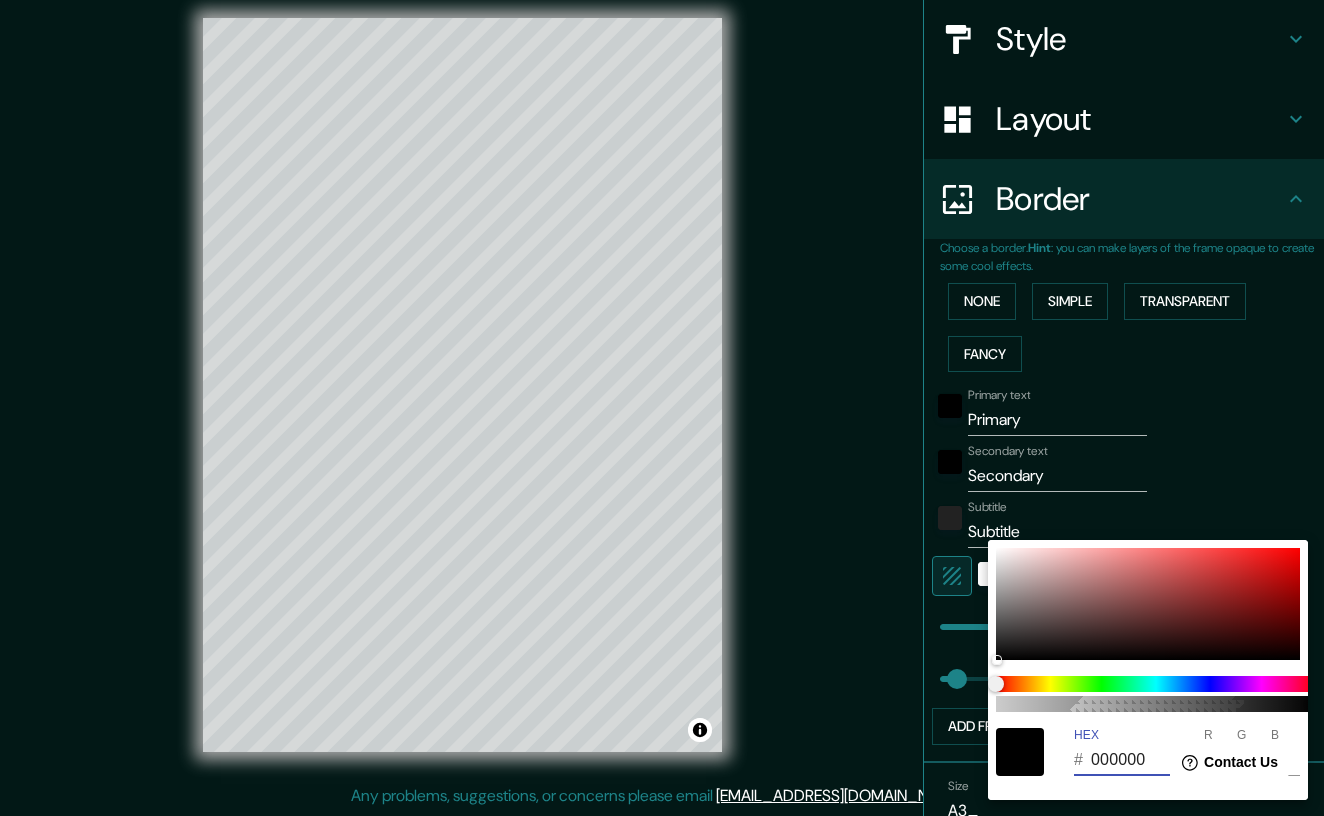 drag, startPoint x: 2275, startPoint y: 1492, endPoint x: 1156, endPoint y: 748, distance: 1343.7622 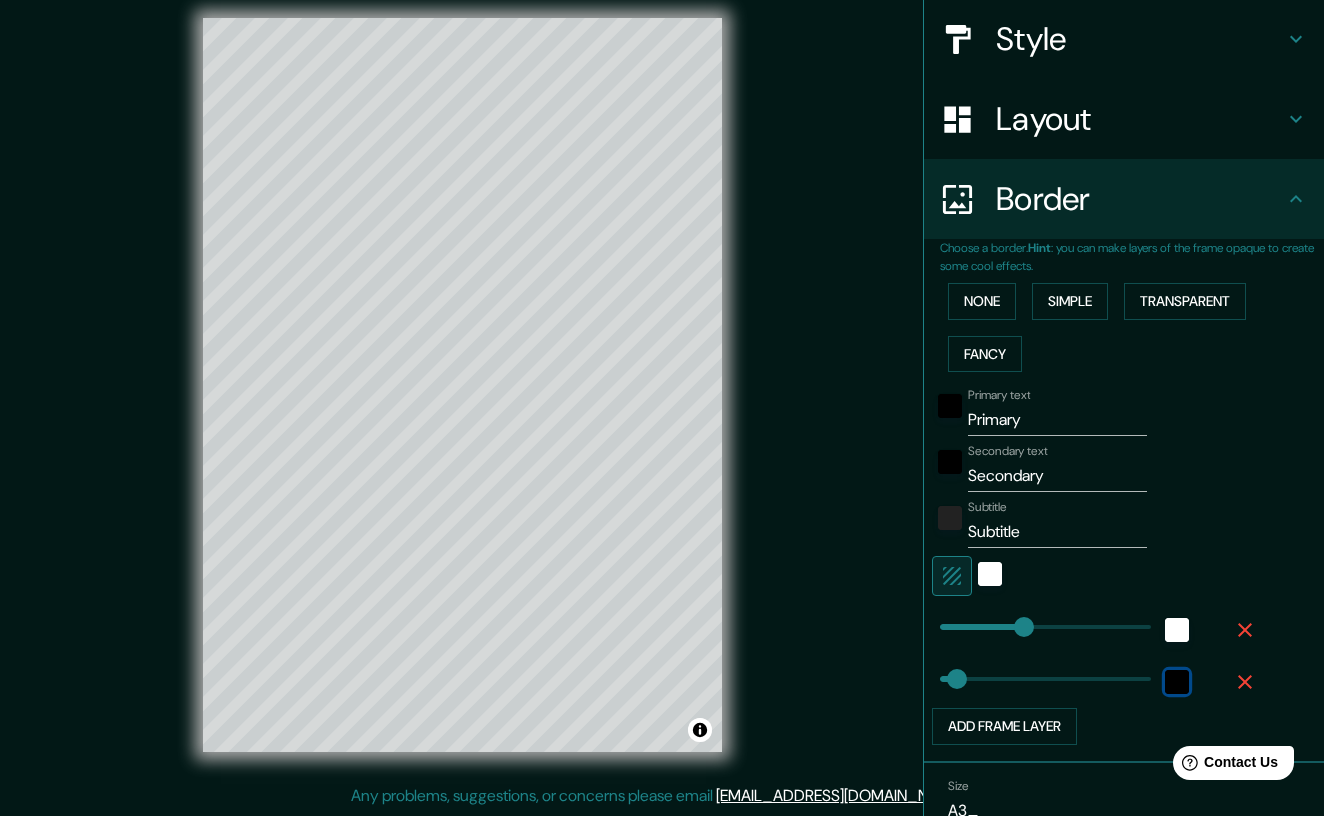 type 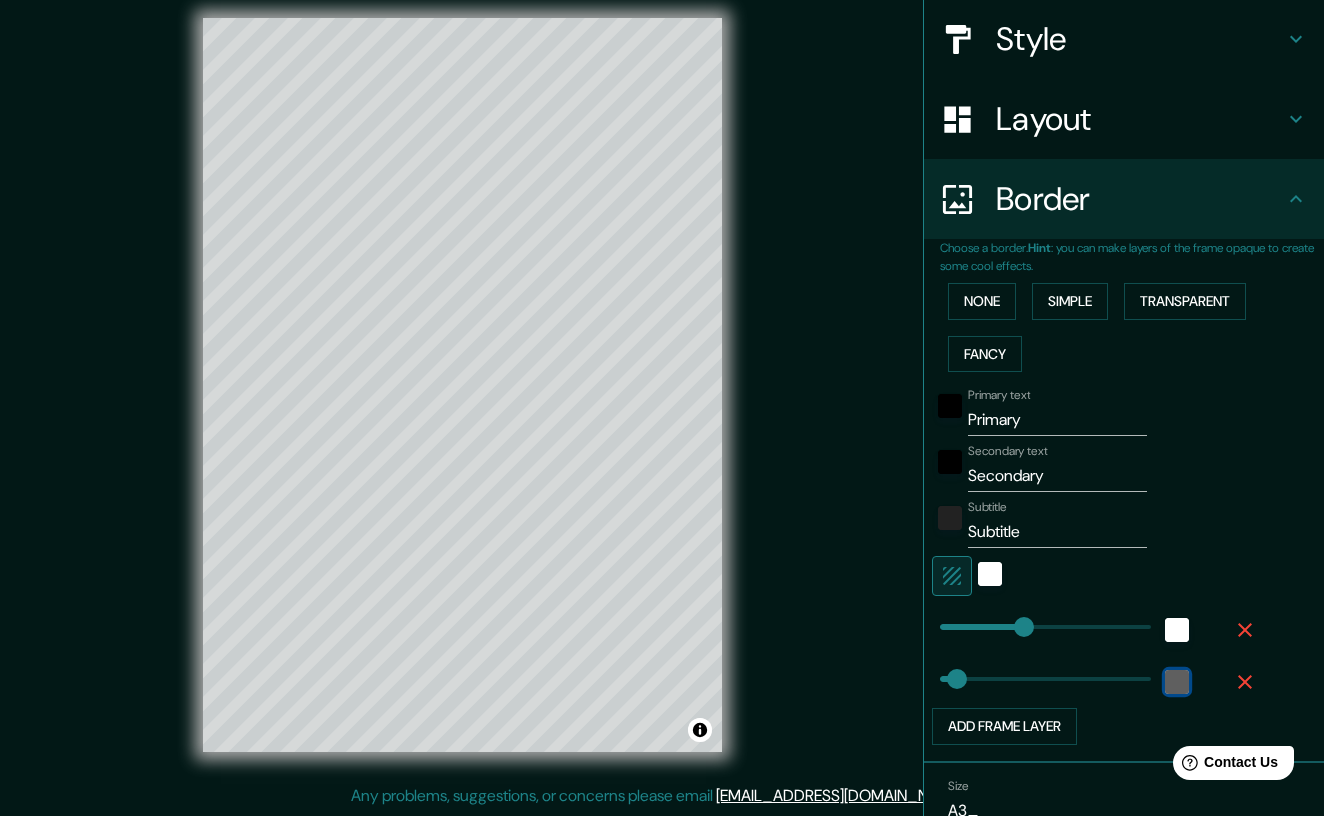 click at bounding box center (1177, 682) 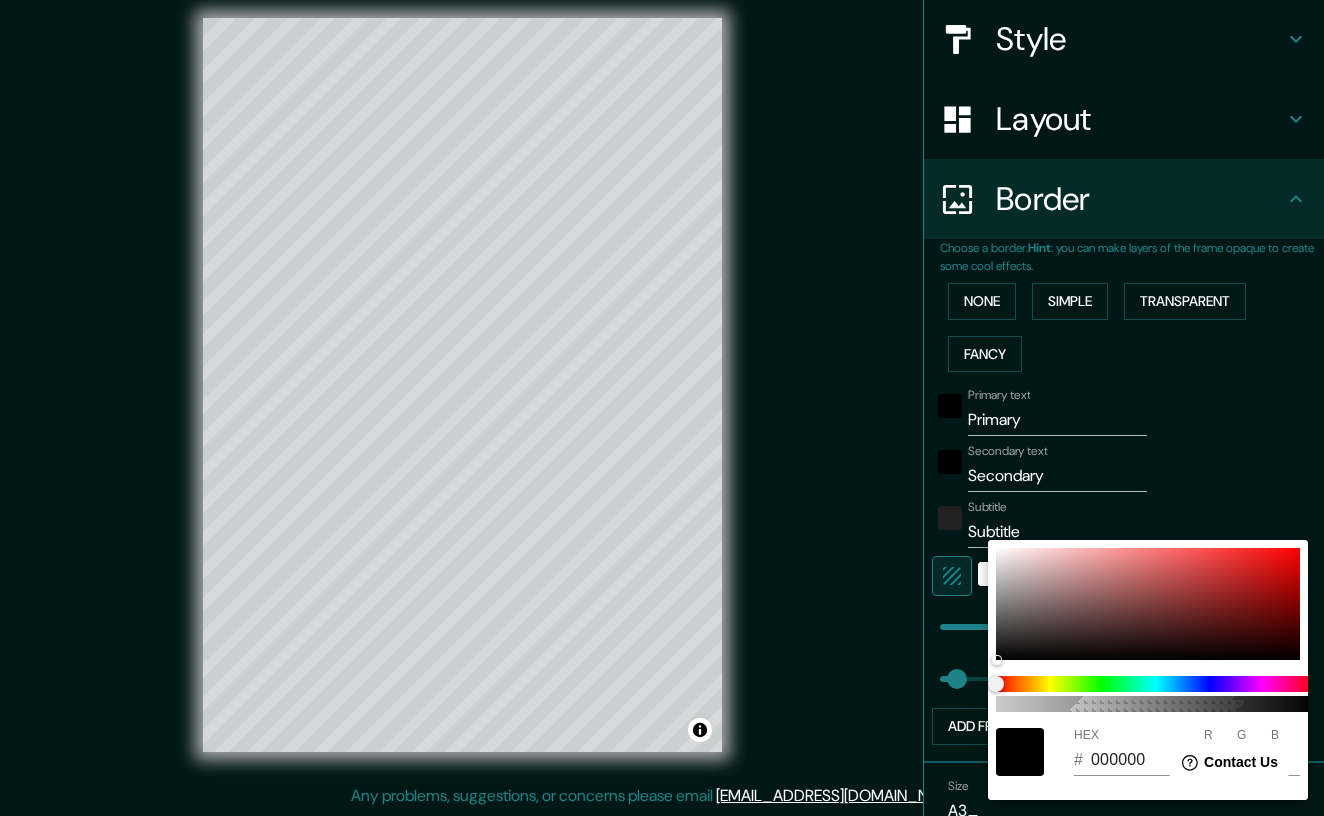 drag, startPoint x: 1100, startPoint y: 754, endPoint x: 1085, endPoint y: 754, distance: 15 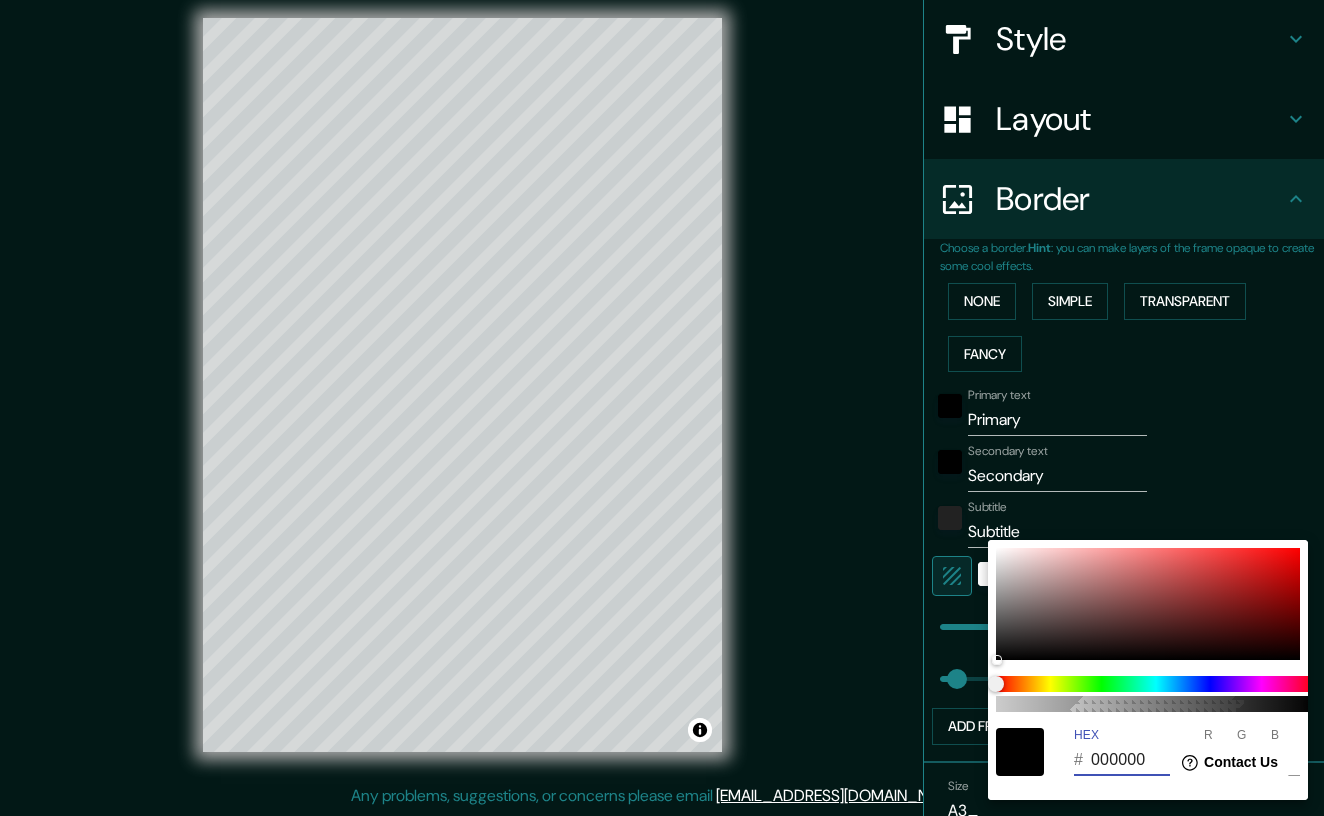 type on "208" 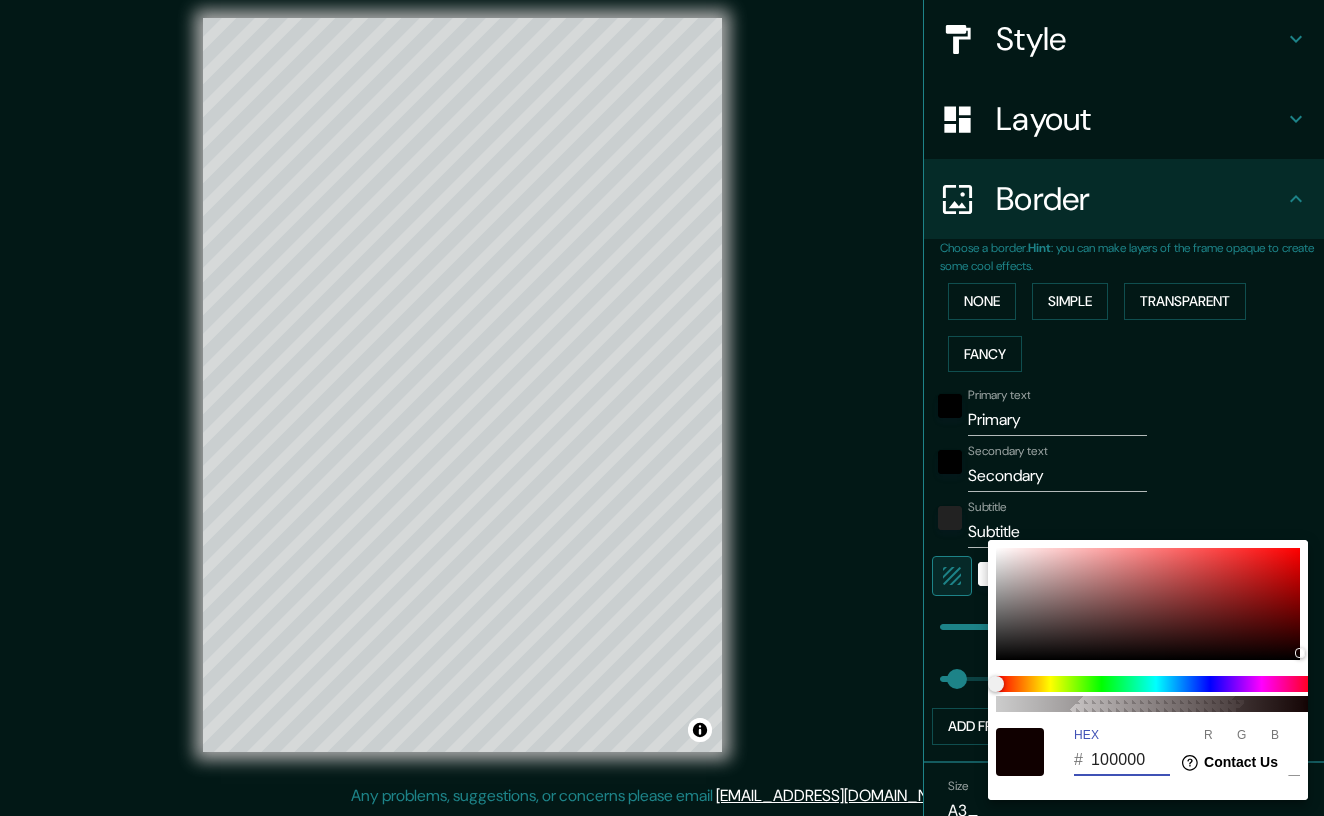 drag, startPoint x: 1106, startPoint y: 760, endPoint x: 1093, endPoint y: 760, distance: 13 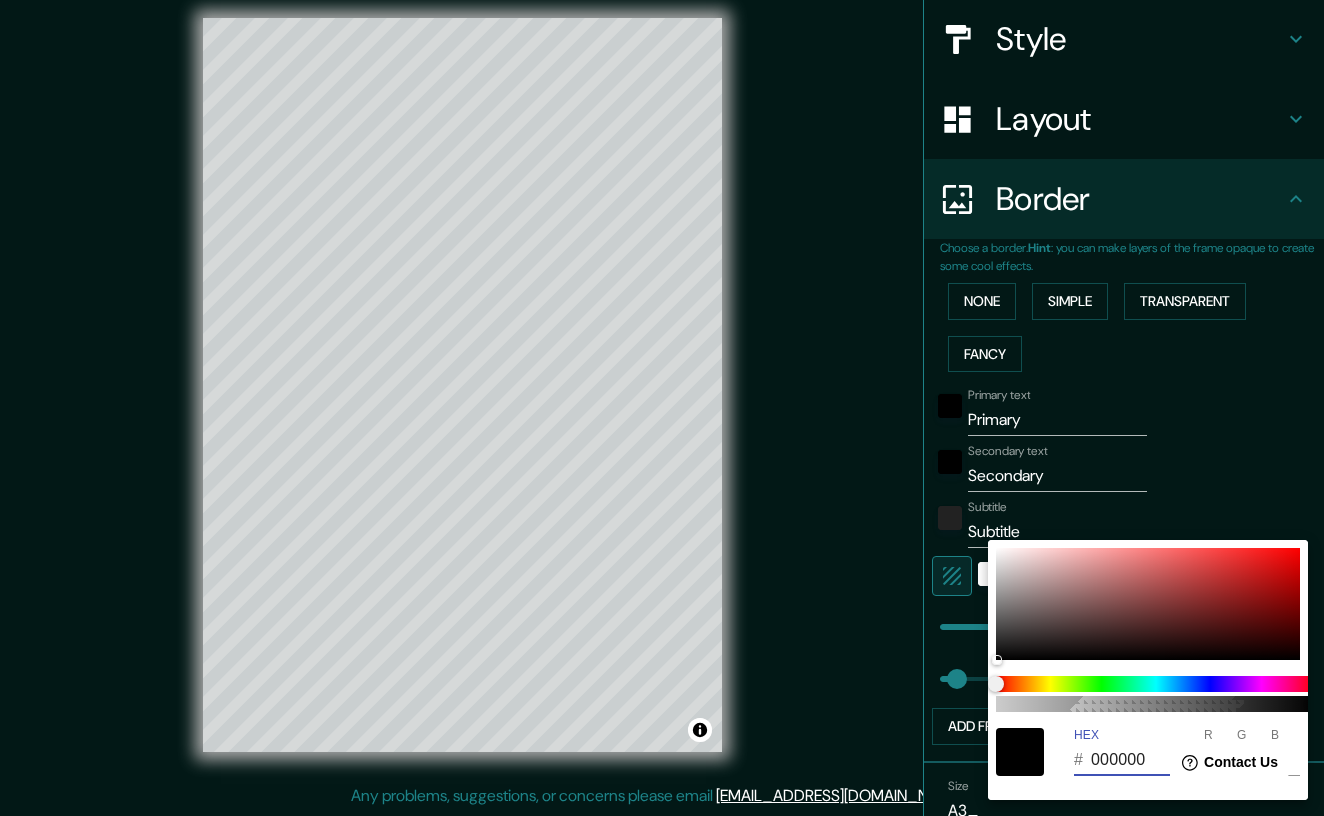 click on "# 000000" at bounding box center (1122, 760) 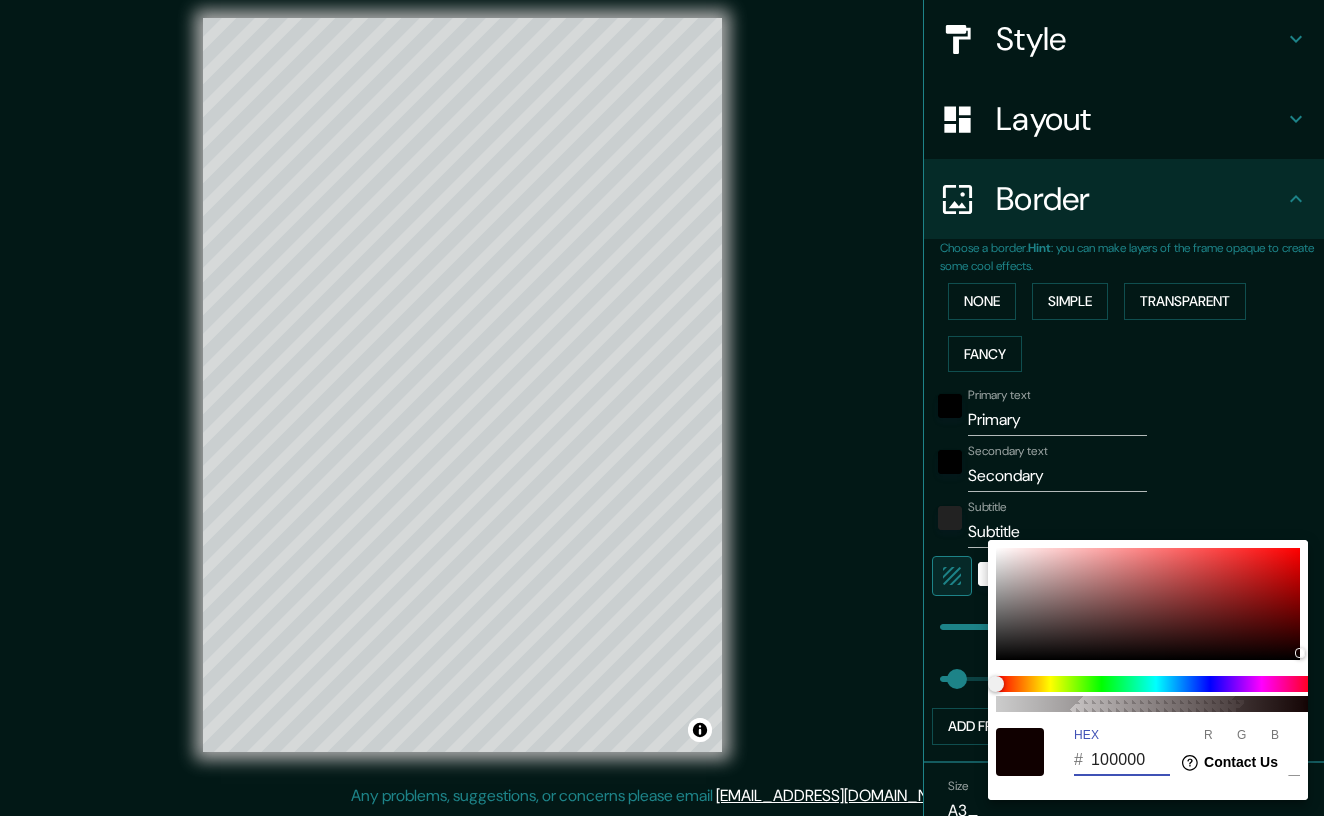 click on "100000" at bounding box center [1130, 760] 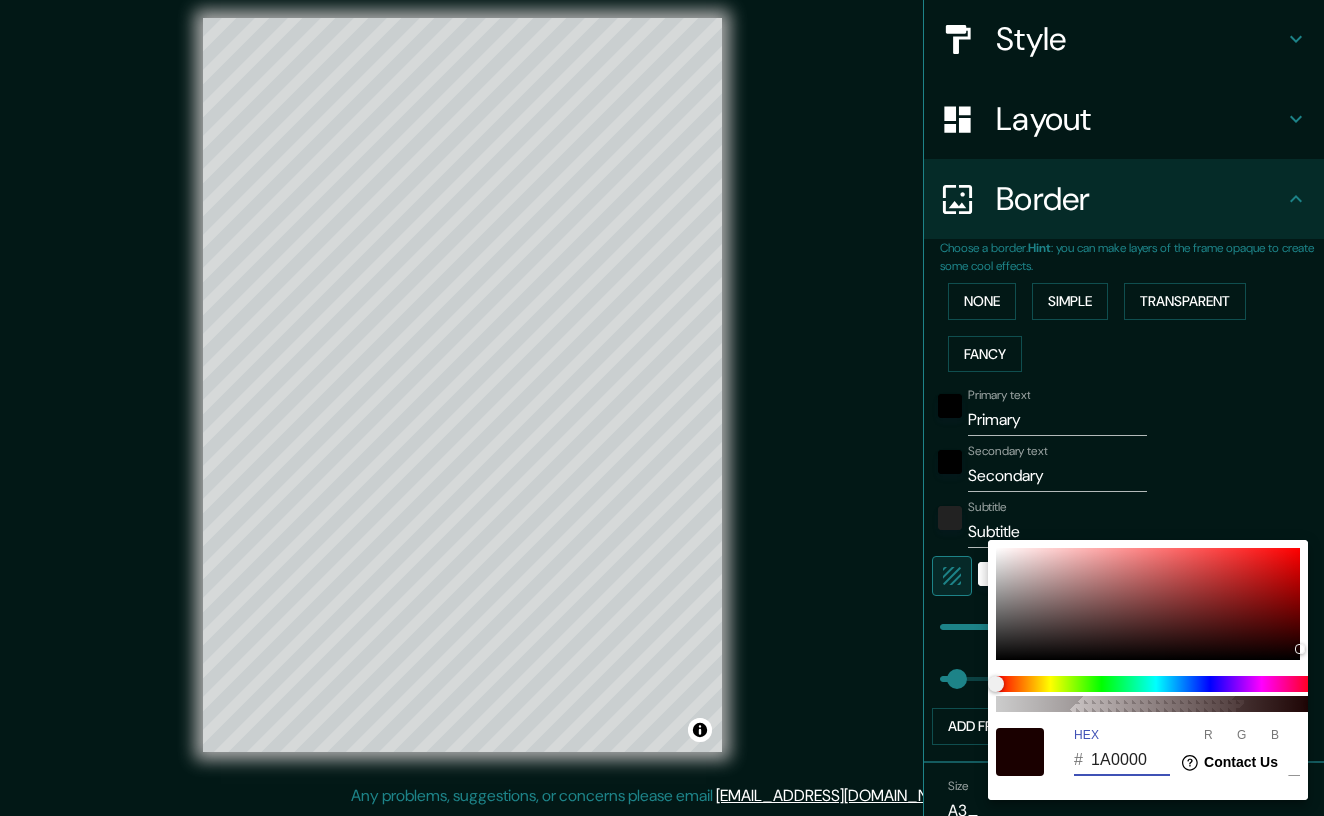 click on "1A0000" at bounding box center [1130, 760] 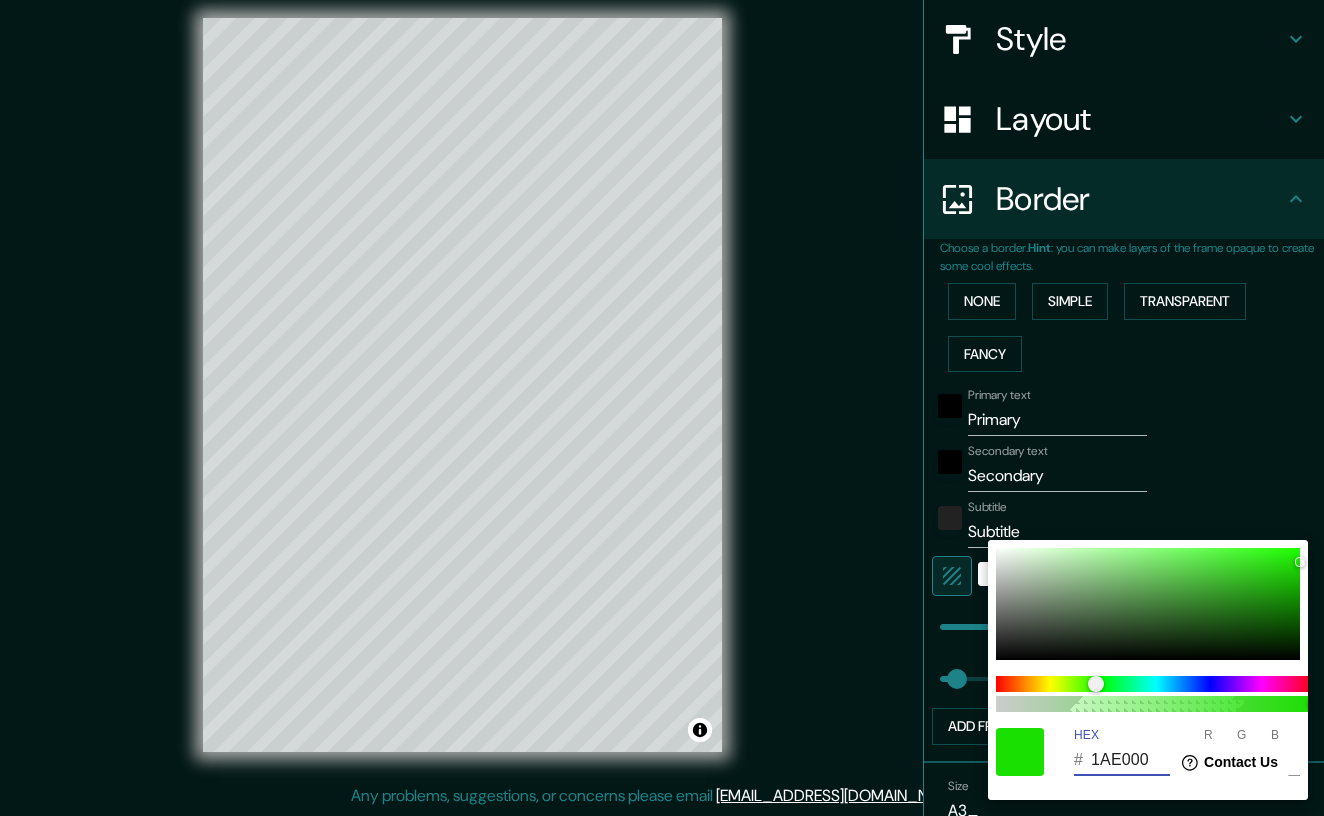 click on "1AE000" at bounding box center (1130, 760) 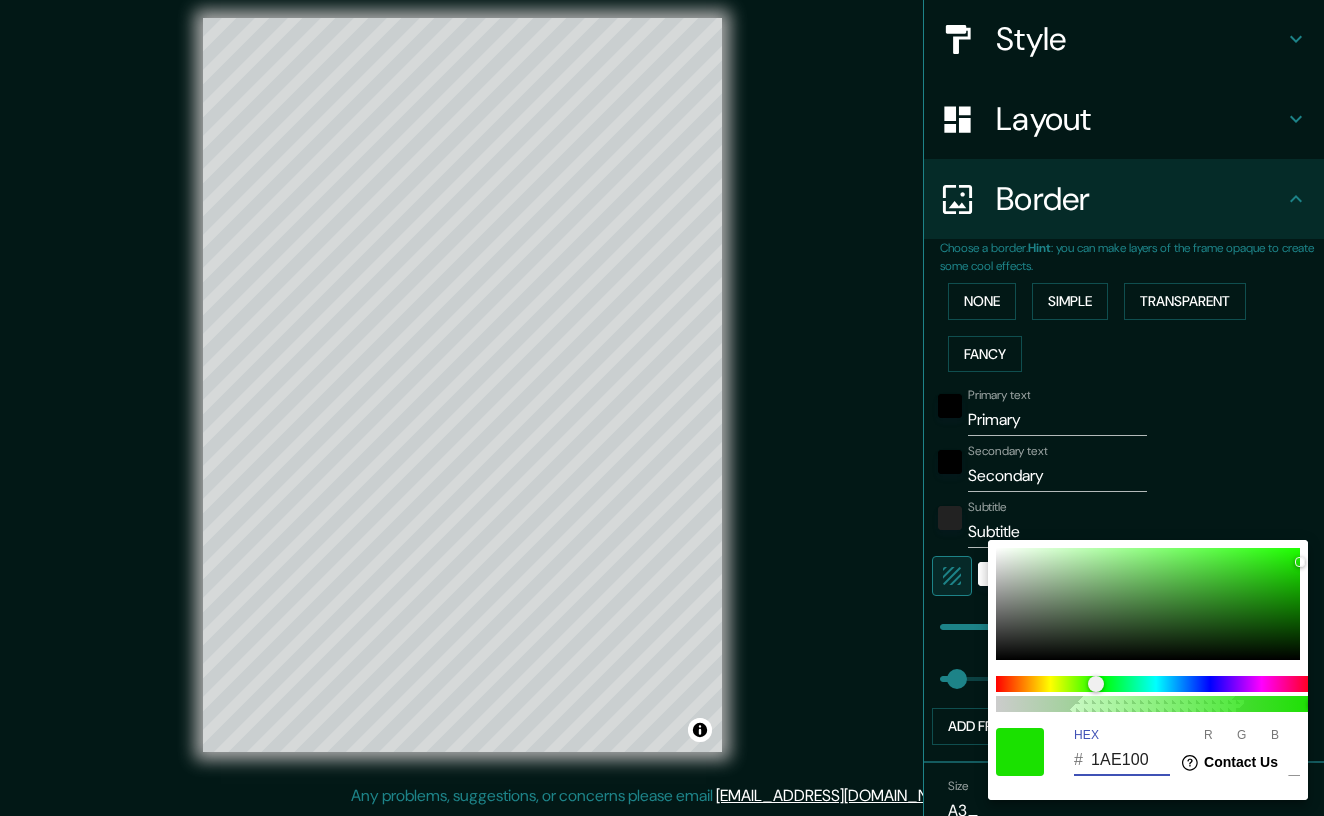 click on "1AE100" at bounding box center [1130, 760] 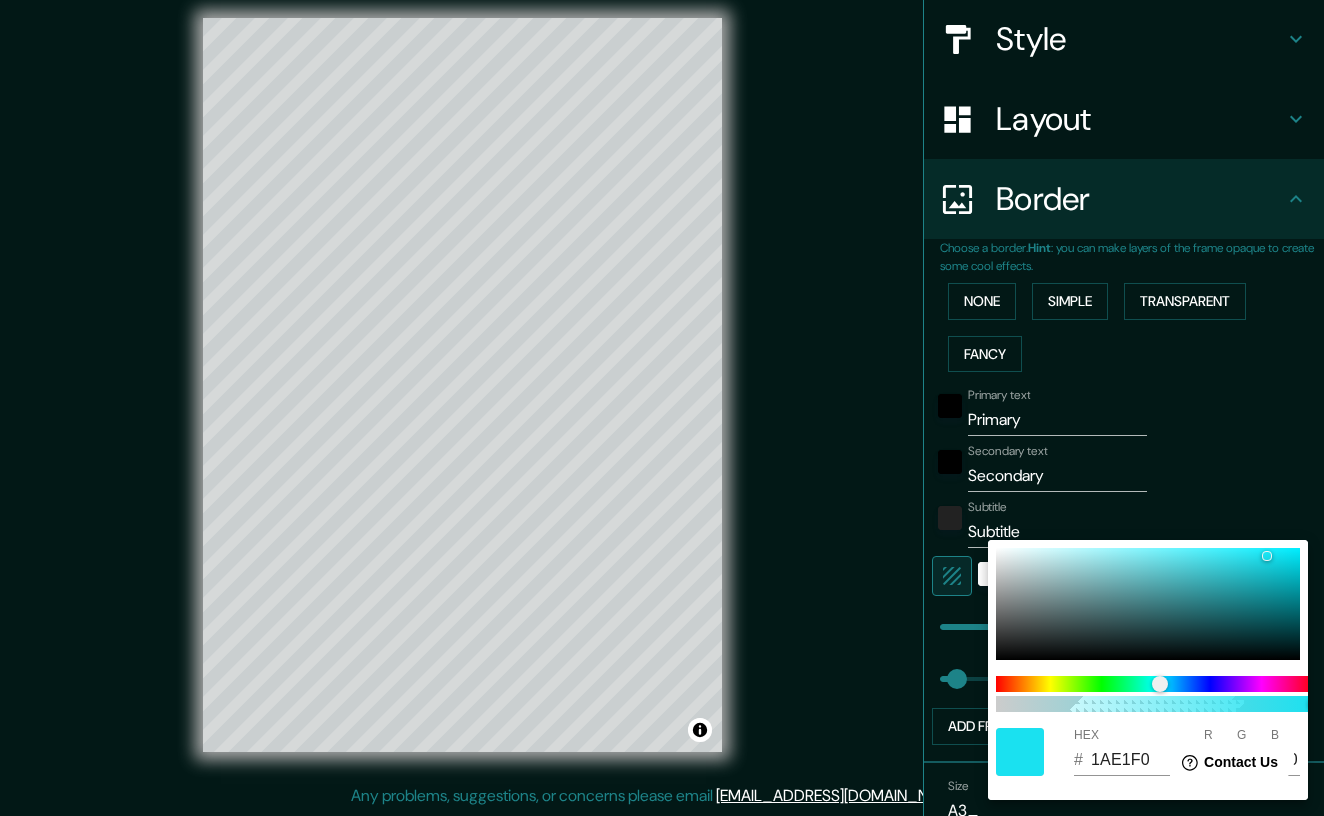 click on "Help Contact Us" at bounding box center (1224, 759) 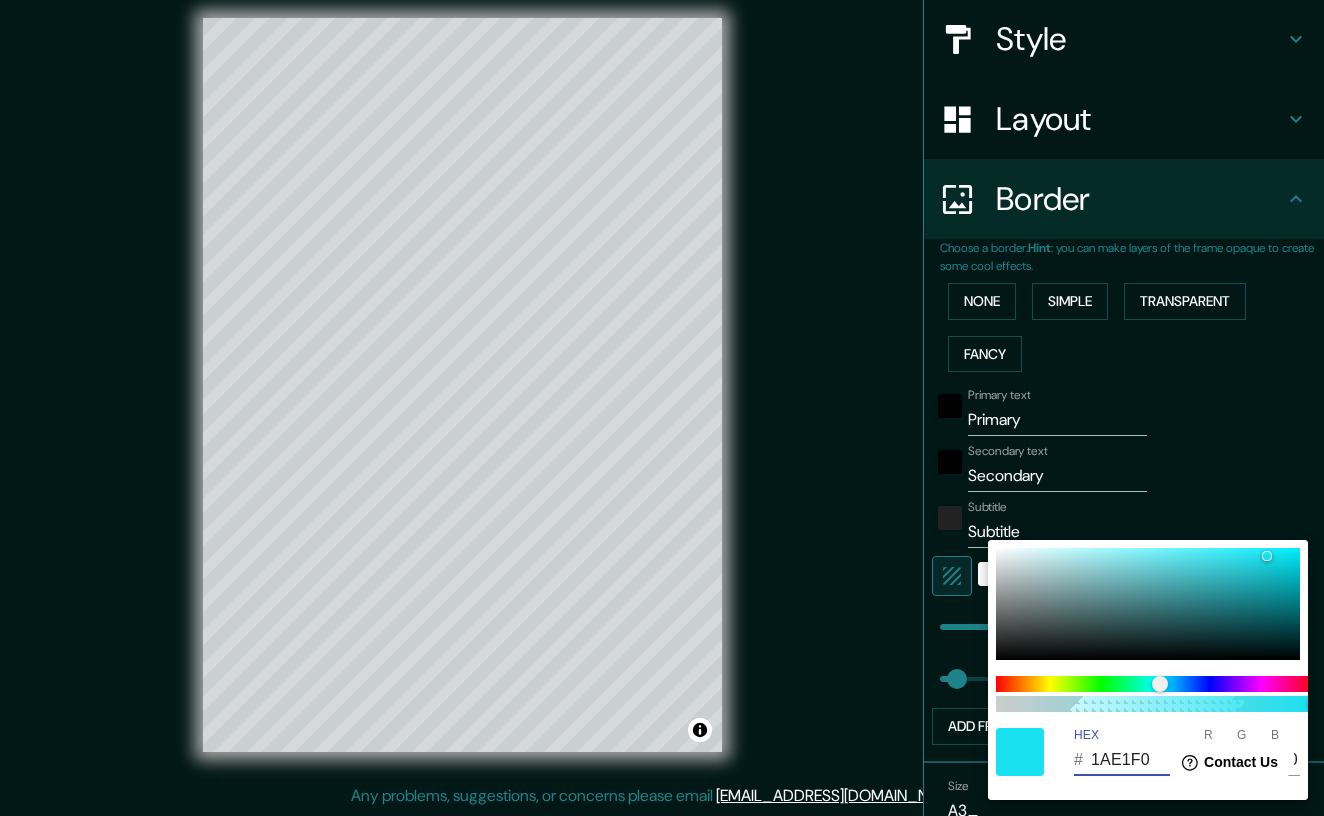 drag, startPoint x: 1140, startPoint y: 760, endPoint x: 1144, endPoint y: 750, distance: 10.770329 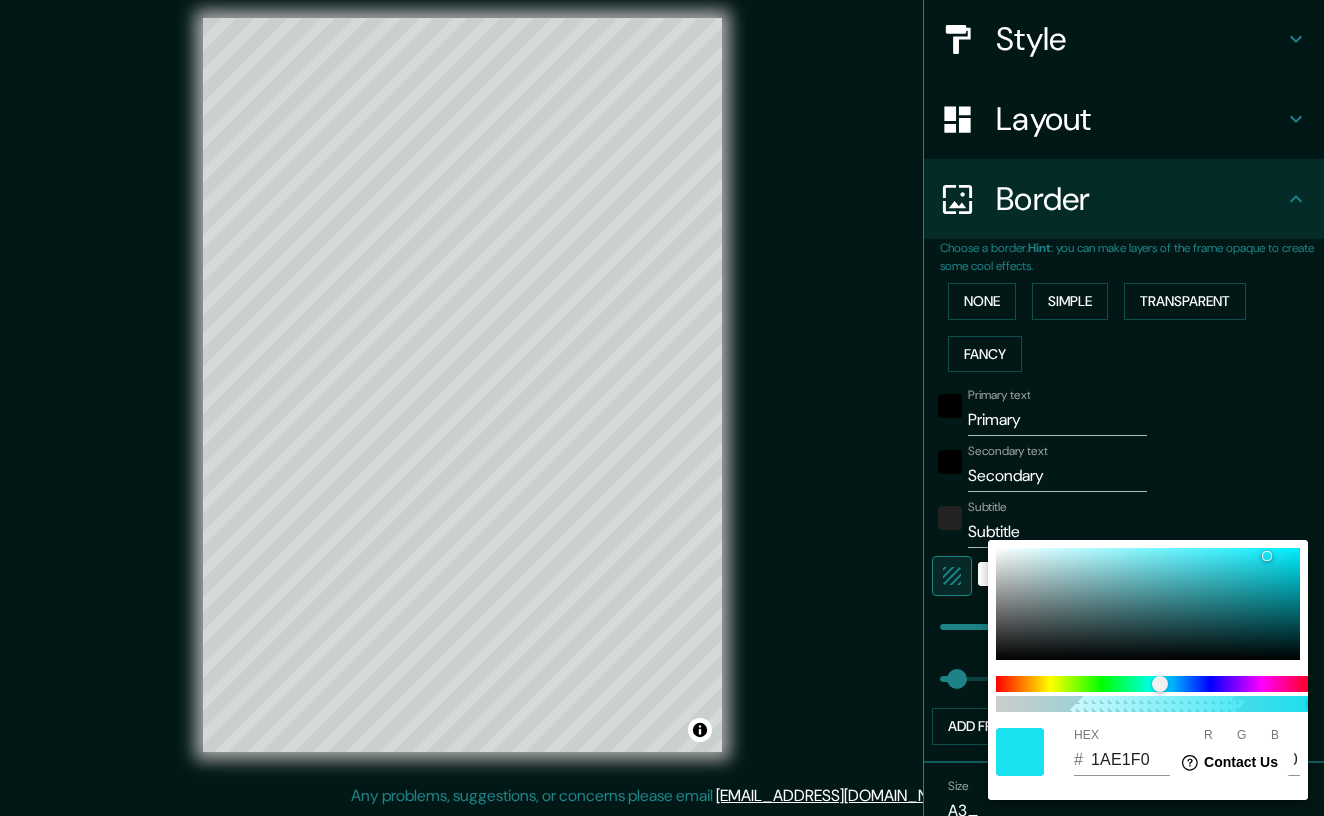 click on "Help Contact Us" at bounding box center [1224, 759] 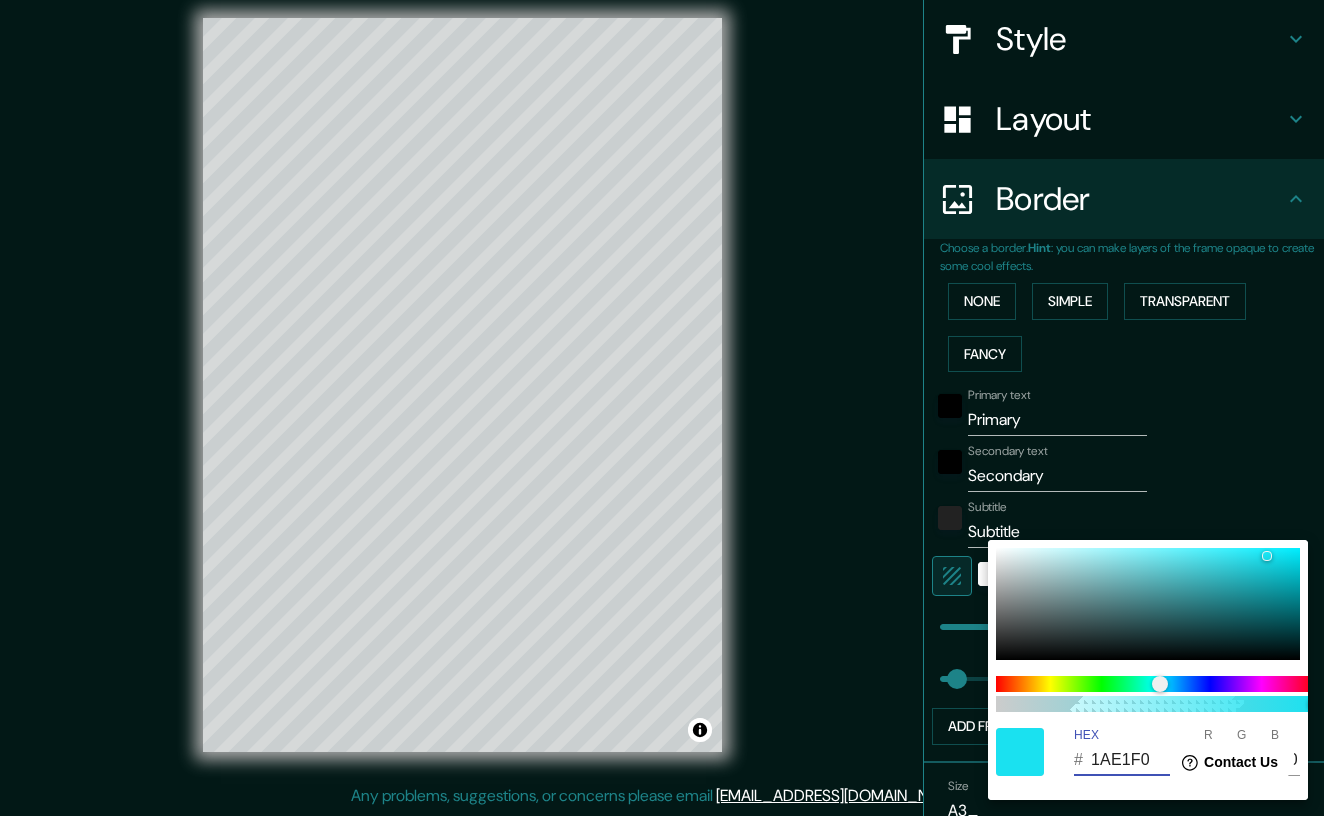 drag, startPoint x: 2291, startPoint y: 1493, endPoint x: 1170, endPoint y: 747, distance: 1346.5352 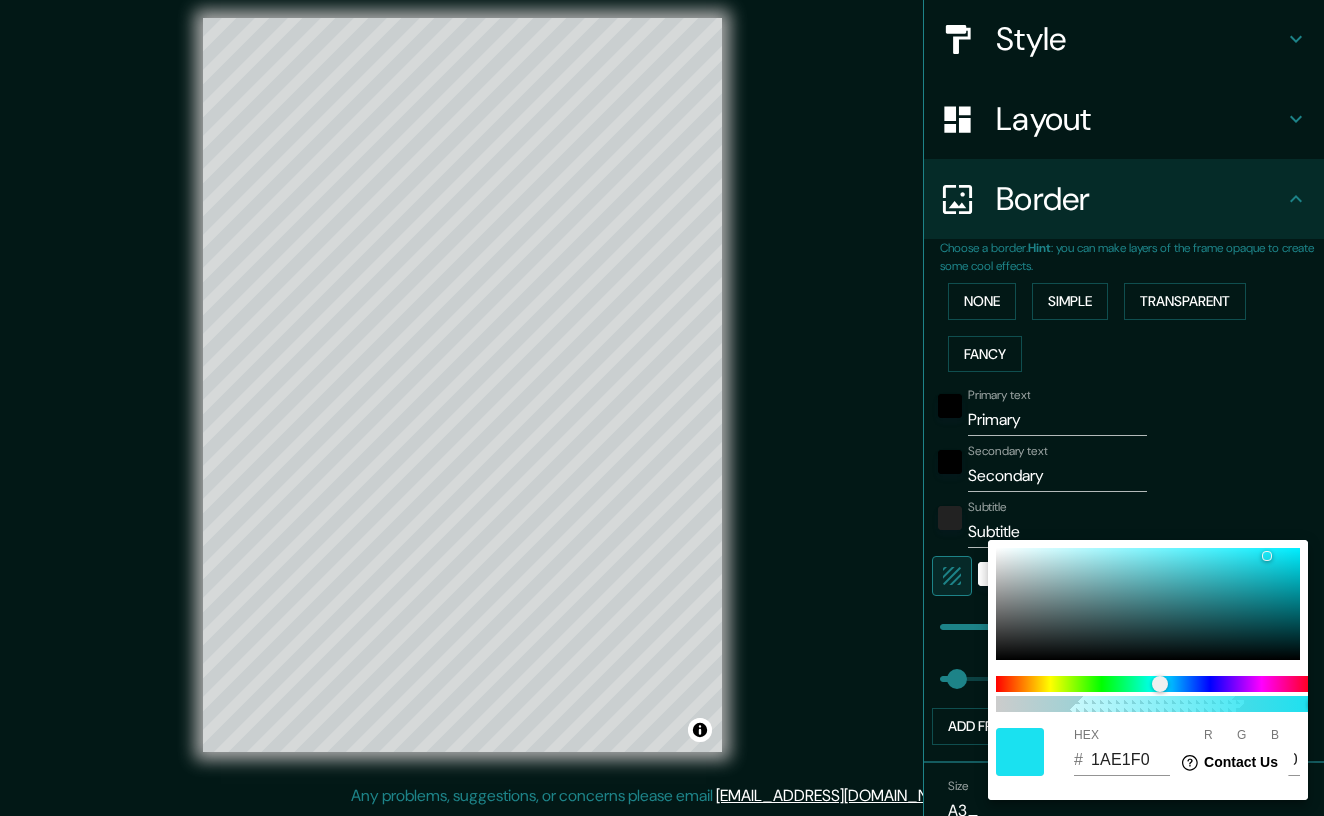 scroll, scrollTop: 8, scrollLeft: 0, axis: vertical 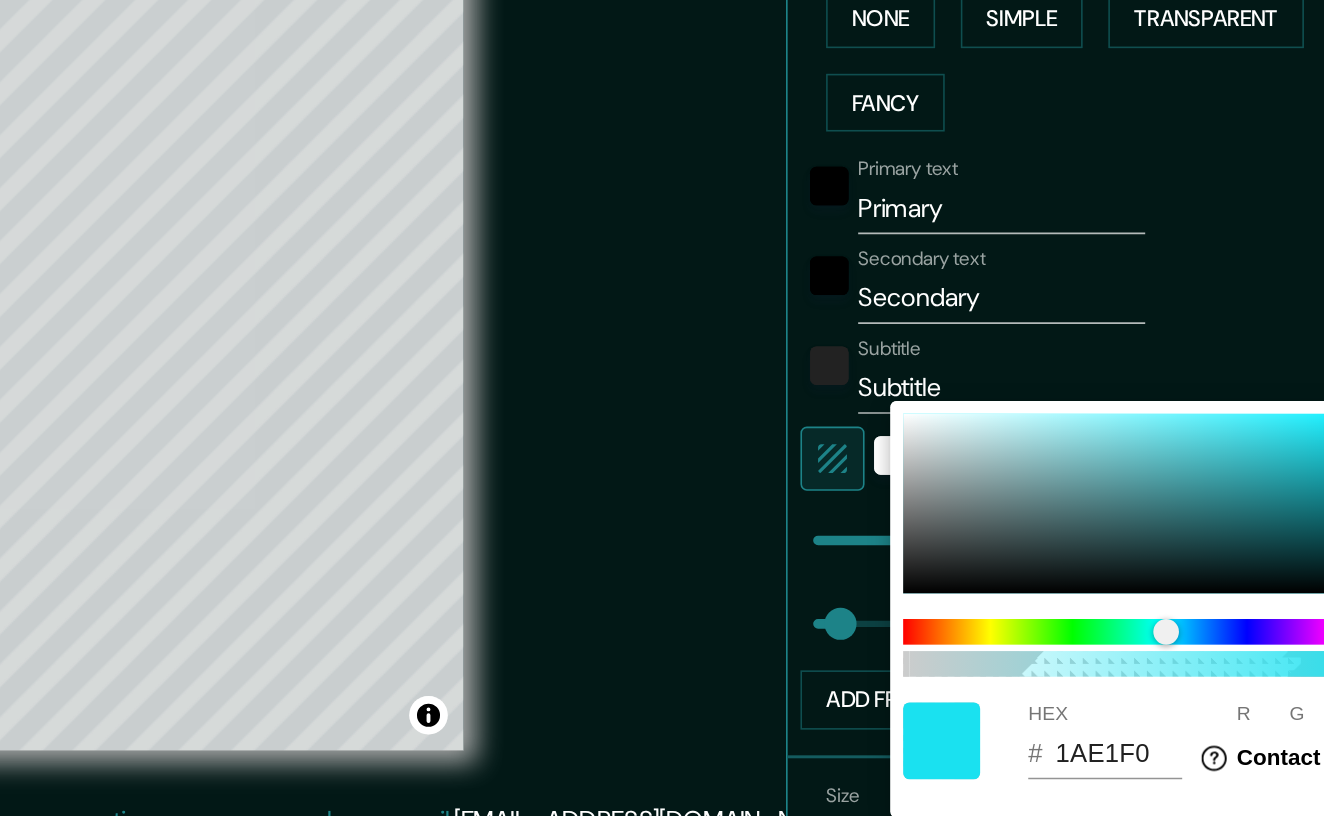 click on "Help Contact Us" at bounding box center (1221, 739) 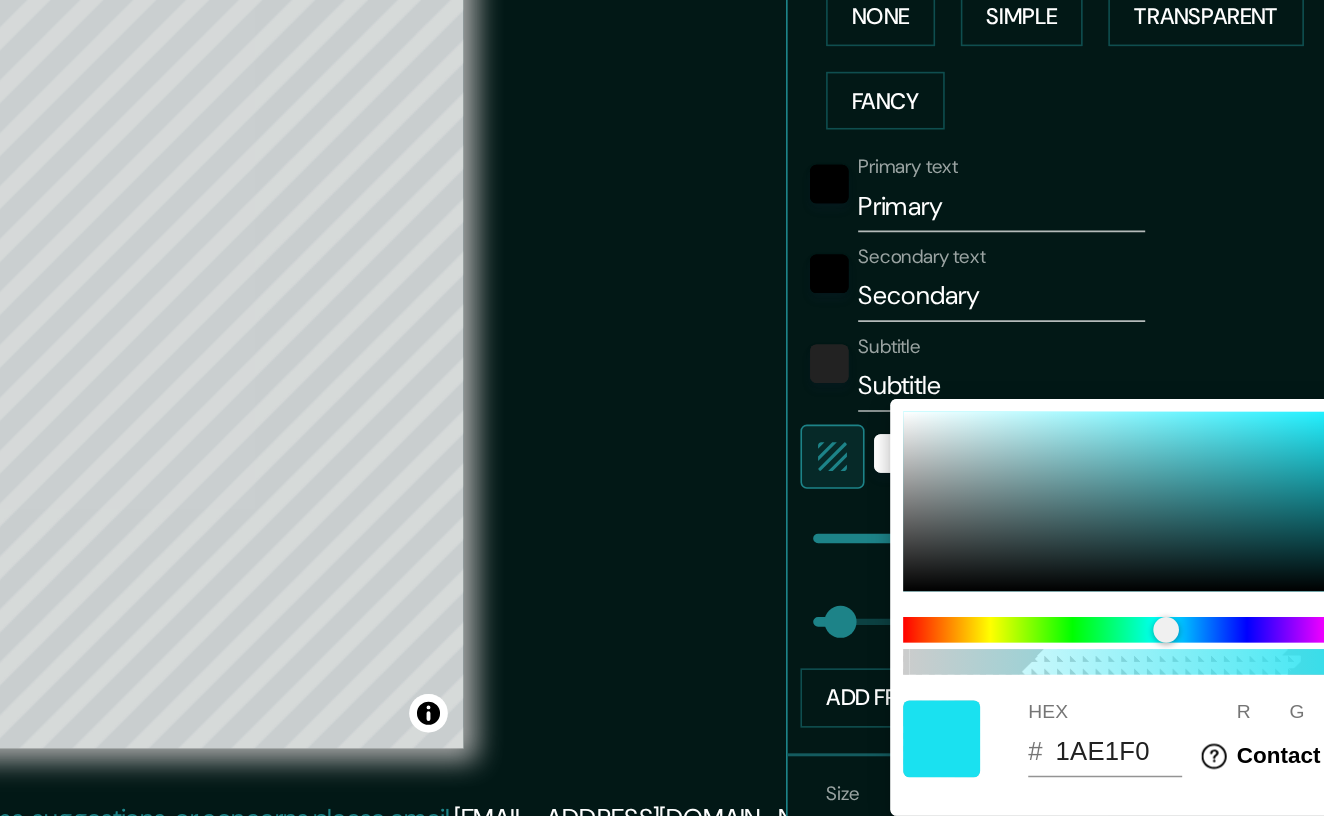 click on "Help Contact Us" at bounding box center [1221, 737] 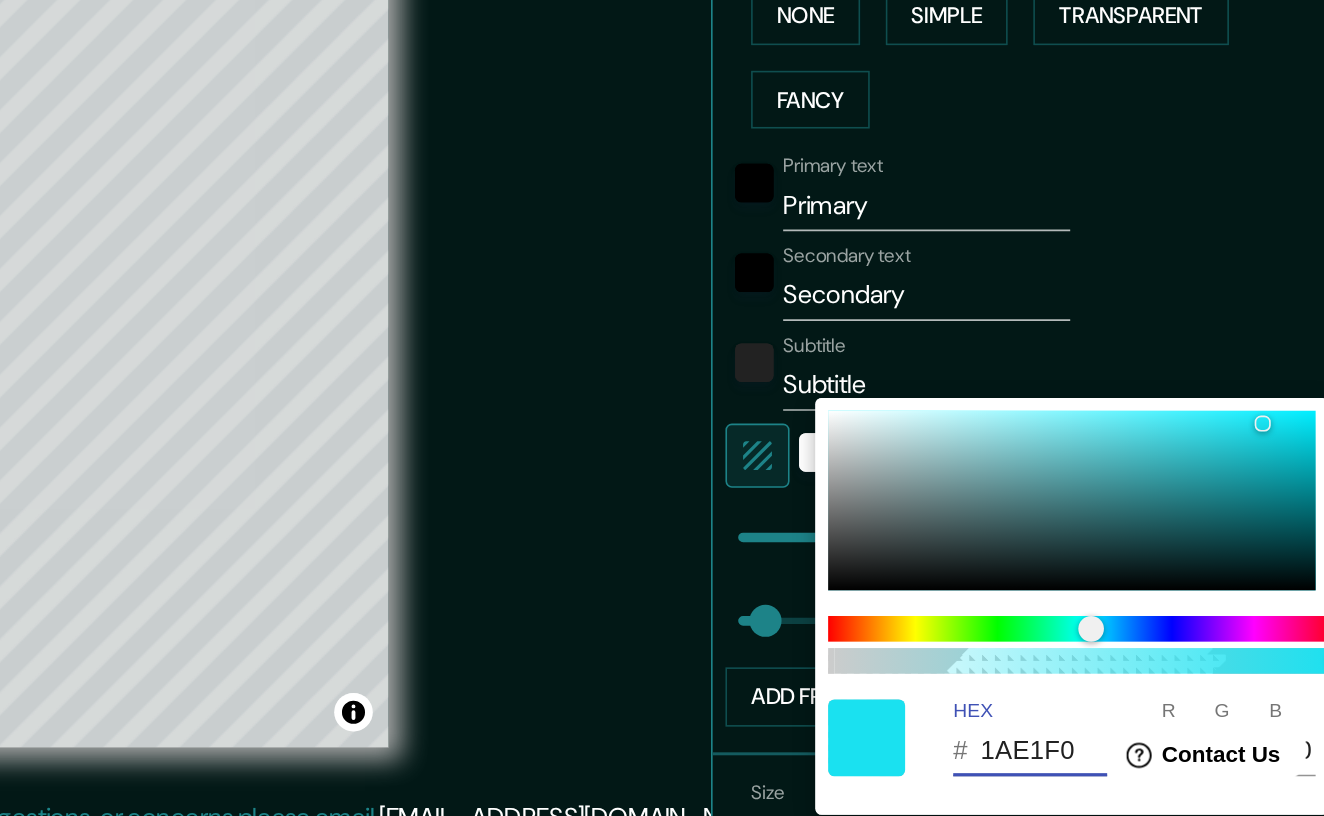 scroll, scrollTop: 13, scrollLeft: 0, axis: vertical 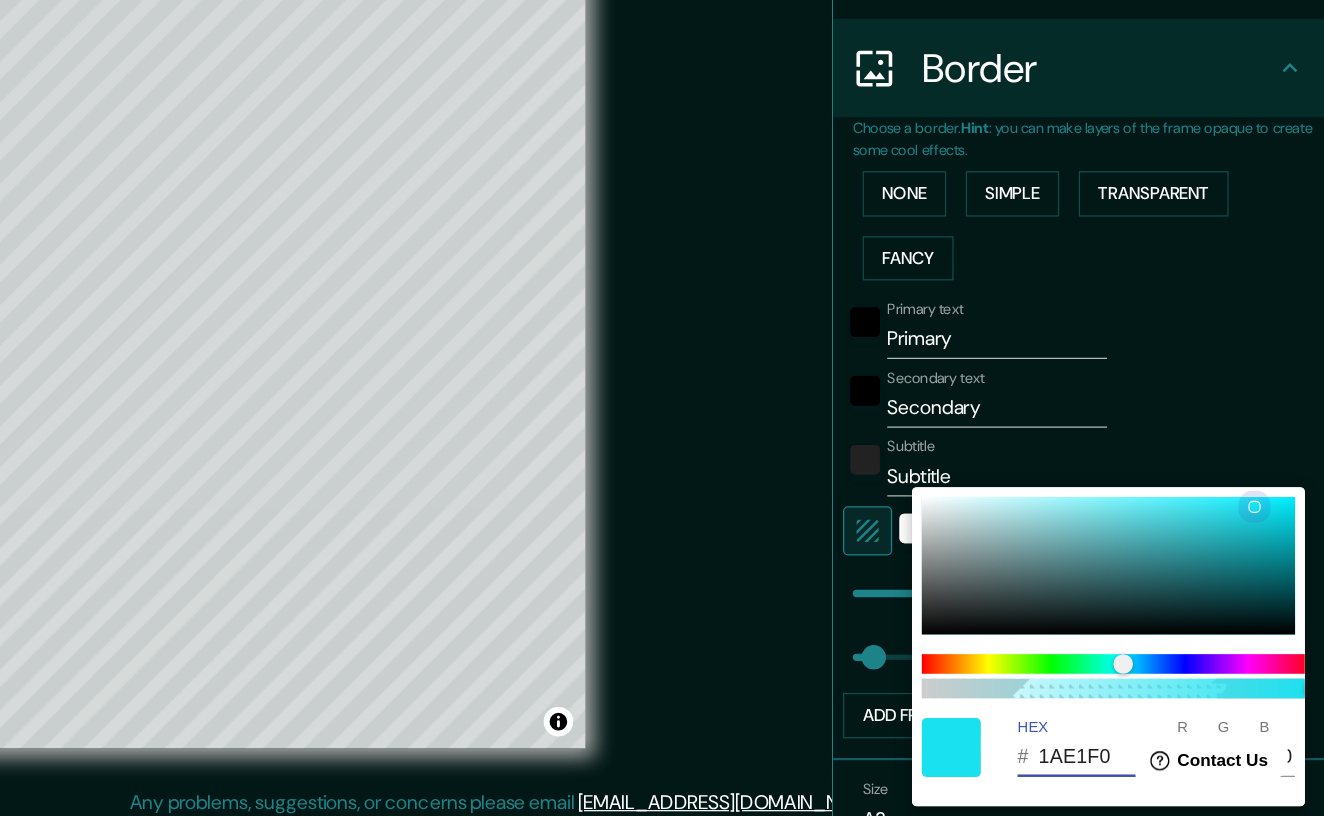 click at bounding box center (1267, 556) 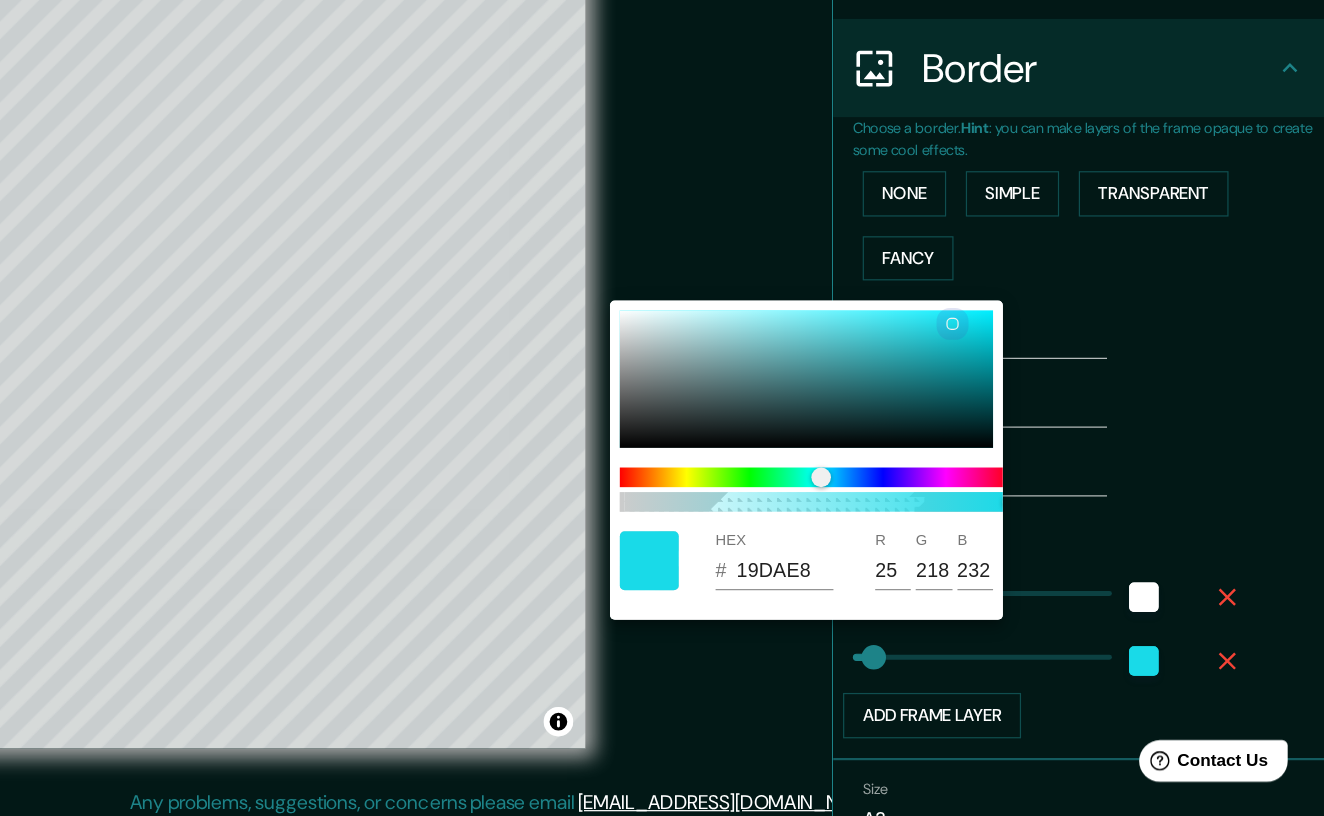 type on "208" 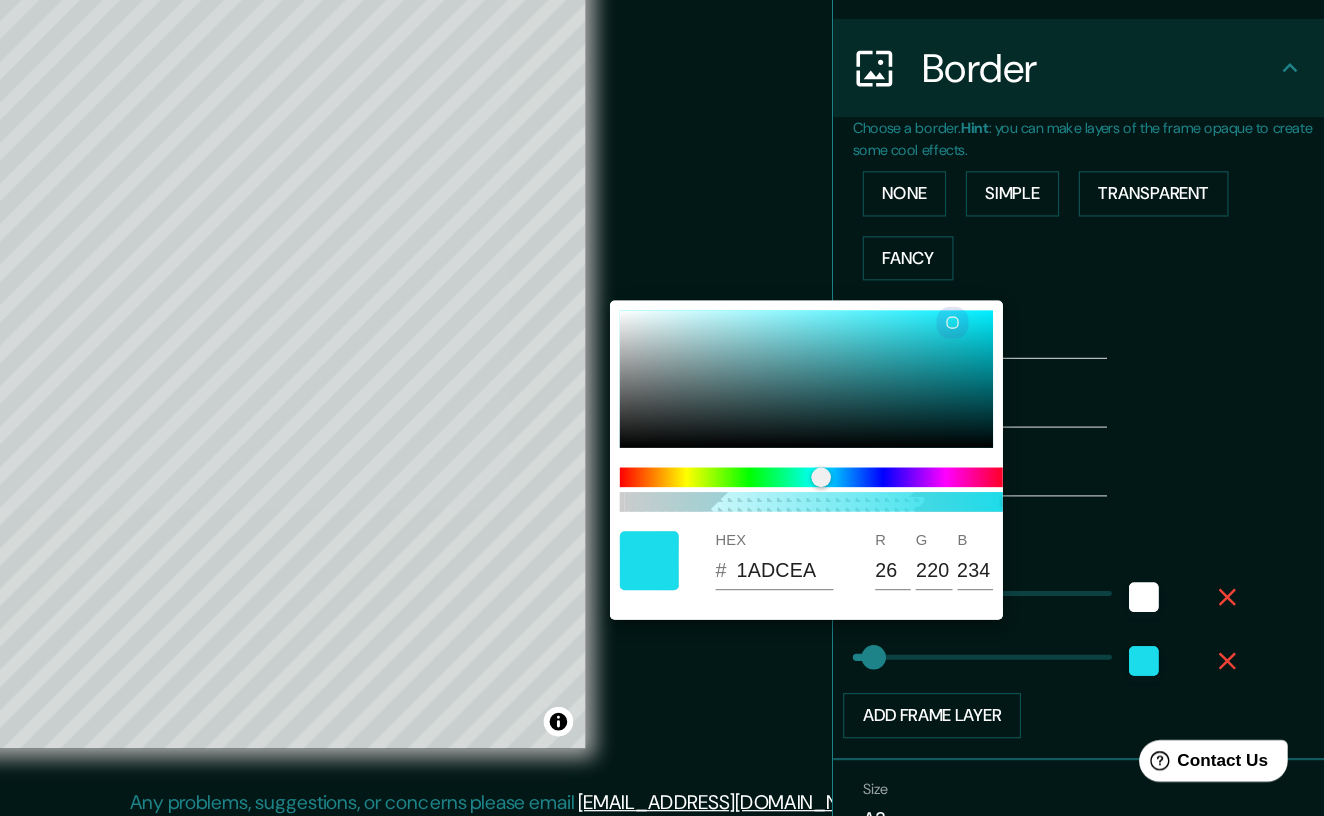 type on "208" 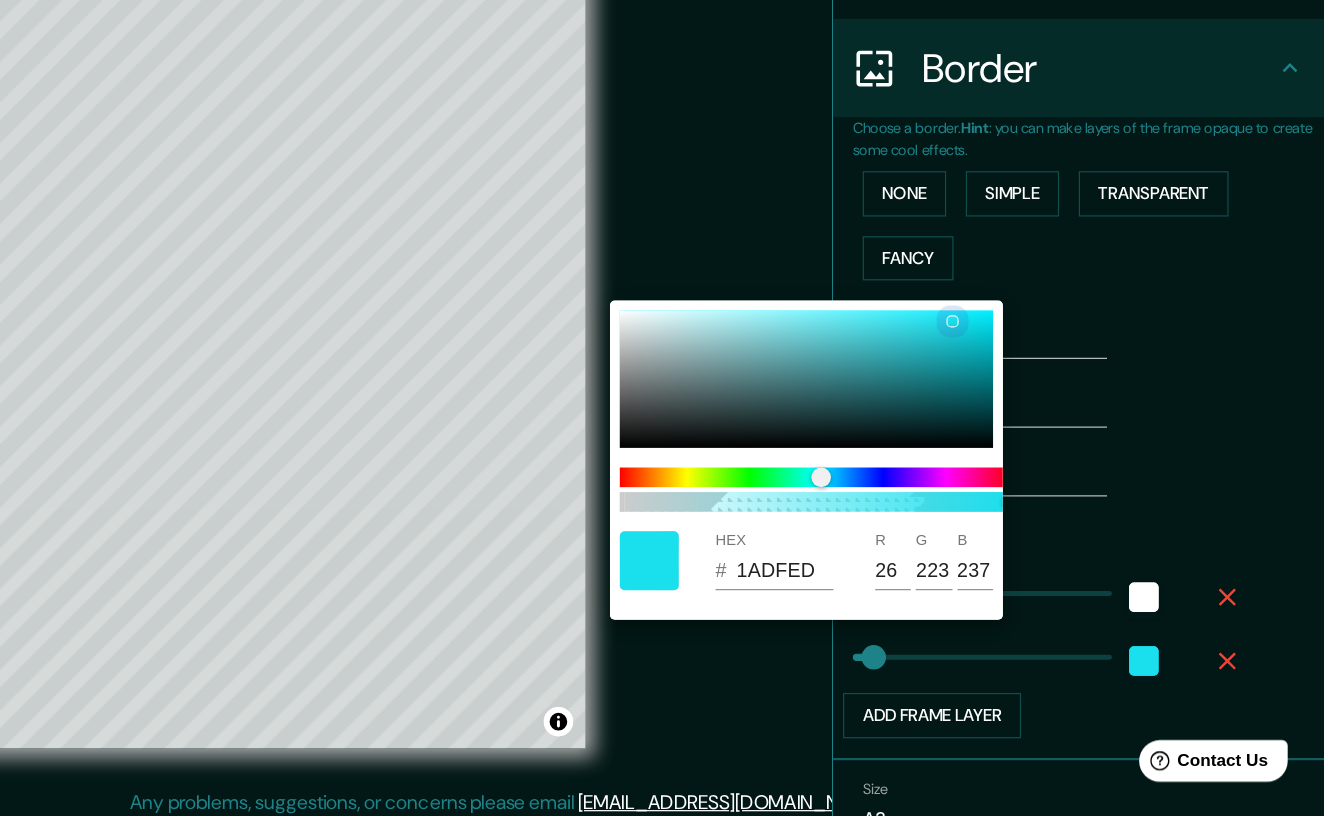 type on "208" 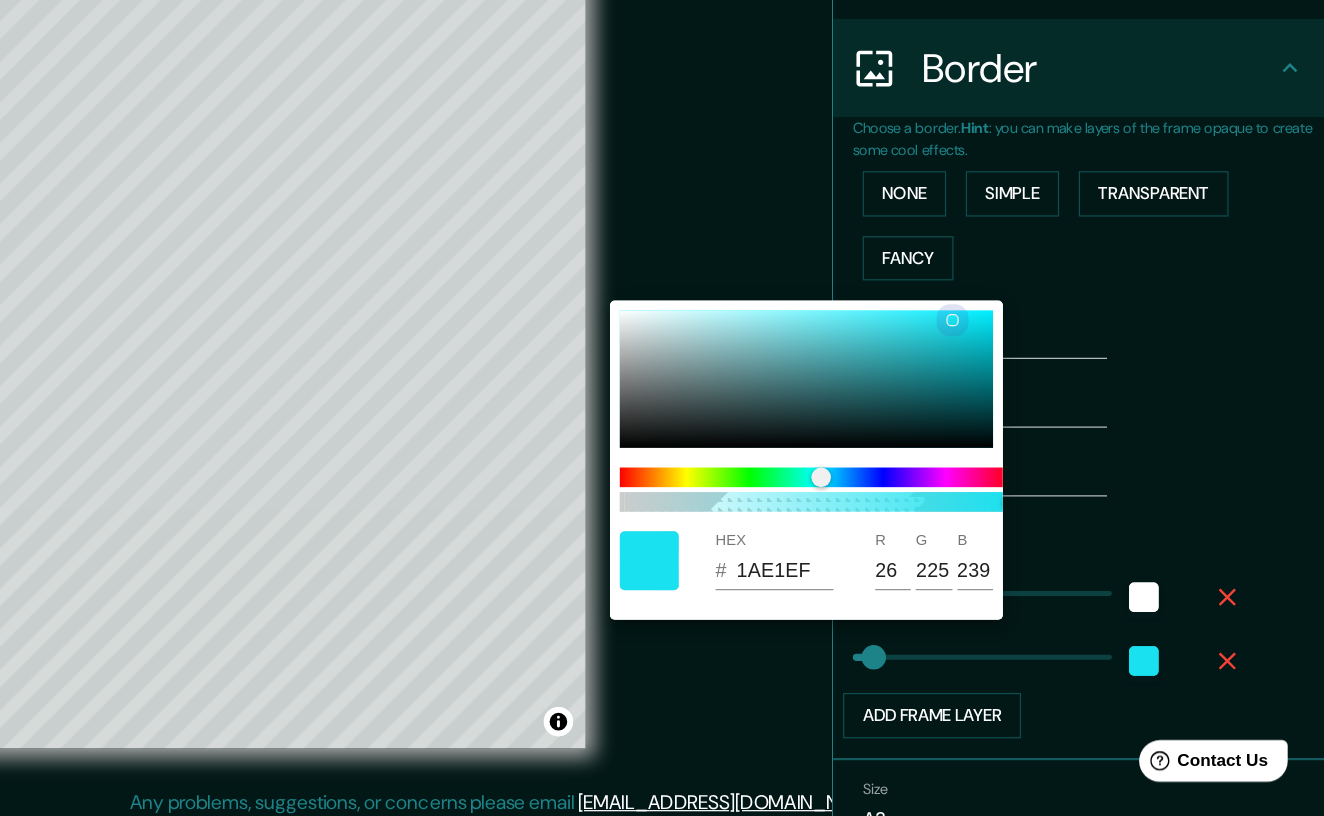 type on "208" 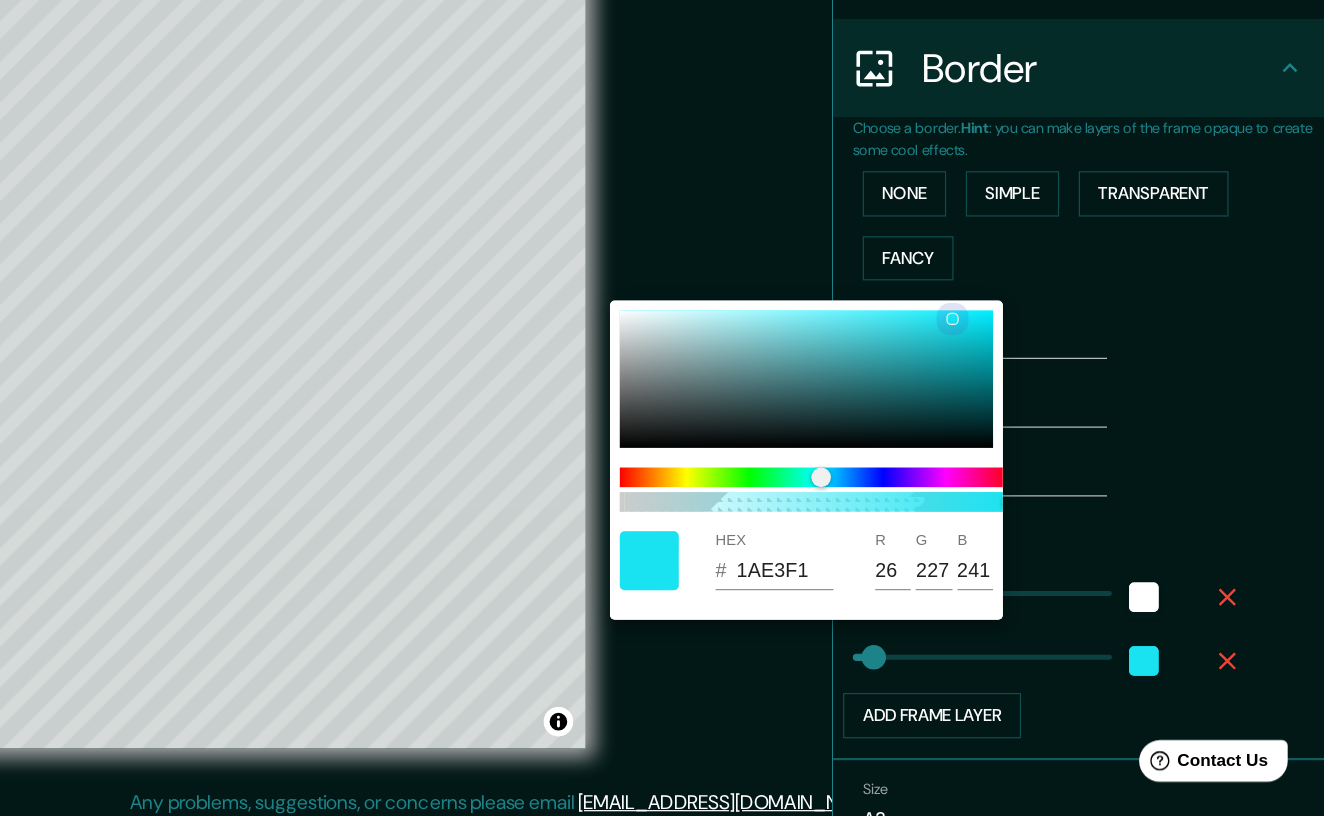 type on "208" 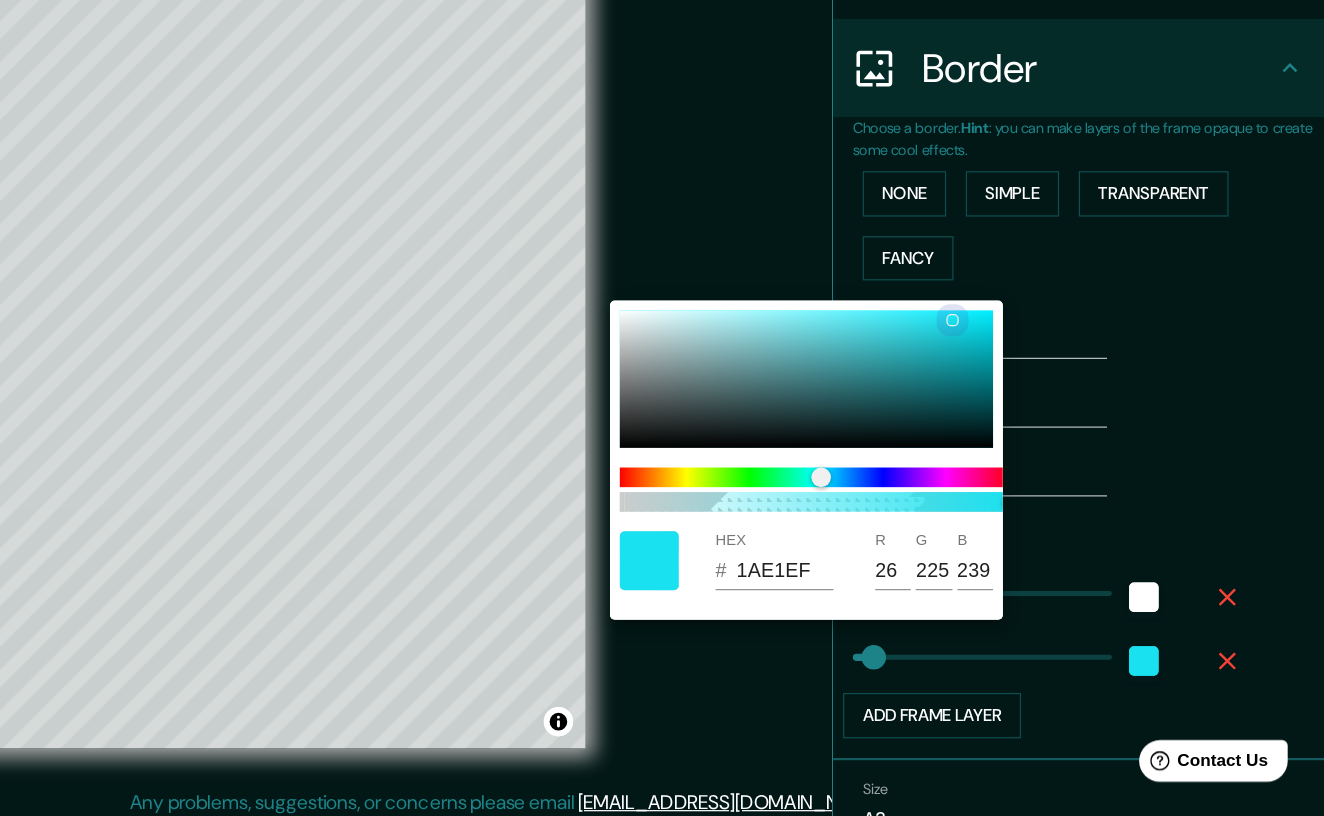 scroll, scrollTop: 13, scrollLeft: 0, axis: vertical 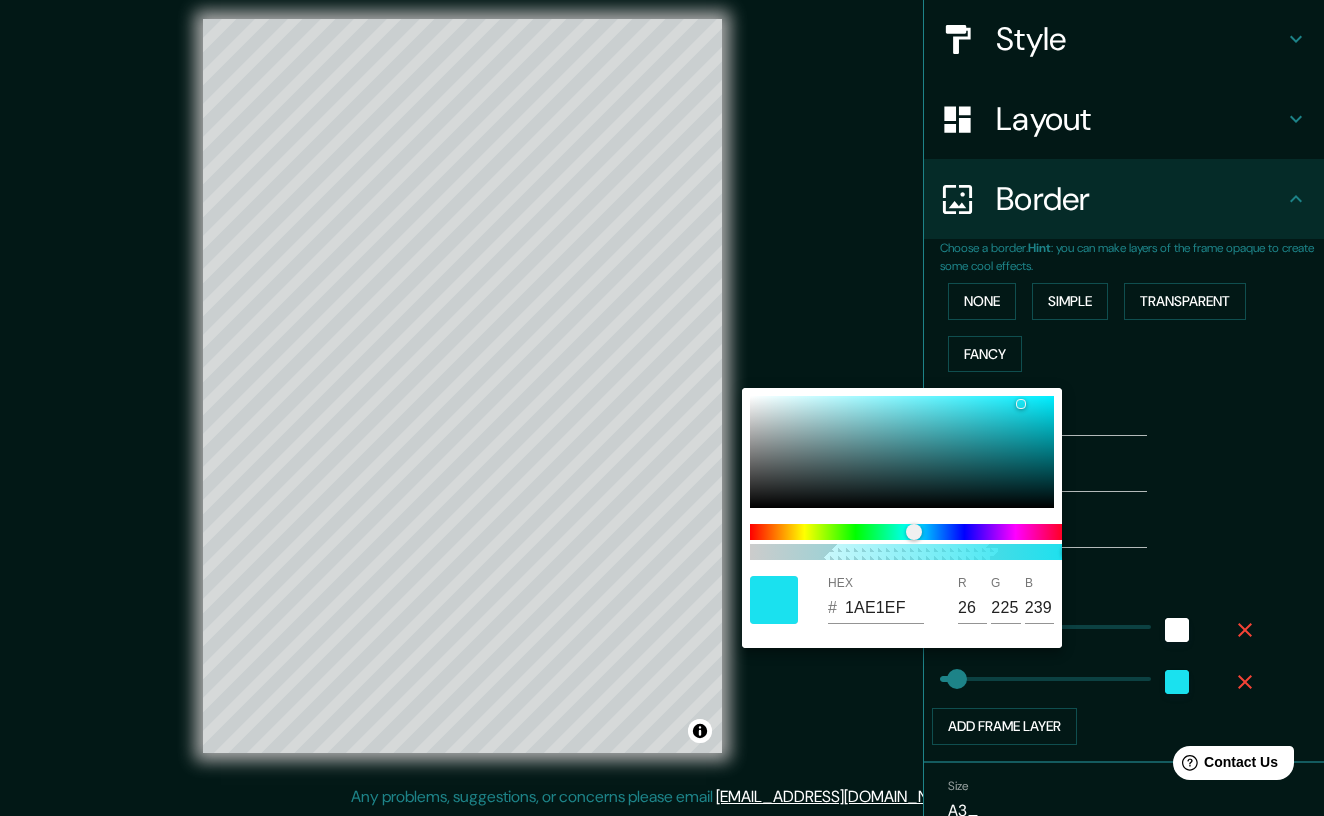 click at bounding box center (662, 408) 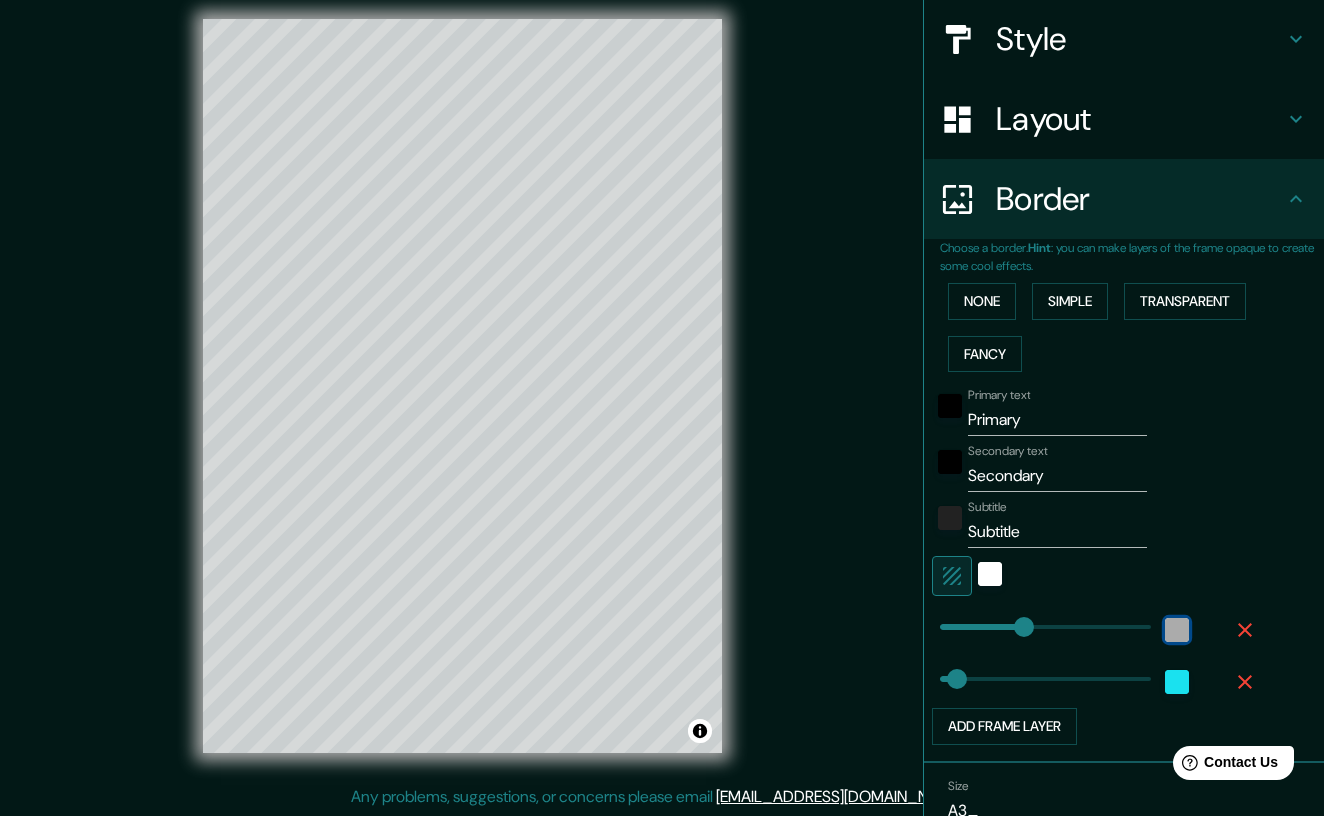 click at bounding box center (1177, 630) 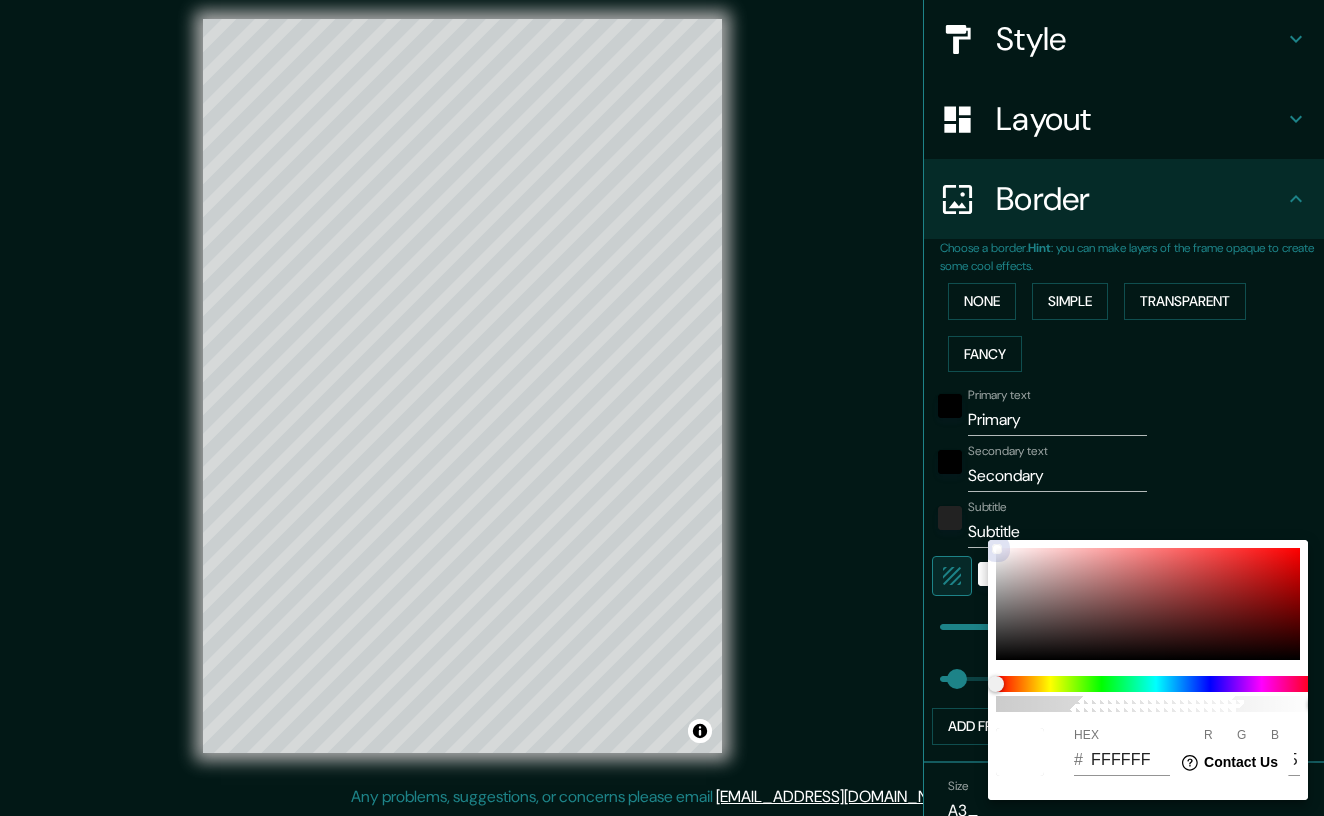 type on "208" 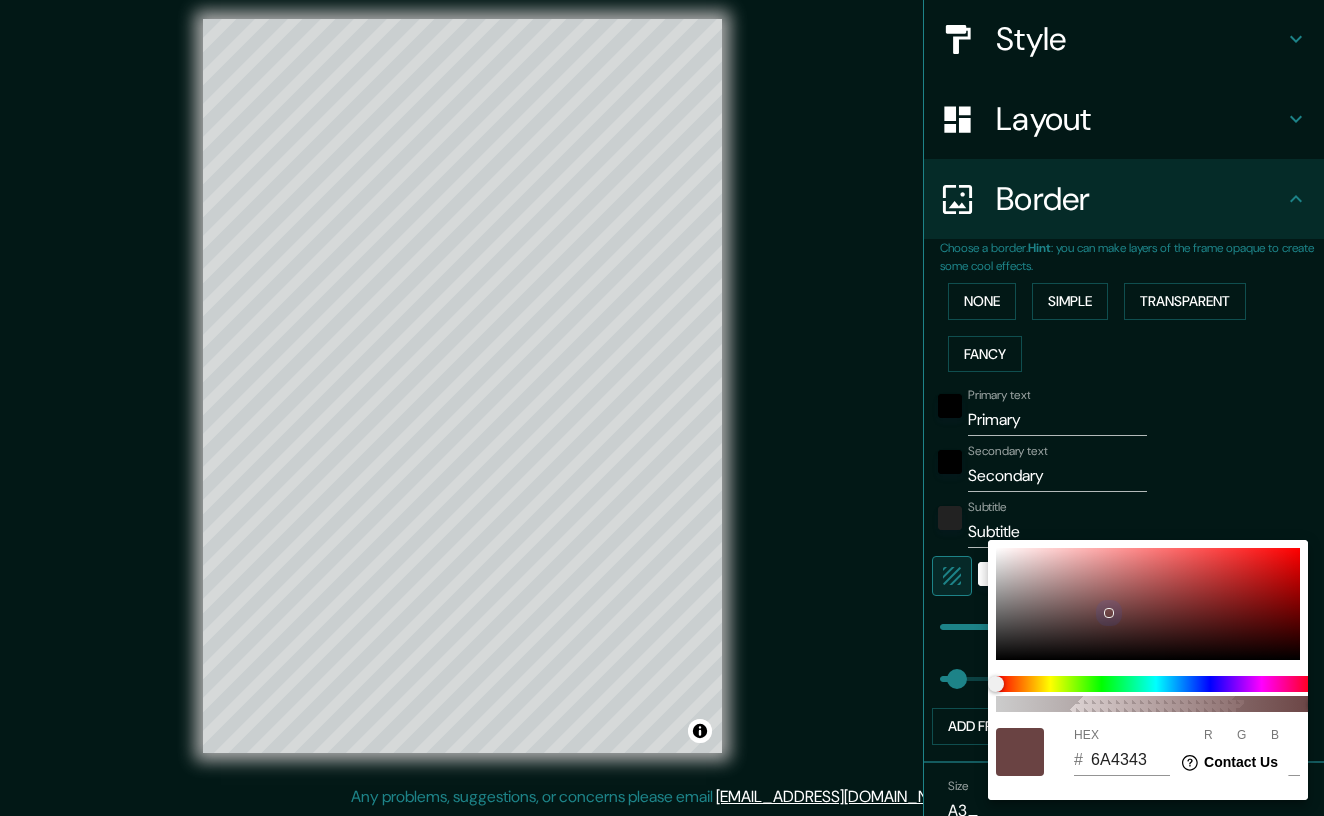 drag, startPoint x: 1107, startPoint y: 613, endPoint x: 947, endPoint y: 627, distance: 160.61133 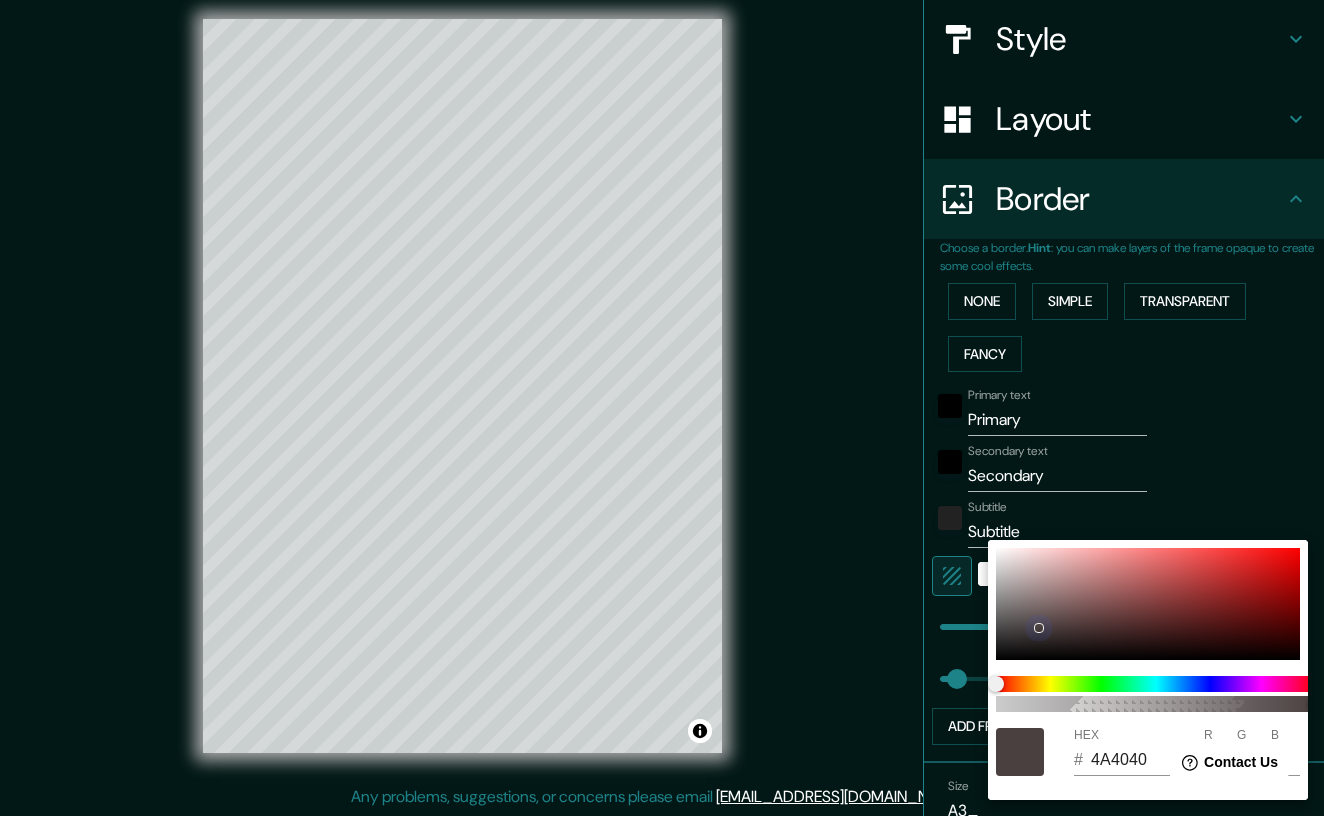 drag, startPoint x: 1086, startPoint y: 609, endPoint x: 986, endPoint y: 659, distance: 111.8034 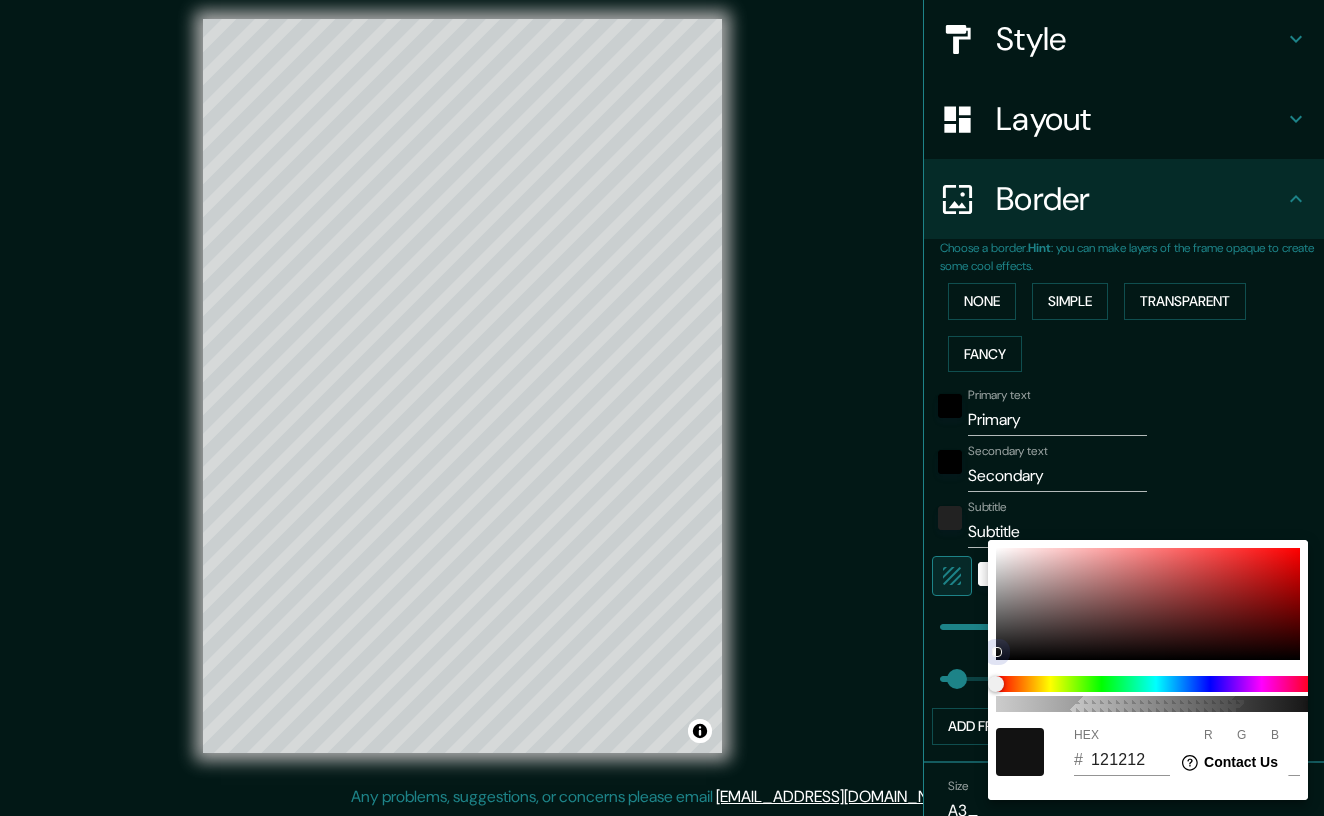 drag, startPoint x: 1008, startPoint y: 651, endPoint x: 978, endPoint y: 664, distance: 32.695564 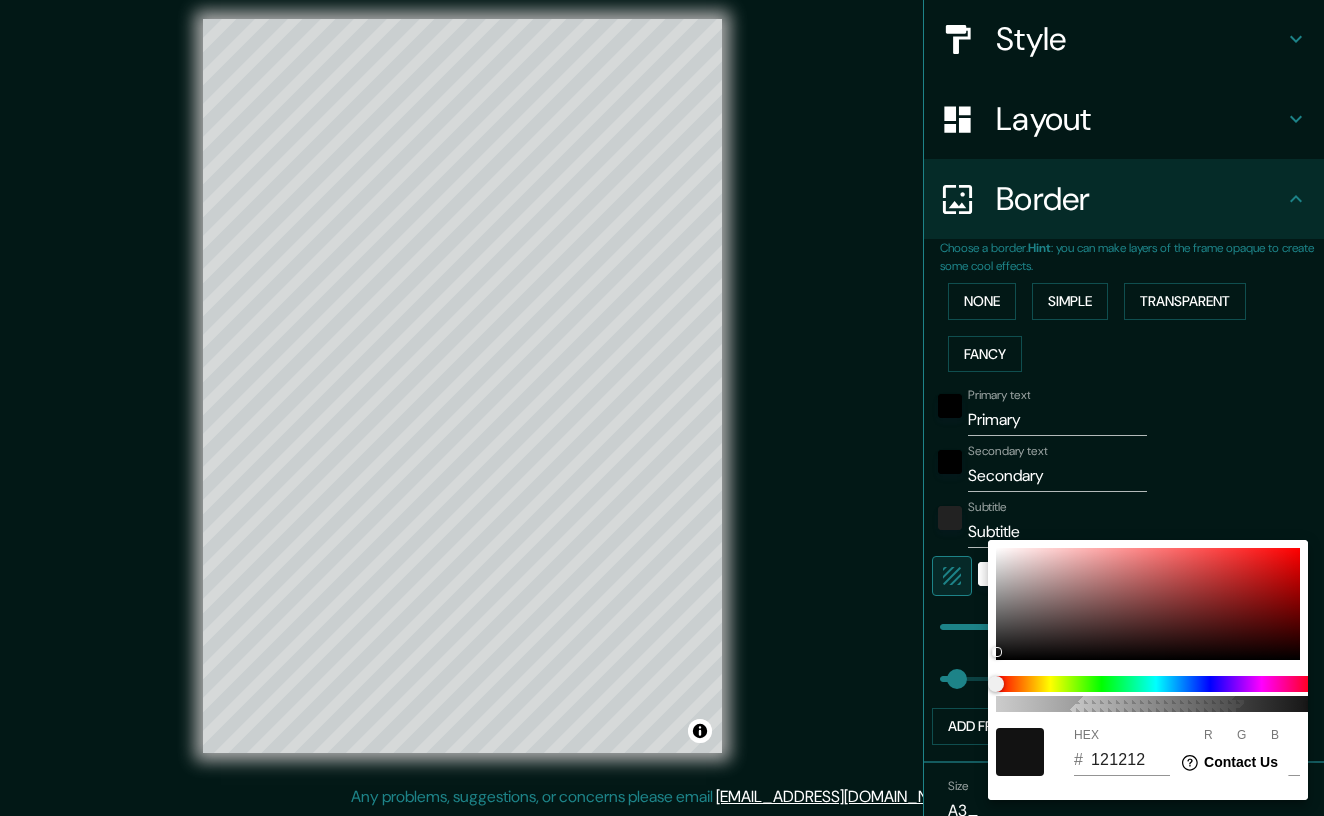 click at bounding box center [662, 408] 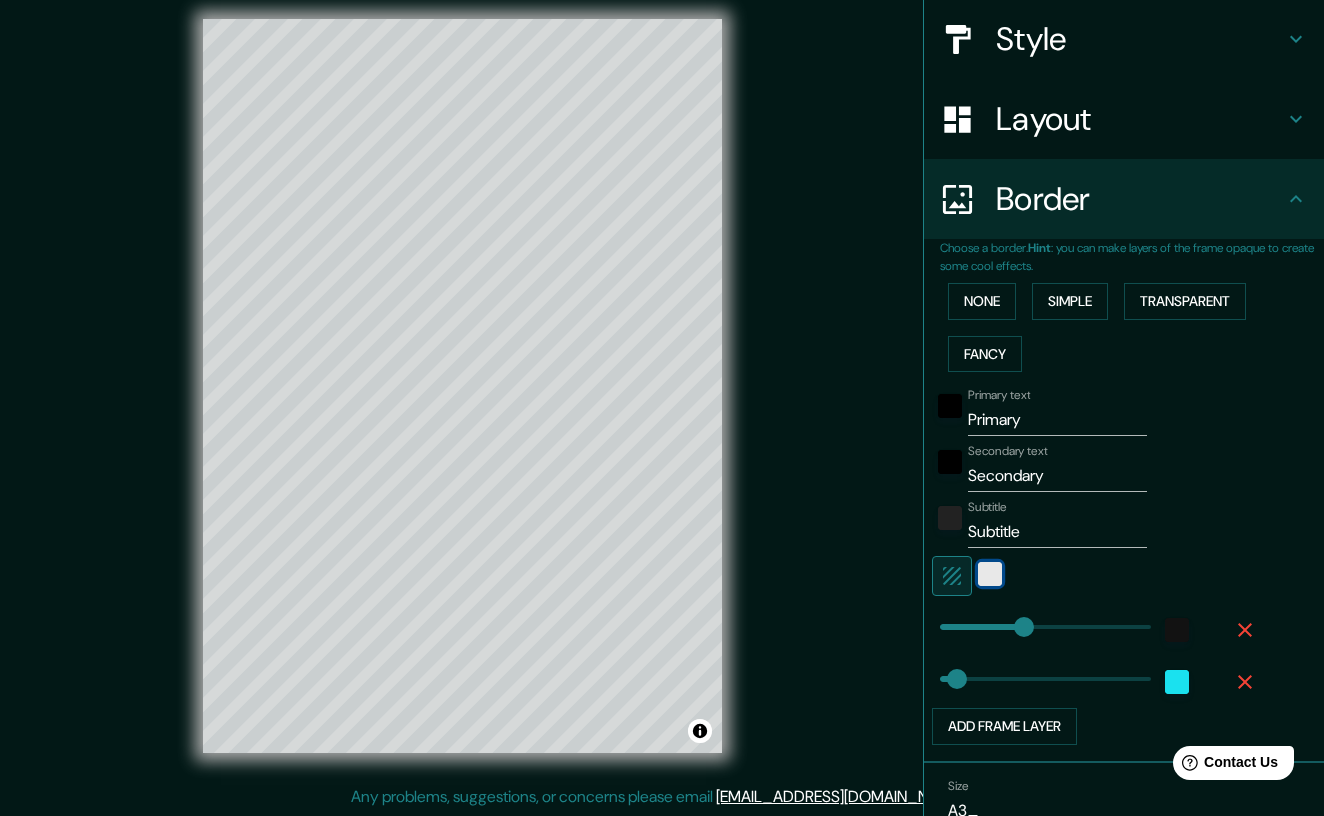click at bounding box center [990, 574] 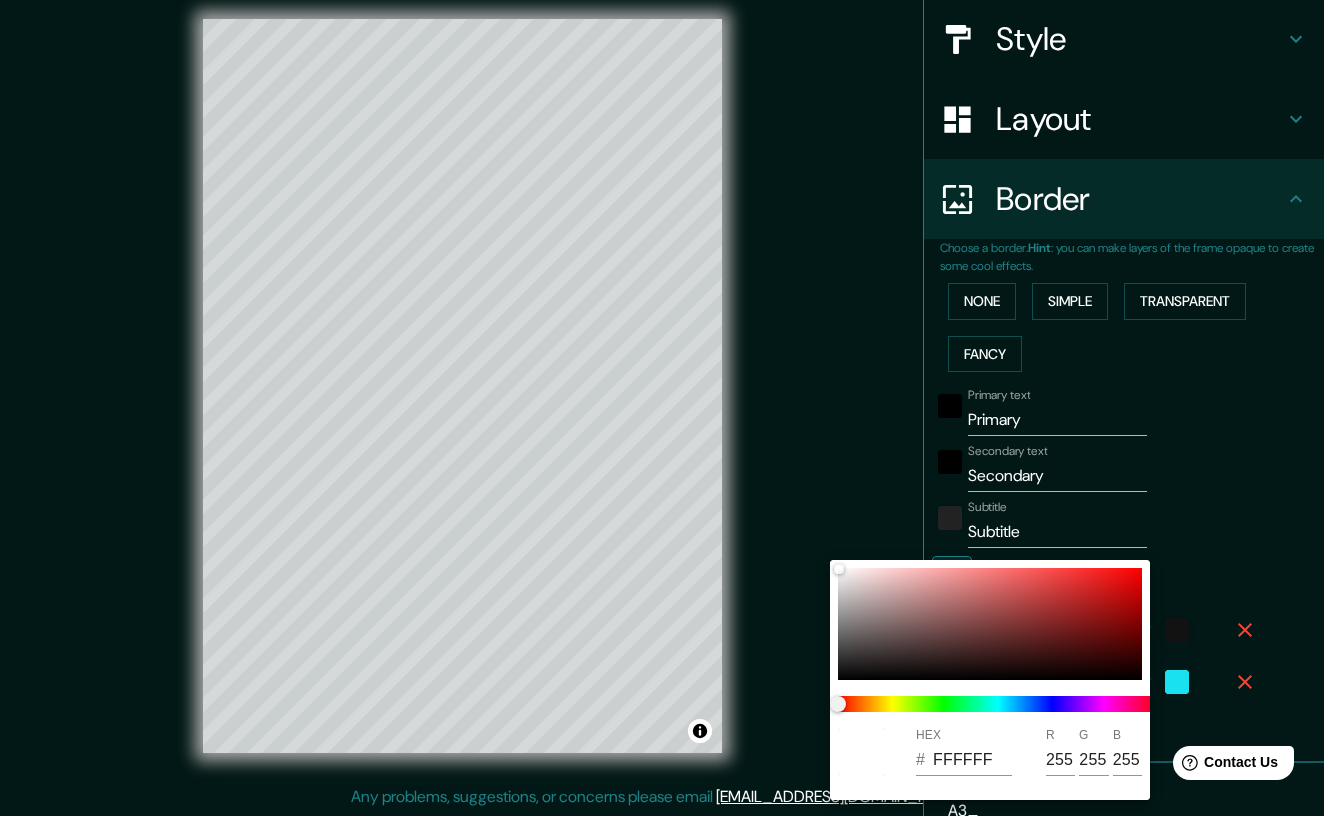 click at bounding box center (662, 408) 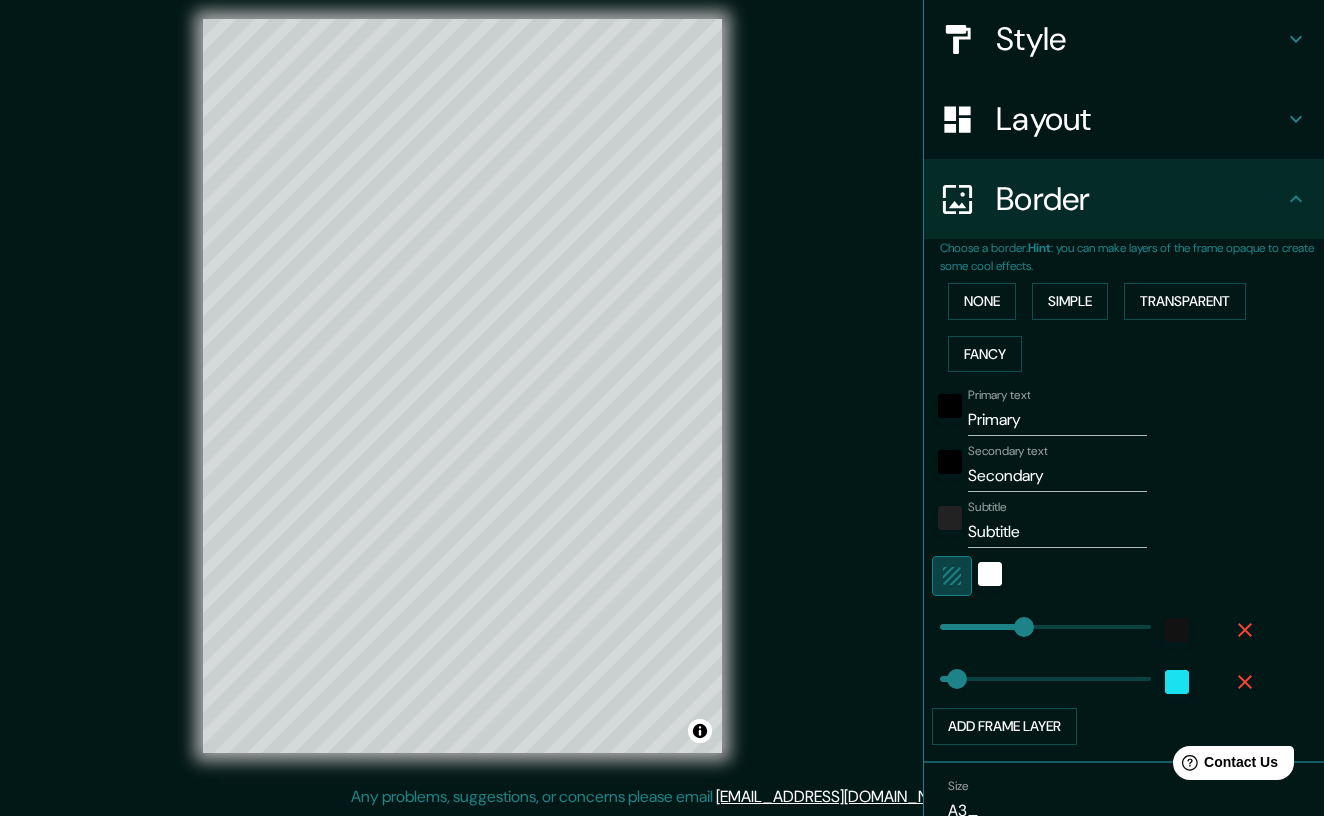 click 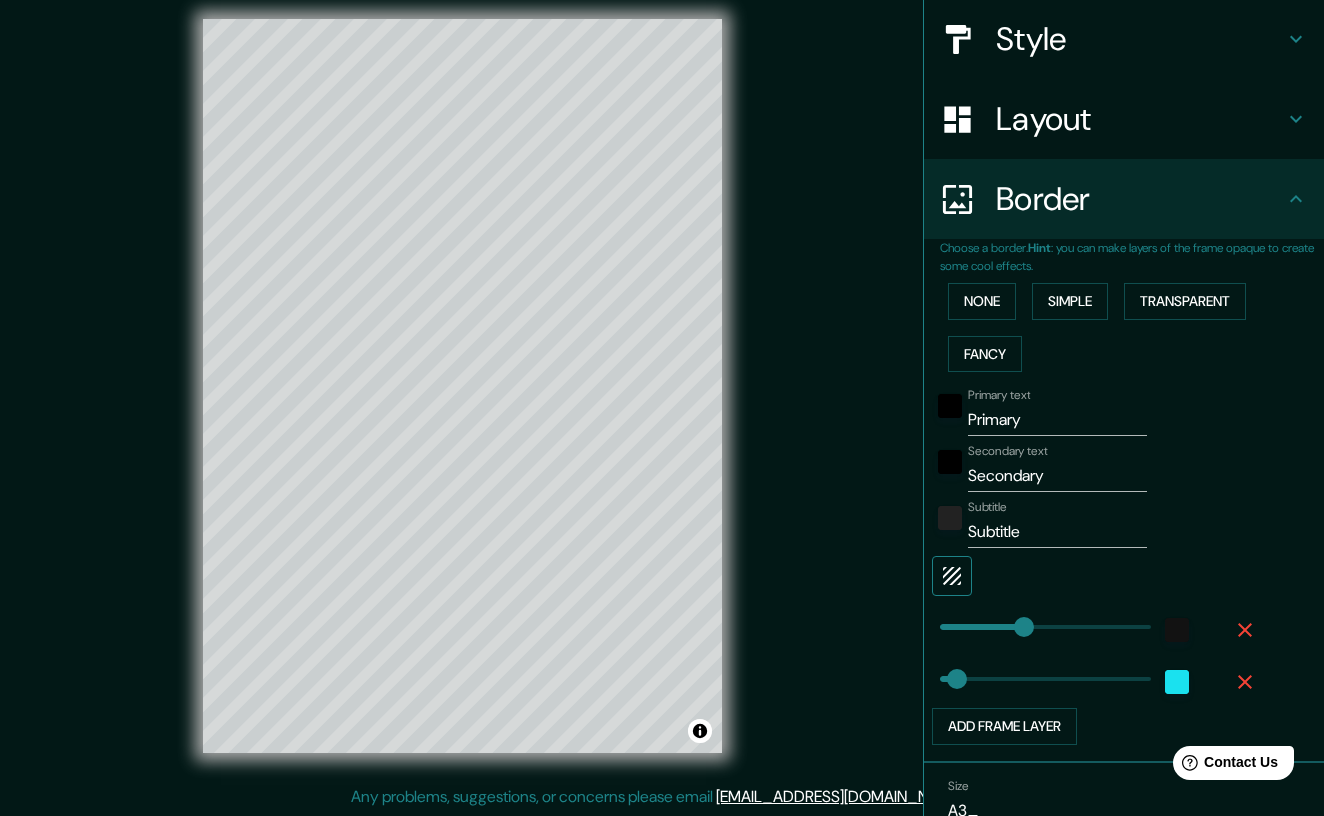 click 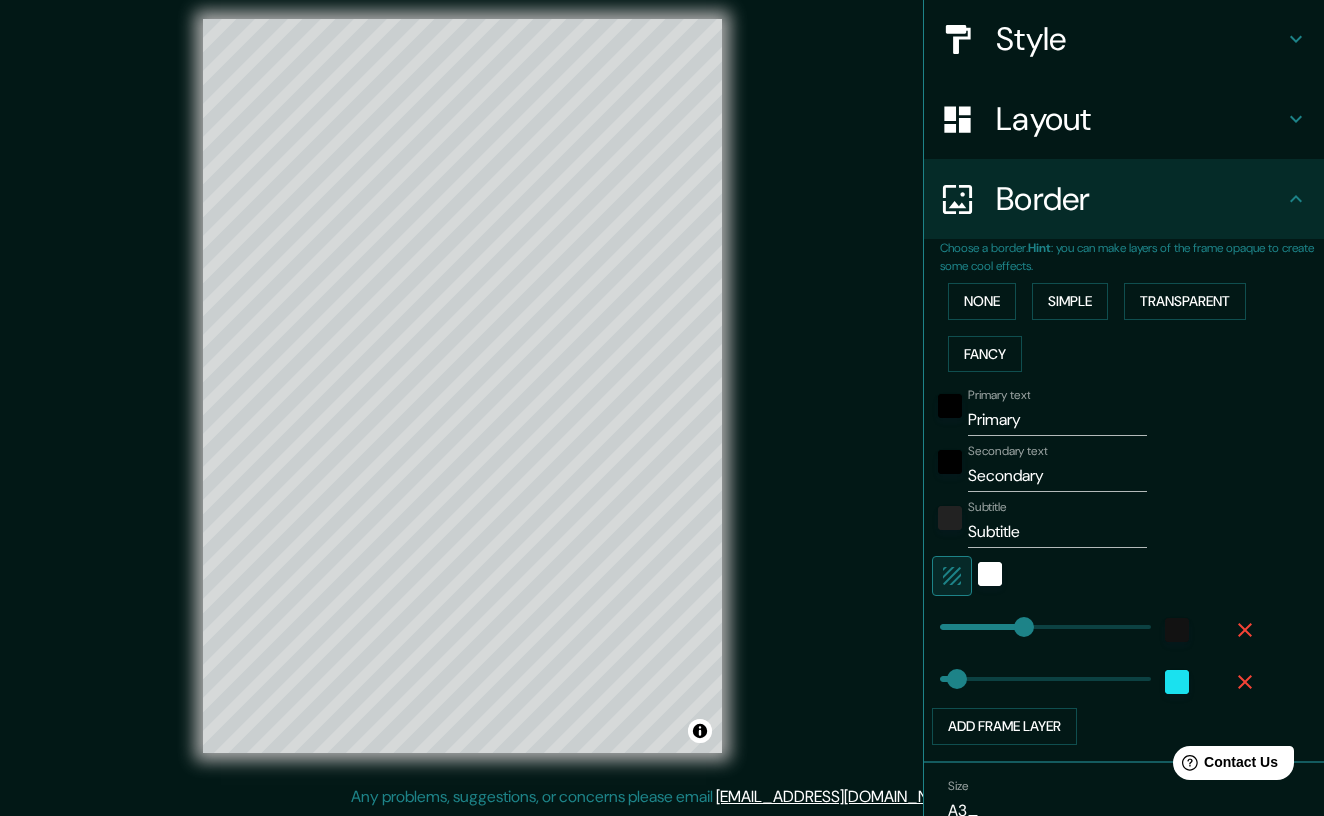click 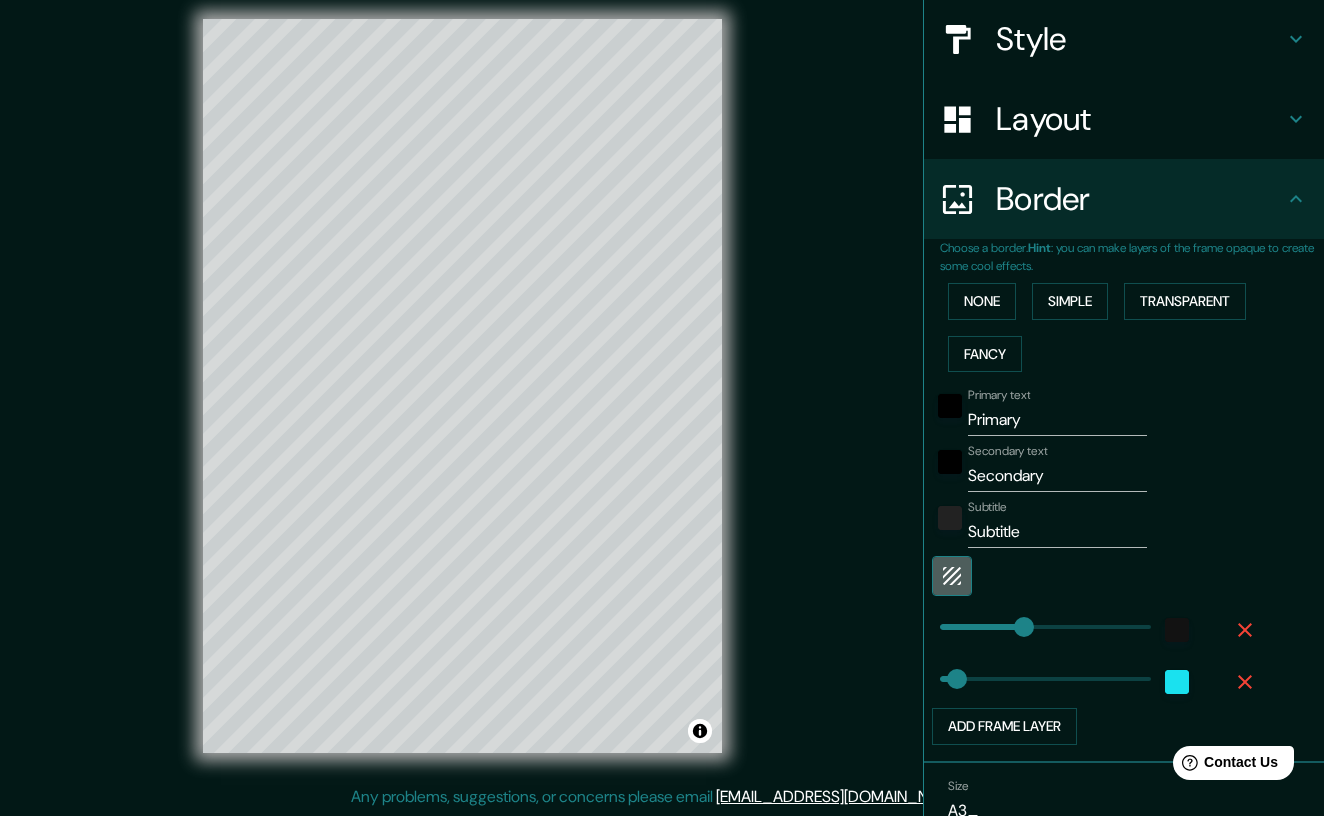 click 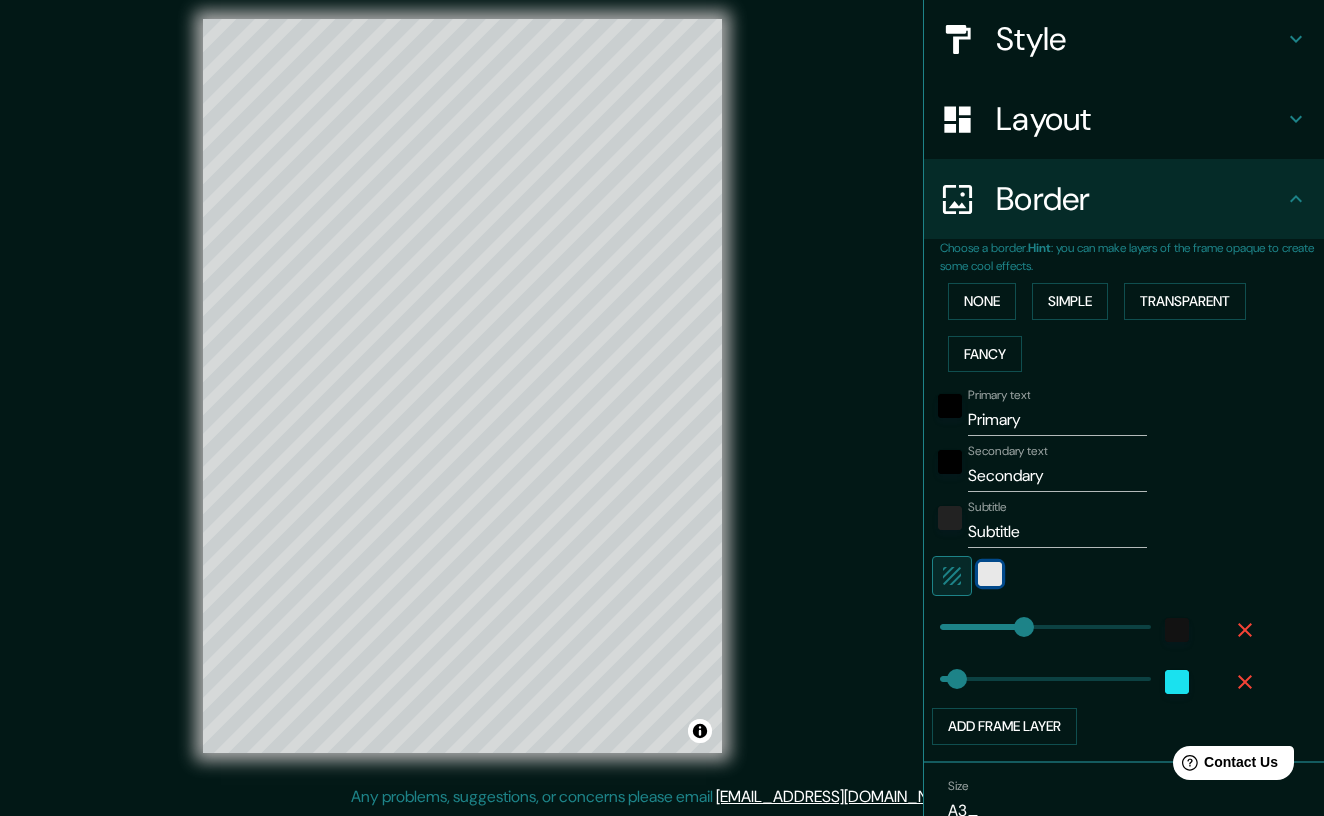 click at bounding box center (990, 574) 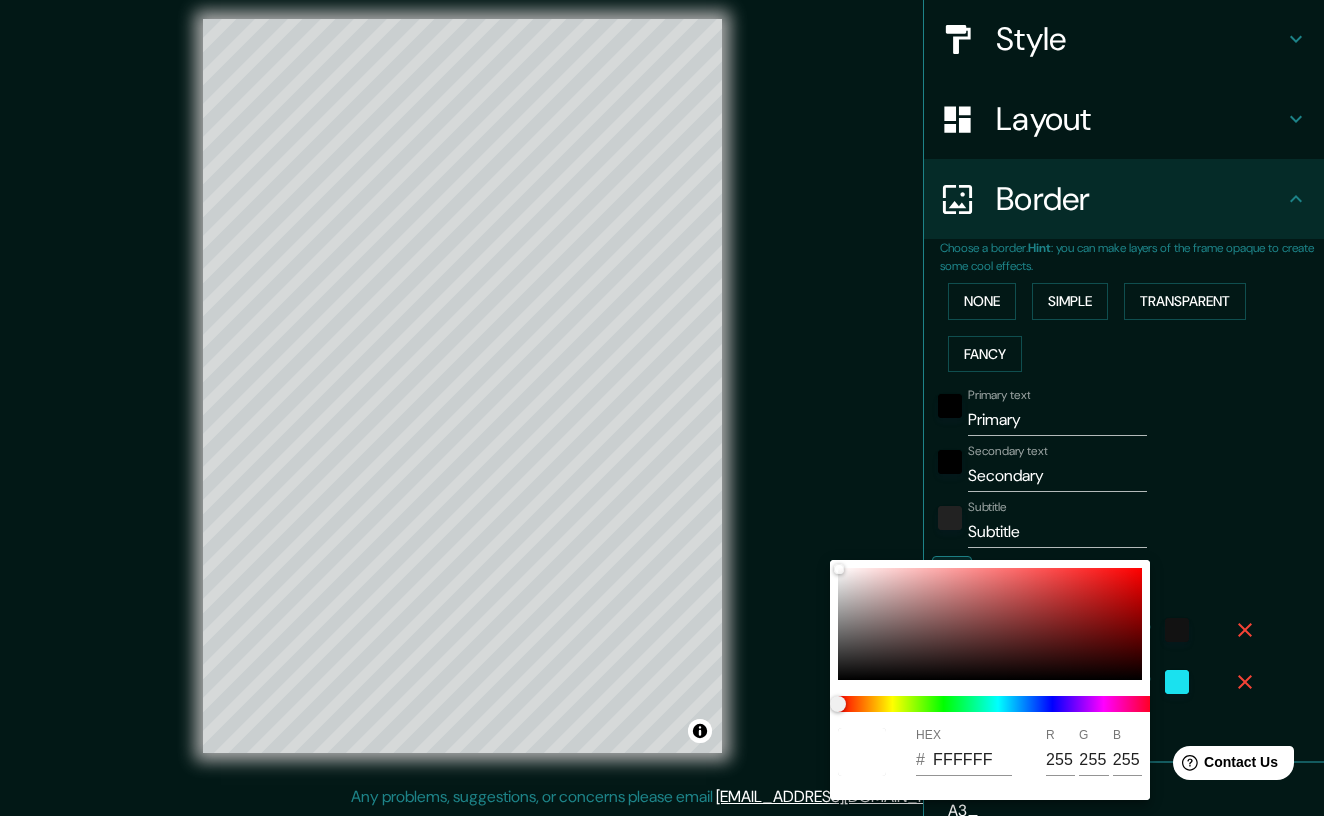 click at bounding box center (998, 704) 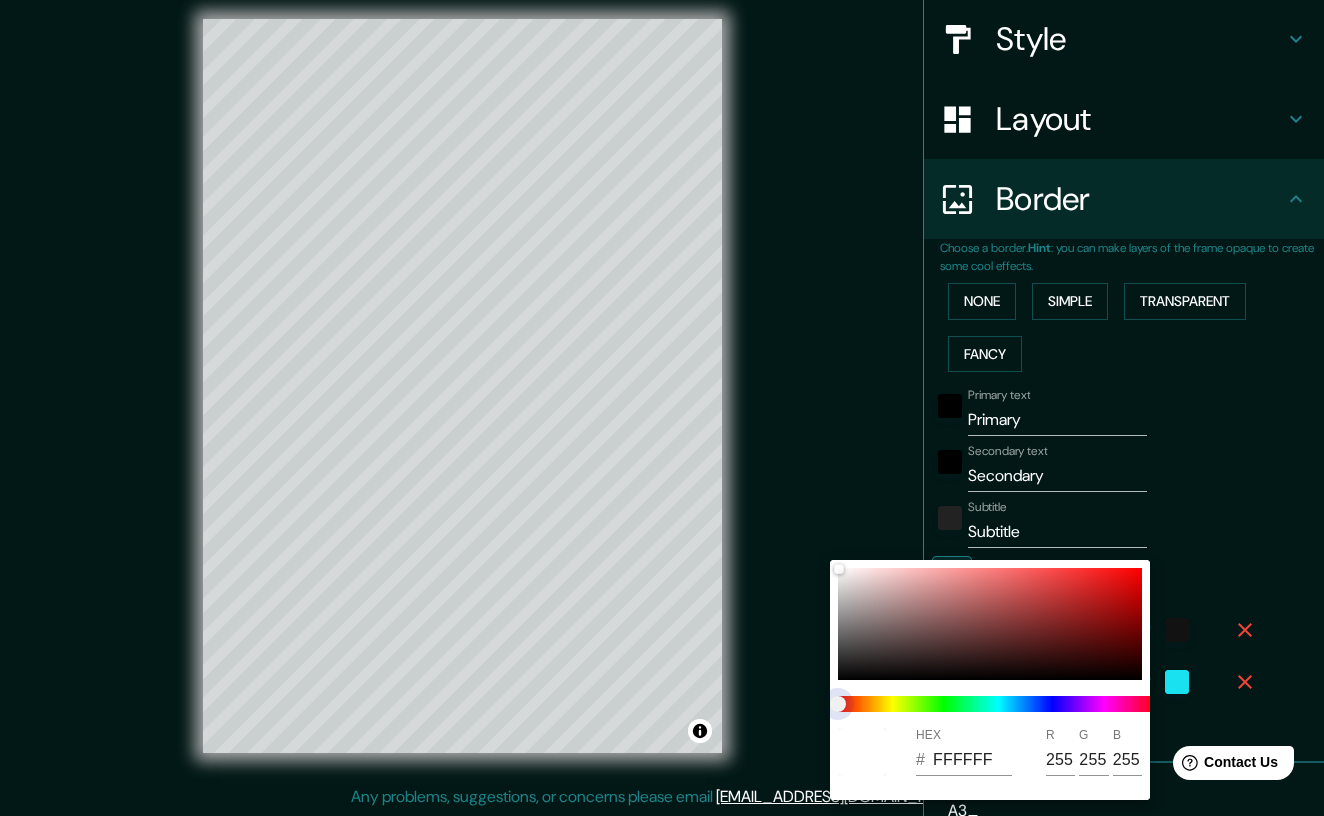 click at bounding box center (998, 704) 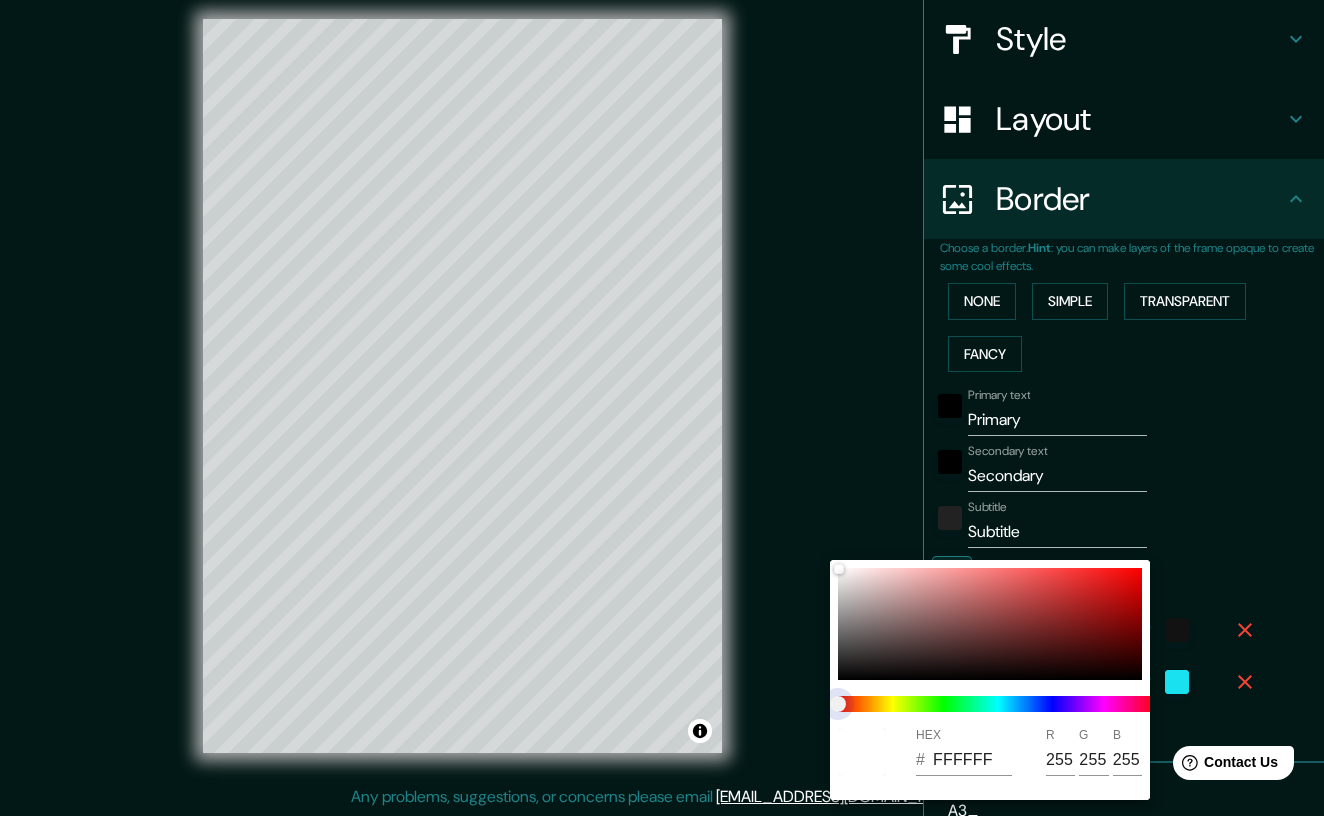 drag, startPoint x: 838, startPoint y: 708, endPoint x: 995, endPoint y: 698, distance: 157.31815 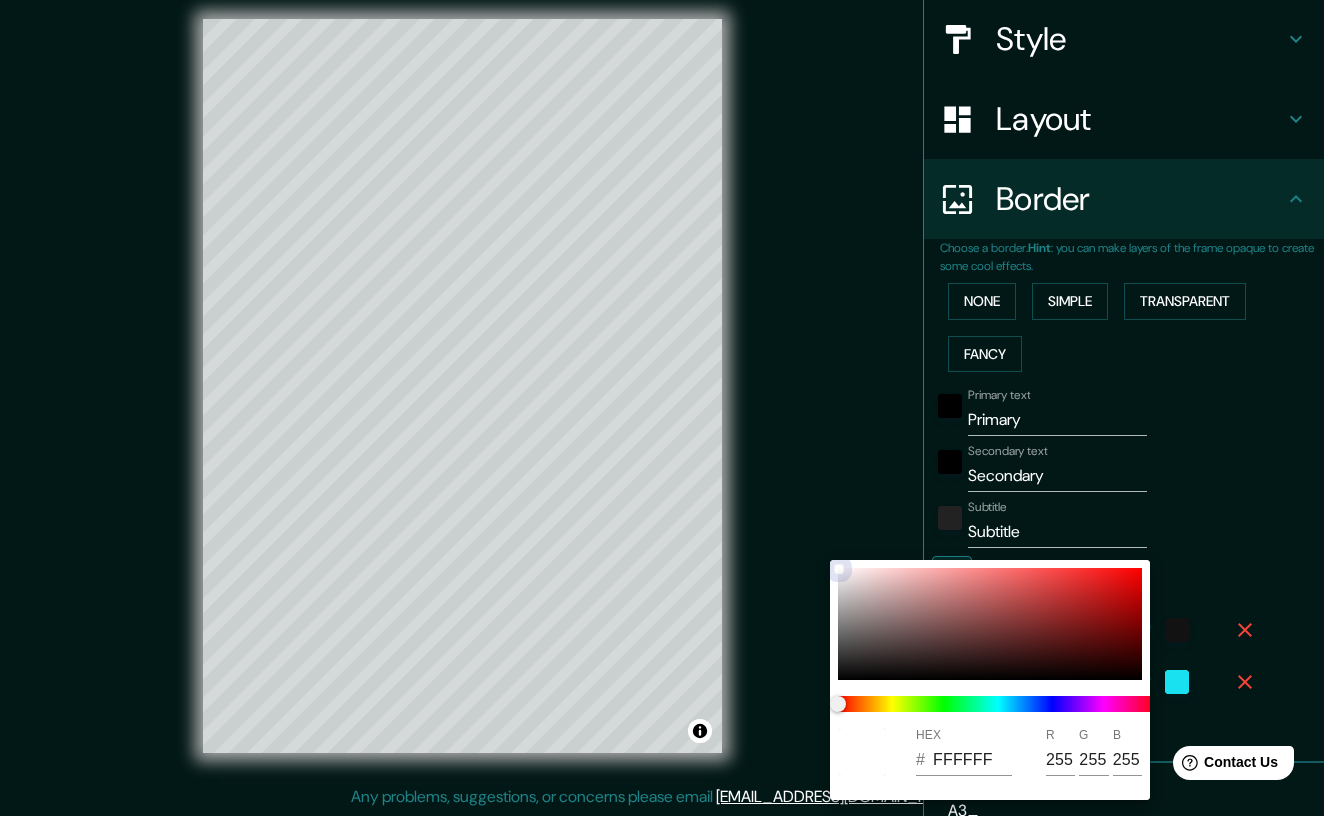 click at bounding box center (990, 624) 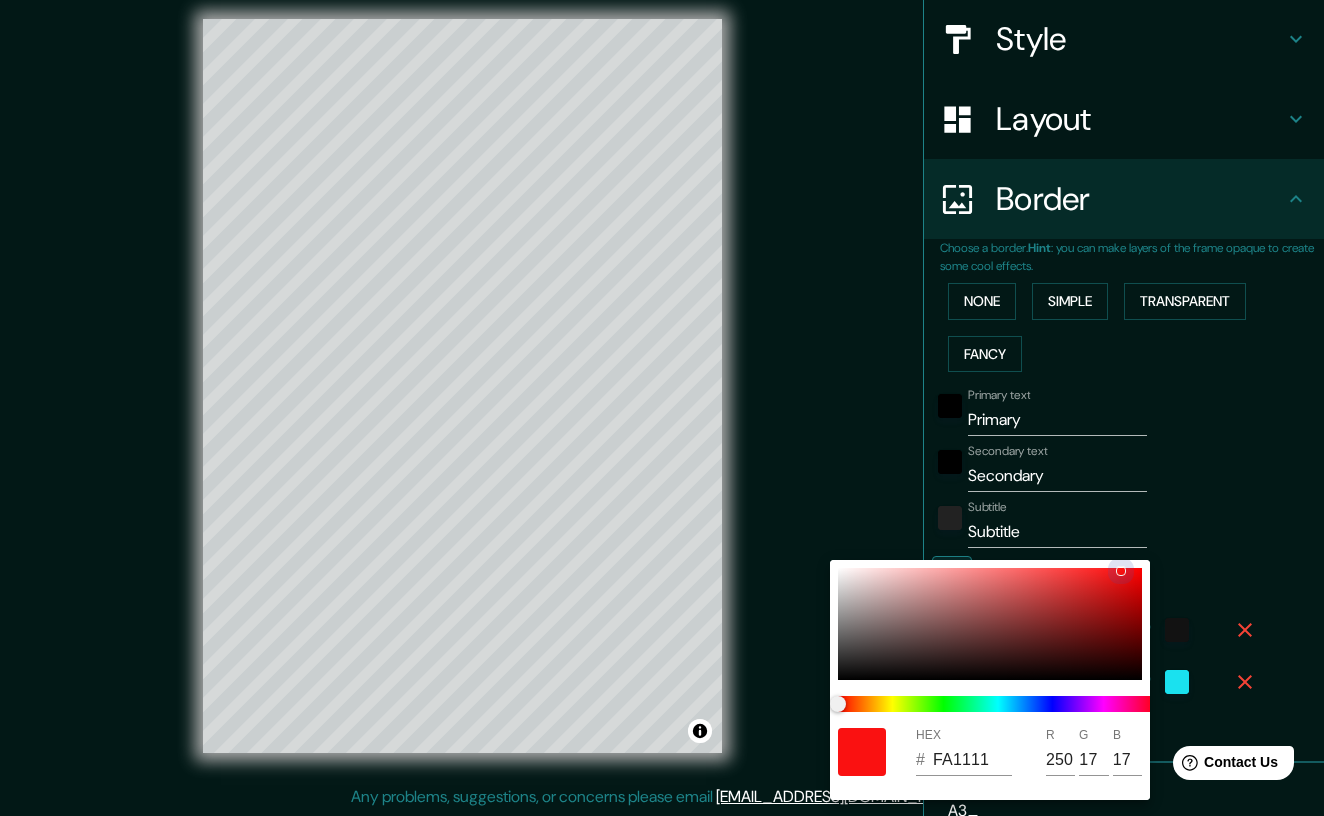 drag, startPoint x: 1102, startPoint y: 575, endPoint x: 1171, endPoint y: 544, distance: 75.643906 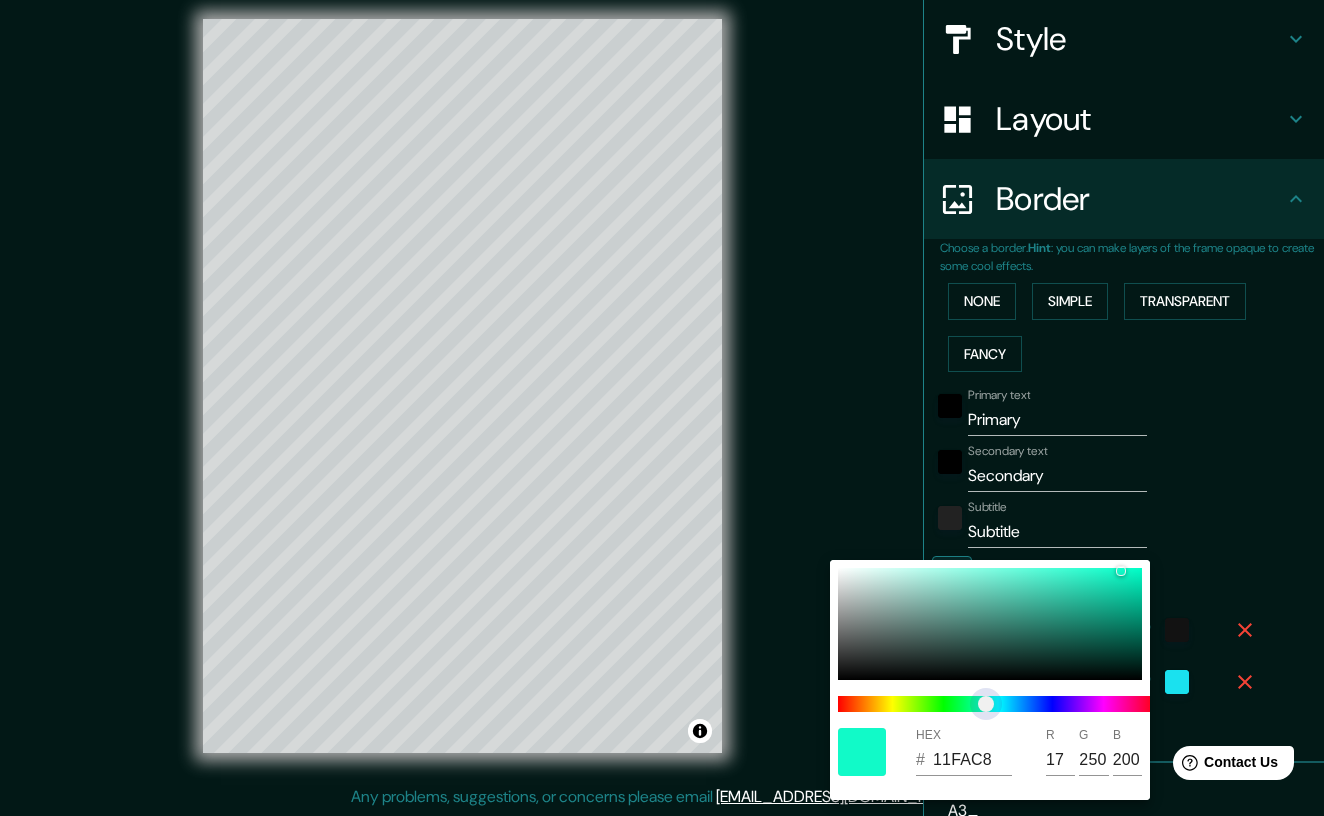 click at bounding box center [998, 704] 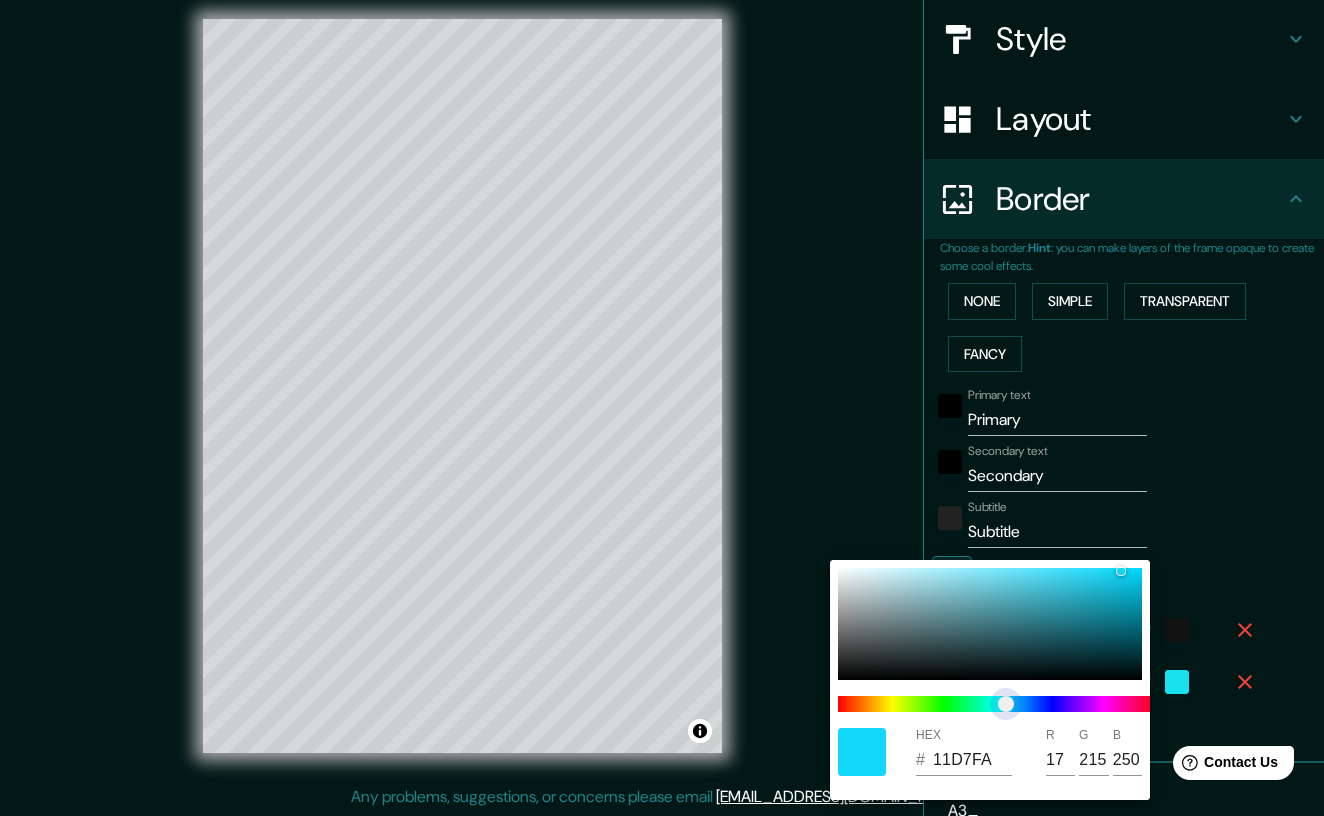 drag, startPoint x: 986, startPoint y: 703, endPoint x: 1006, endPoint y: 708, distance: 20.615528 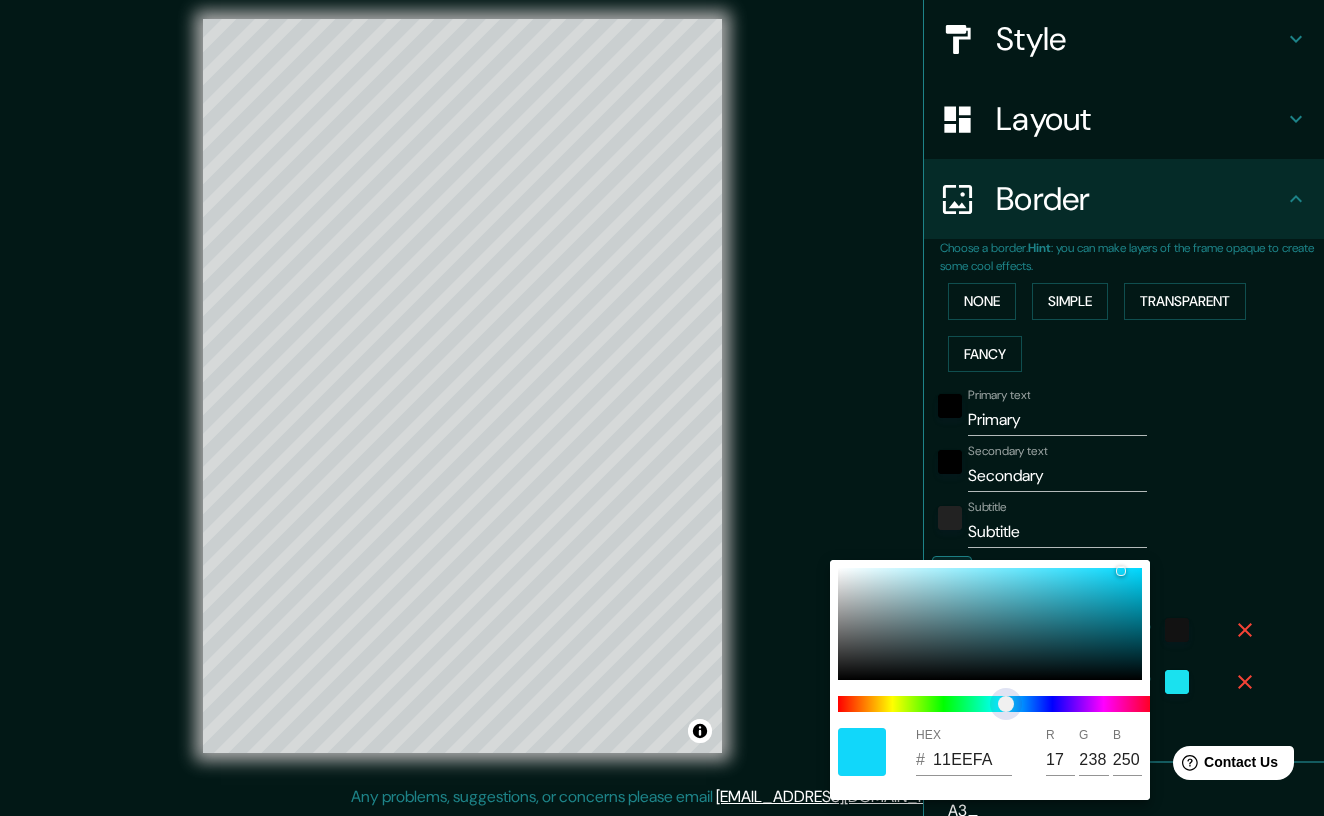click at bounding box center (1006, 704) 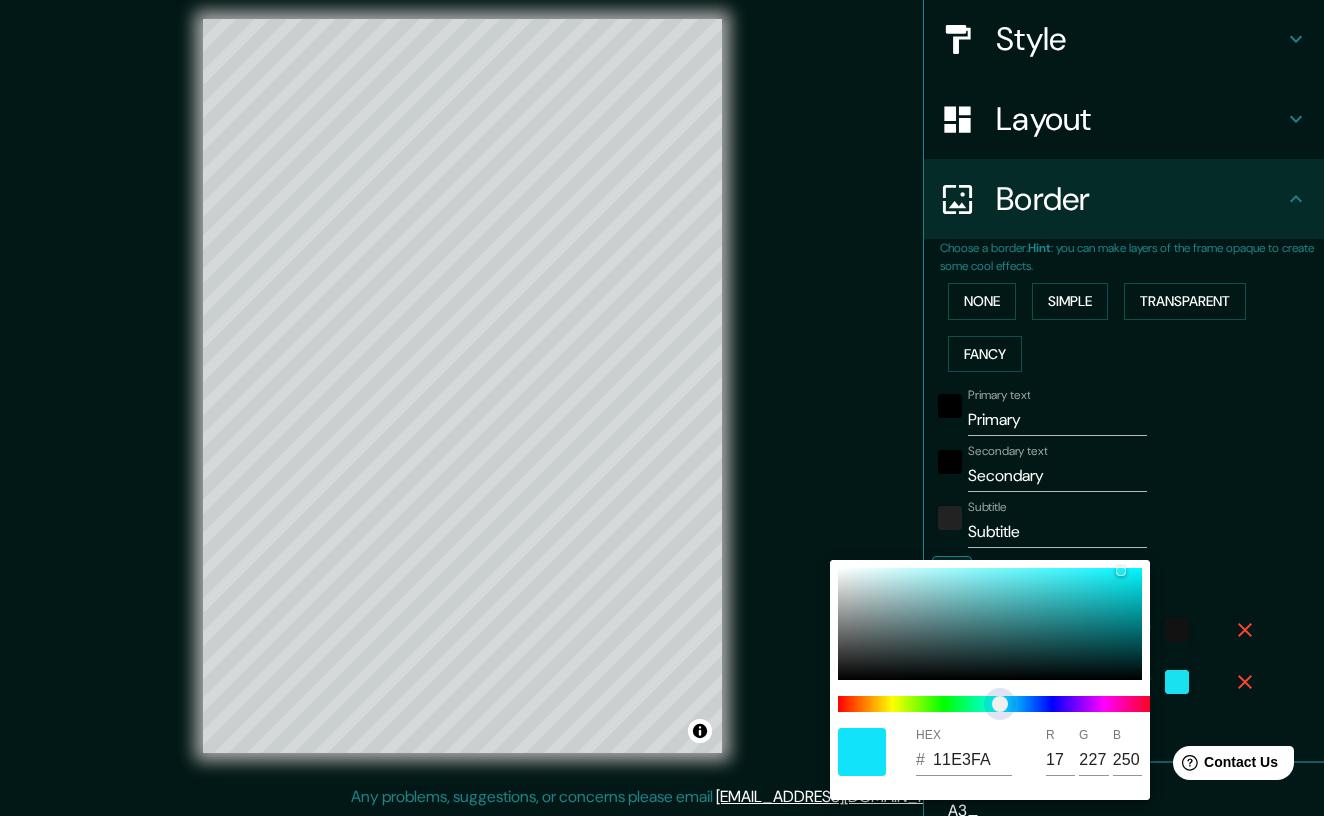 click at bounding box center (1000, 704) 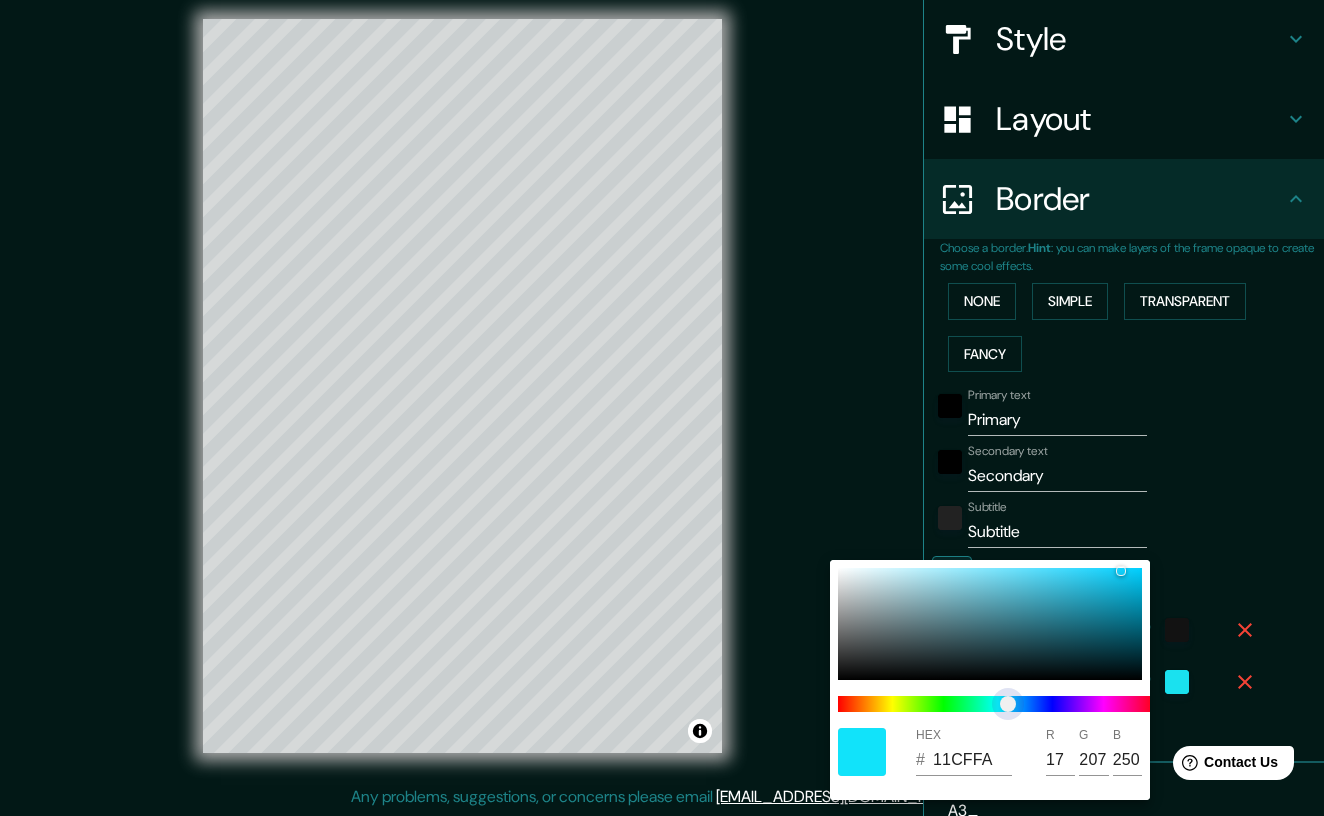 click at bounding box center [1008, 704] 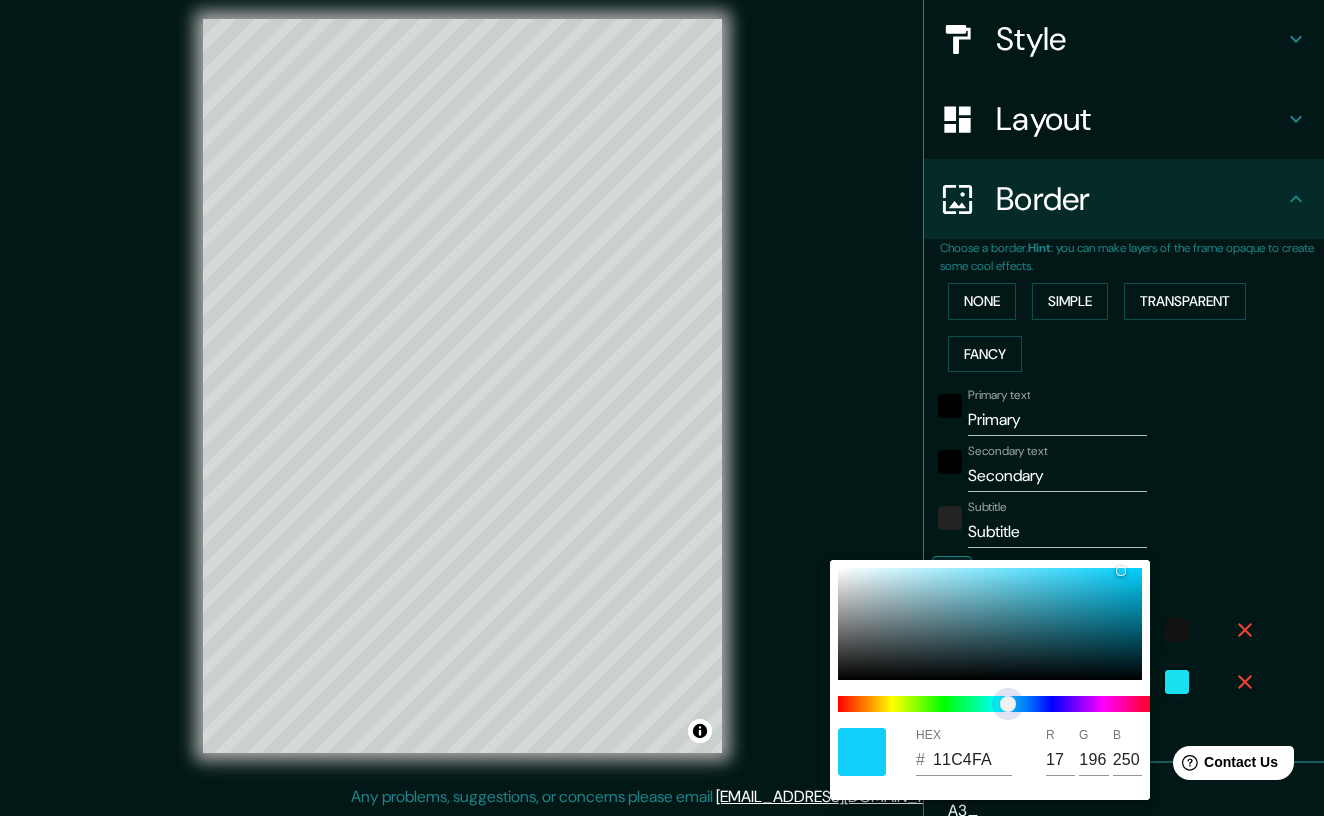 click at bounding box center (1008, 704) 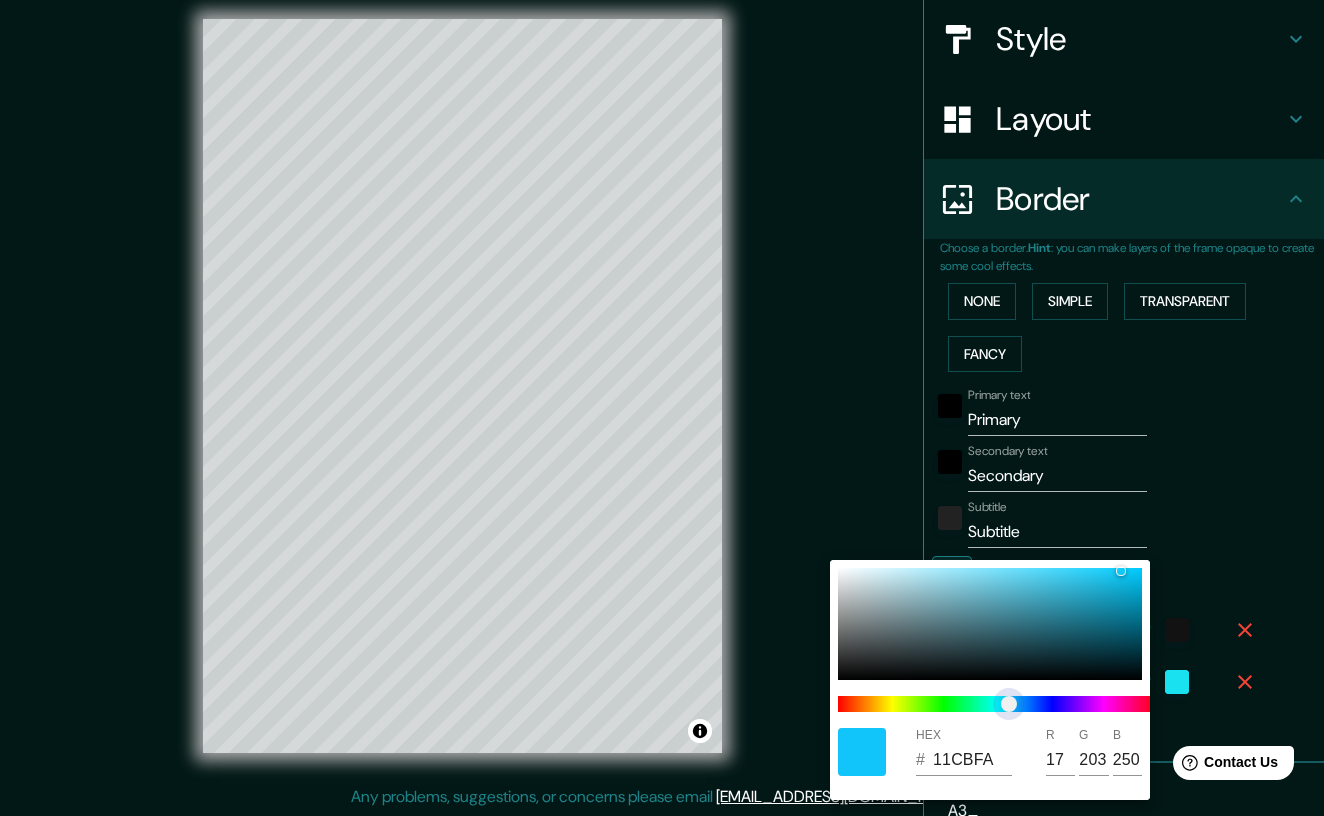 click at bounding box center (1009, 704) 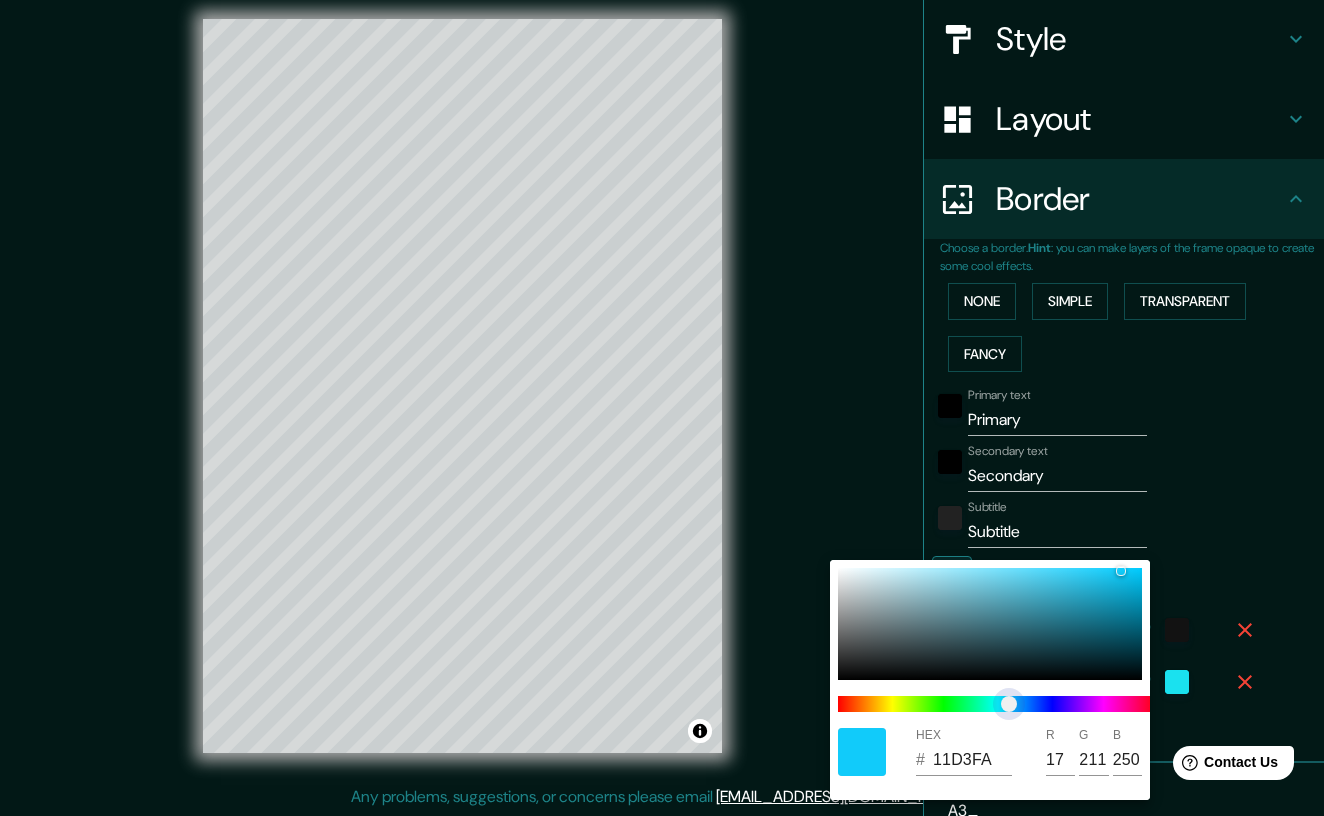 click at bounding box center [1009, 704] 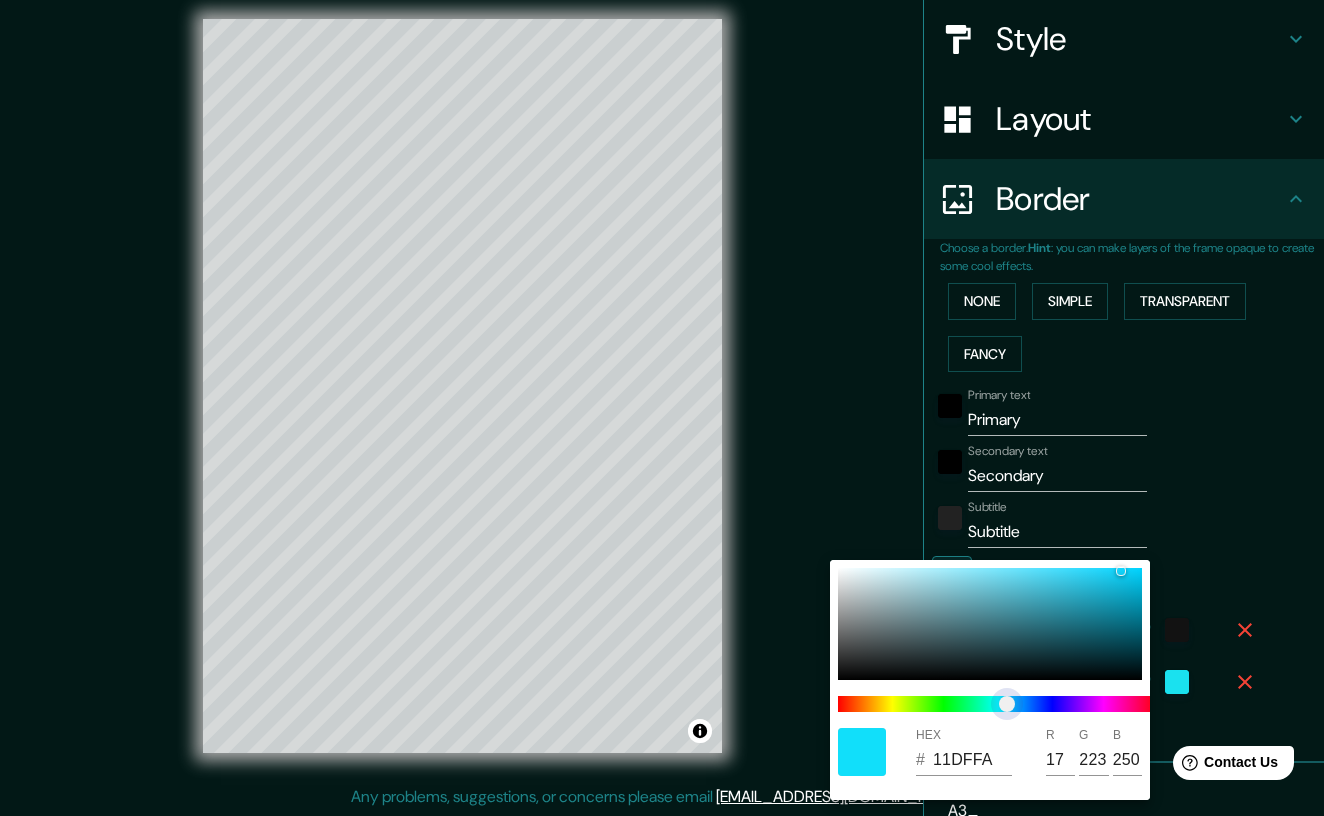 click at bounding box center (1007, 704) 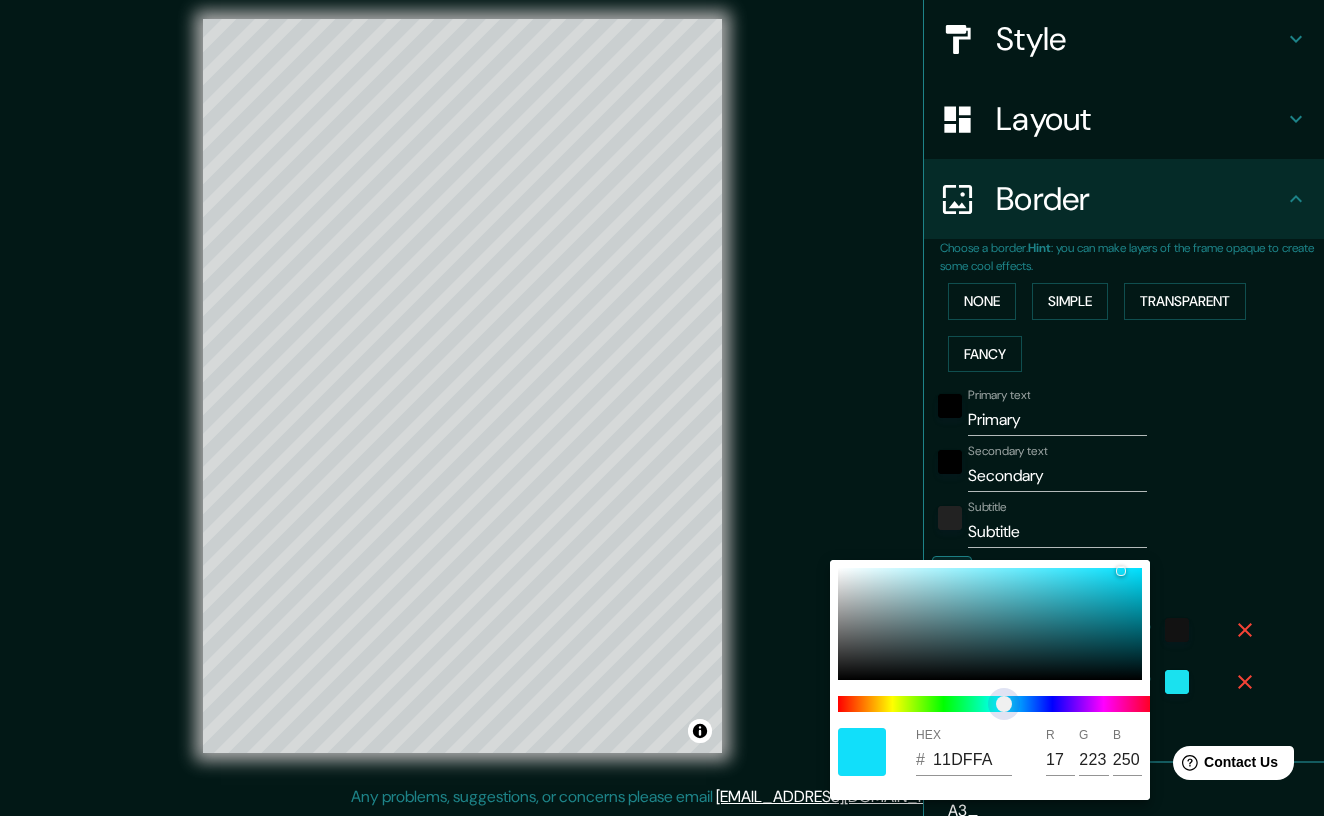 click at bounding box center [1004, 704] 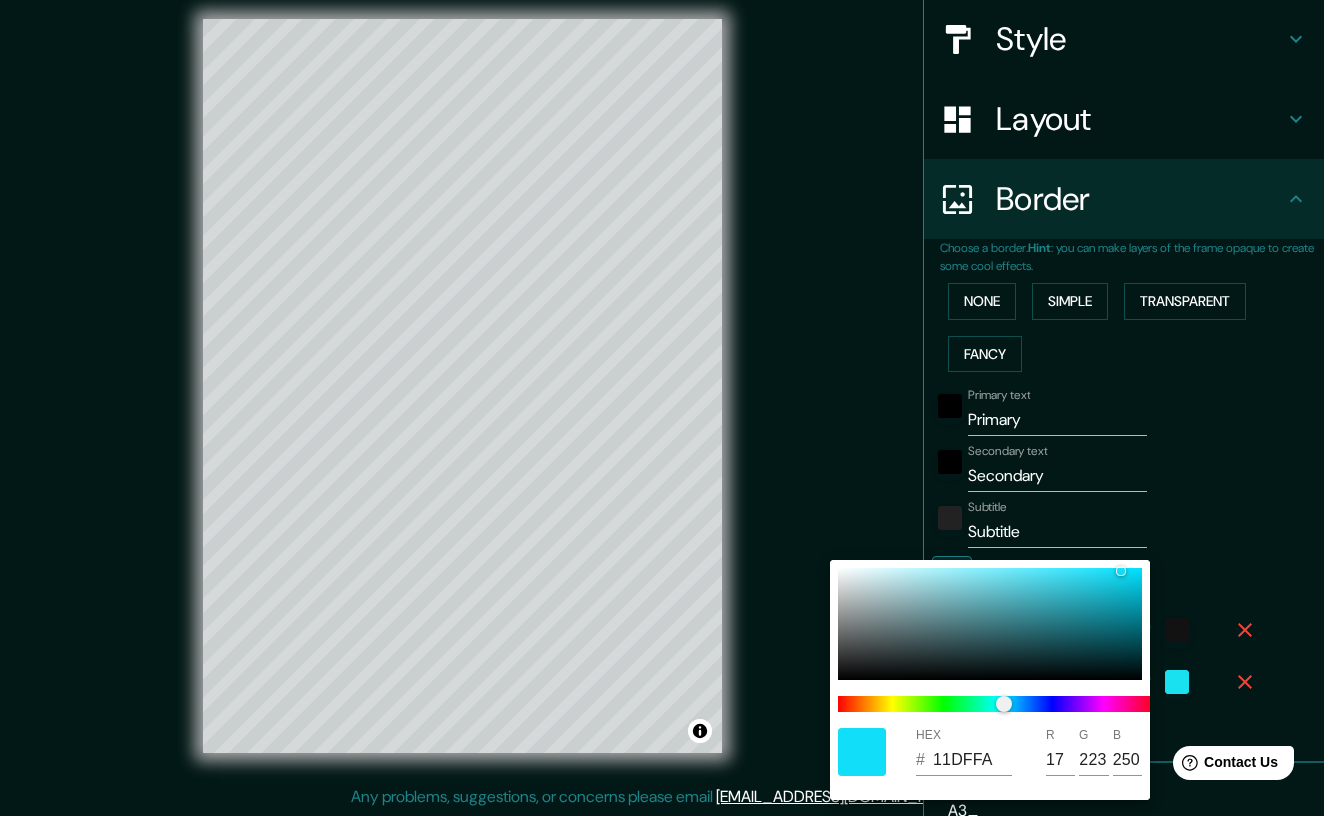 click at bounding box center (662, 408) 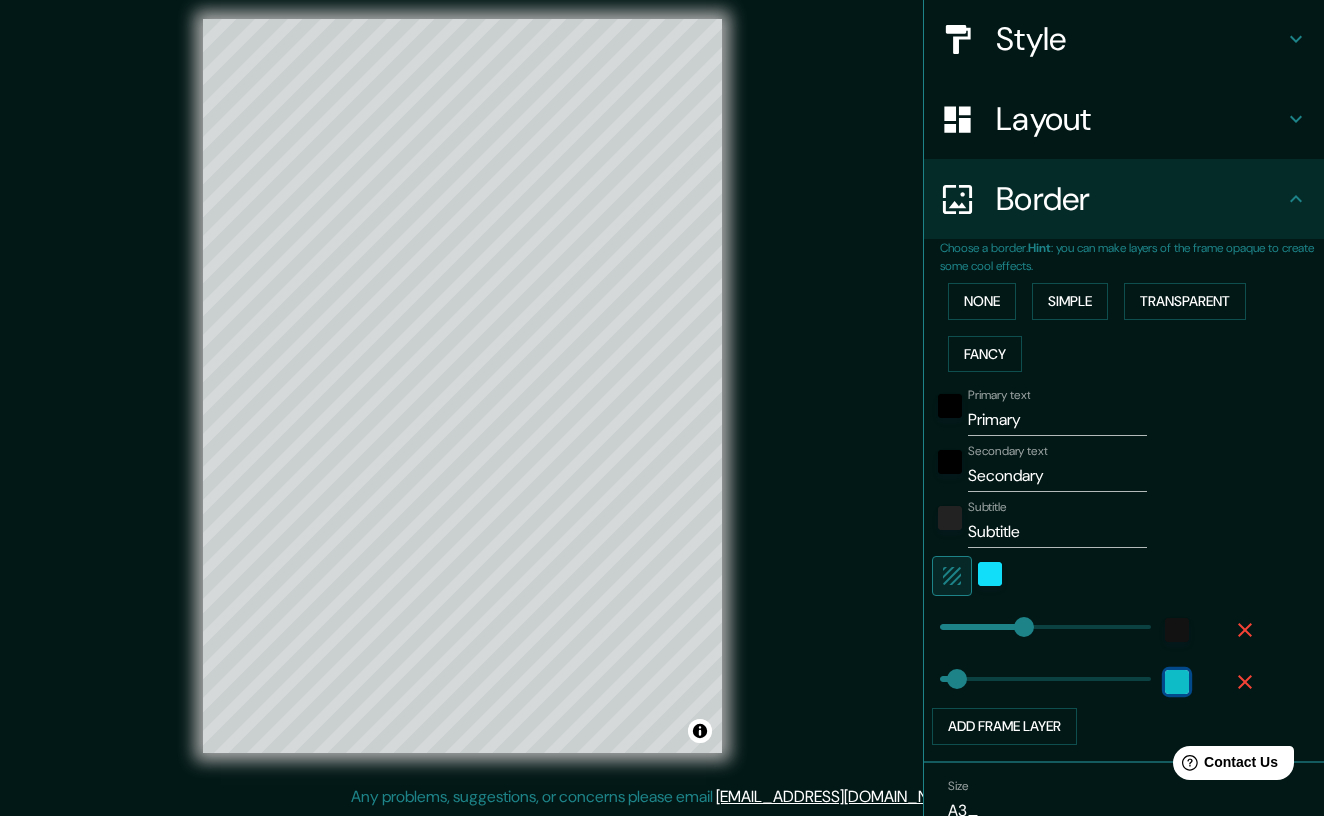 click at bounding box center [1177, 682] 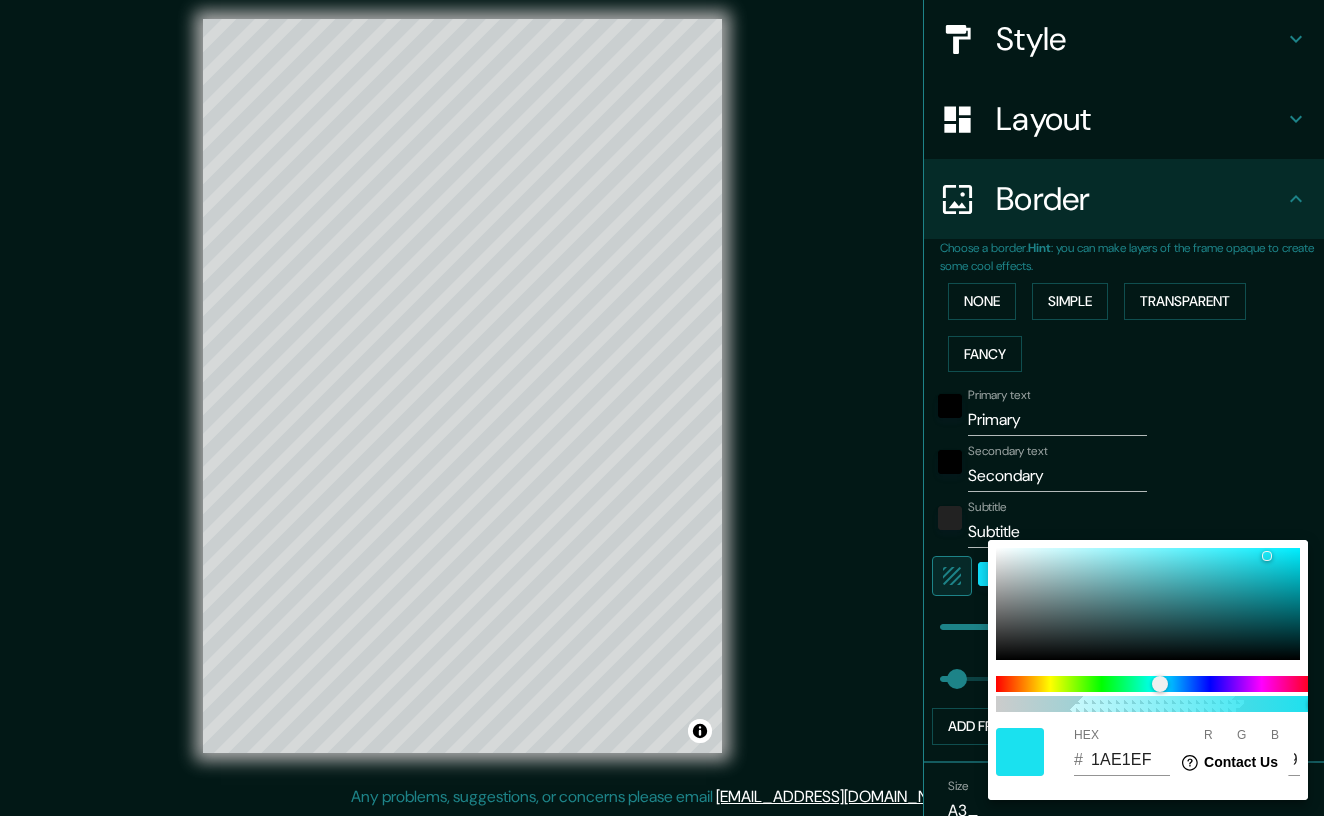 click at bounding box center [662, 408] 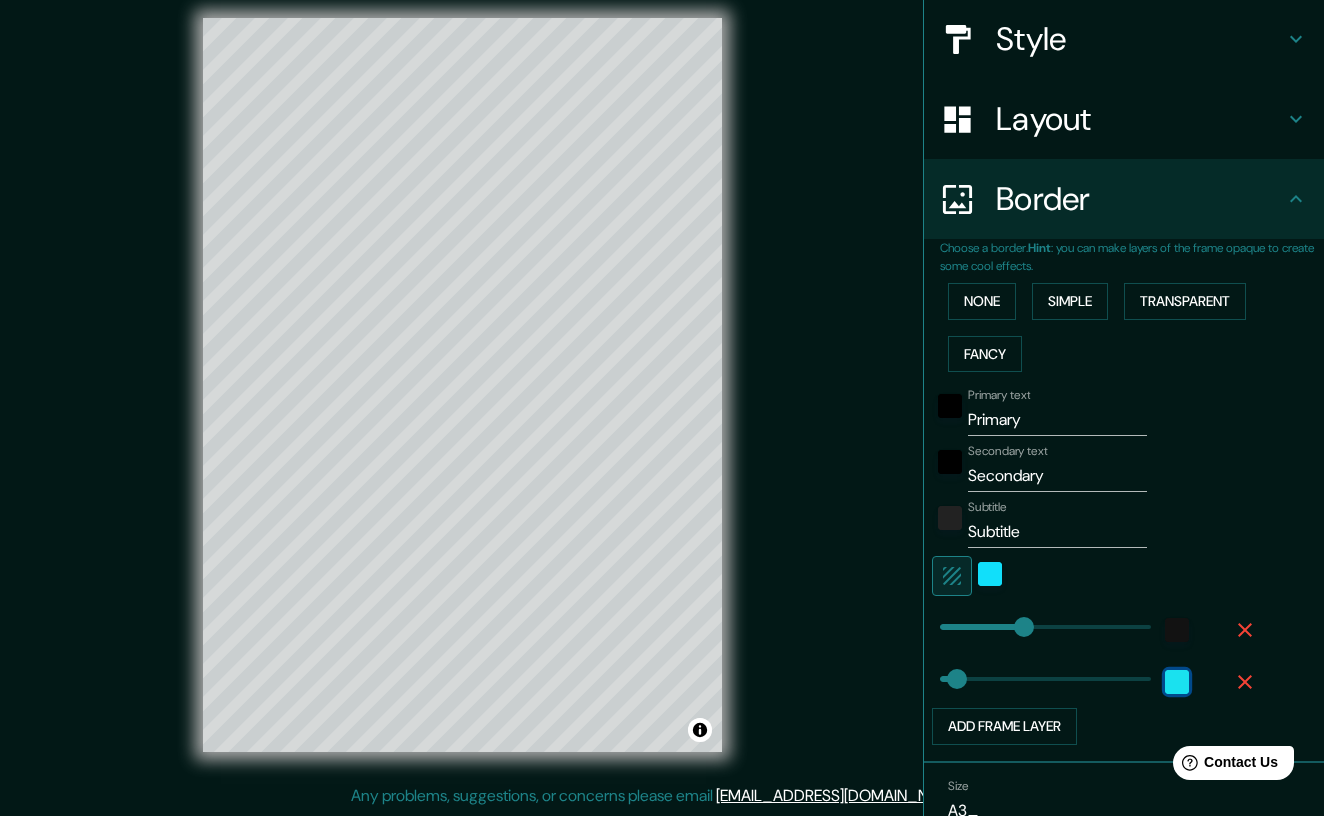 scroll, scrollTop: 14, scrollLeft: 0, axis: vertical 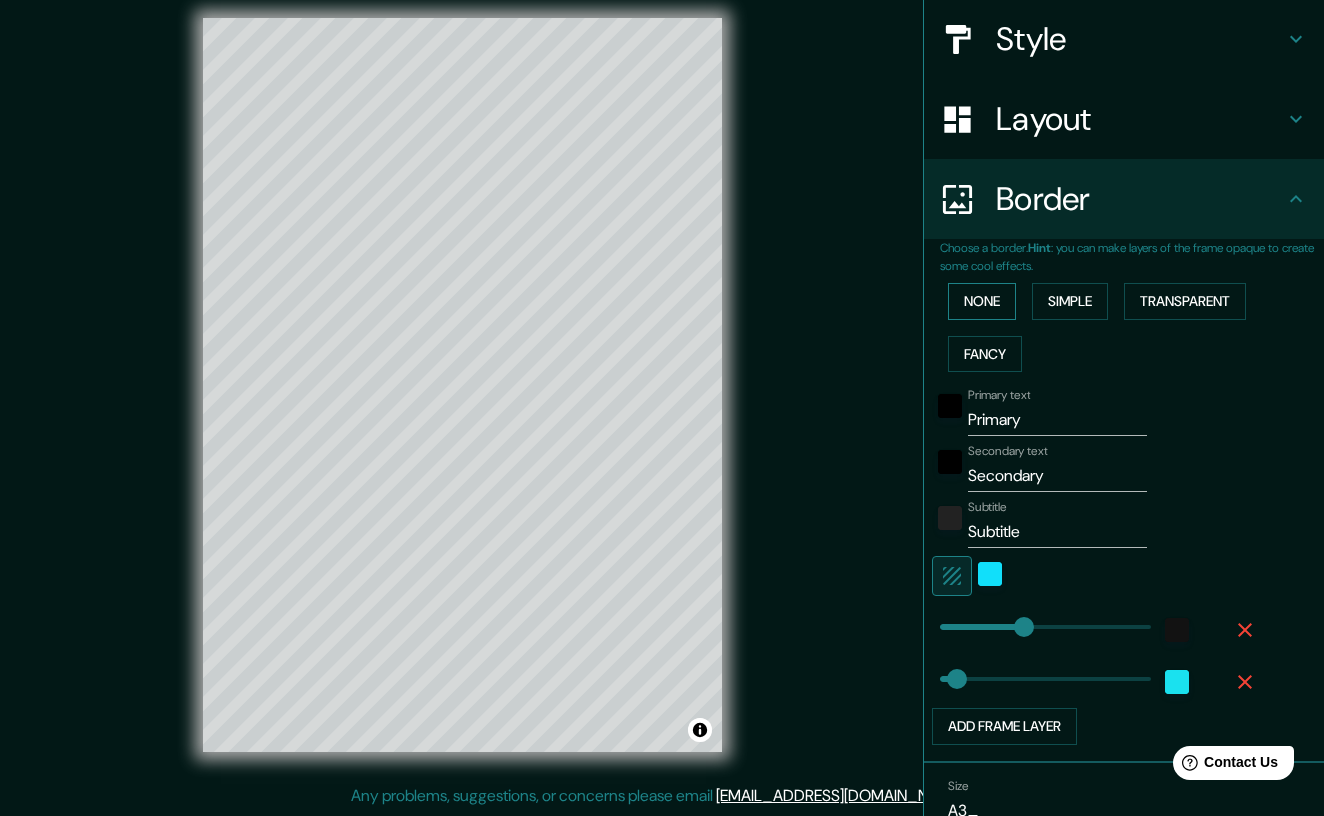 click on "None" at bounding box center (982, 301) 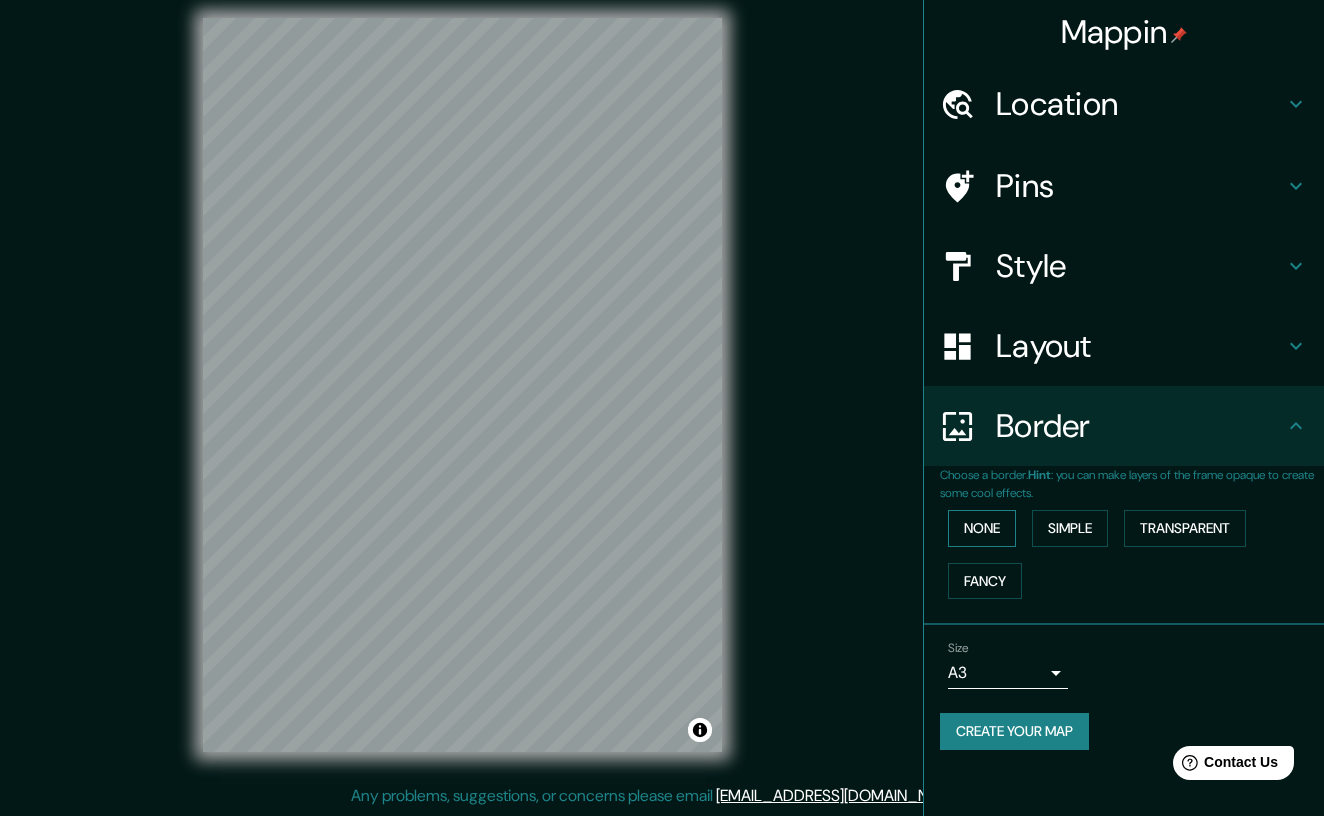 scroll, scrollTop: 0, scrollLeft: 0, axis: both 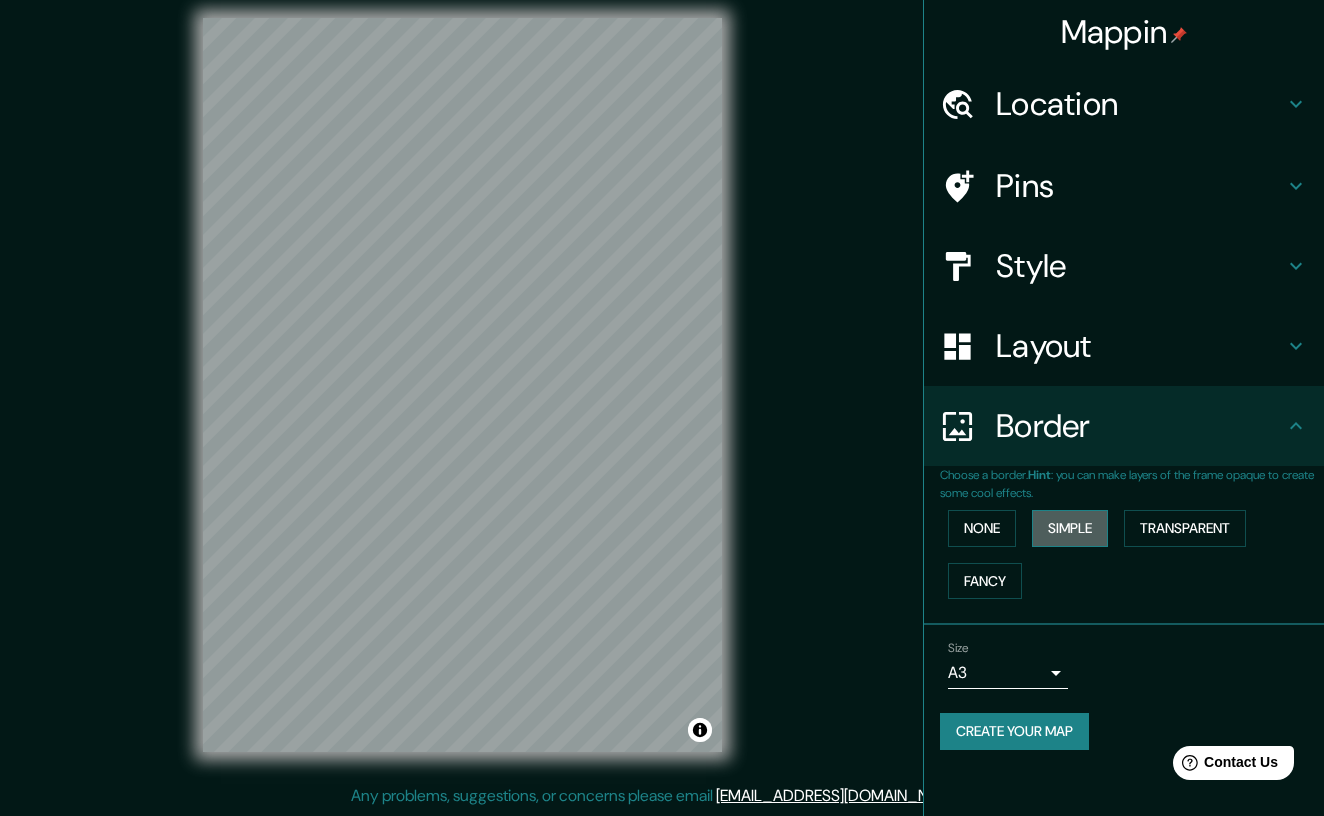 click on "Simple" at bounding box center (1070, 528) 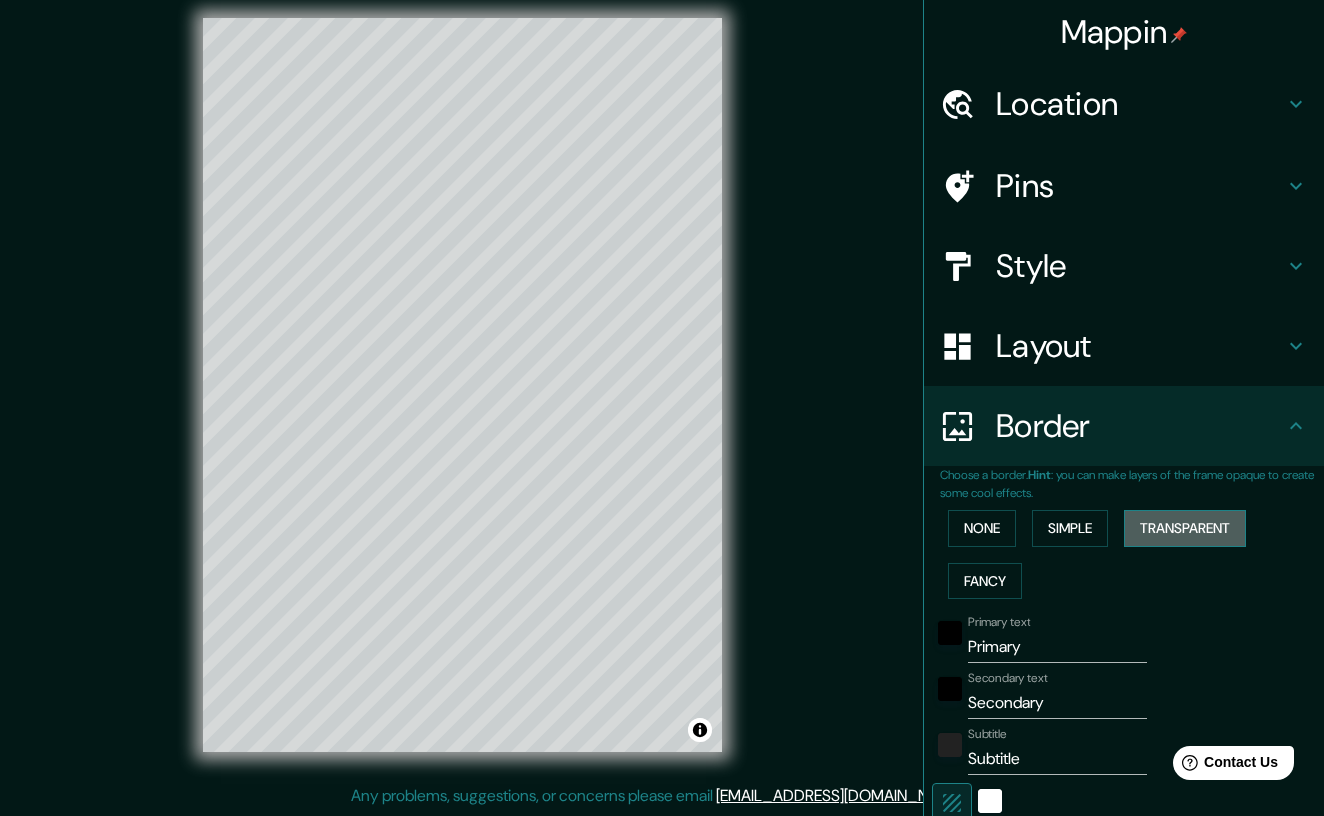click on "Transparent" at bounding box center (1185, 528) 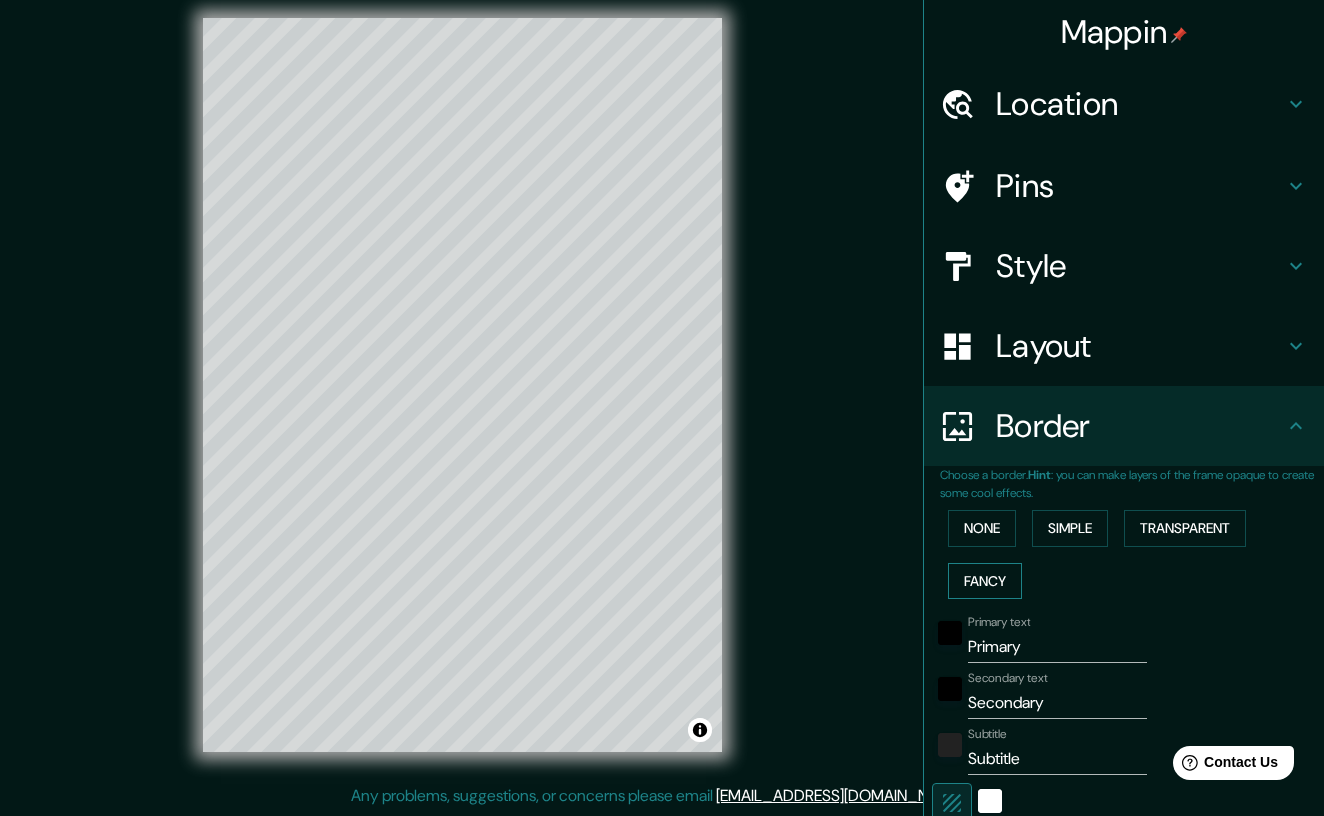 click on "Fancy" at bounding box center (985, 581) 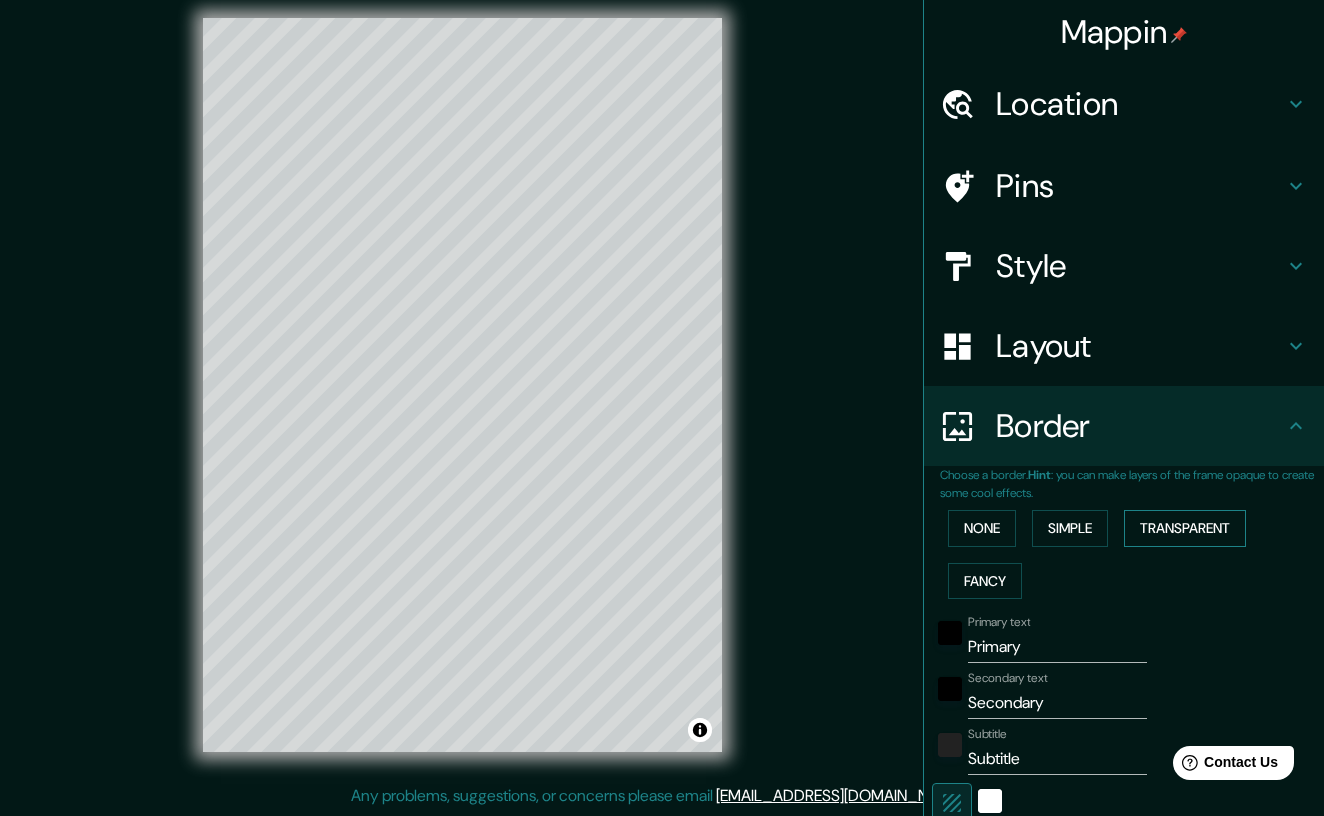 click on "Transparent" at bounding box center [1185, 528] 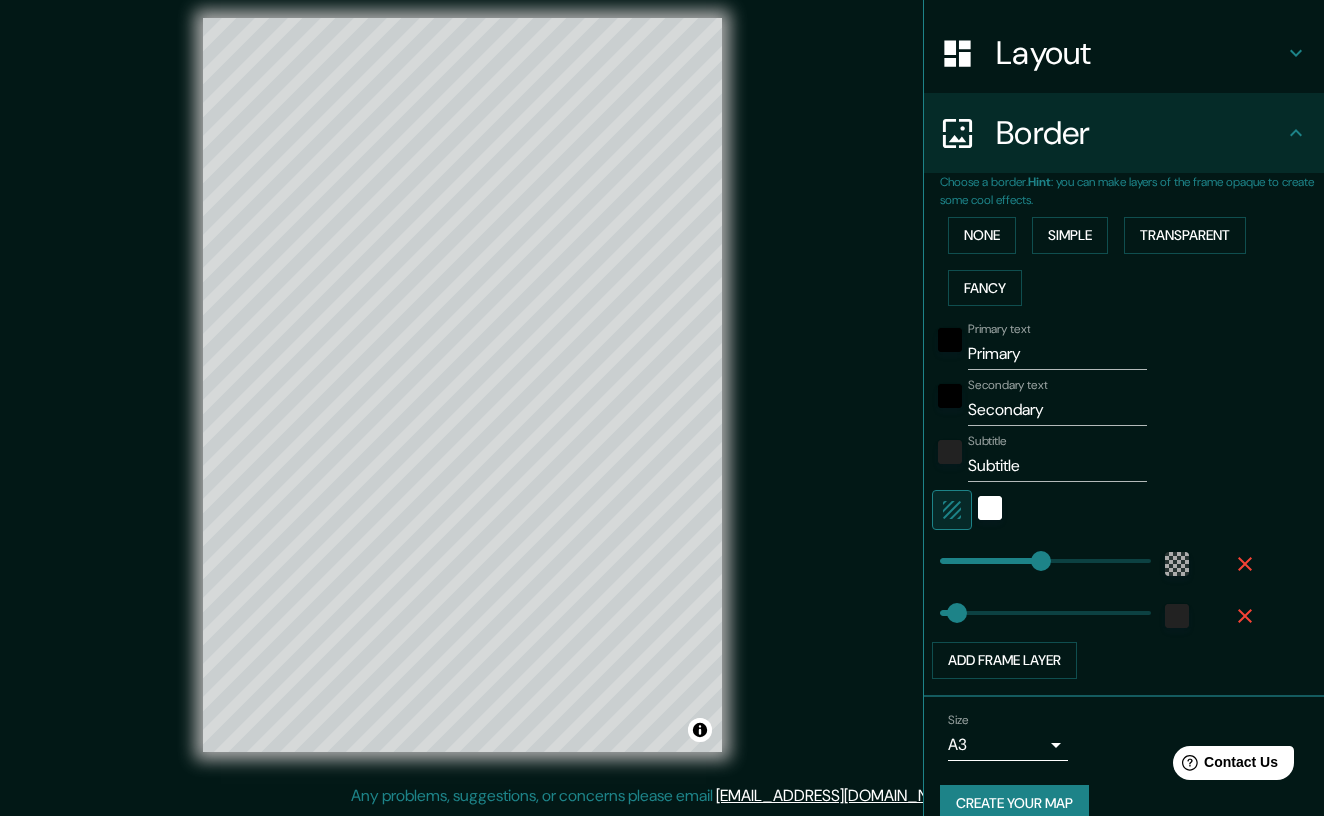 scroll, scrollTop: 303, scrollLeft: 0, axis: vertical 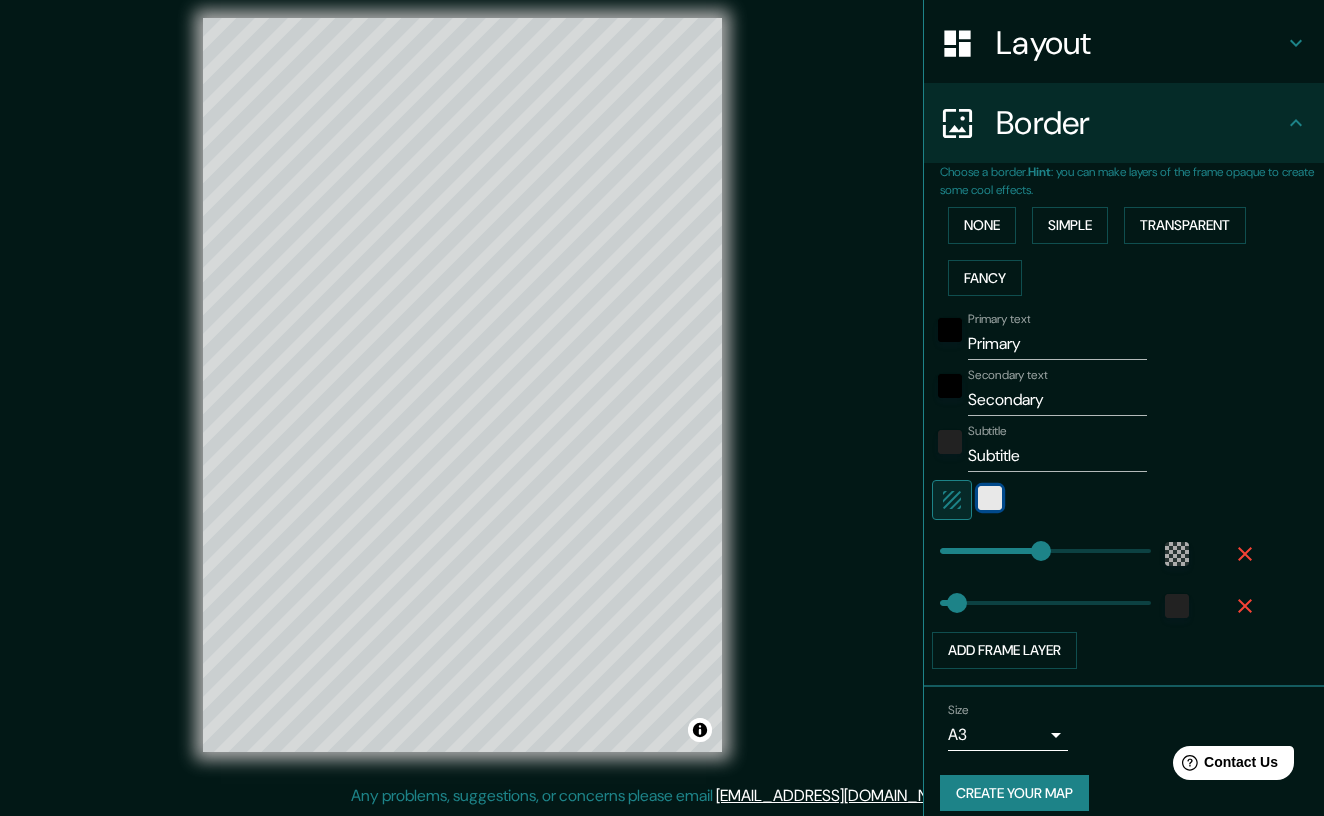 click at bounding box center (990, 498) 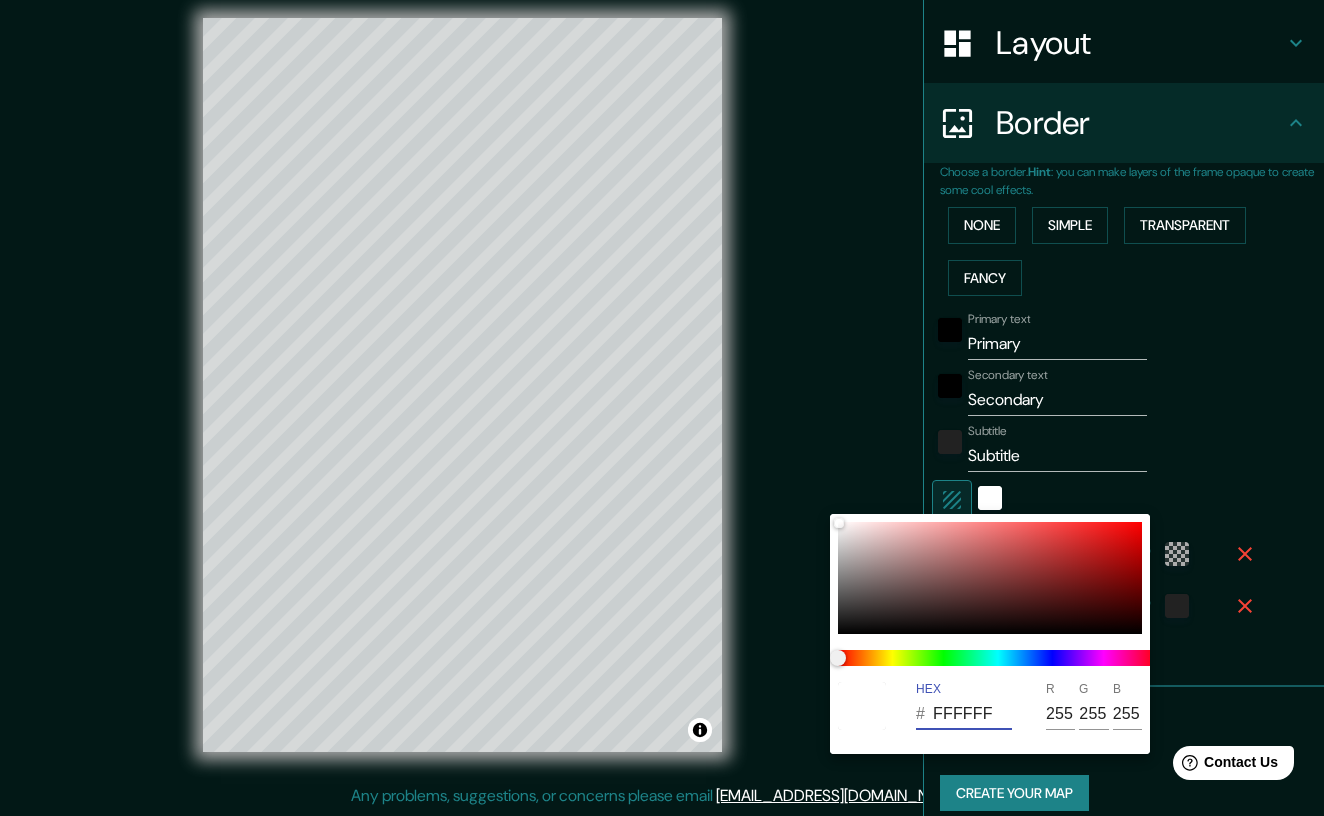 click on "# FFFFFF" at bounding box center [964, 714] 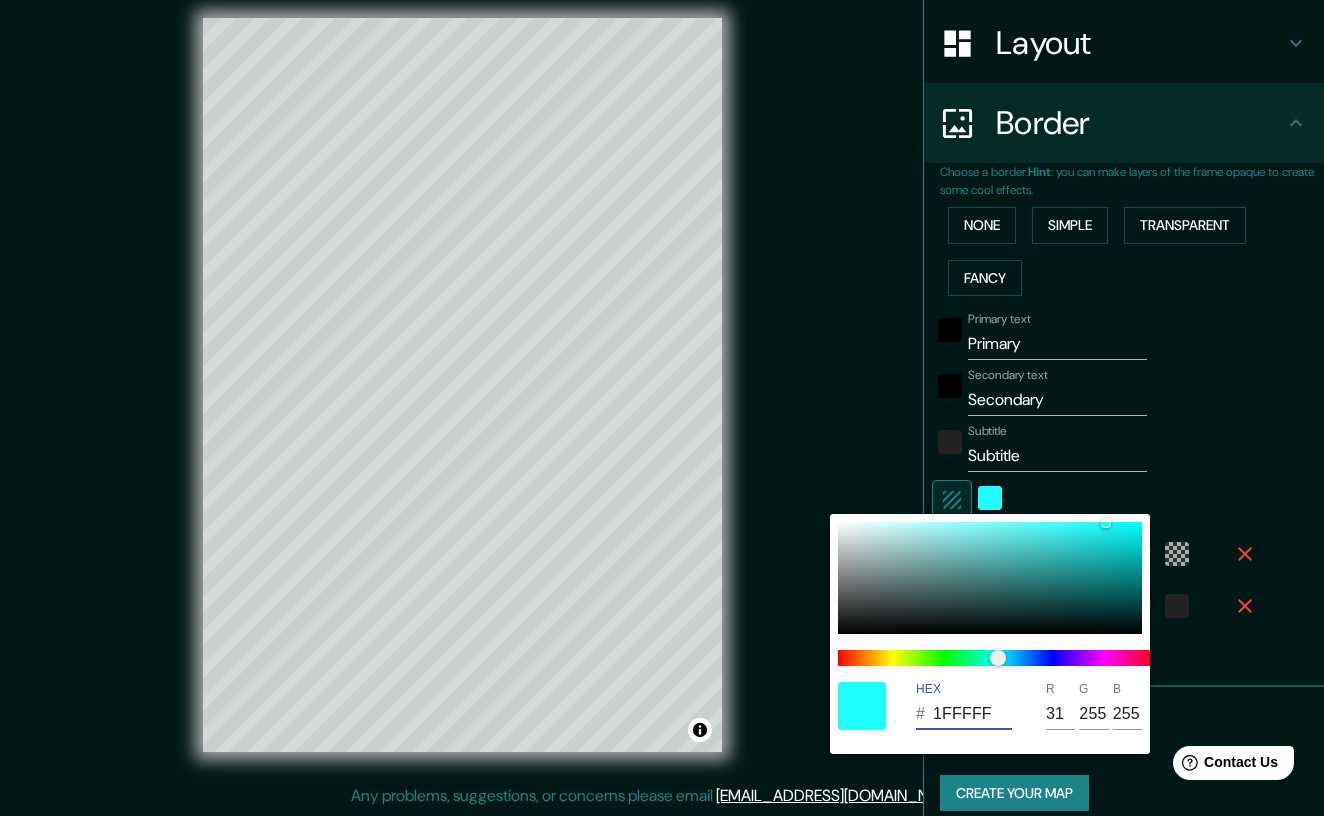 click on "1FFFFF" at bounding box center (972, 714) 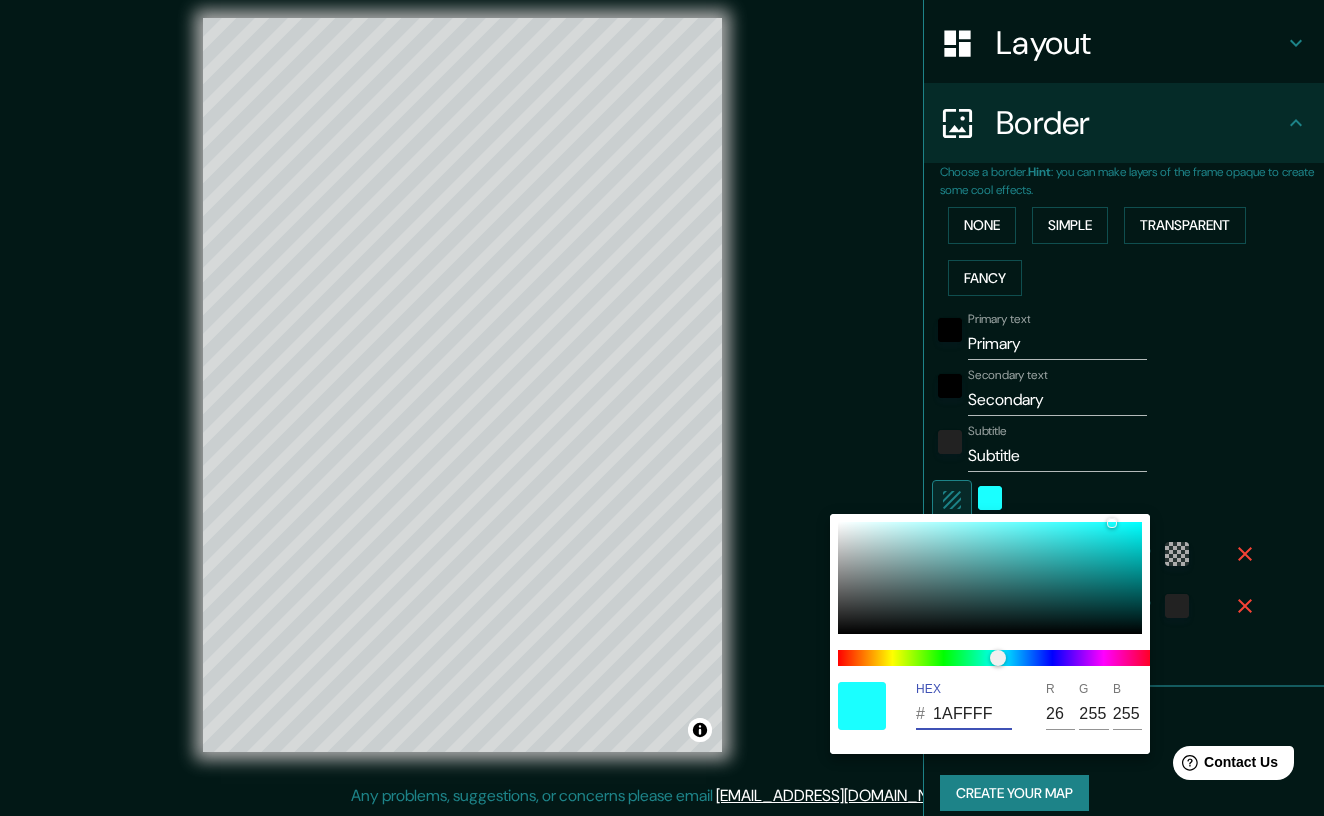 drag, startPoint x: 964, startPoint y: 708, endPoint x: 951, endPoint y: 708, distance: 13 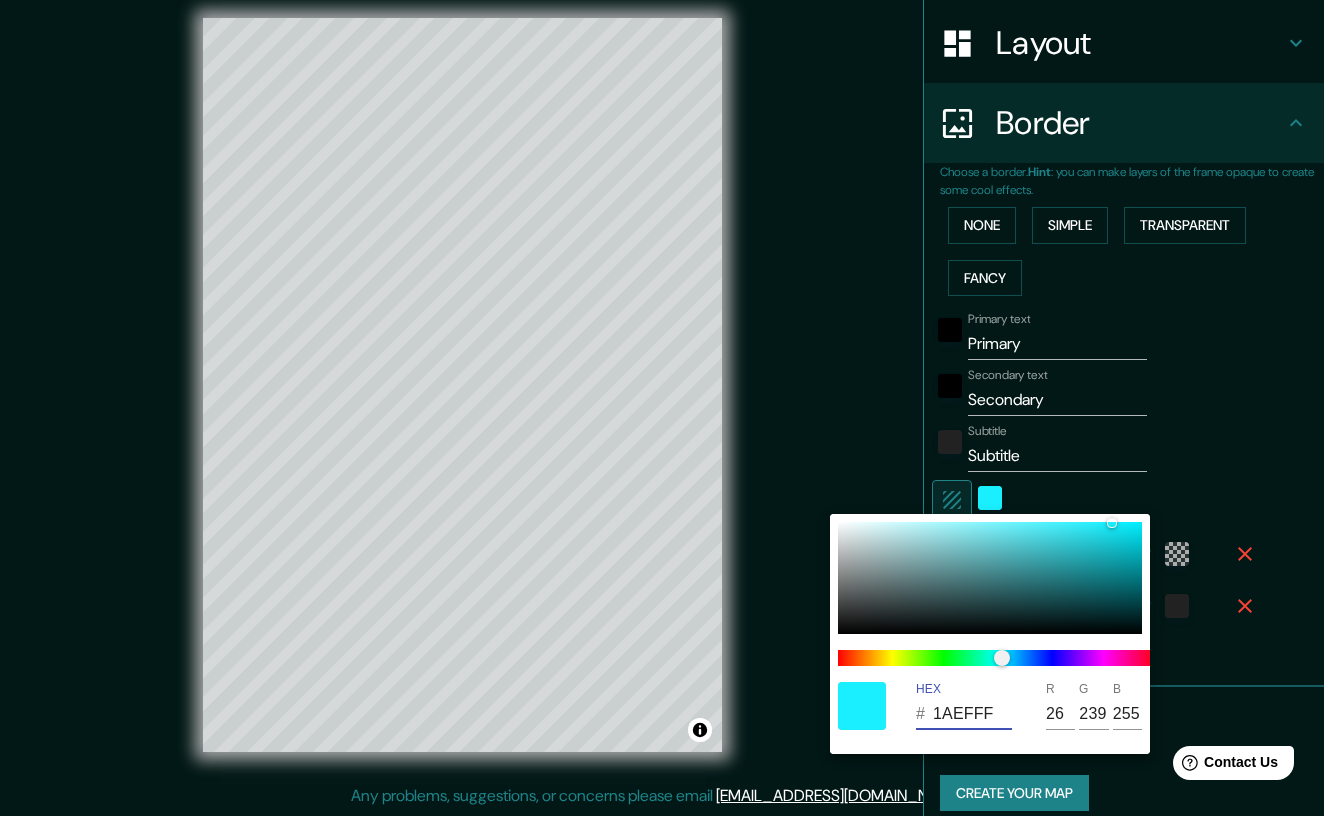 drag, startPoint x: 977, startPoint y: 712, endPoint x: 966, endPoint y: 712, distance: 11 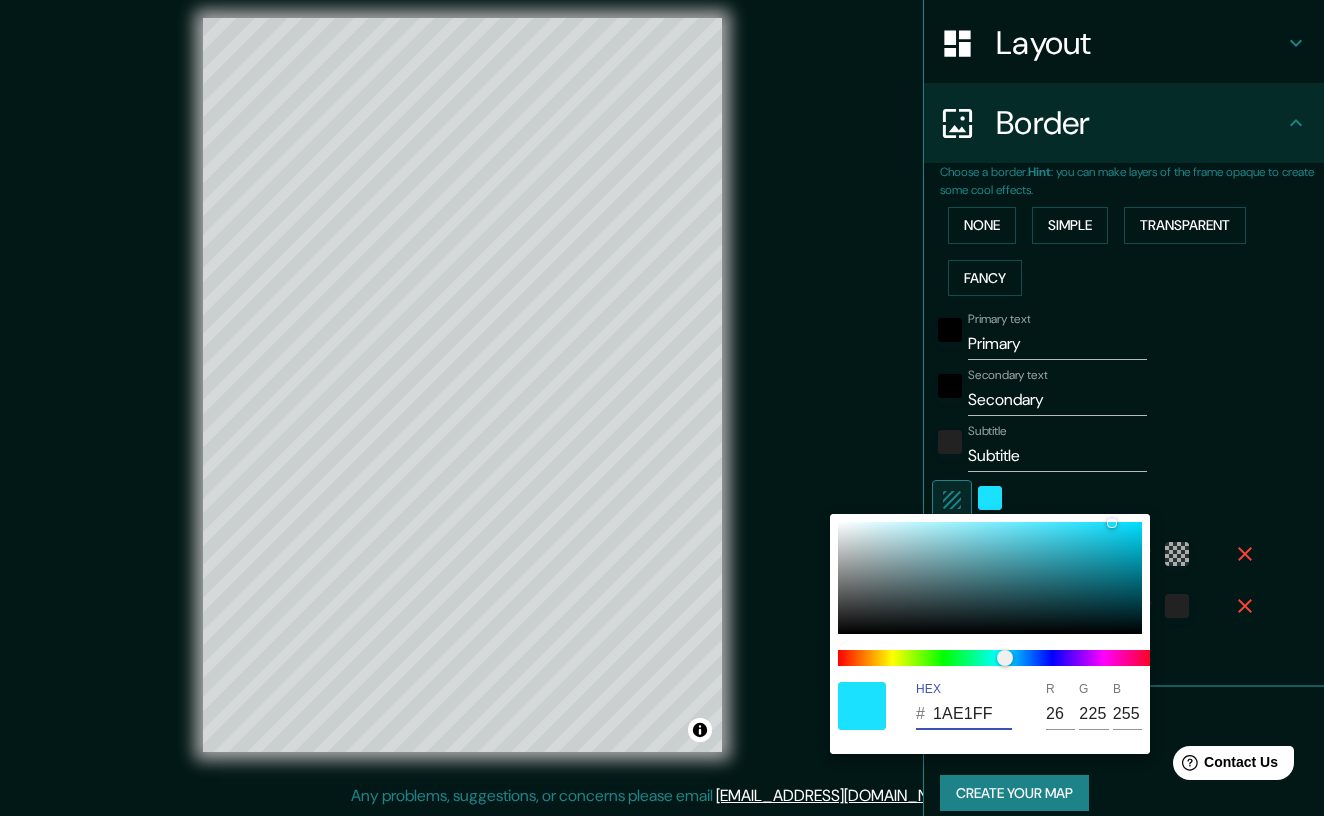 drag, startPoint x: 986, startPoint y: 712, endPoint x: 973, endPoint y: 711, distance: 13.038404 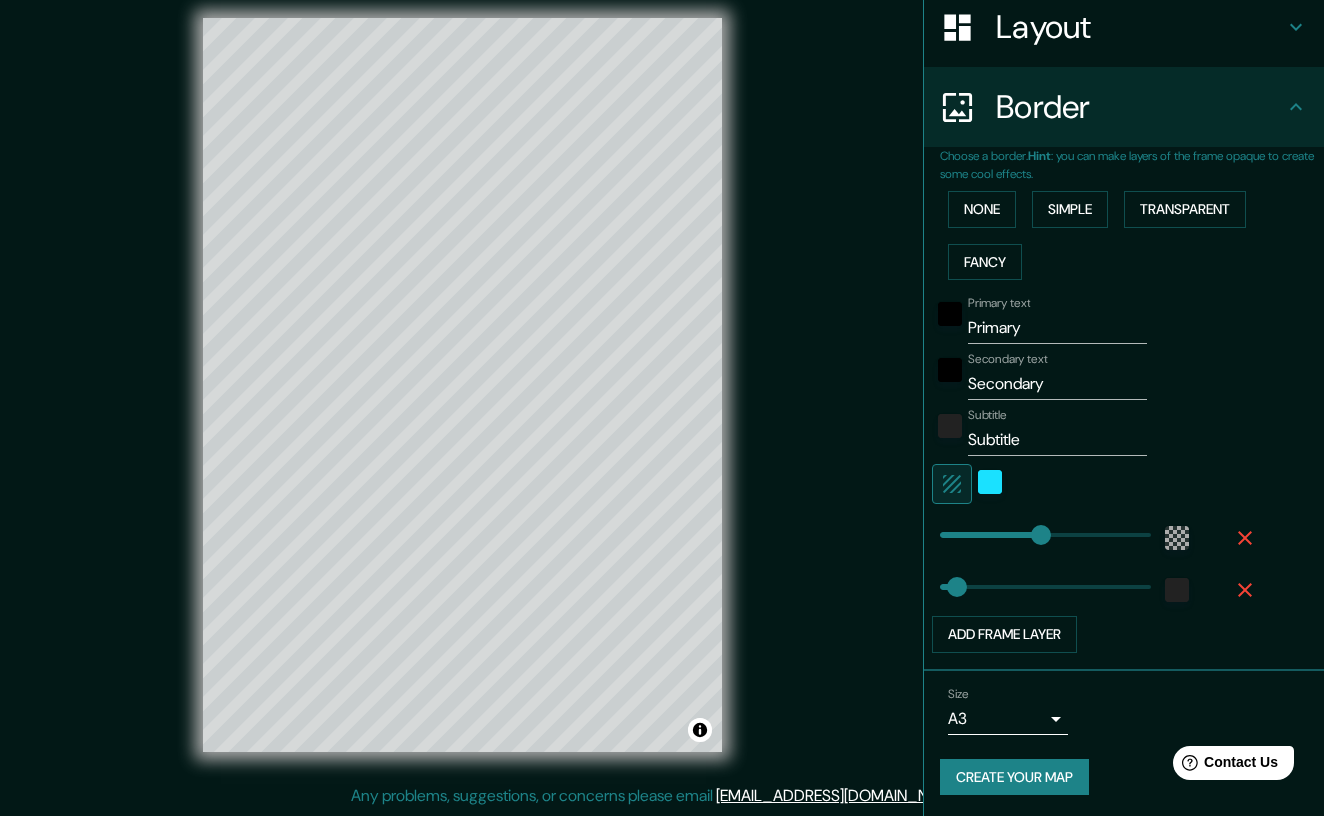 scroll, scrollTop: 316, scrollLeft: 0, axis: vertical 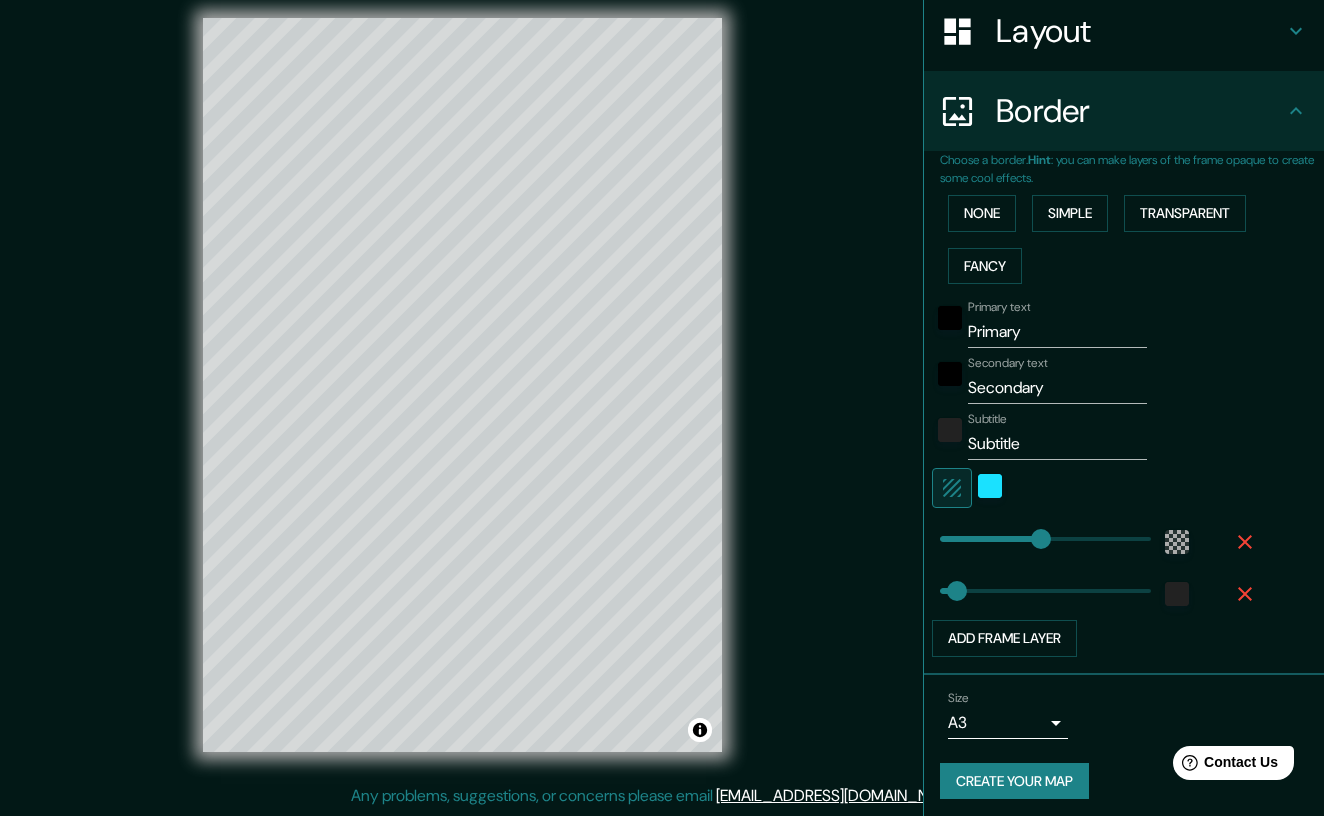 click on "Primary" at bounding box center (1057, 332) 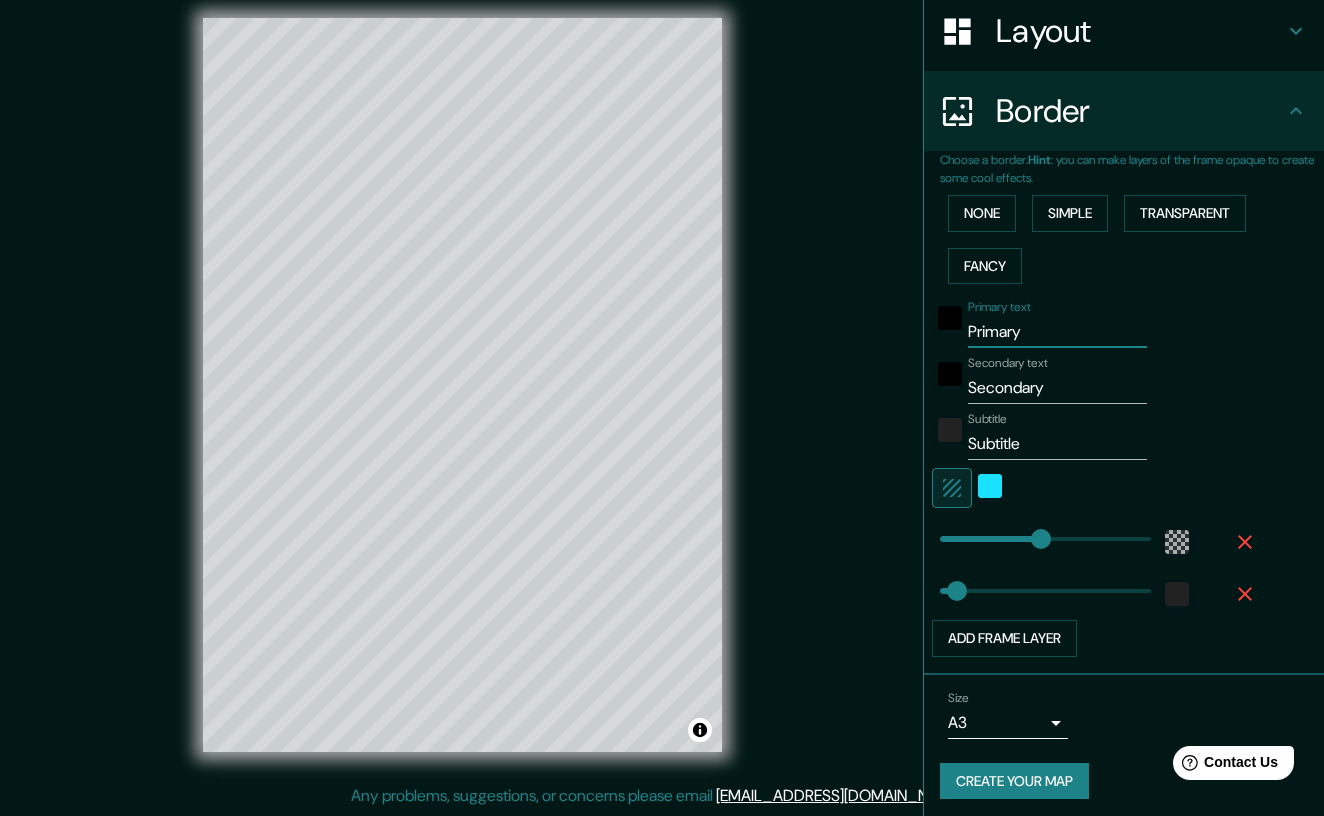 click on "Primary" at bounding box center [1057, 332] 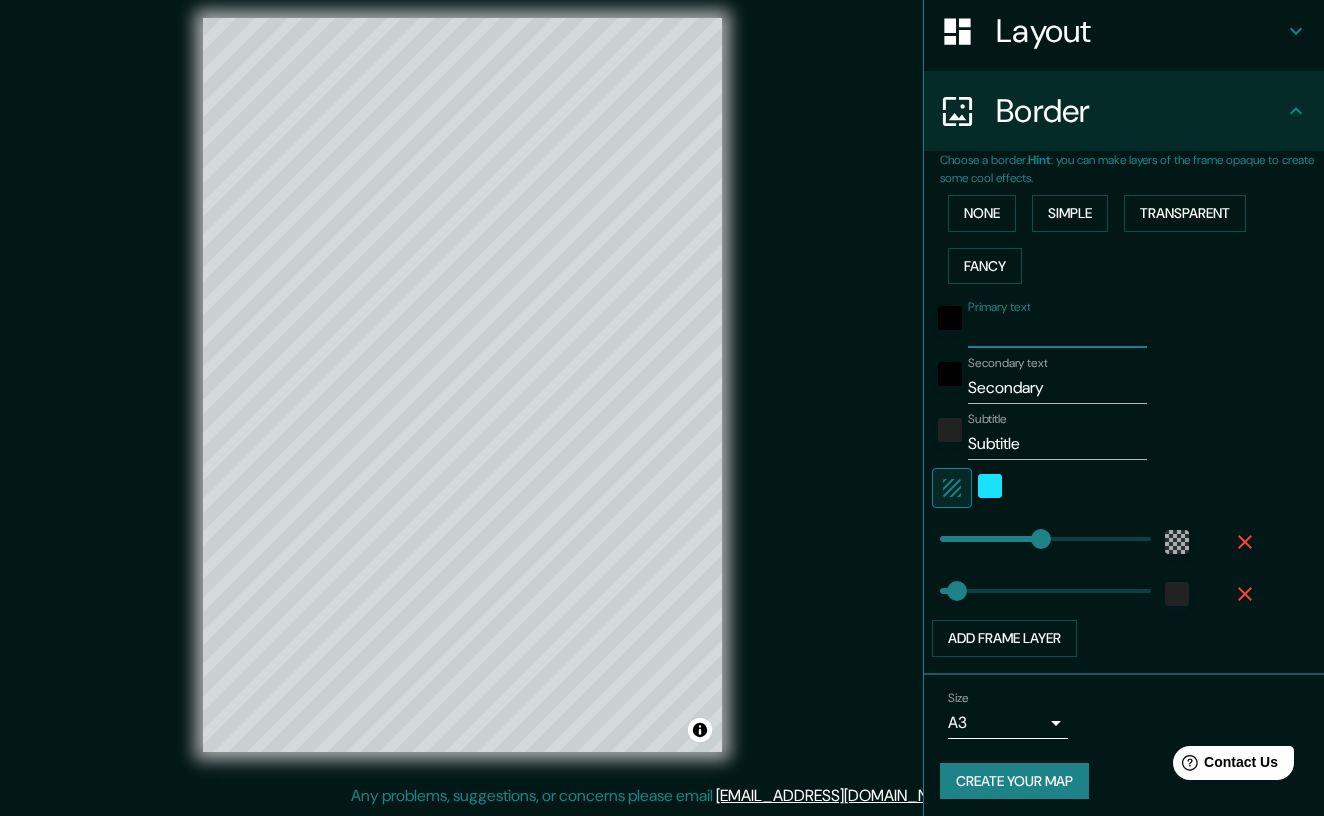 click on "Secondary" at bounding box center [1057, 388] 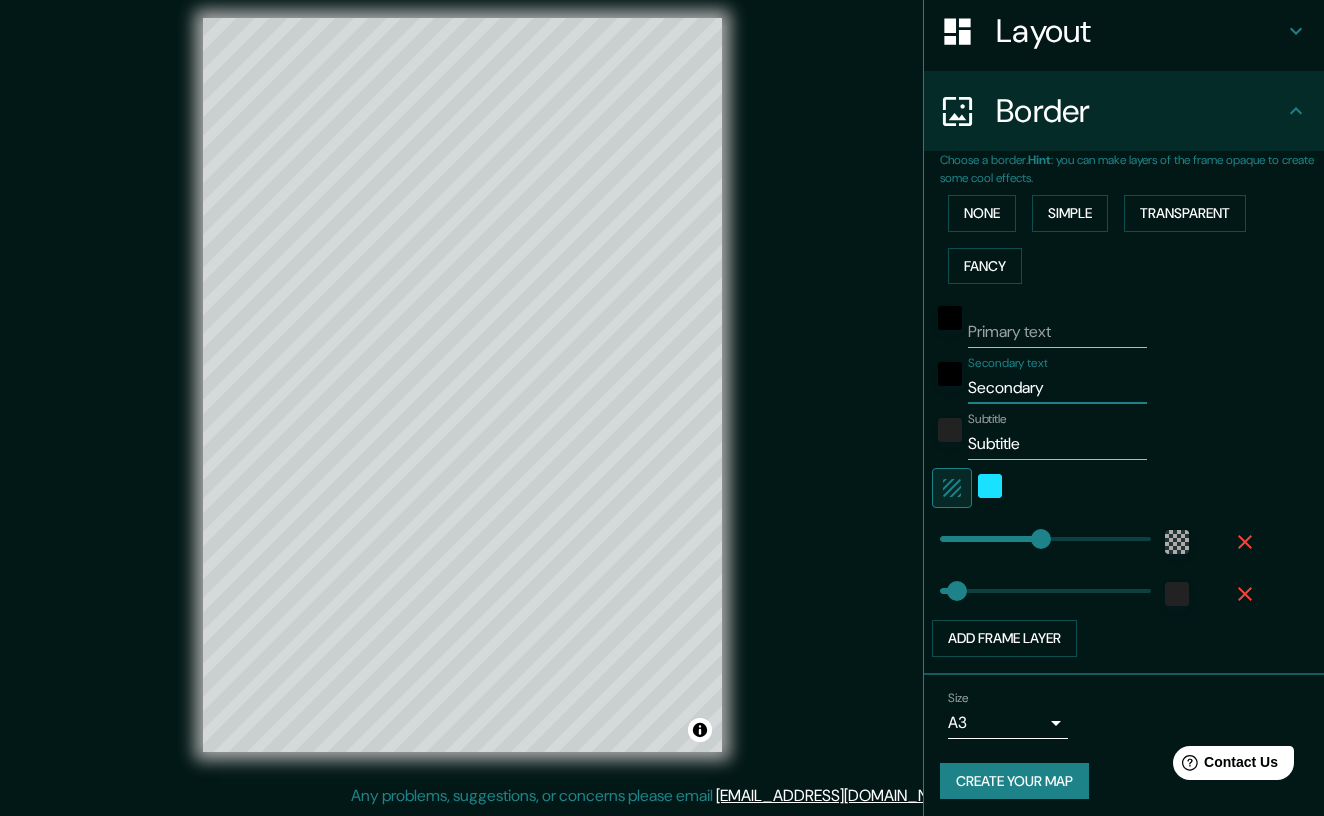 click on "Secondary" at bounding box center (1057, 388) 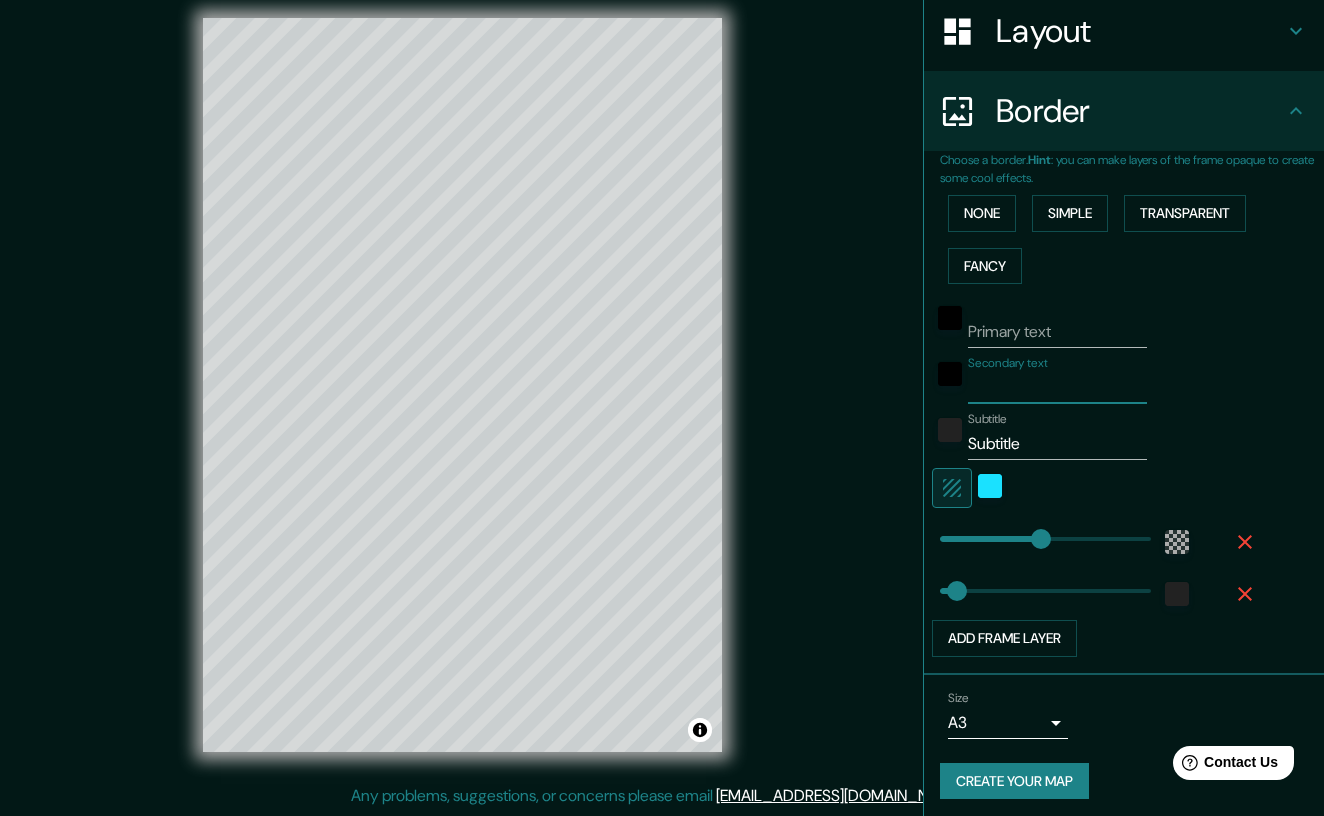 click on "Subtitle" at bounding box center (1057, 444) 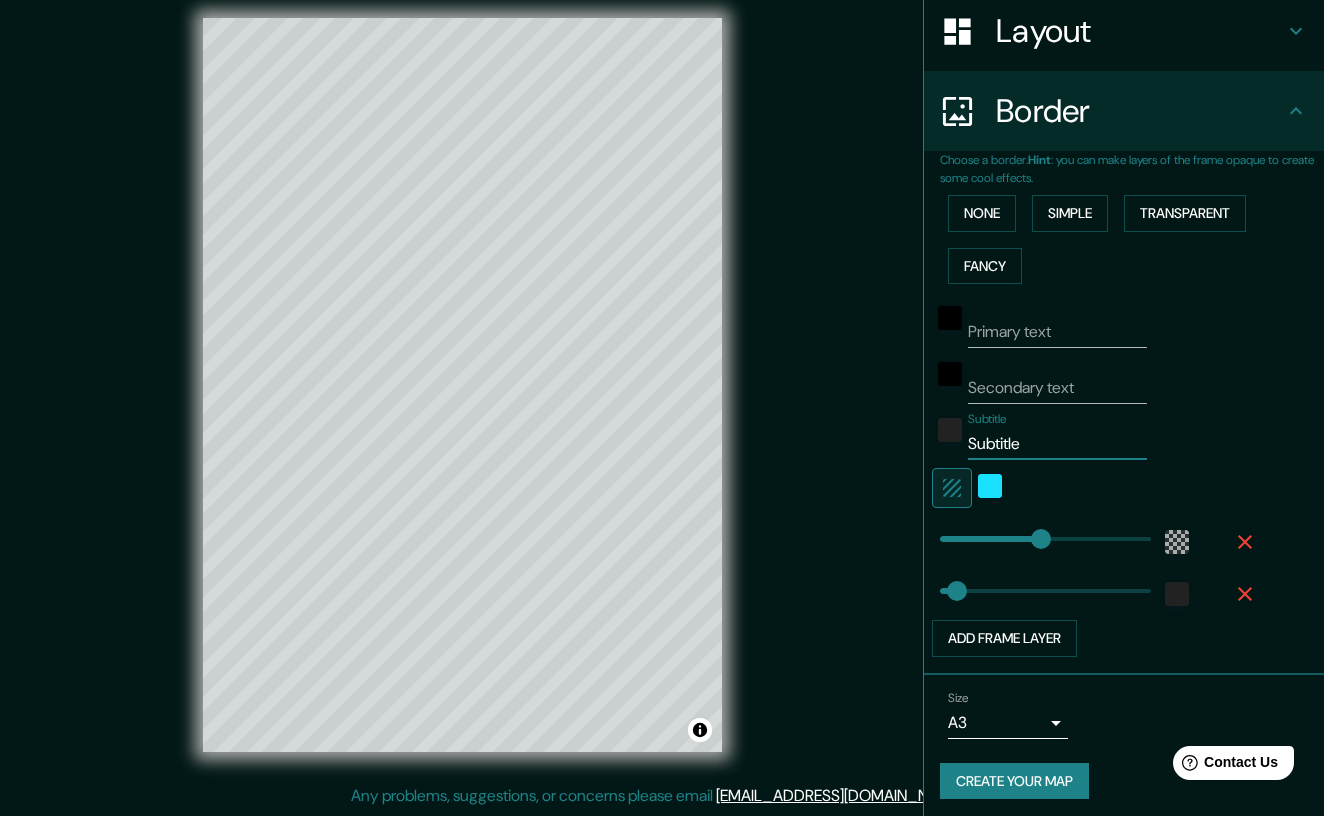 click on "Subtitle" at bounding box center (1057, 444) 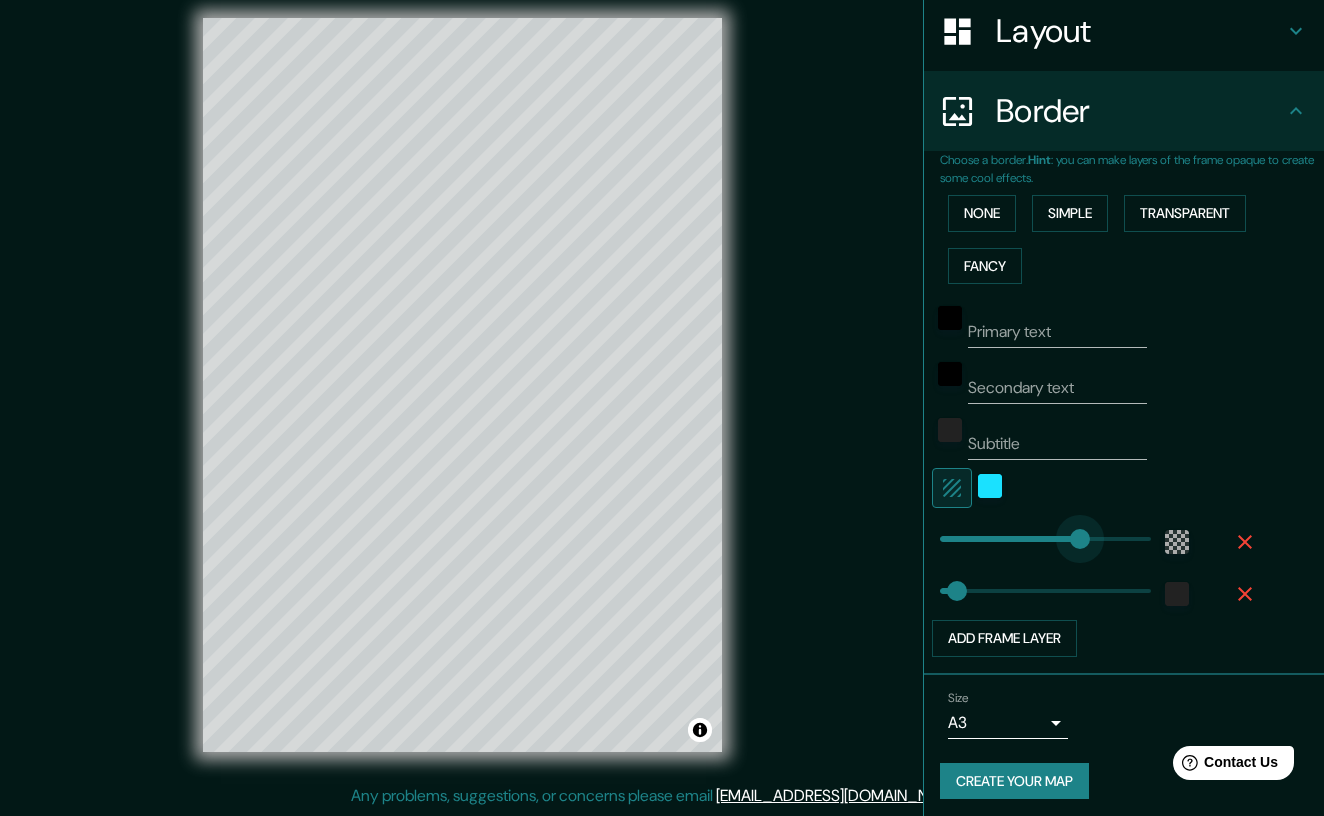 drag, startPoint x: 1046, startPoint y: 529, endPoint x: 1080, endPoint y: 528, distance: 34.0147 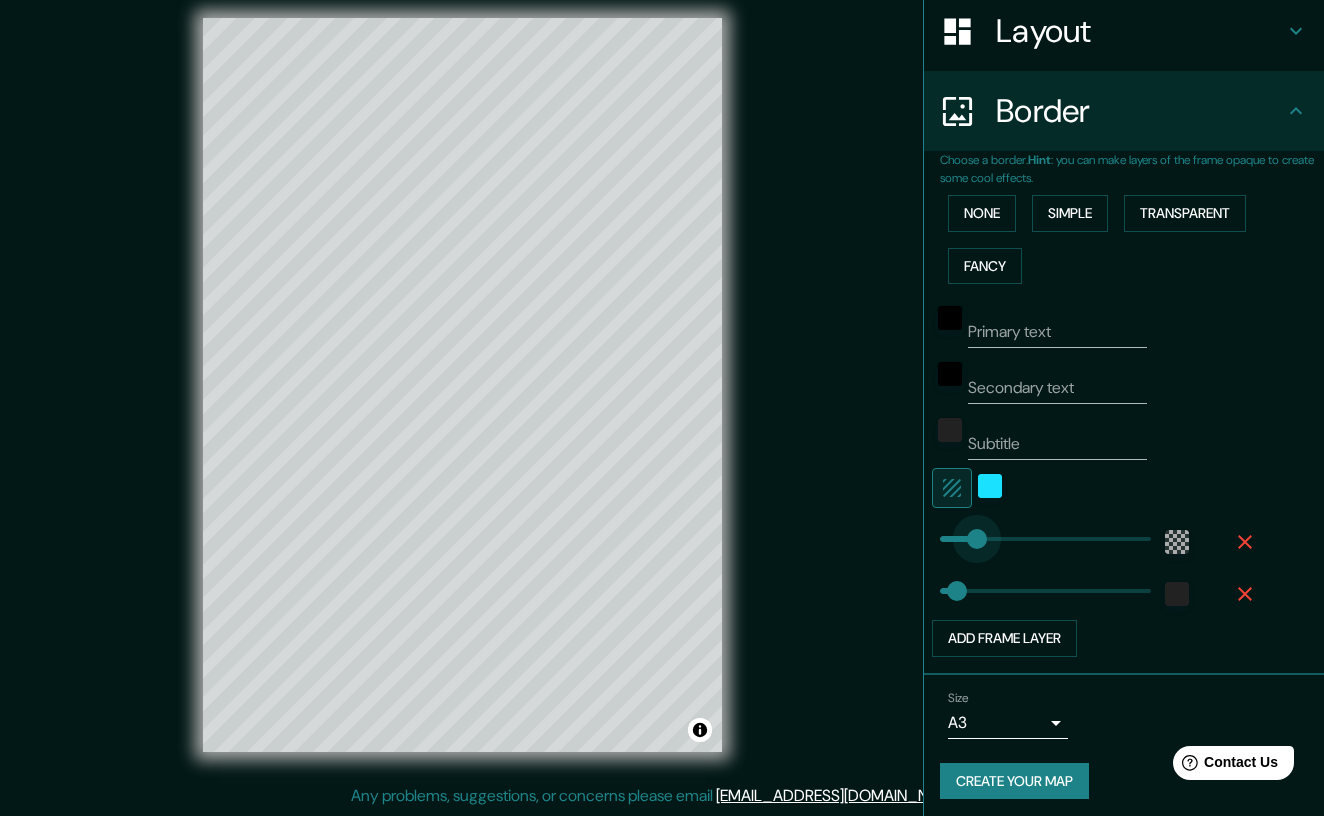 drag, startPoint x: 1080, startPoint y: 528, endPoint x: 977, endPoint y: 526, distance: 103.01942 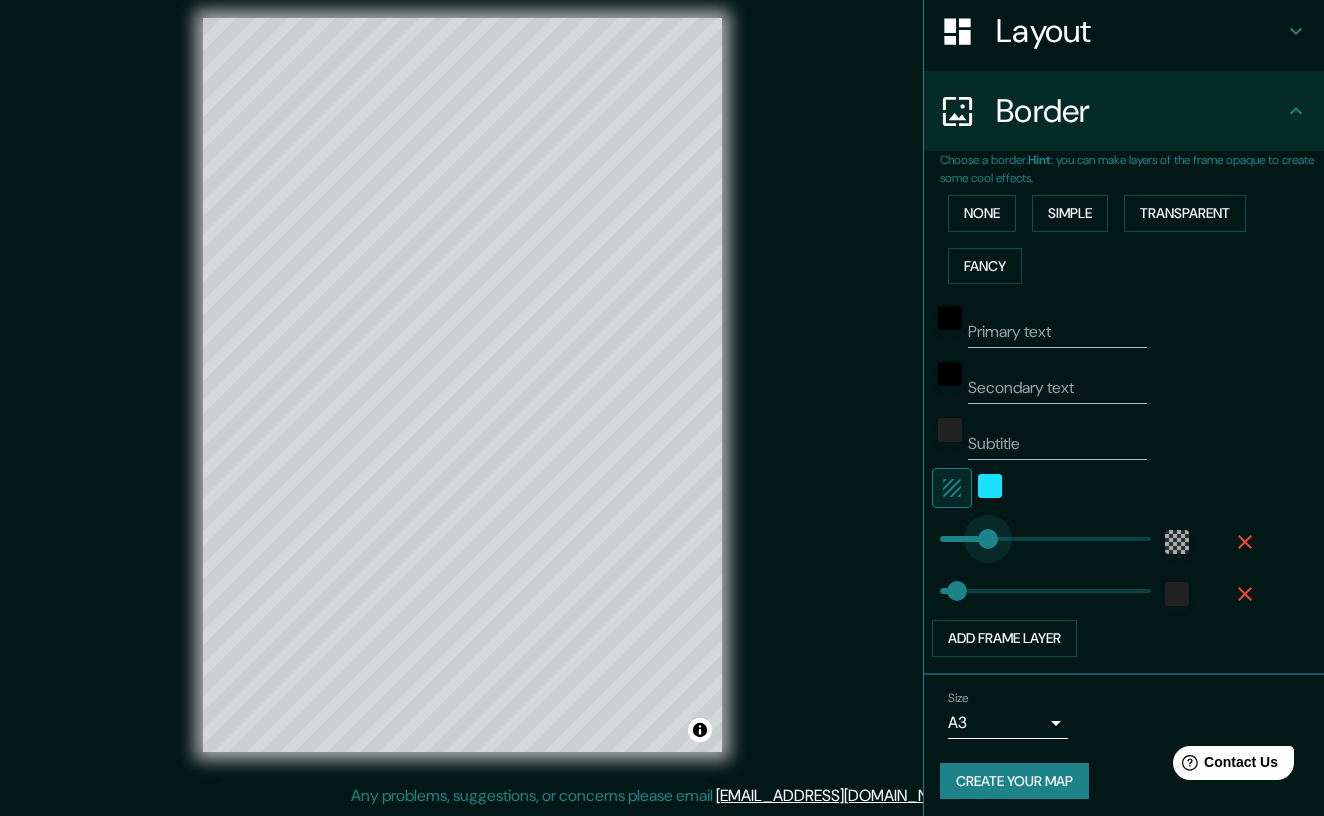drag, startPoint x: 977, startPoint y: 526, endPoint x: 1007, endPoint y: 525, distance: 30.016663 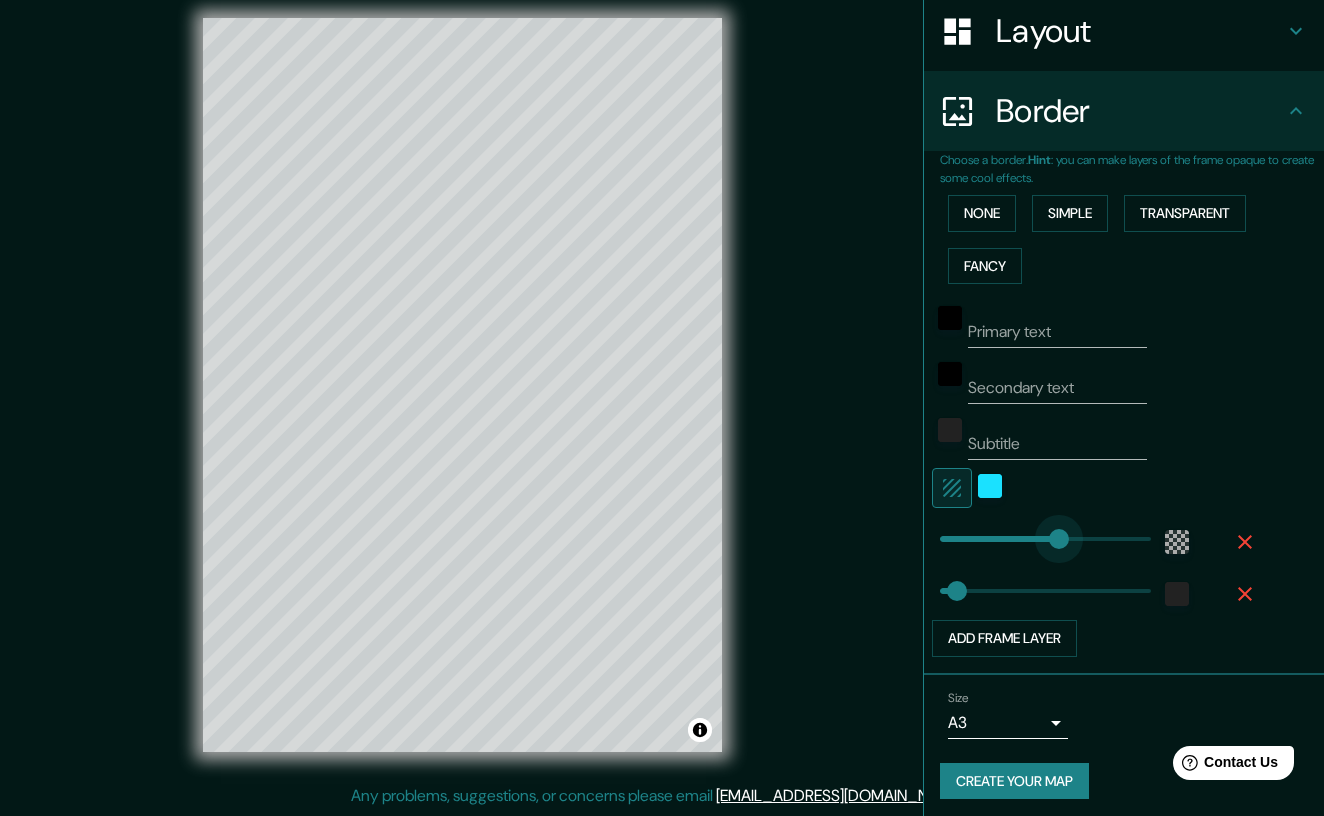 drag, startPoint x: 1007, startPoint y: 525, endPoint x: 1059, endPoint y: 525, distance: 52 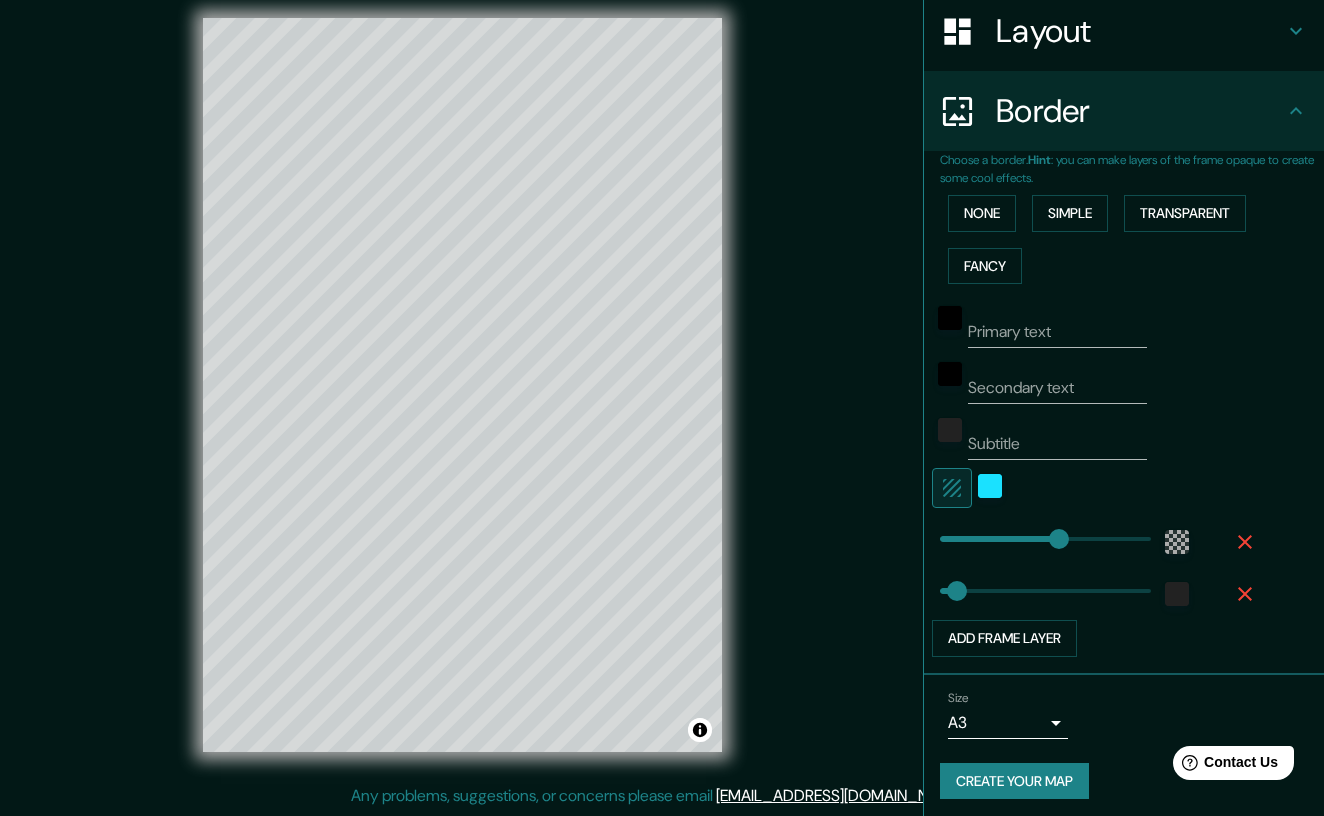 click 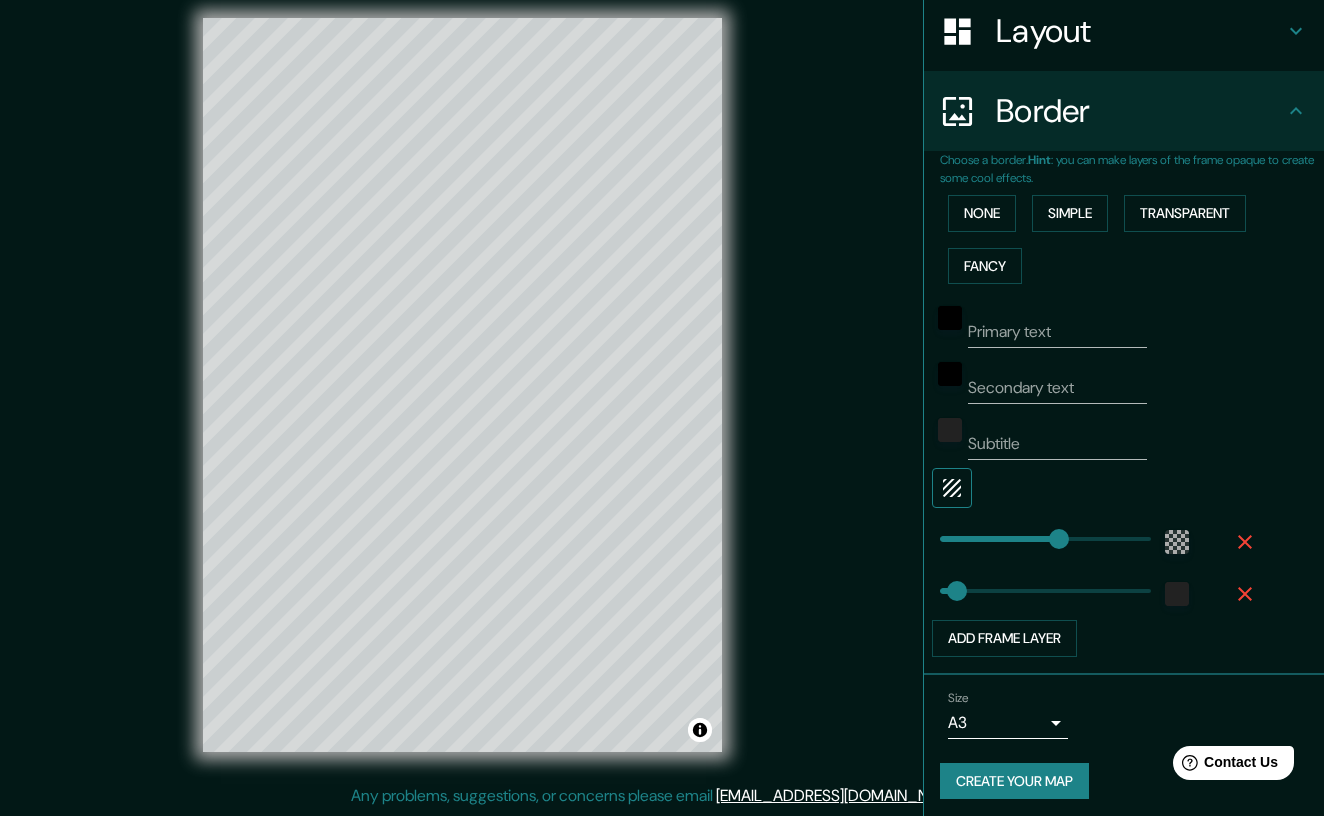 click 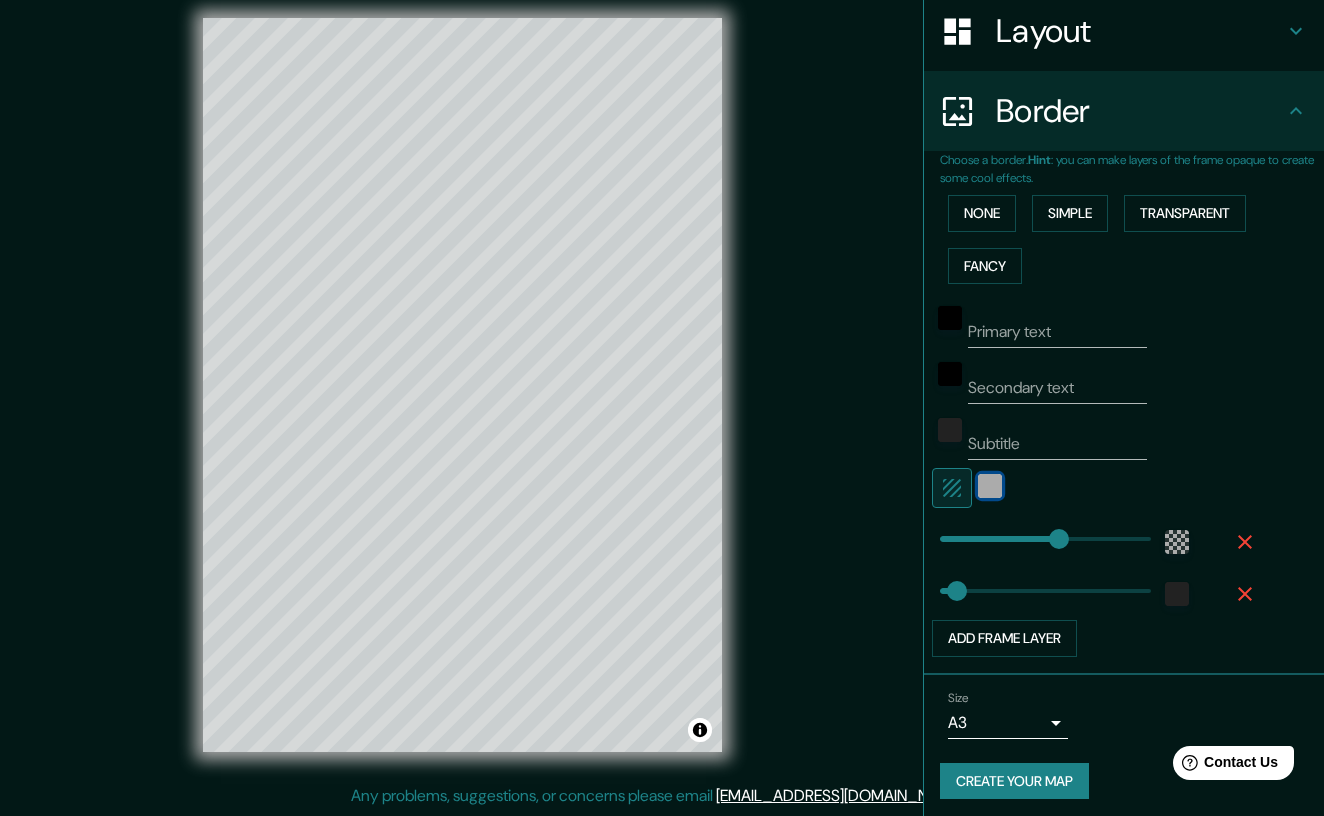 click at bounding box center (990, 486) 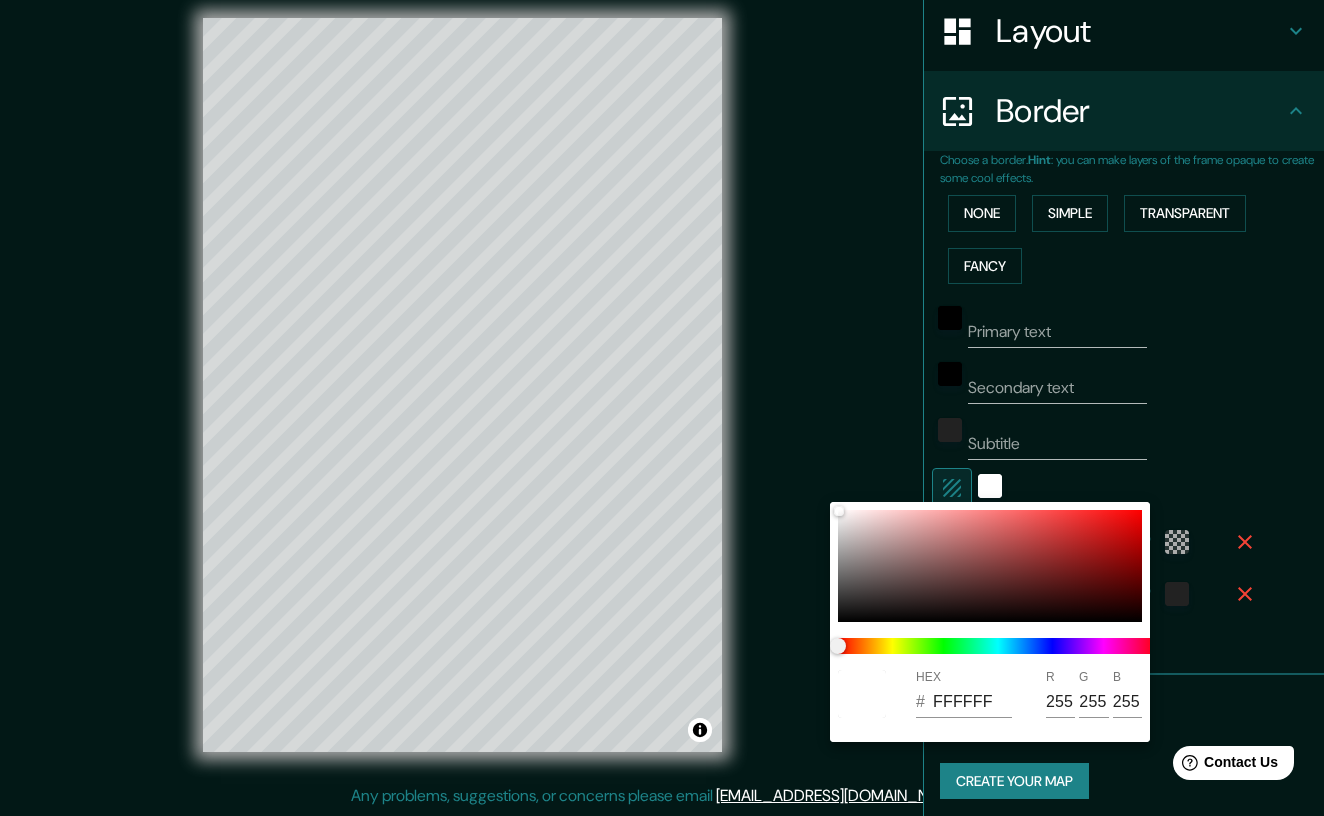 click at bounding box center (662, 408) 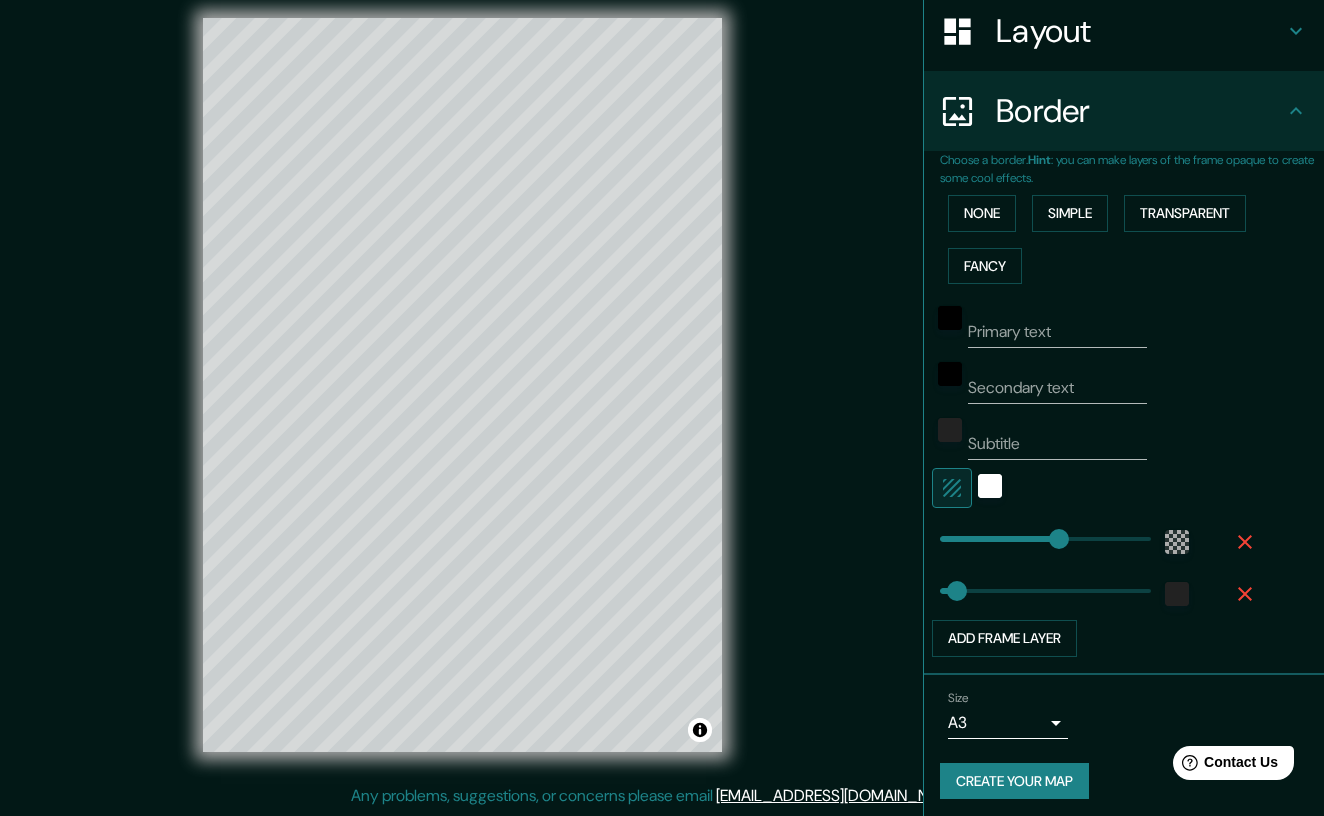 click on "Mappin Location Granada, provincia de Granada, España Pins Style Layout Border Choose a border.  Hint : you can make layers of the frame opaque to create some cool effects. None Simple Transparent Fancy Primary text Secondary text Subtitle Add frame layer Size A3 single Create your map © Mapbox   © OpenStreetMap   Improve this map Any problems, suggestions, or concerns please email    help@mappin.pro . . ." at bounding box center (662, 394) 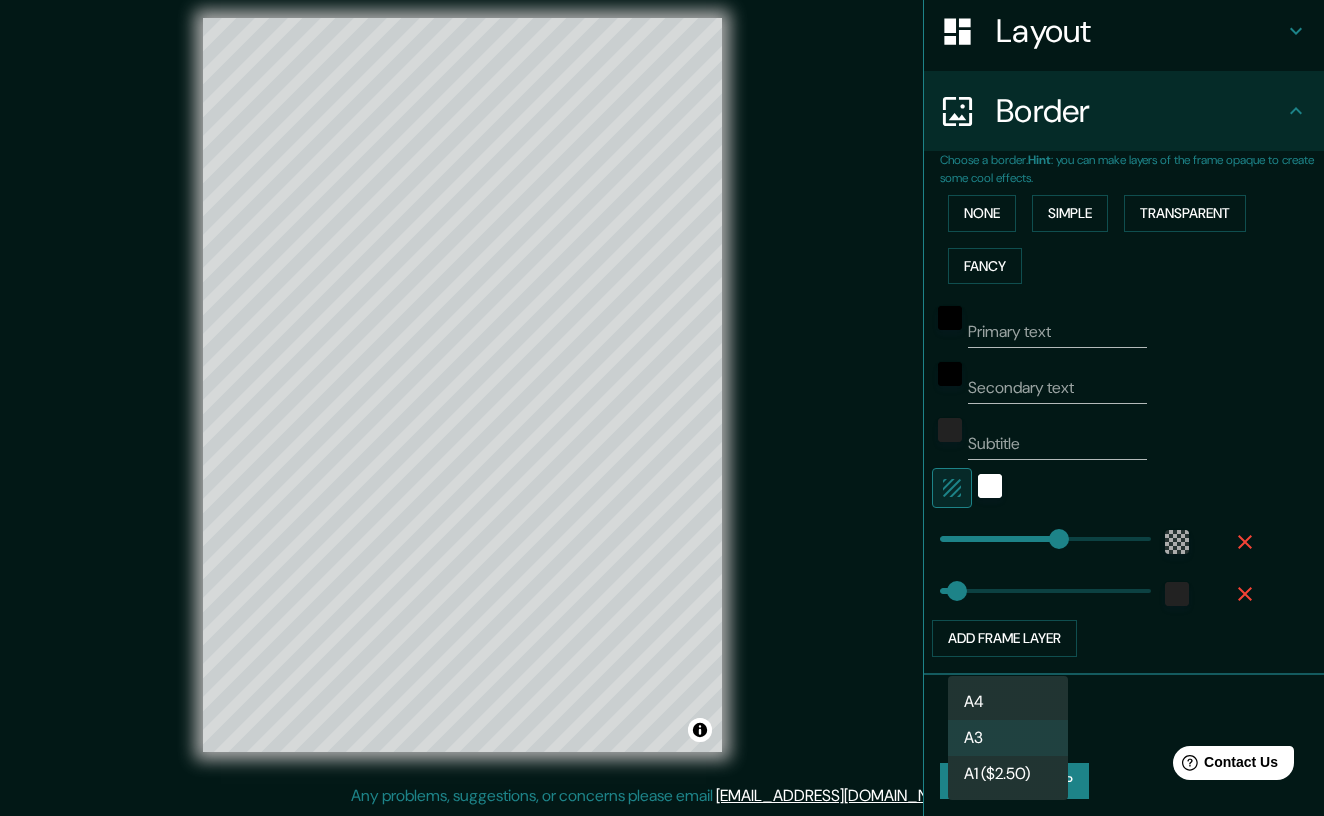click at bounding box center (662, 408) 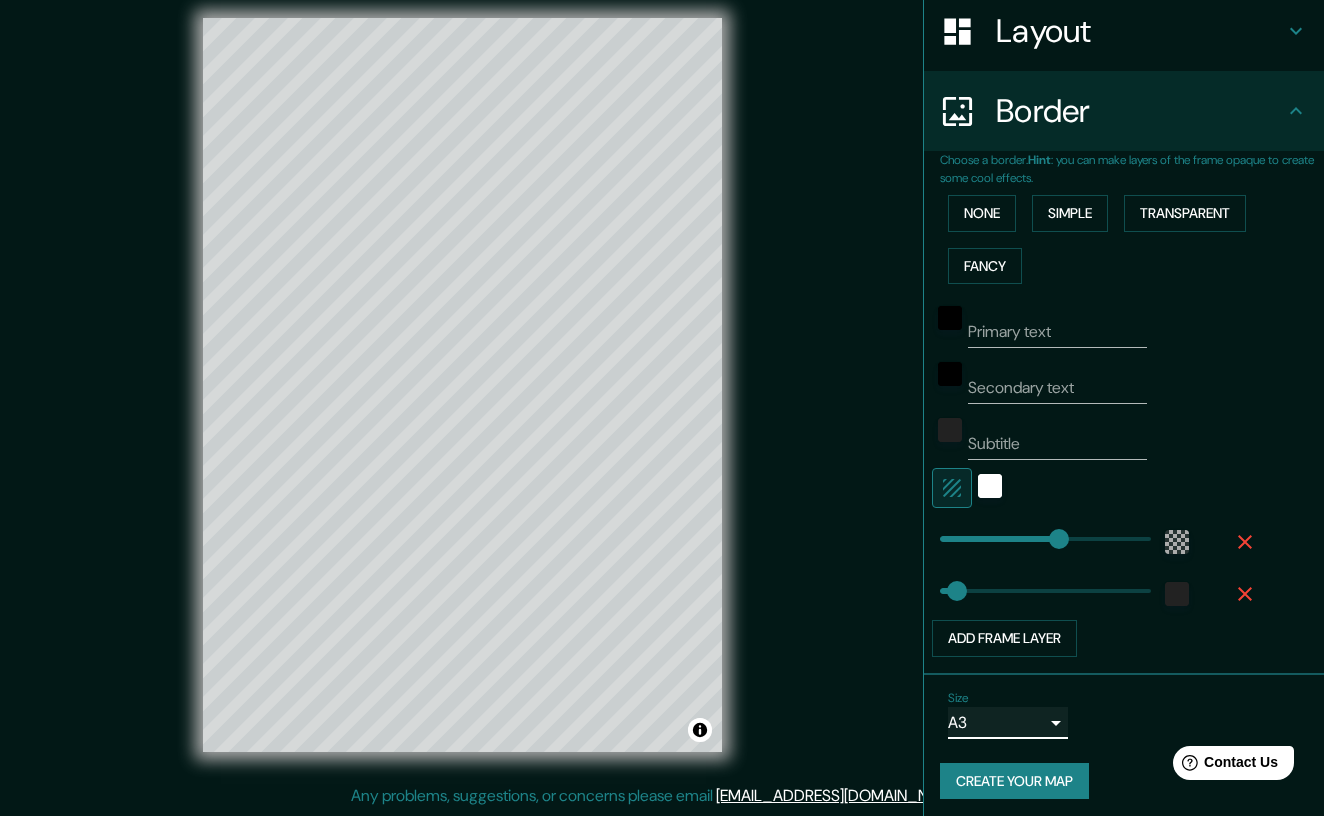 scroll, scrollTop: 14, scrollLeft: 0, axis: vertical 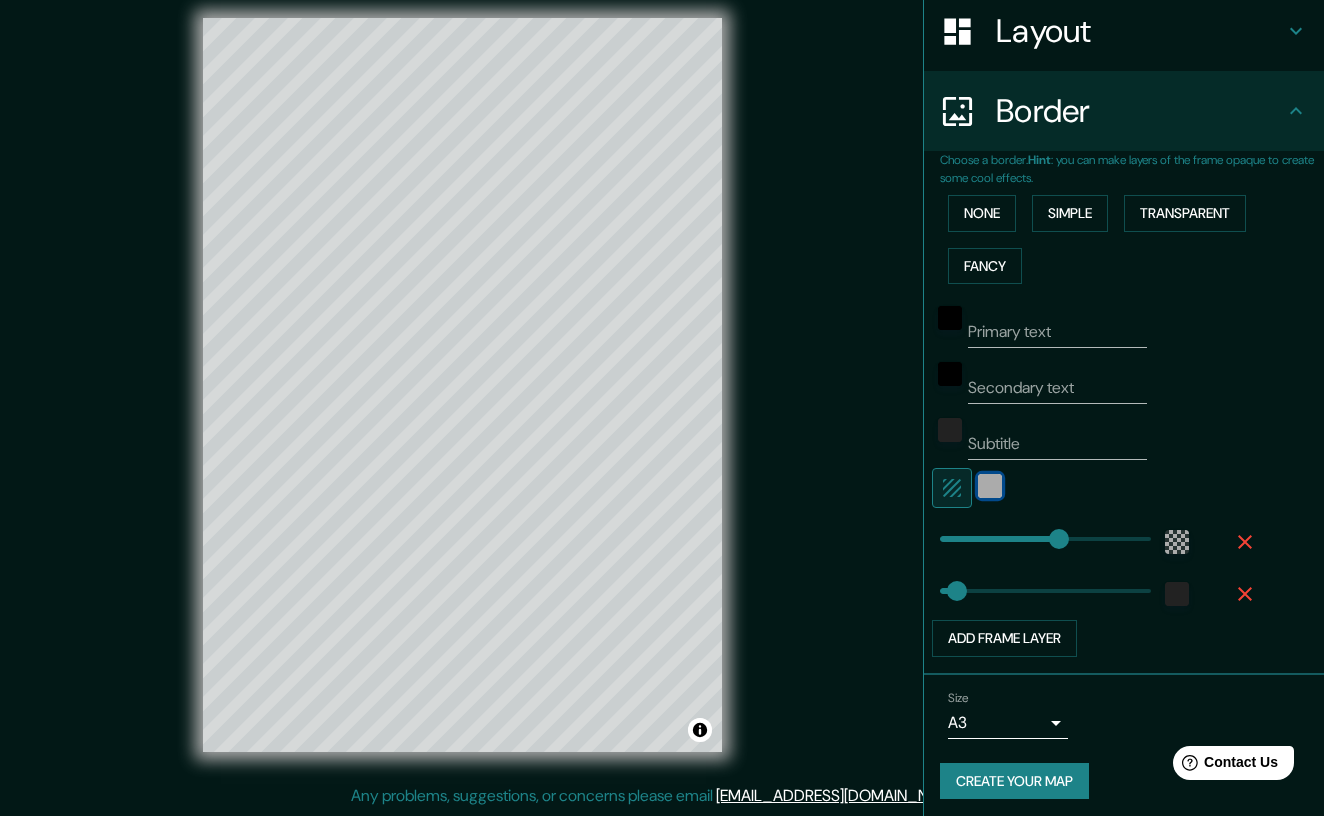 click at bounding box center (990, 486) 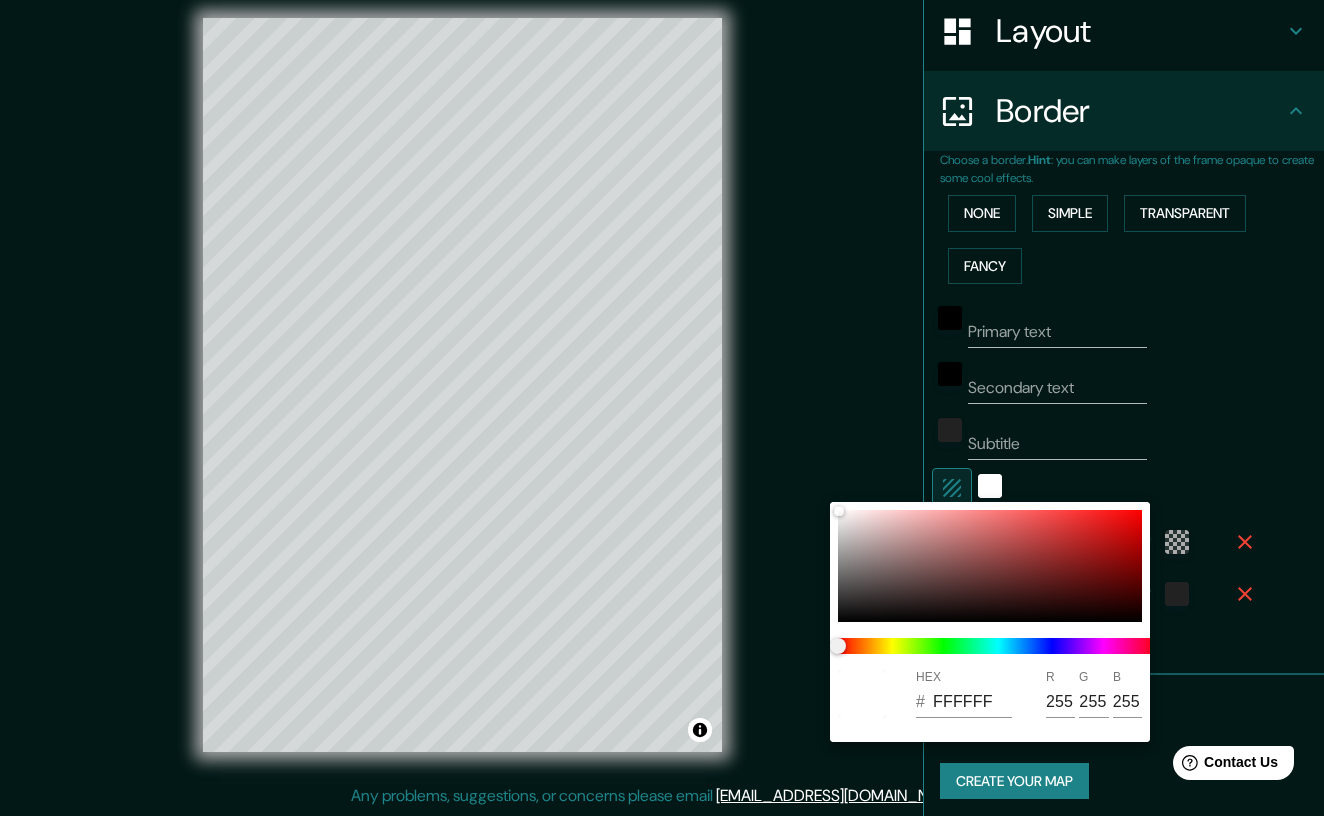 click at bounding box center [662, 408] 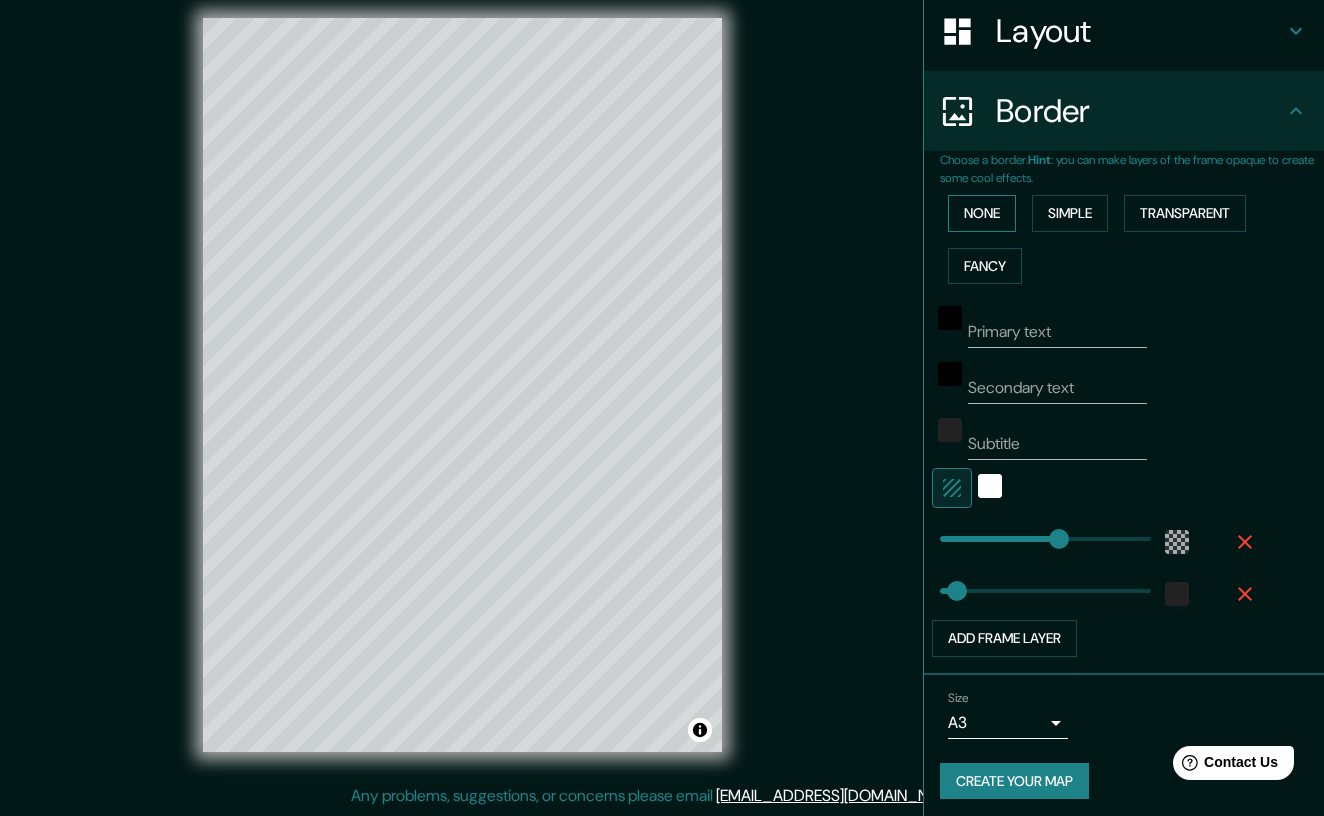 click on "None" at bounding box center [982, 213] 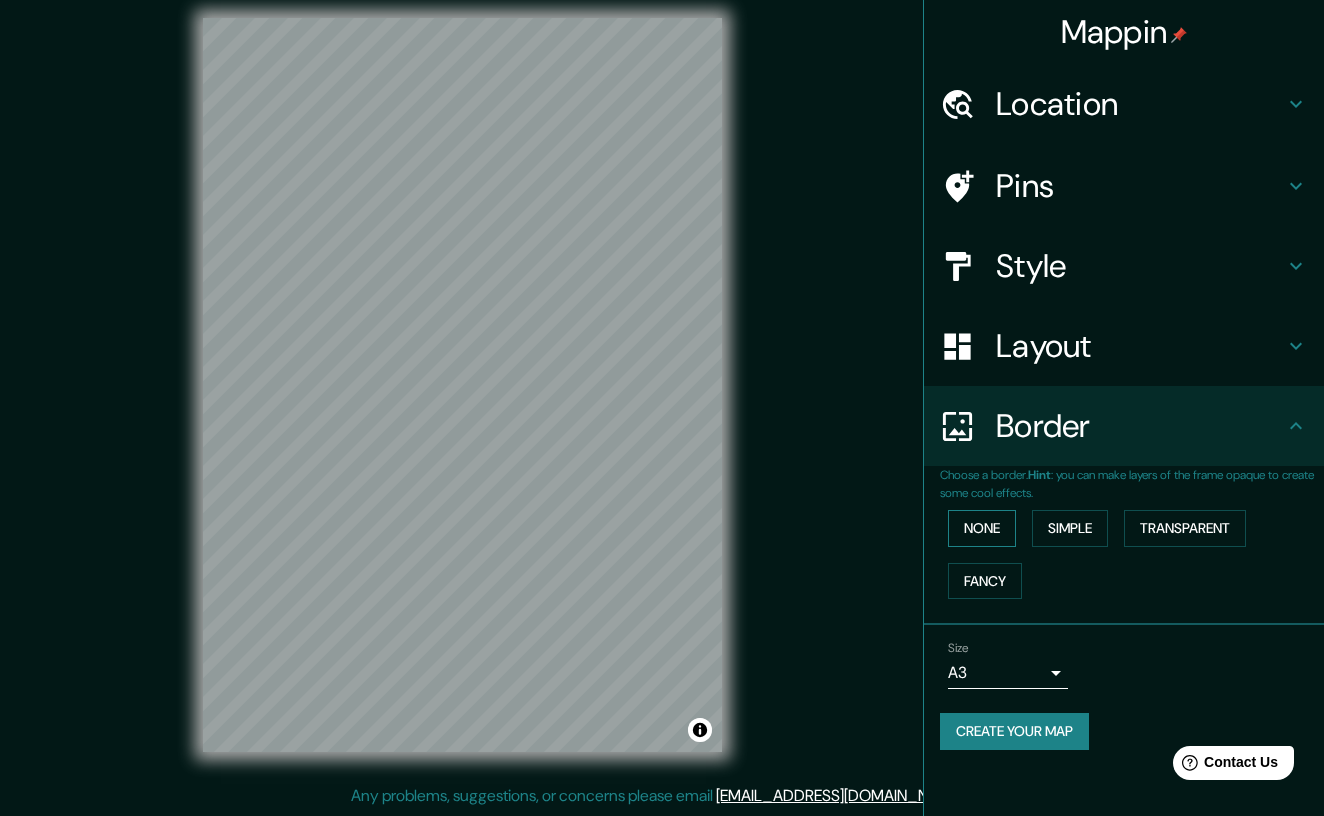 scroll, scrollTop: 0, scrollLeft: 0, axis: both 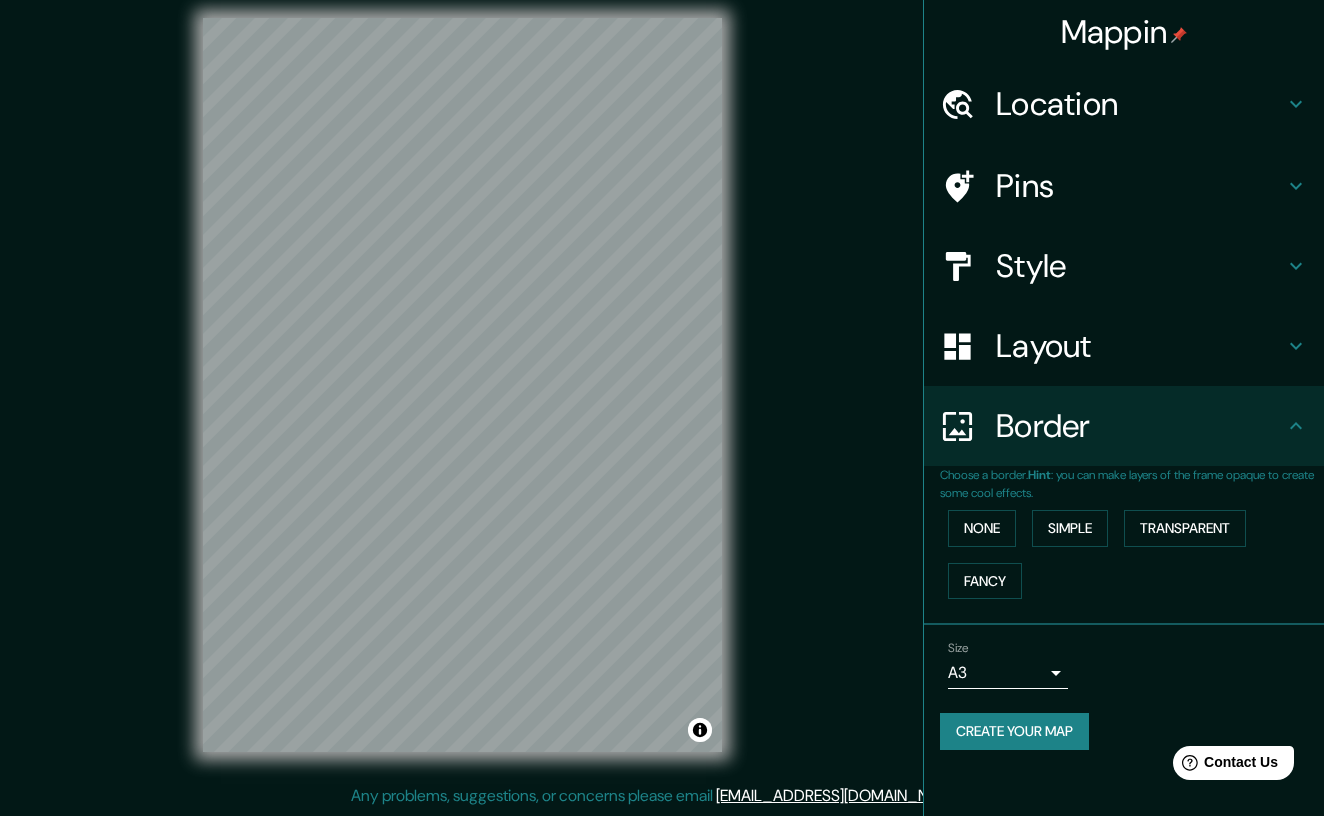 click on "Layout" at bounding box center (1124, 346) 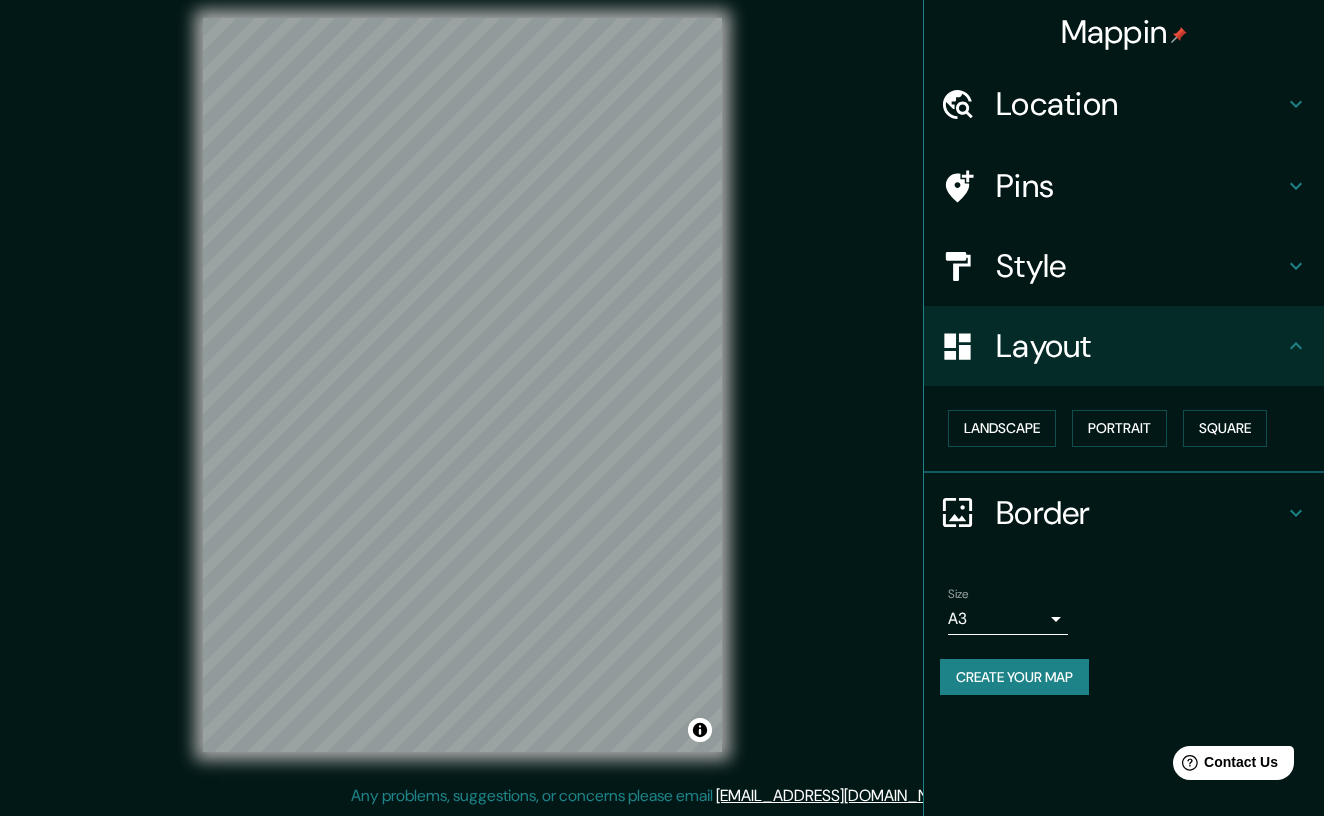 click on "Layout" at bounding box center (1140, 346) 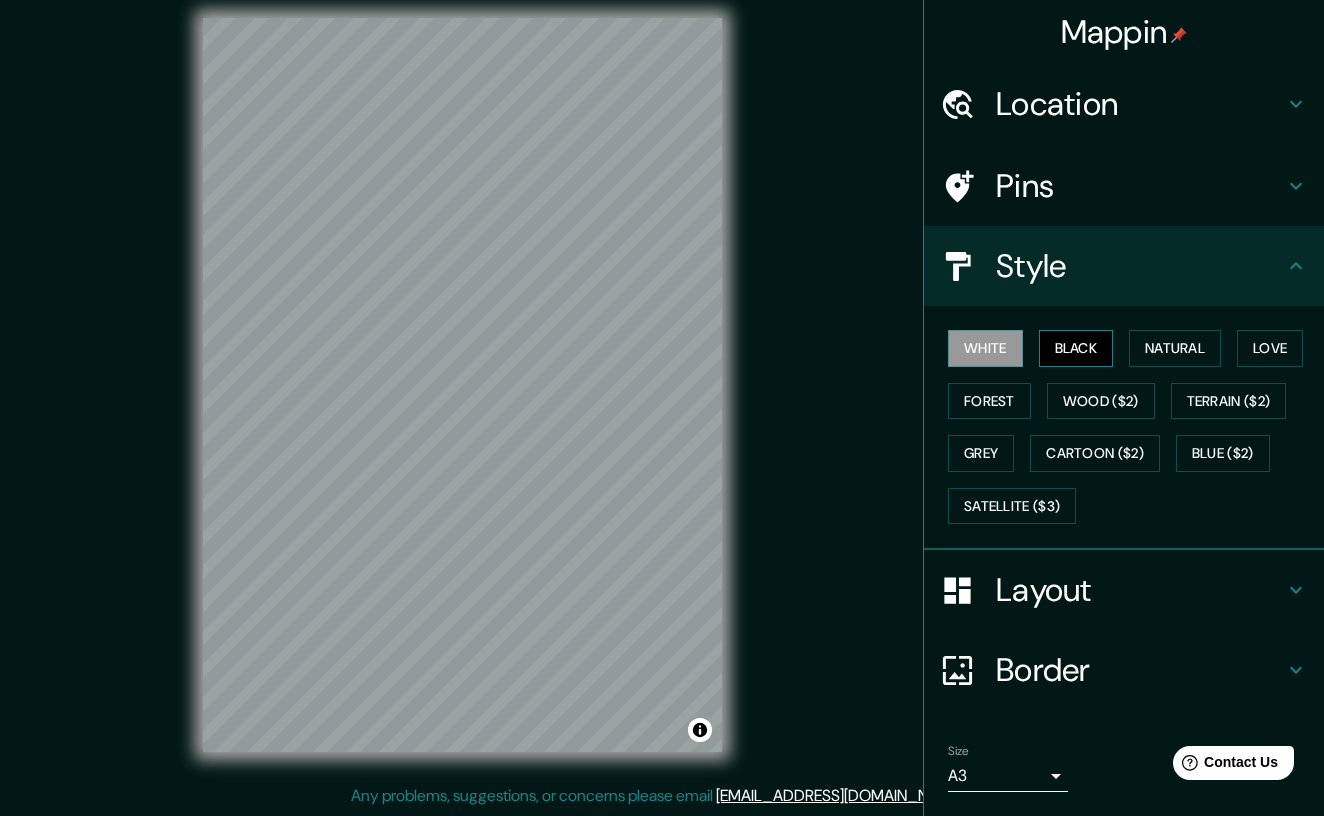 click on "Black" at bounding box center (1076, 348) 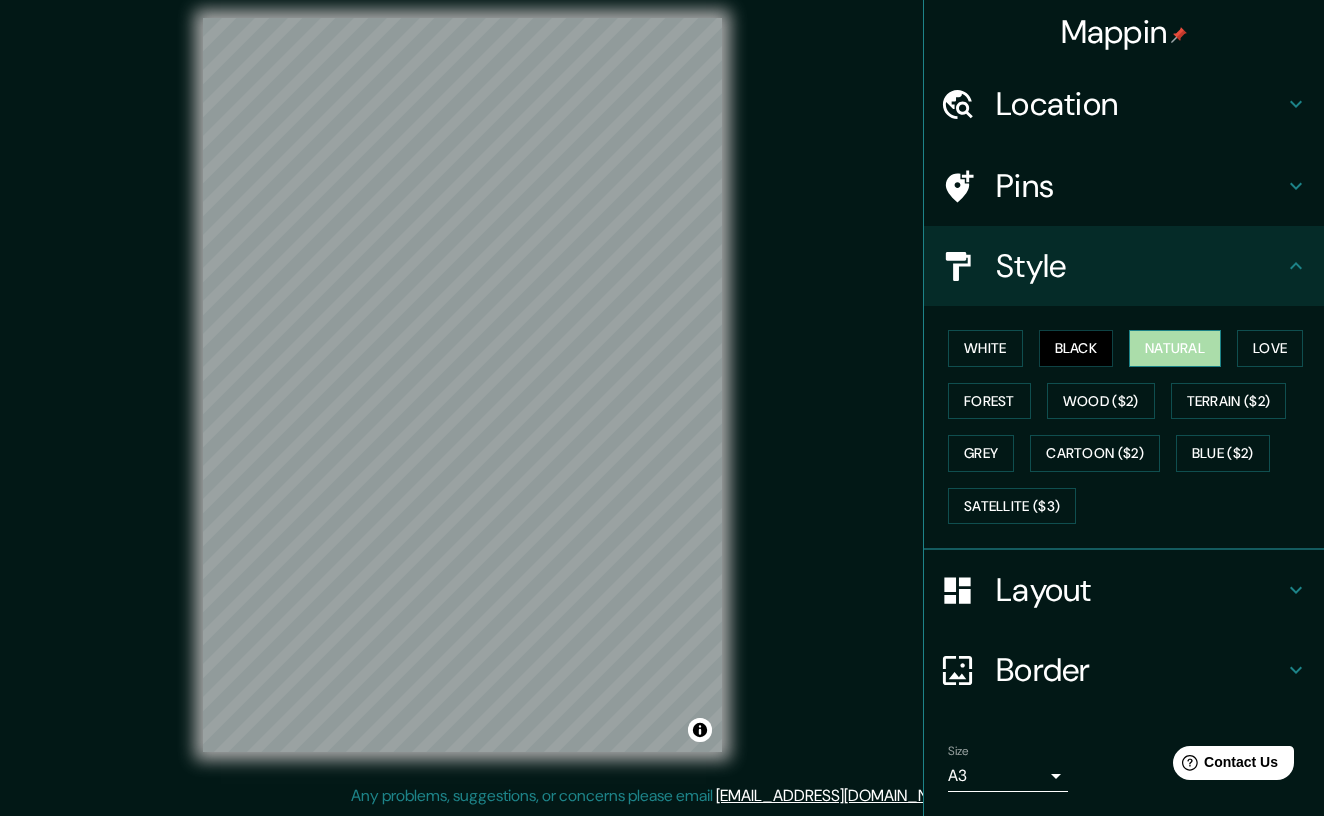 click on "Natural" at bounding box center [1175, 348] 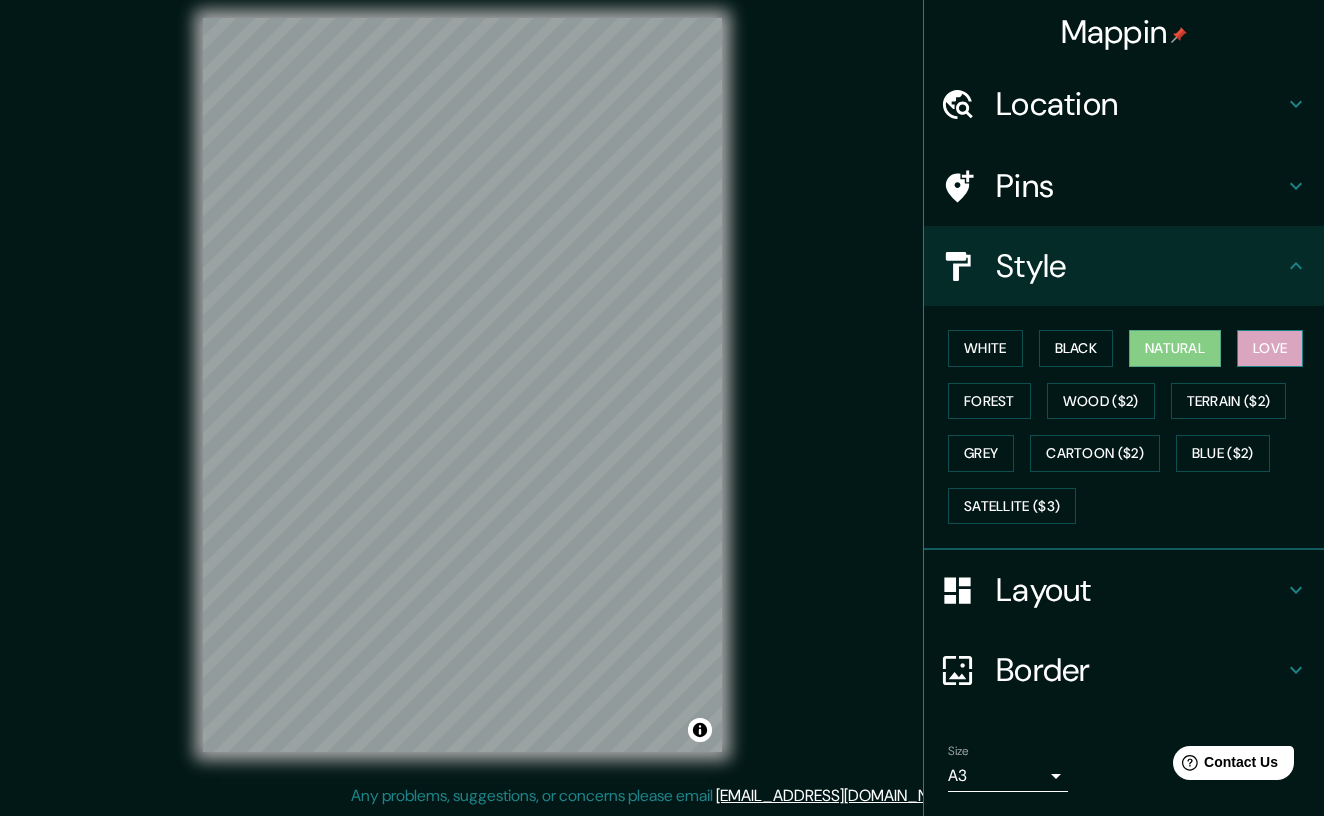 click on "Love" at bounding box center (1270, 348) 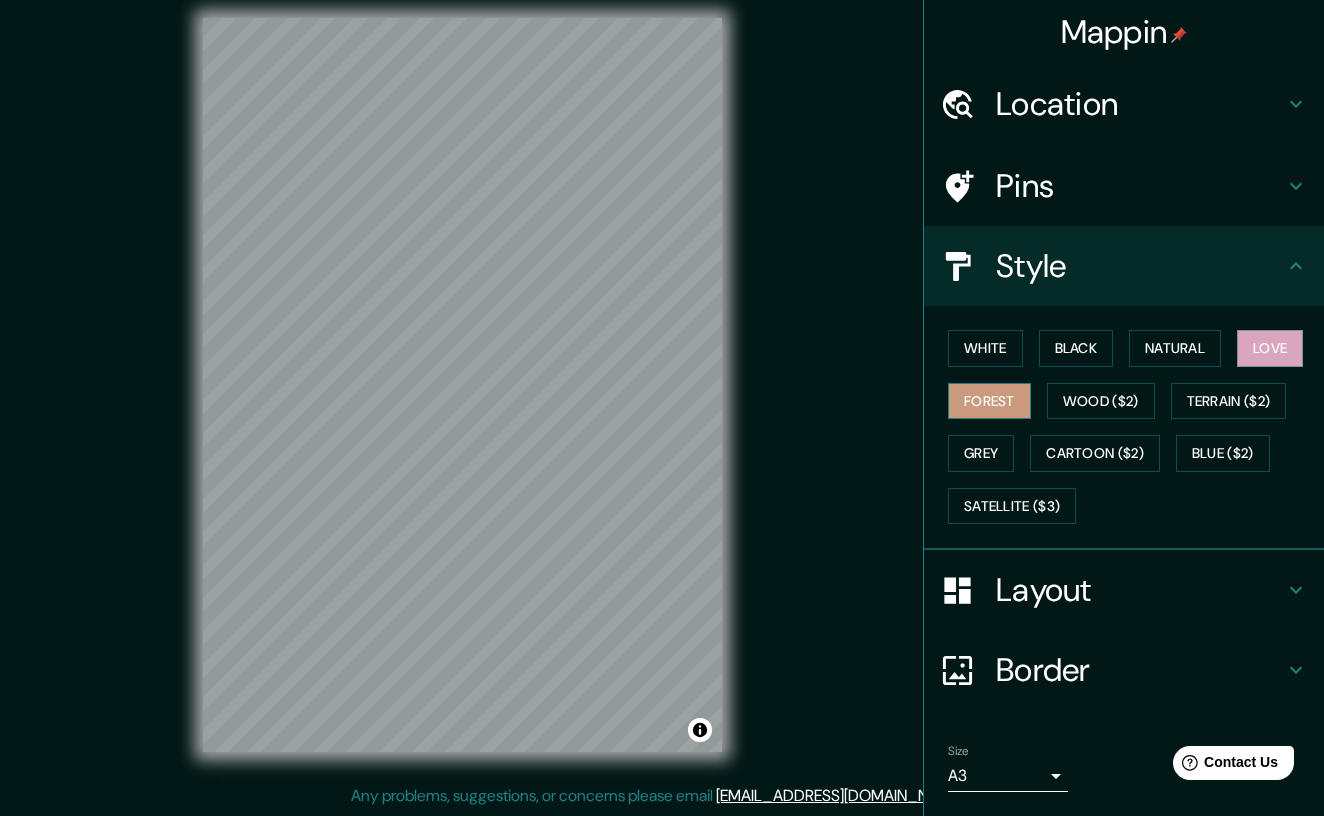 click on "Forest" at bounding box center [989, 401] 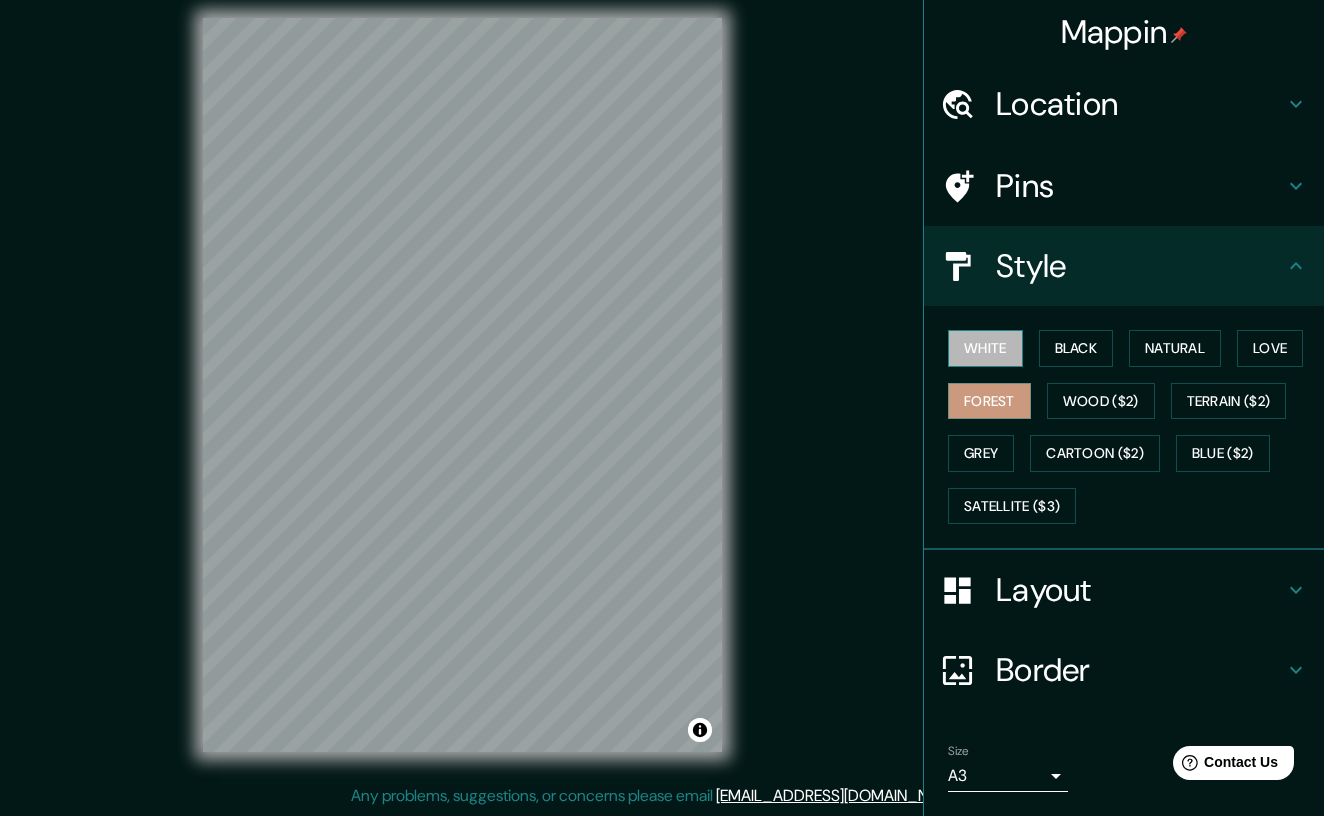 click on "White" at bounding box center [985, 348] 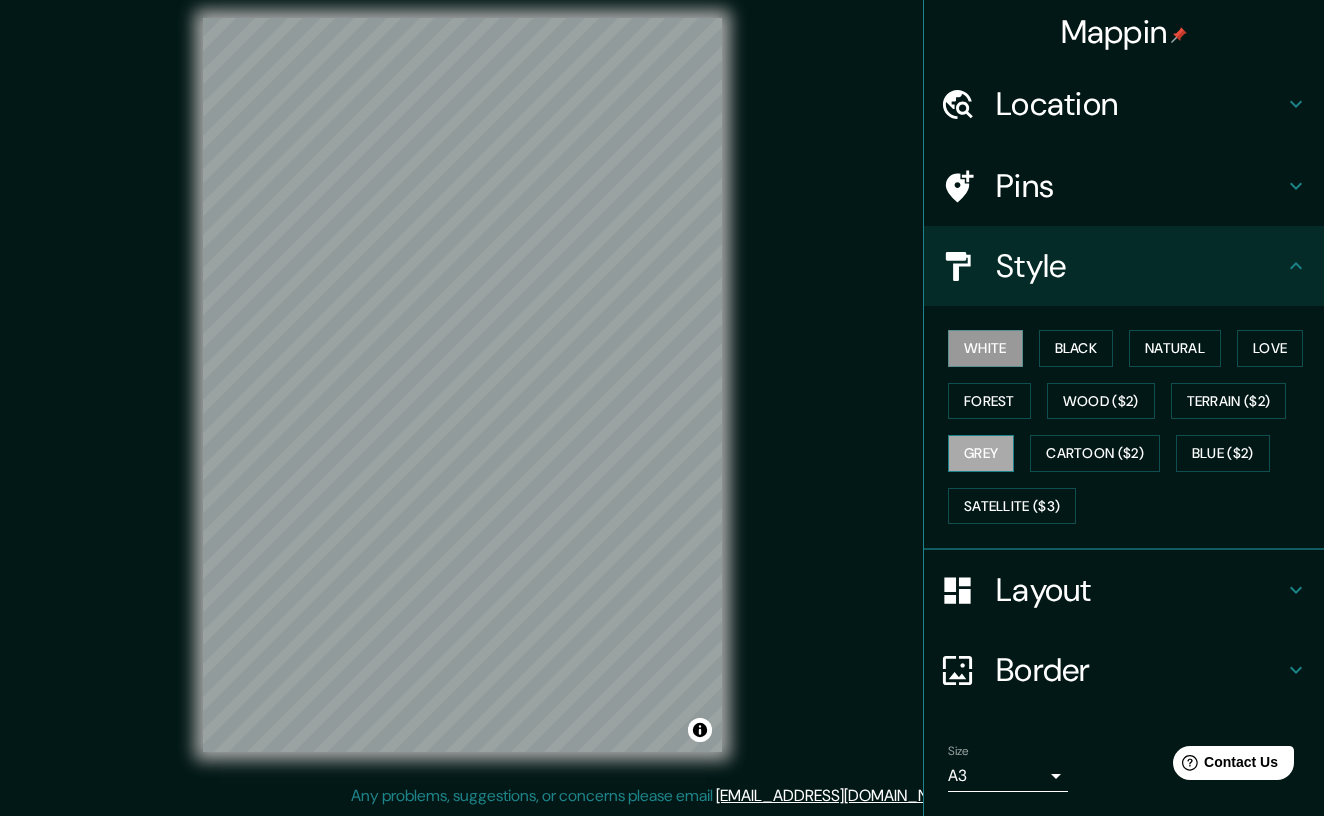 click on "Grey" at bounding box center (981, 453) 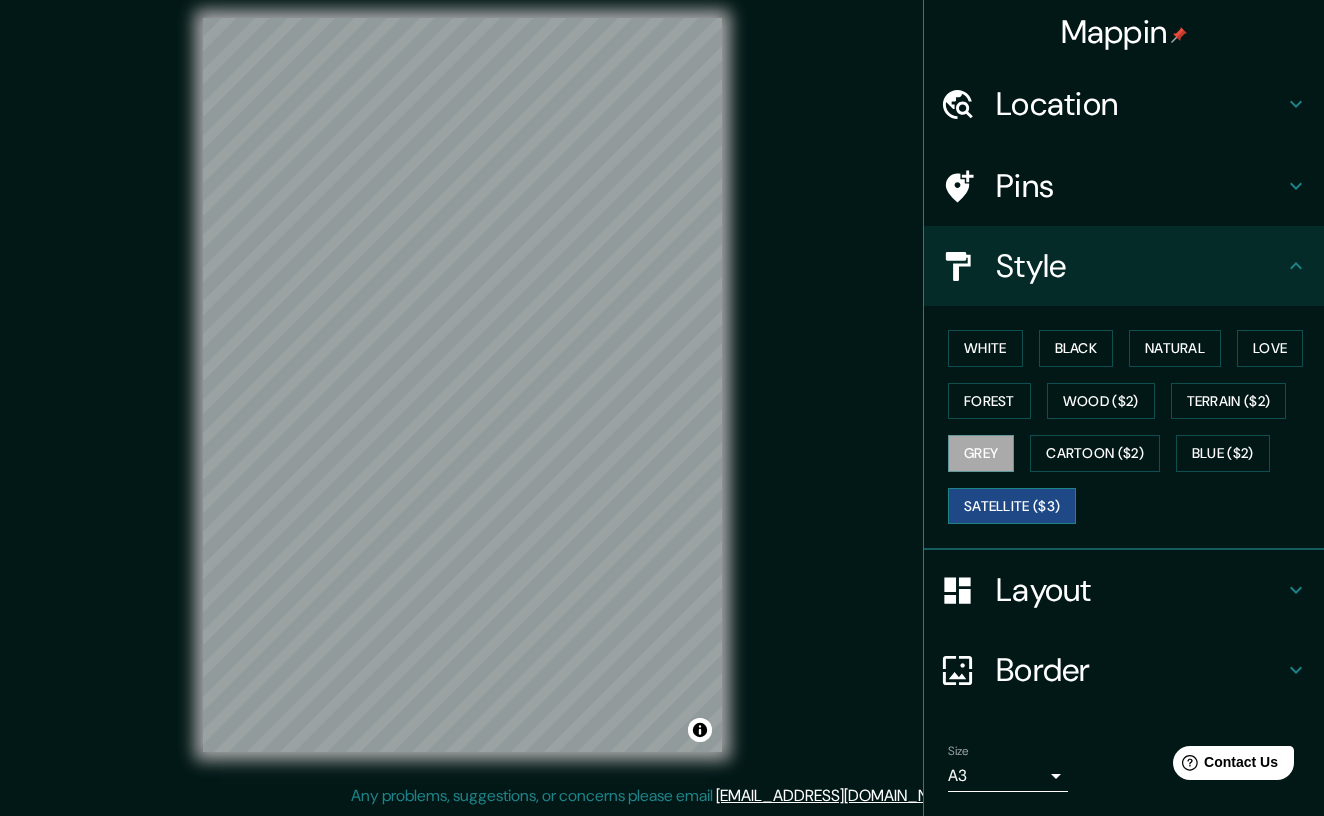 click on "Satellite ($3)" at bounding box center (1012, 506) 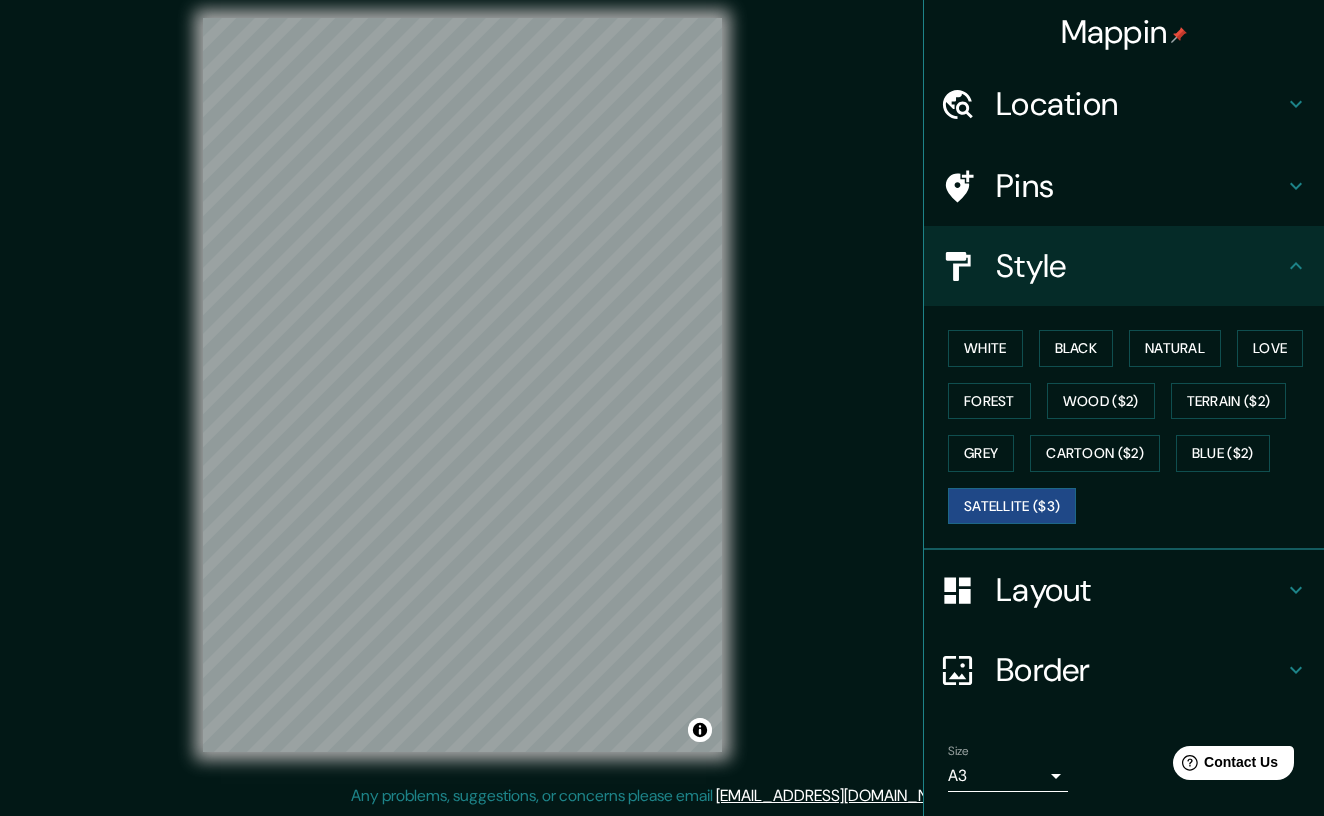 click on "White Black Natural Love Forest Wood ($2) Terrain ($2) Grey Cartoon ($2) Blue ($2) Satellite ($3)" at bounding box center [1132, 427] 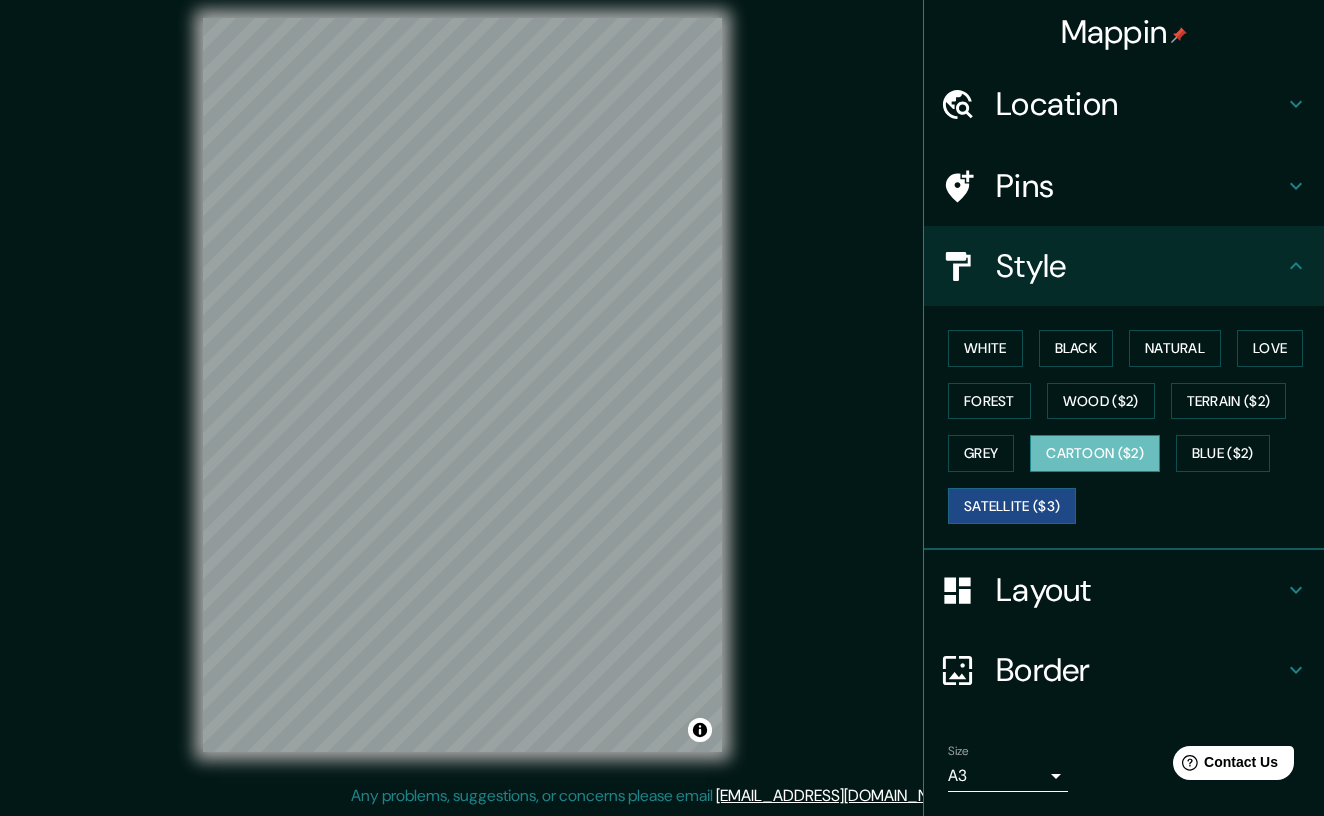 click on "Cartoon ($2)" at bounding box center (1095, 453) 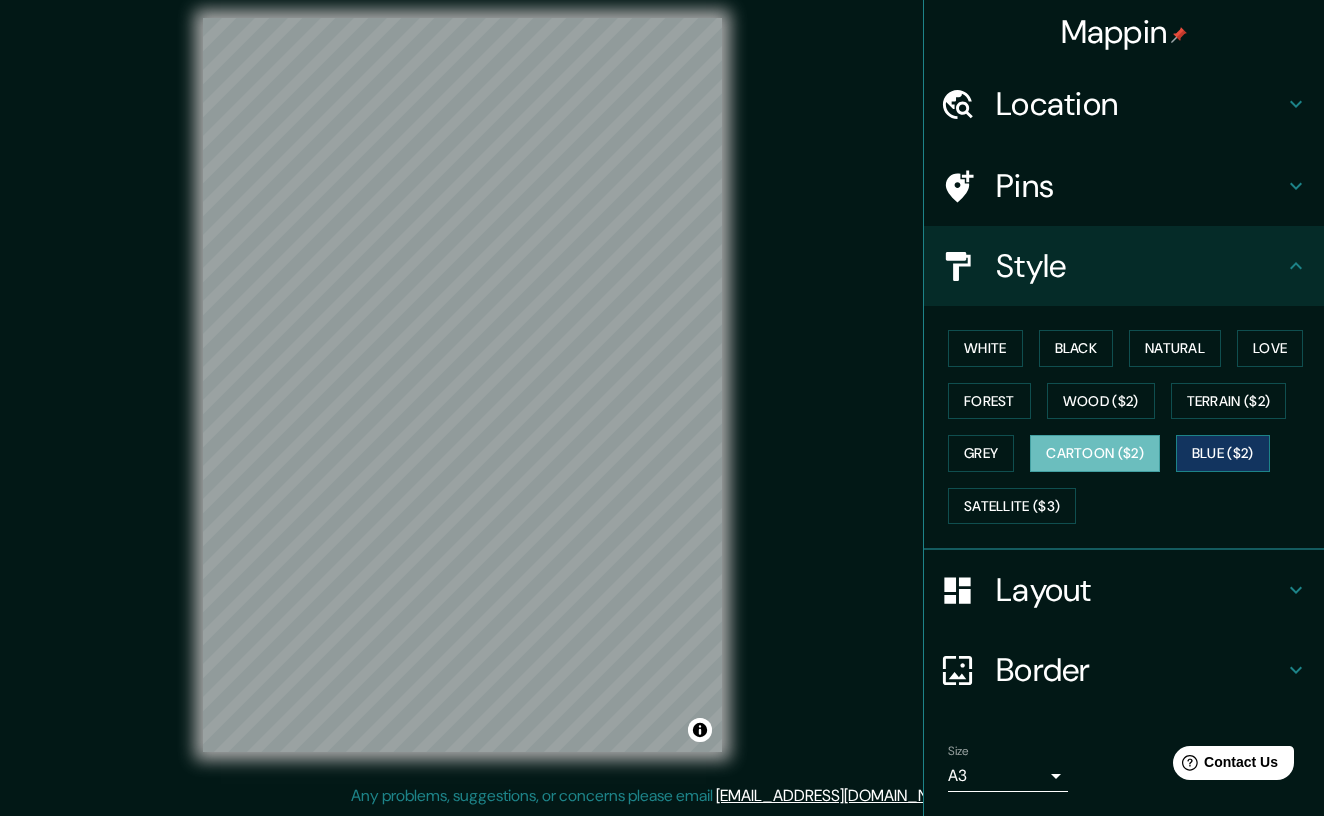 click on "Blue ($2)" at bounding box center (1223, 453) 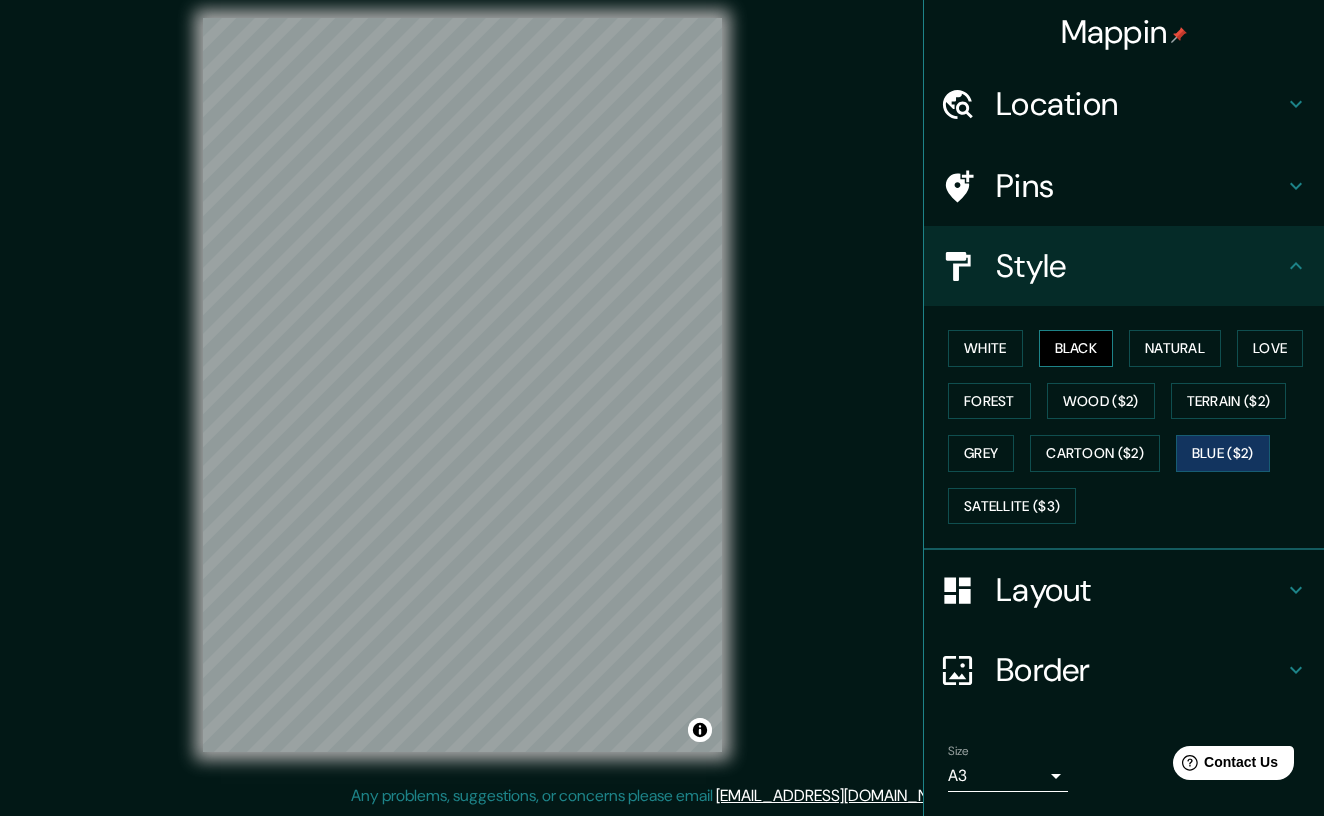 click on "Black" at bounding box center [1076, 348] 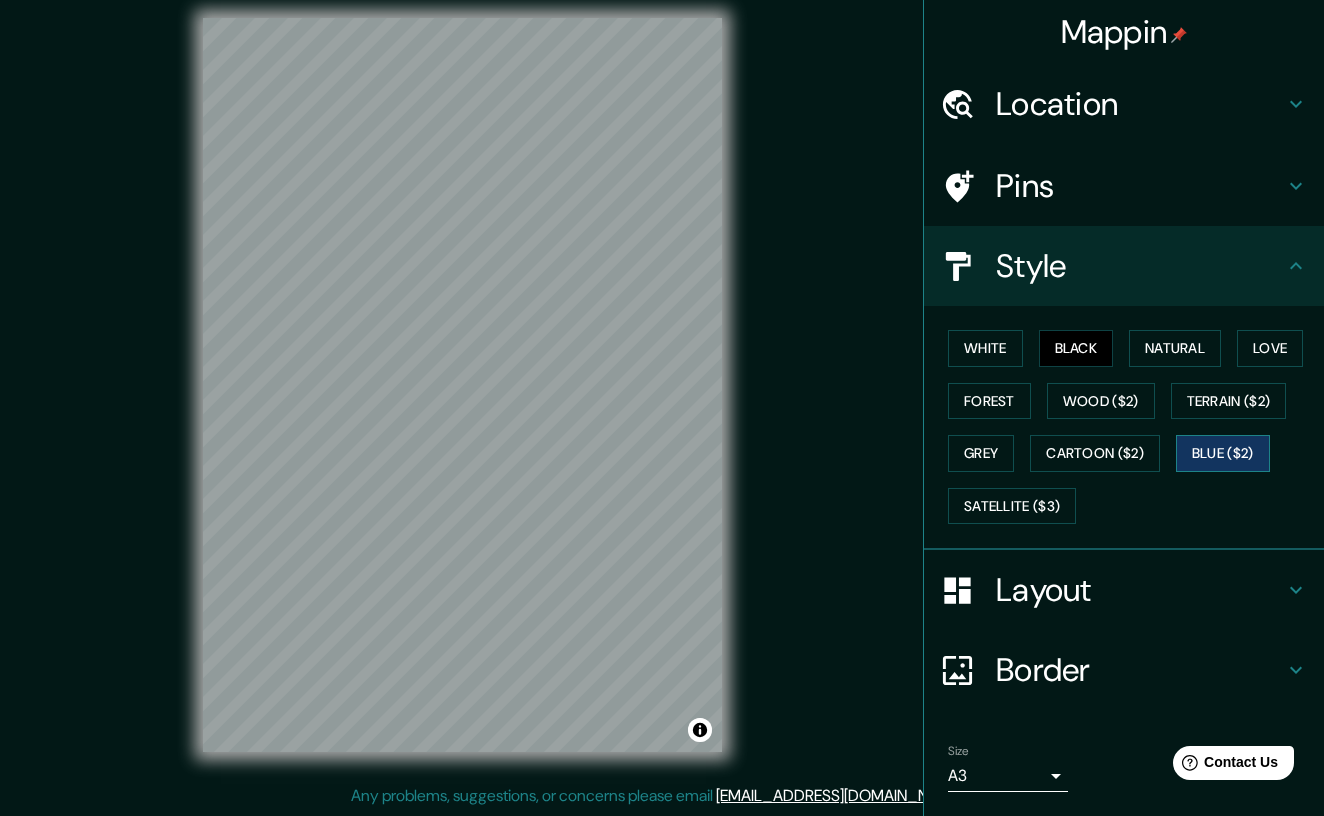 click on "Blue ($2)" at bounding box center [1223, 453] 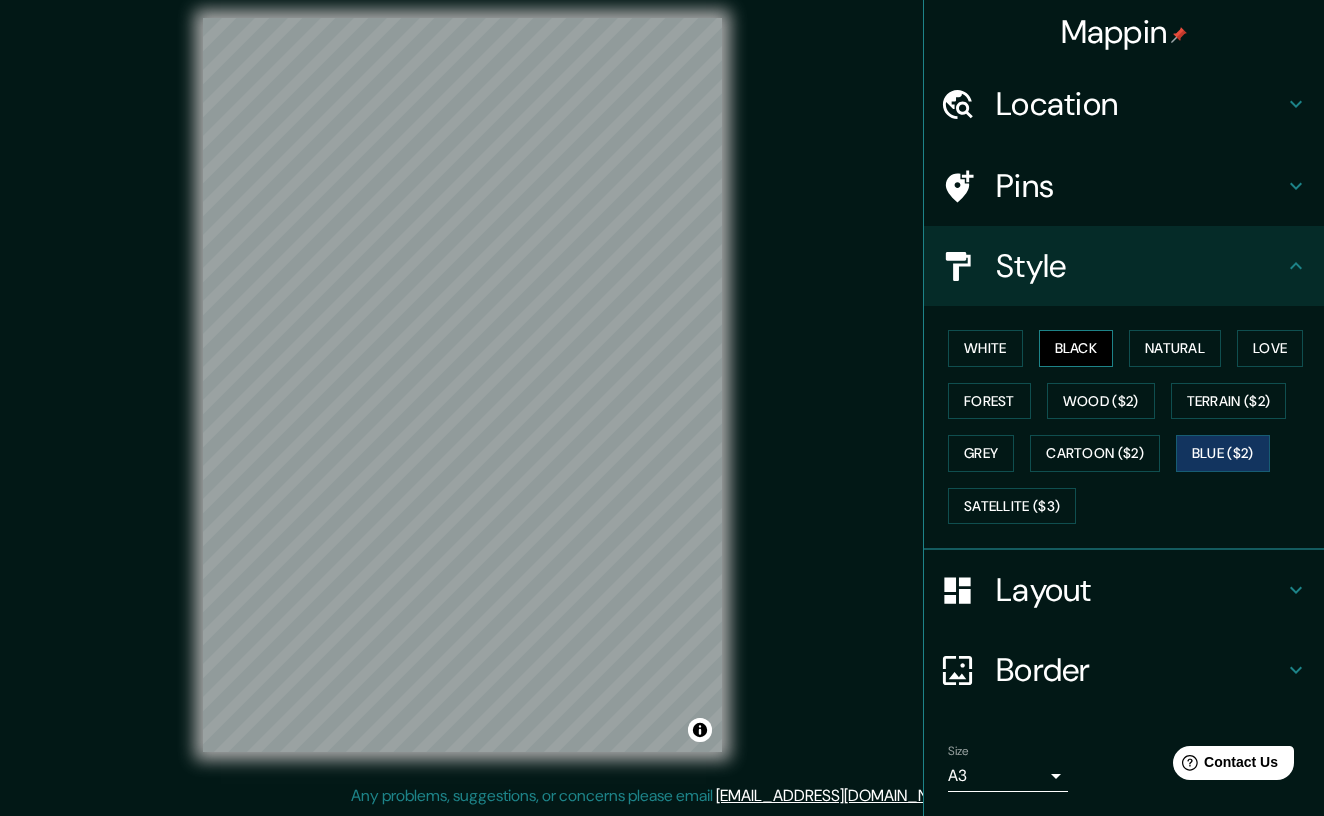 click on "Black" at bounding box center (1076, 348) 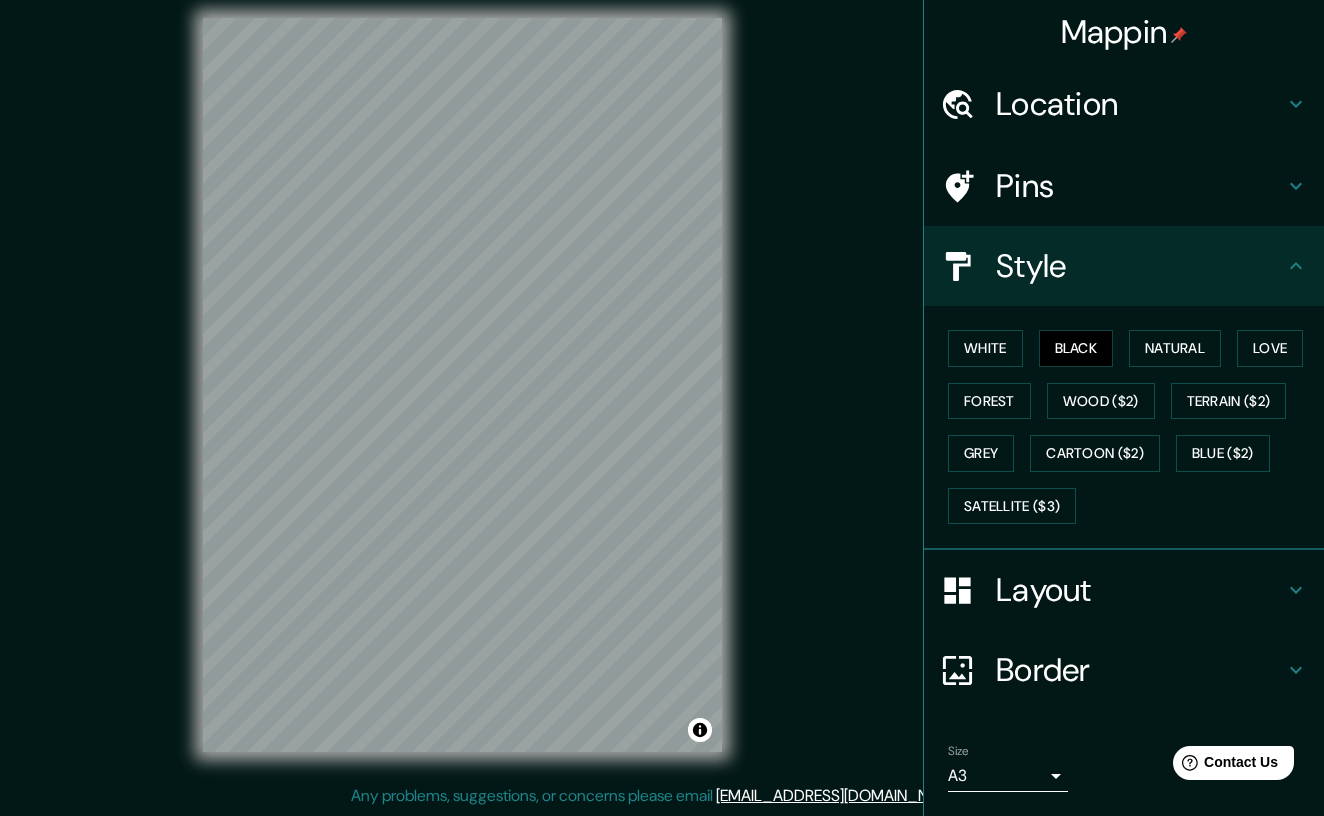 click on "White Black Natural Love Forest Wood ($2) Terrain ($2) Grey Cartoon ($2) Blue ($2) Satellite ($3)" at bounding box center [1132, 427] 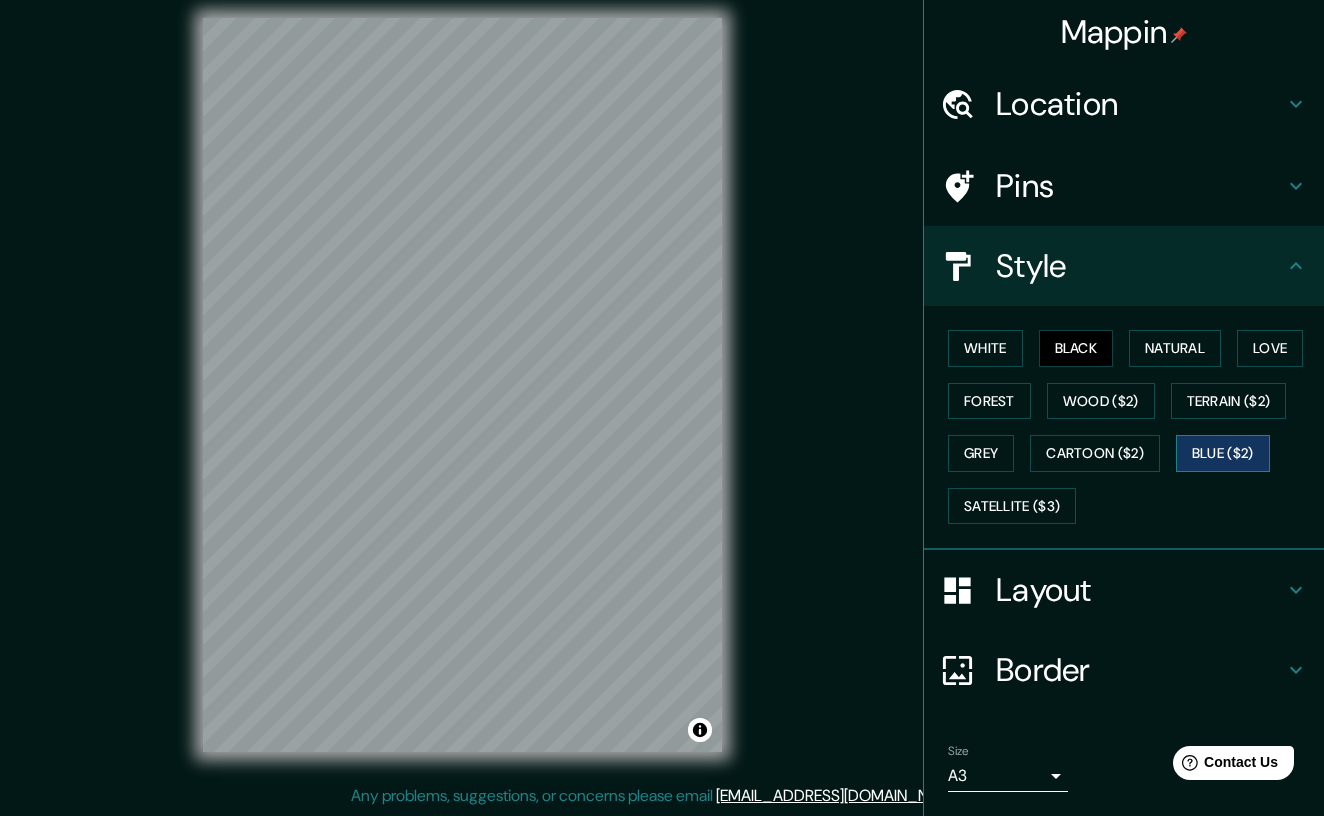 click on "Blue ($2)" at bounding box center (1223, 453) 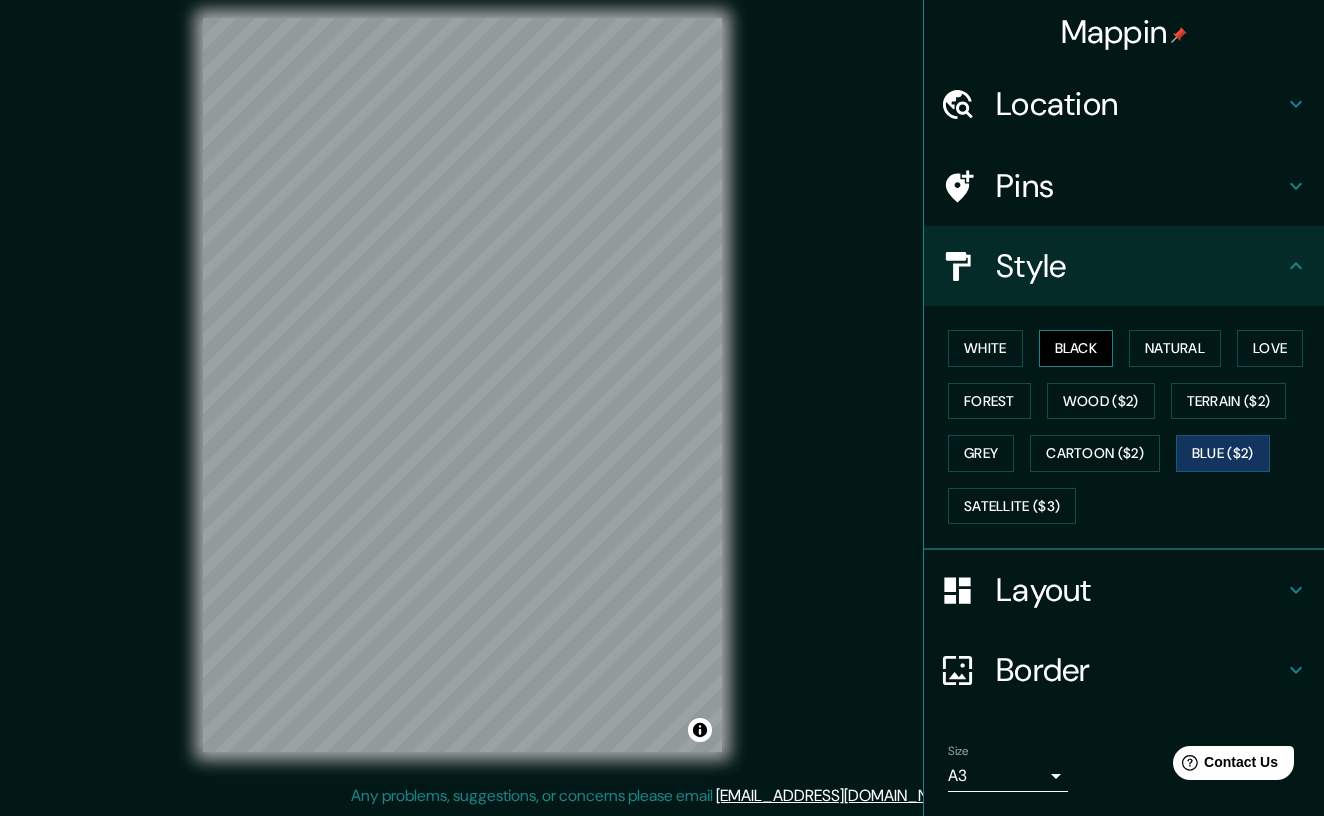 click on "Black" at bounding box center (1076, 348) 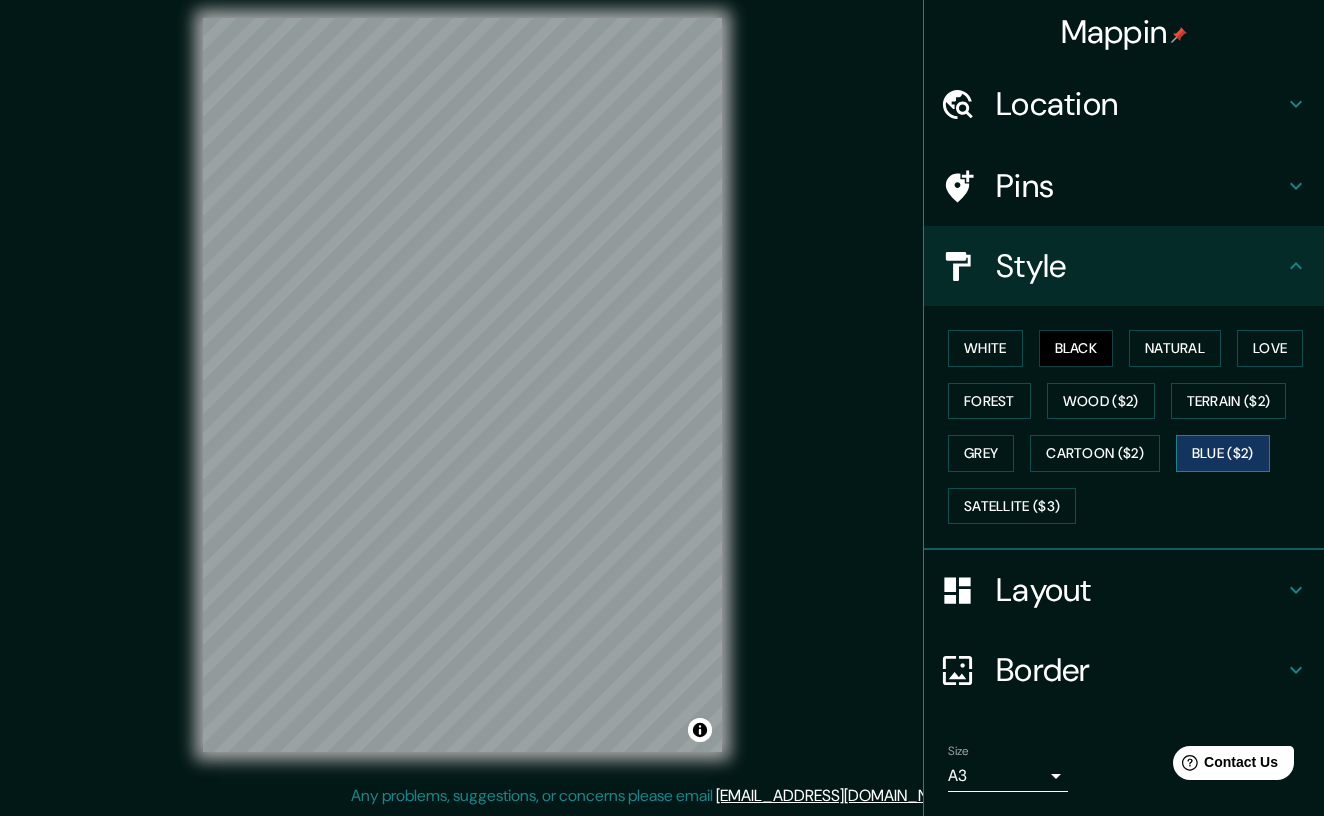click on "Blue ($2)" at bounding box center [1223, 453] 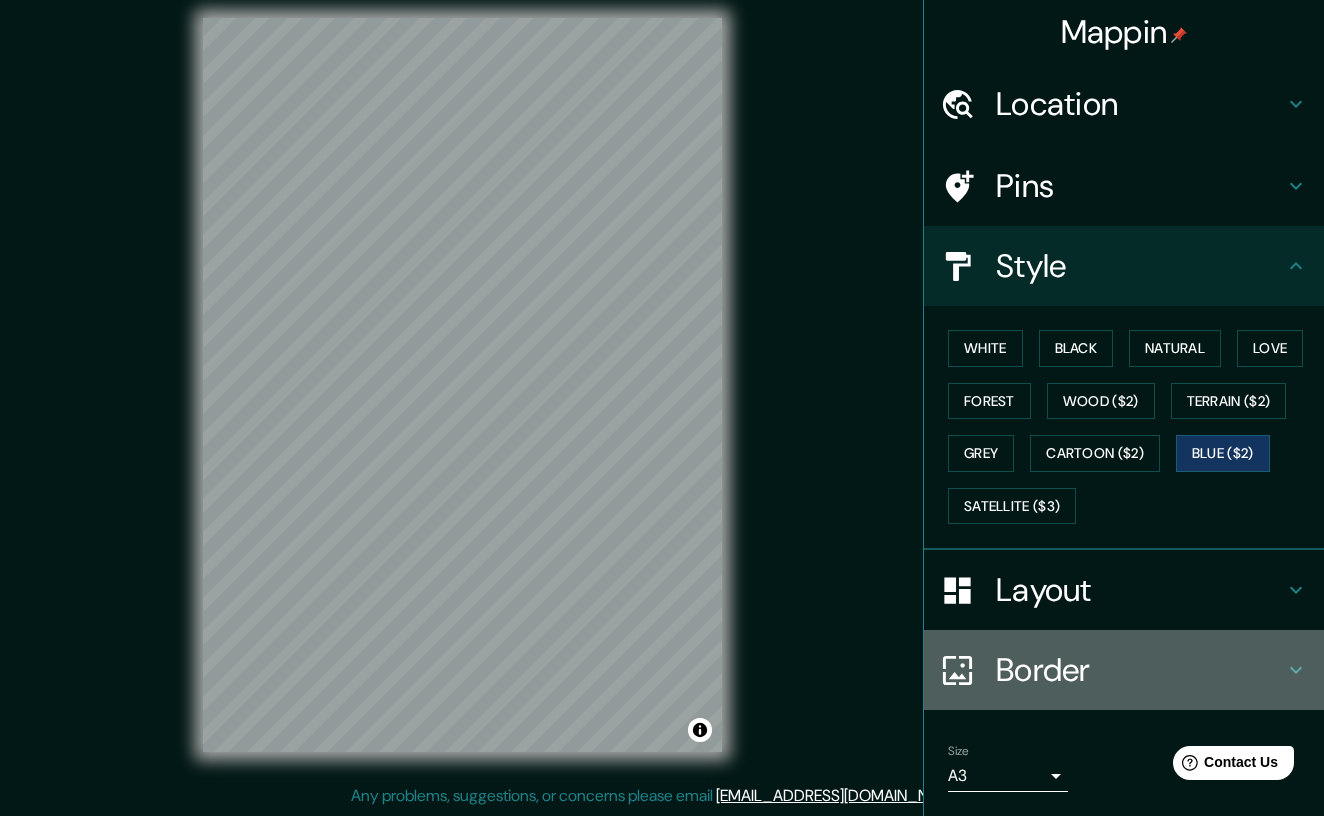 click on "Border" at bounding box center [1140, 670] 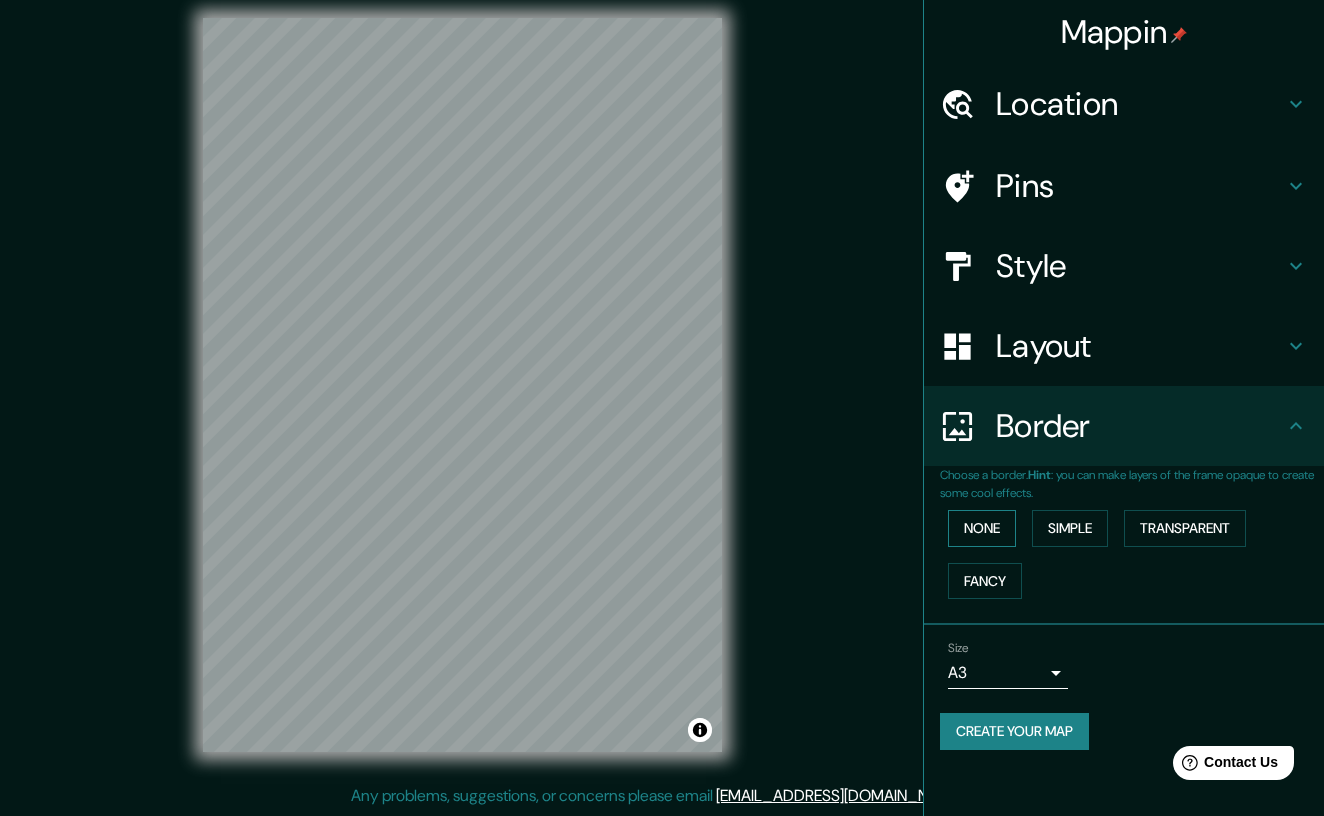 click on "None" at bounding box center [982, 528] 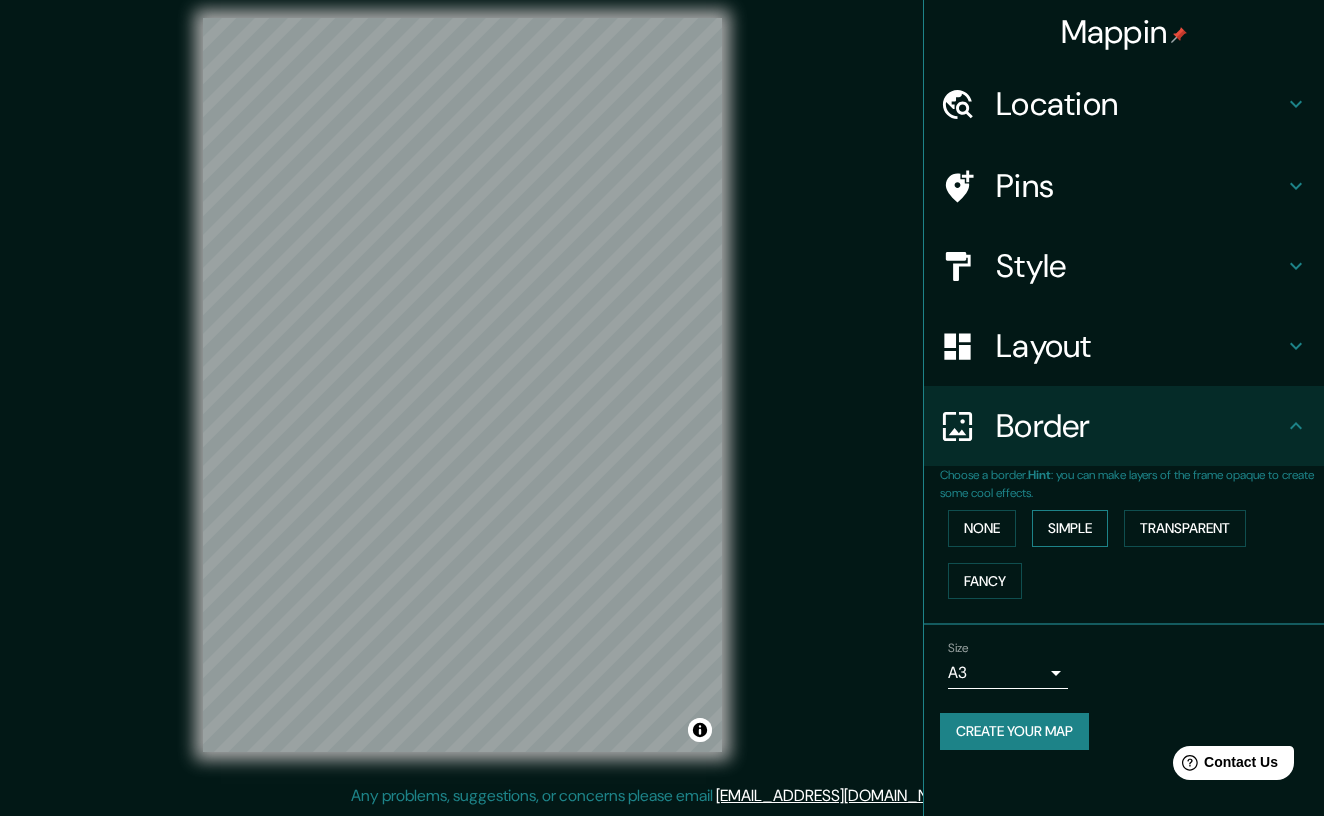 click on "Simple" at bounding box center [1070, 528] 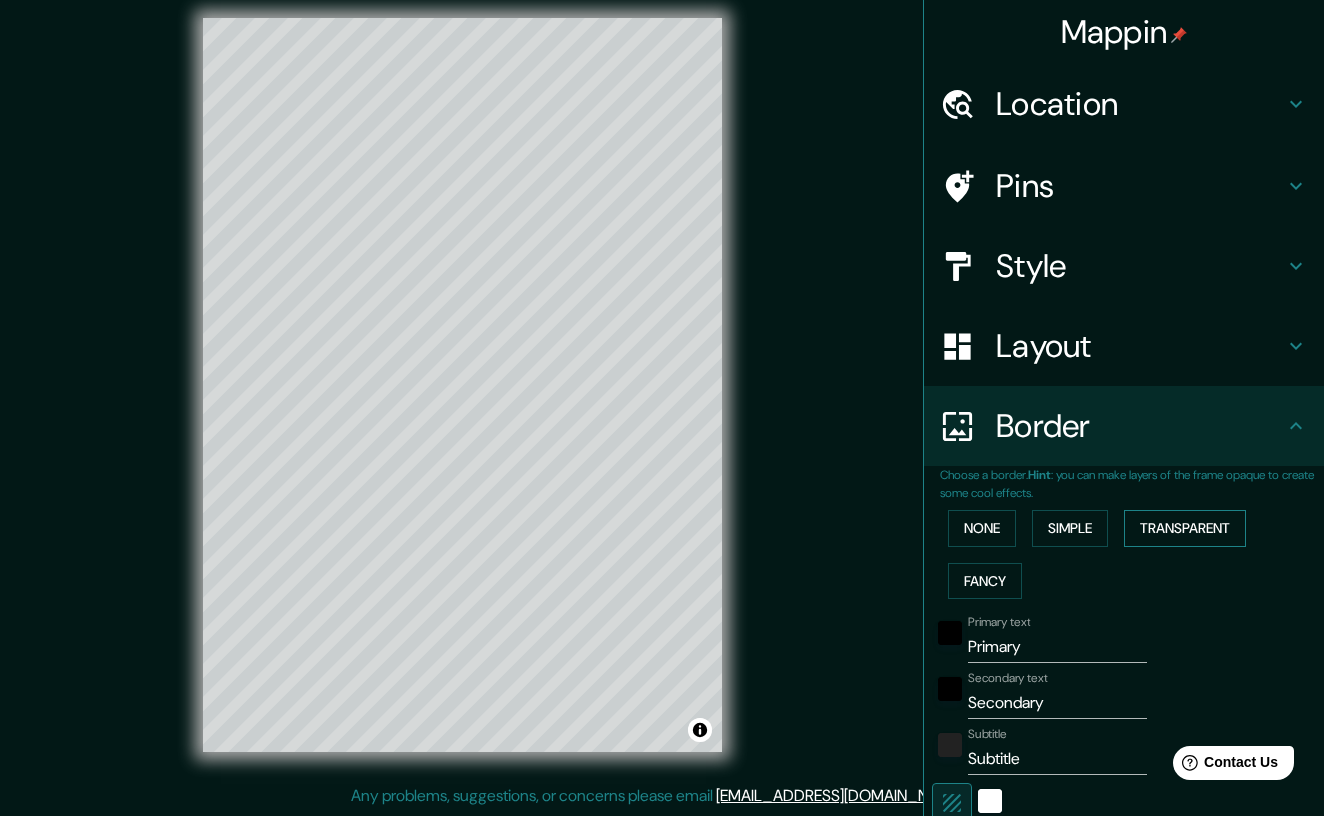 click on "Transparent" at bounding box center [1185, 528] 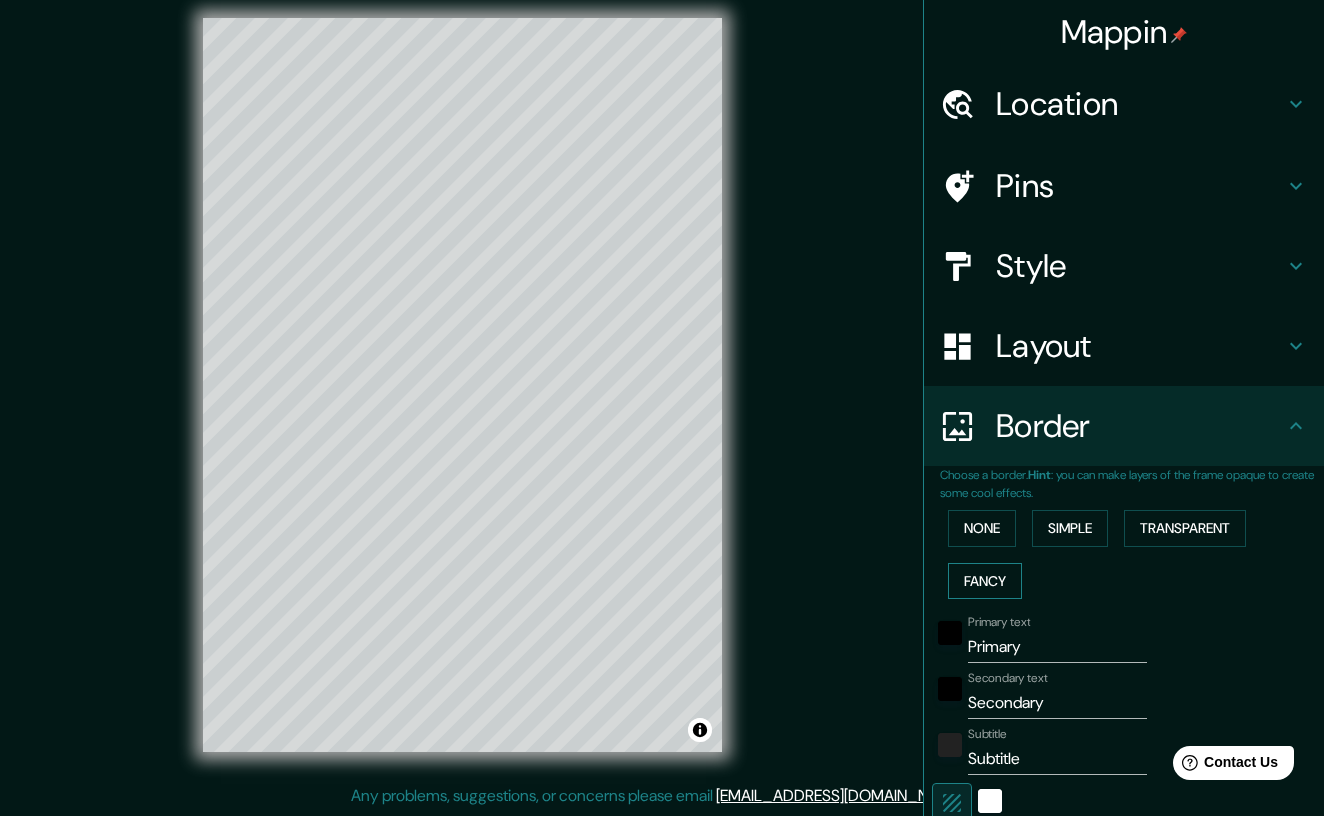 click on "Fancy" at bounding box center (985, 581) 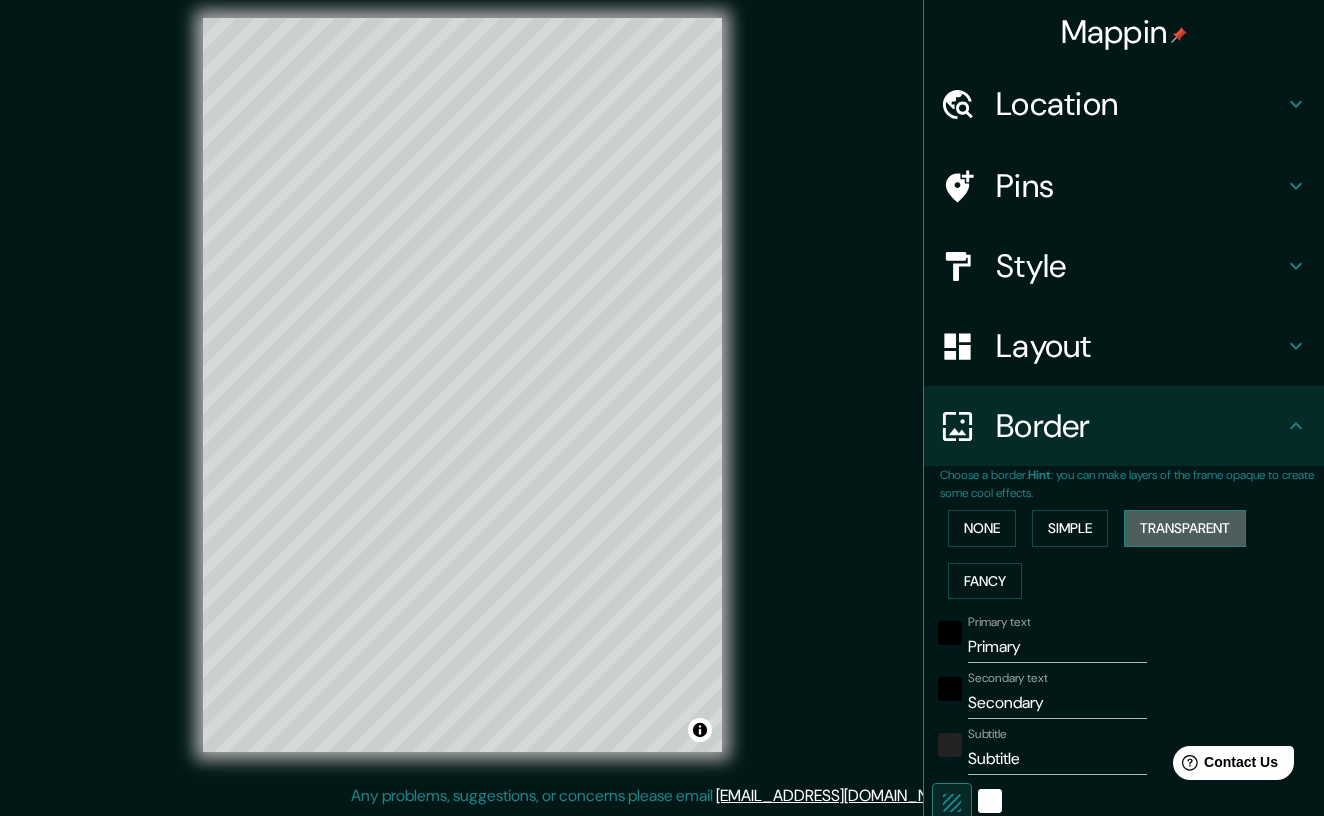click on "Transparent" at bounding box center [1185, 528] 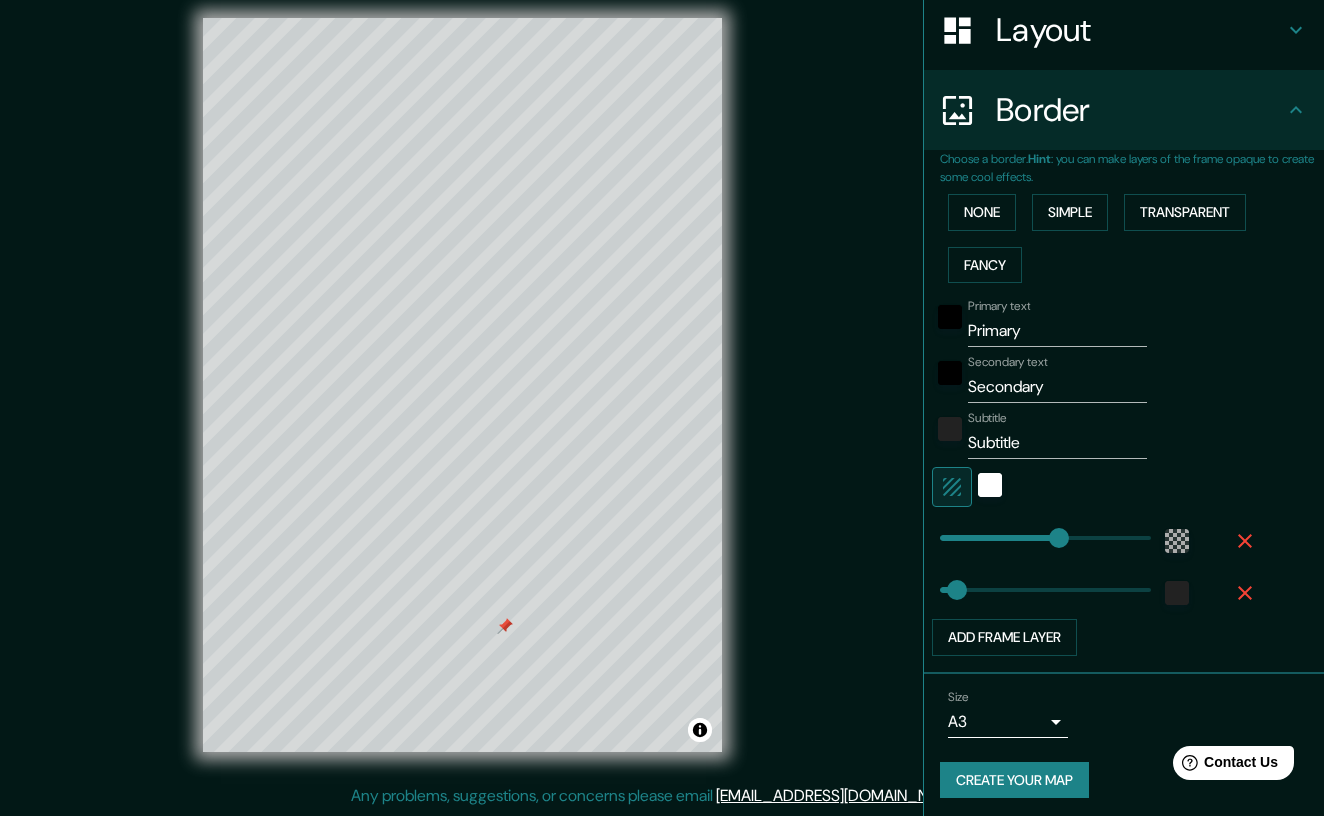 scroll, scrollTop: 315, scrollLeft: 0, axis: vertical 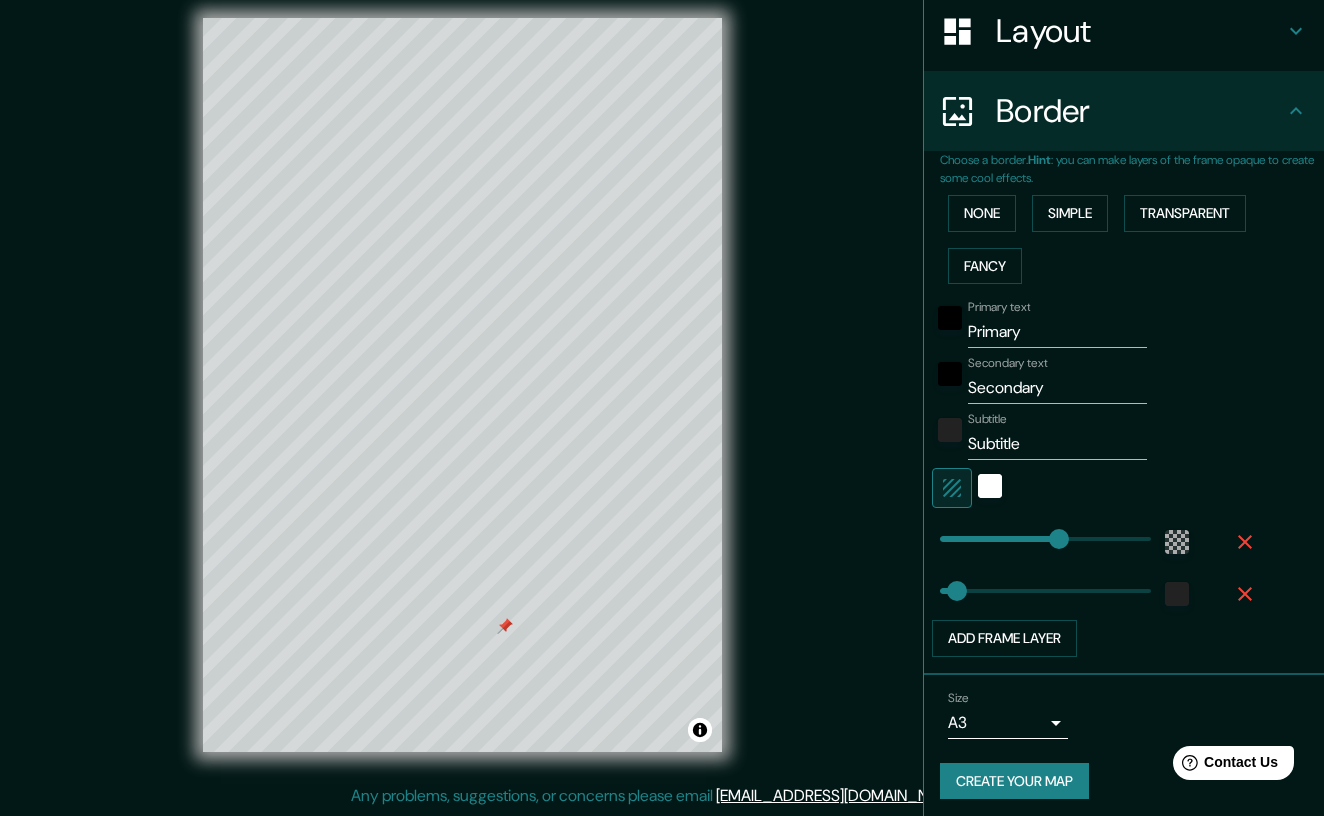 click on "Create your map" at bounding box center (1014, 781) 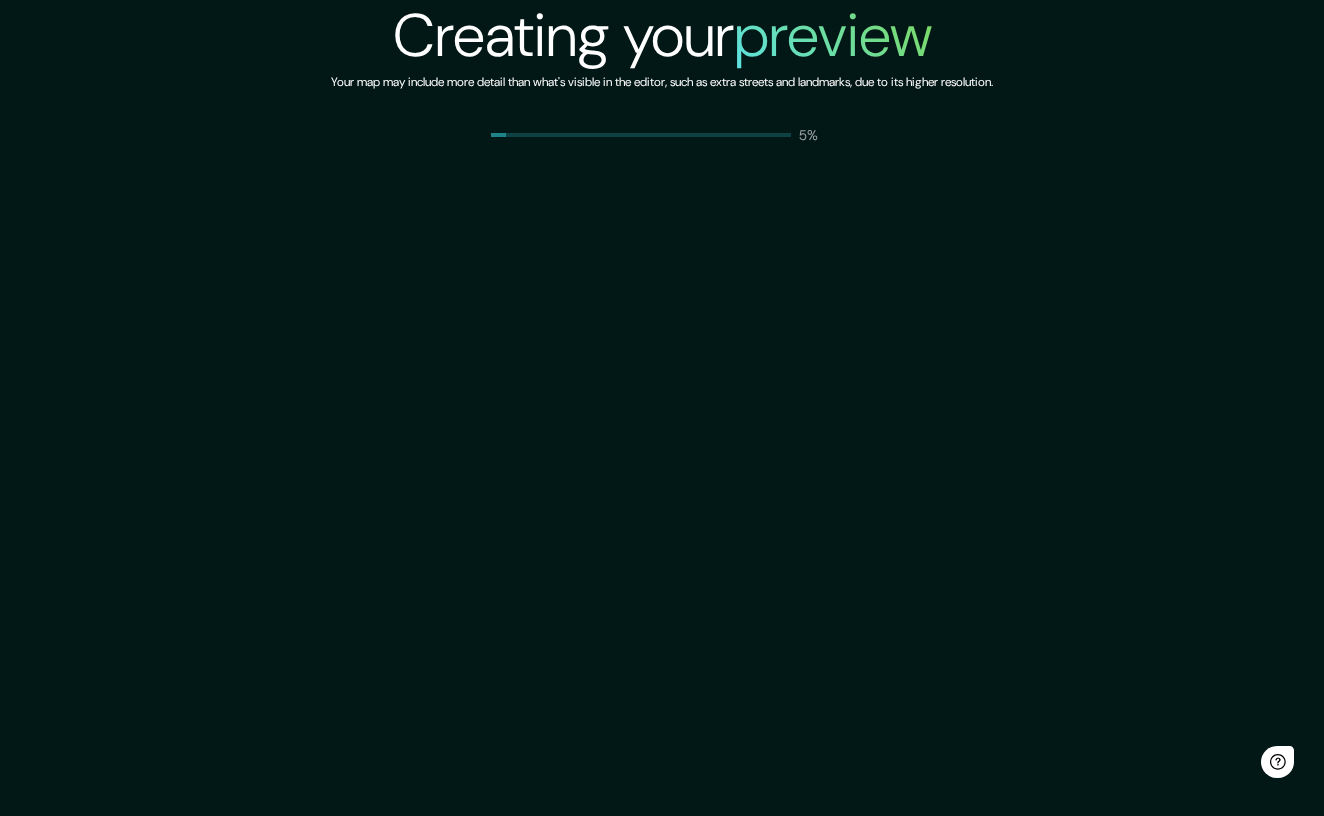scroll, scrollTop: 0, scrollLeft: 0, axis: both 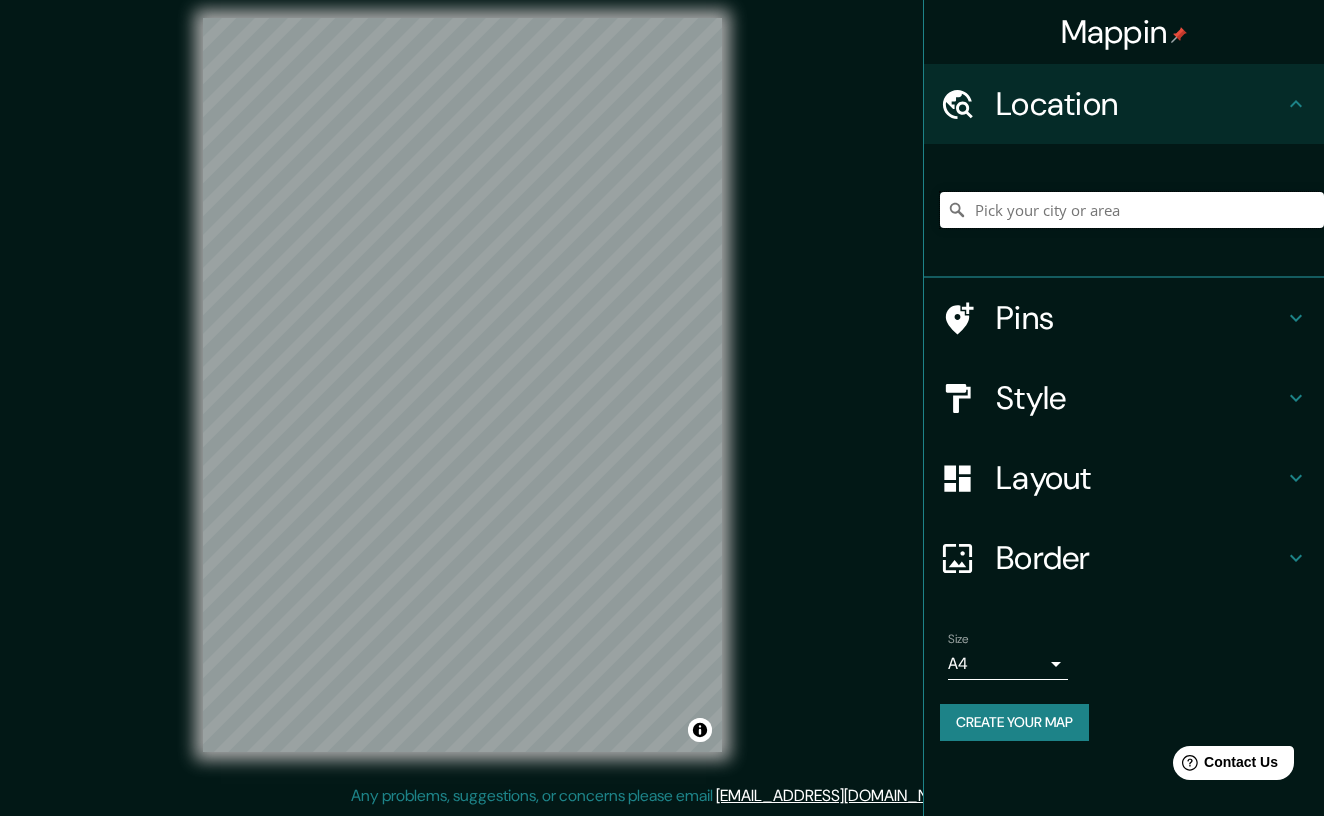 click at bounding box center (1132, 210) 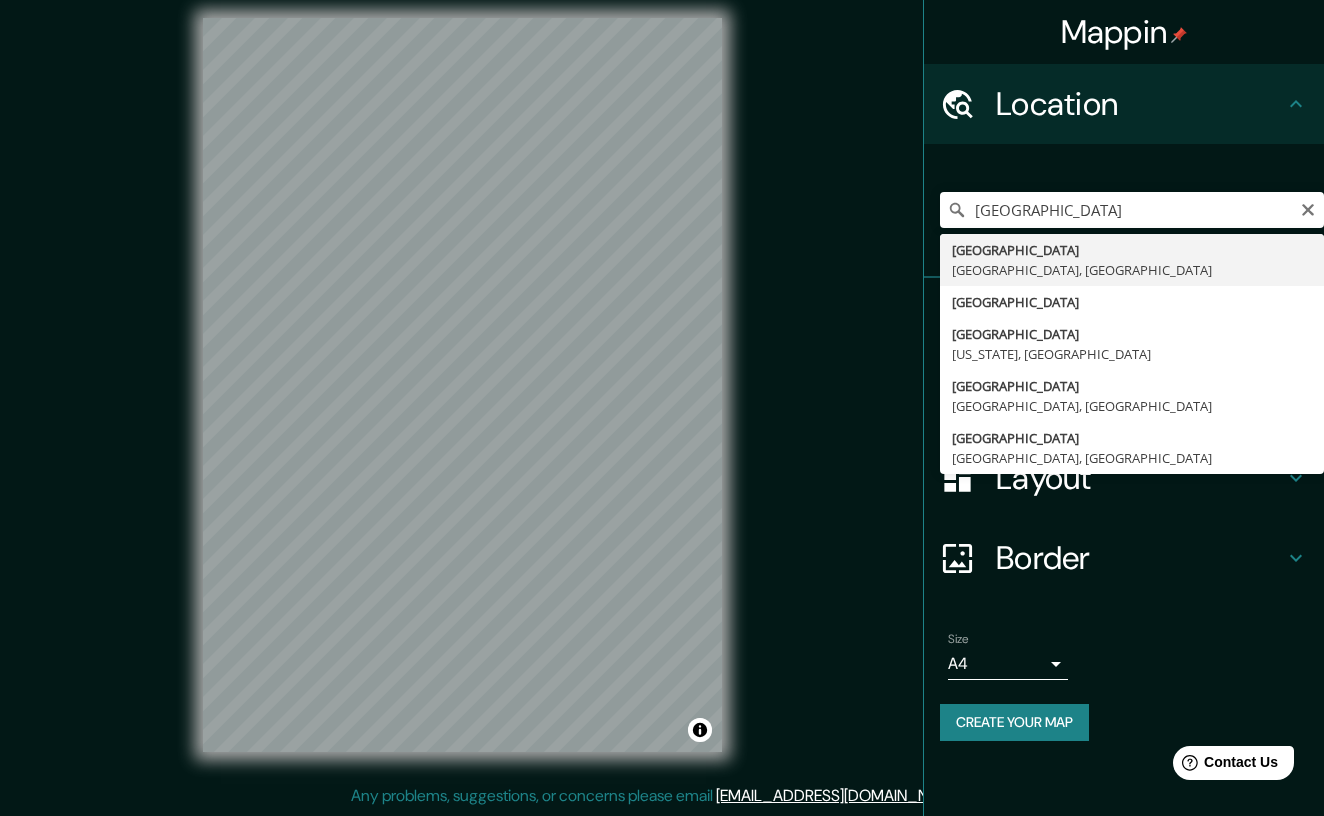 type on "[GEOGRAPHIC_DATA], [GEOGRAPHIC_DATA], [GEOGRAPHIC_DATA]" 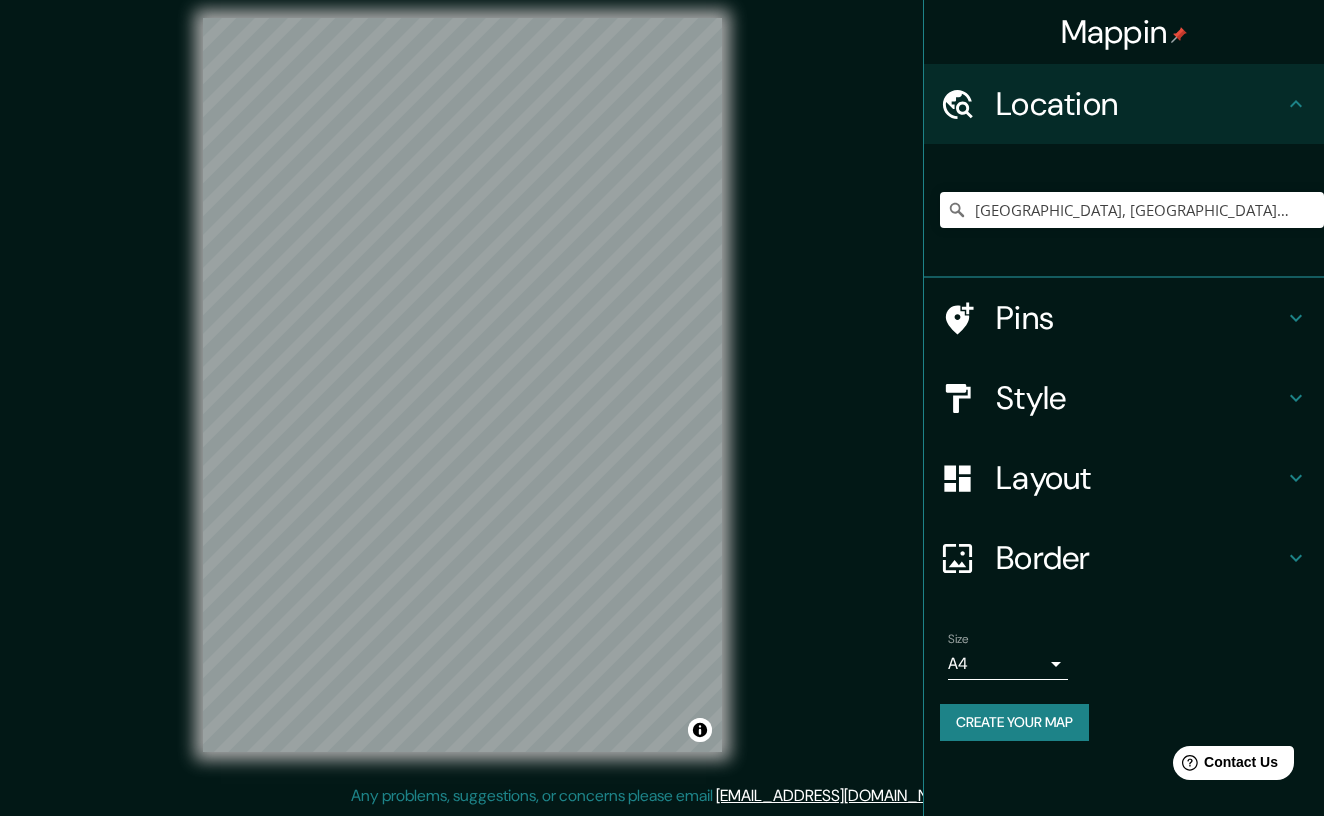 click on "Mappin Location Granada, provincia de Granada, España Pins Style Layout Border Choose a border.  Hint : you can make layers of the frame opaque to create some cool effects. None Simple Transparent Fancy Size A4 single Create your map © Mapbox   © OpenStreetMap   Improve this map Any problems, suggestions, or concerns please email    help@mappin.pro . . ." at bounding box center [662, 394] 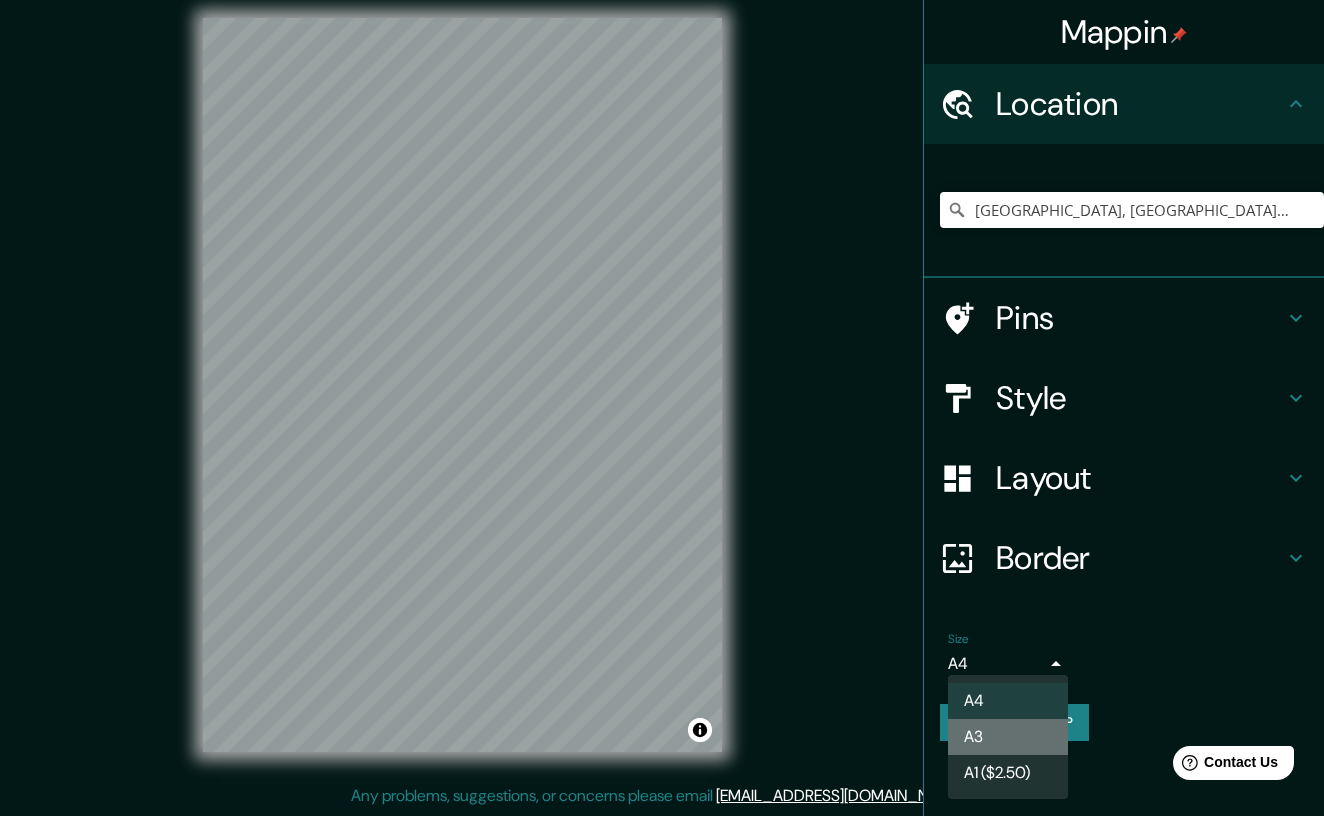 click on "A3" at bounding box center (1008, 737) 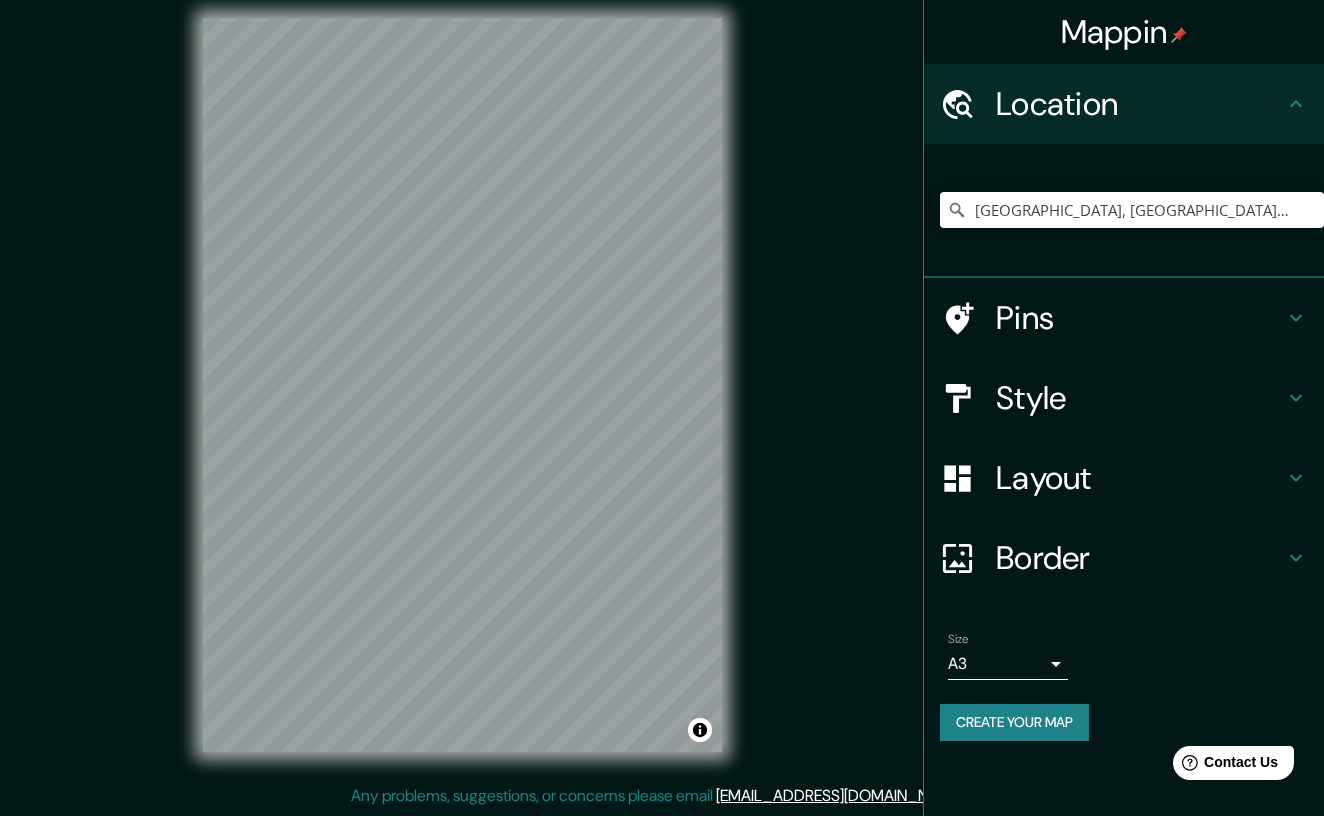 click on "Layout" at bounding box center [1124, 478] 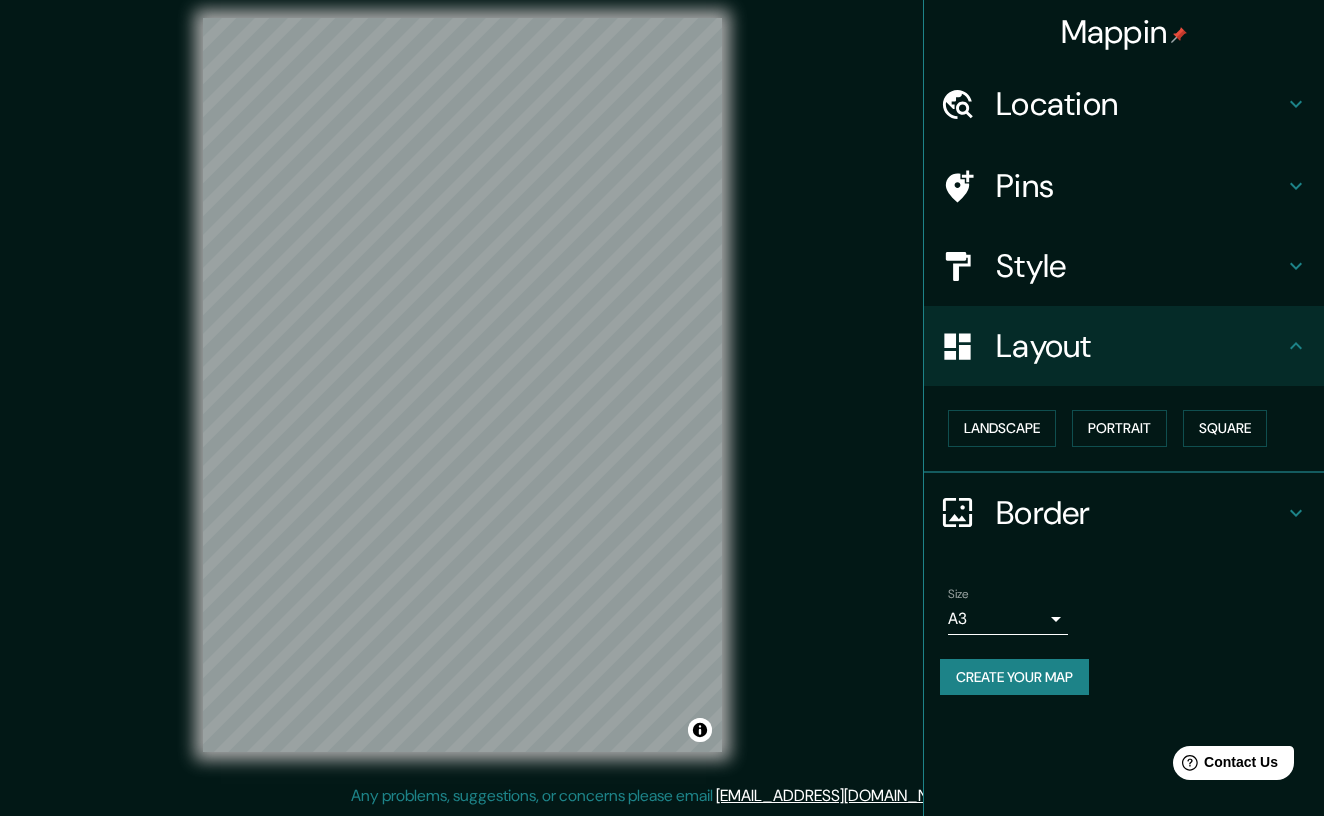 click on "Border" at bounding box center (1140, 513) 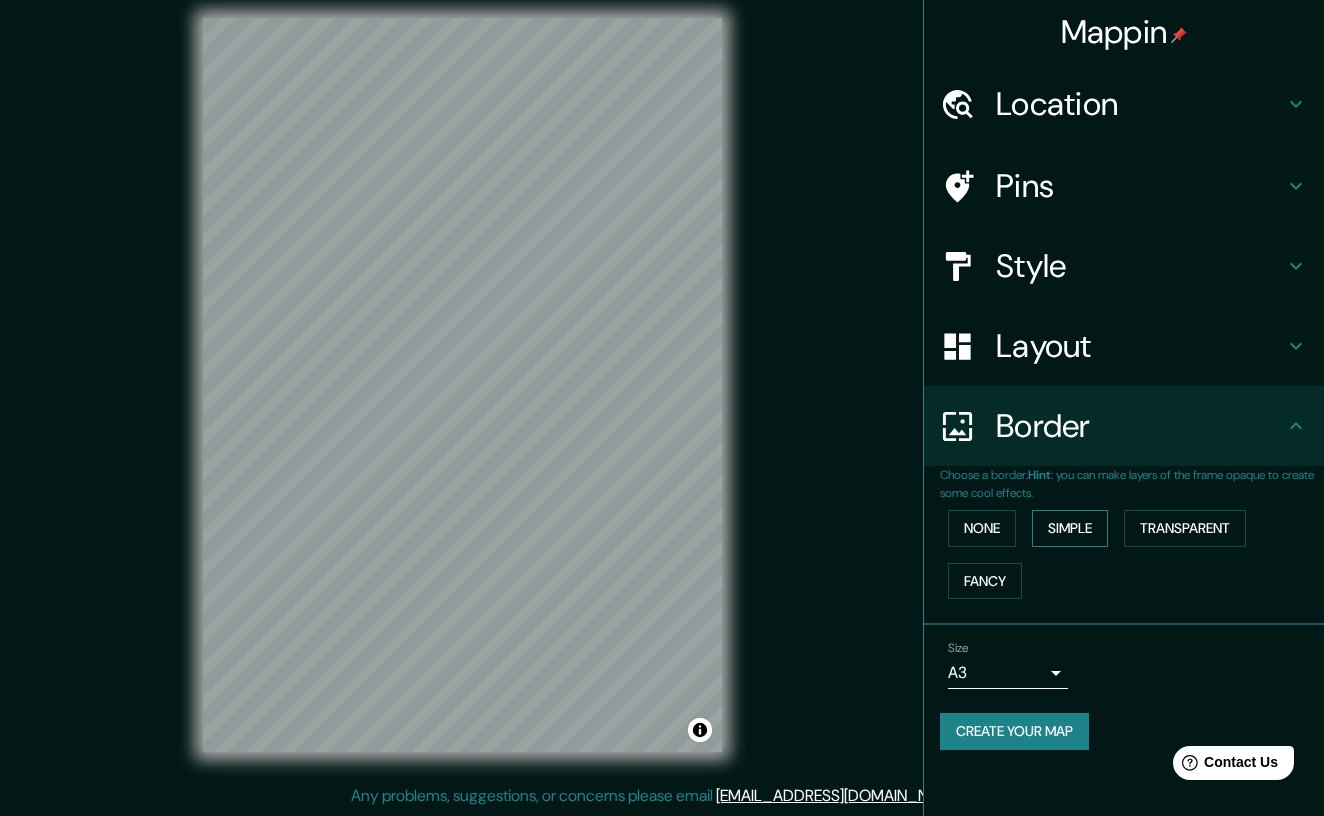 click on "Simple" at bounding box center (1070, 528) 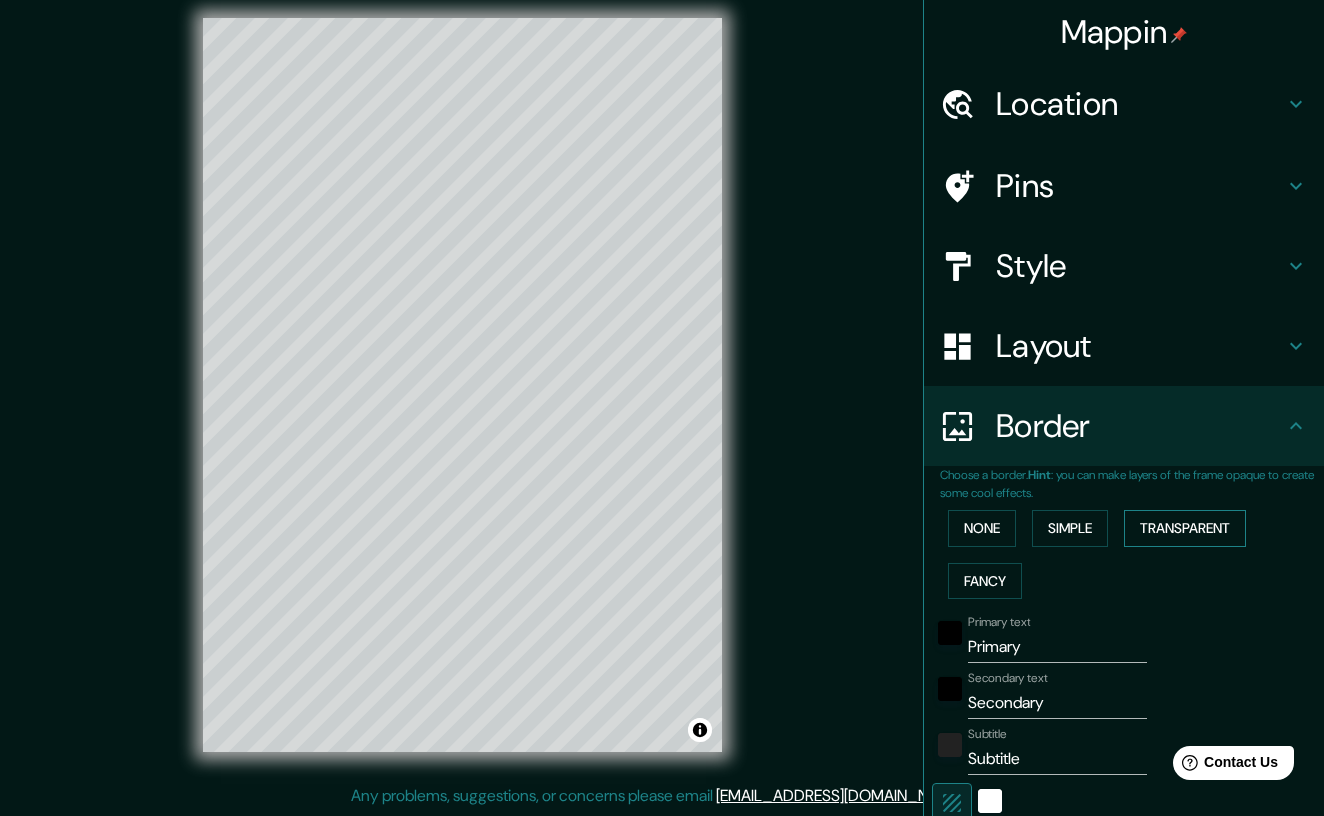click on "Transparent" at bounding box center (1185, 528) 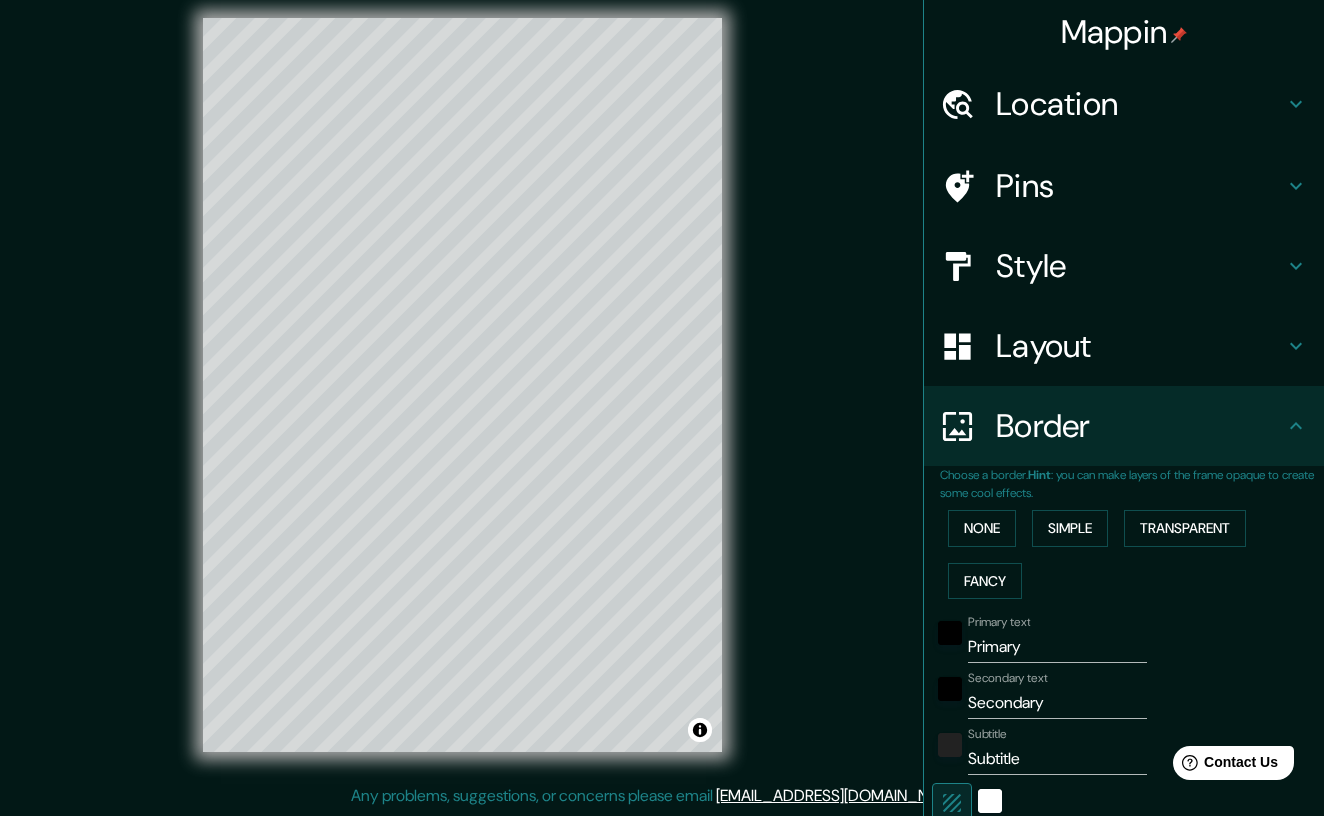 click on "Primary" at bounding box center (1057, 647) 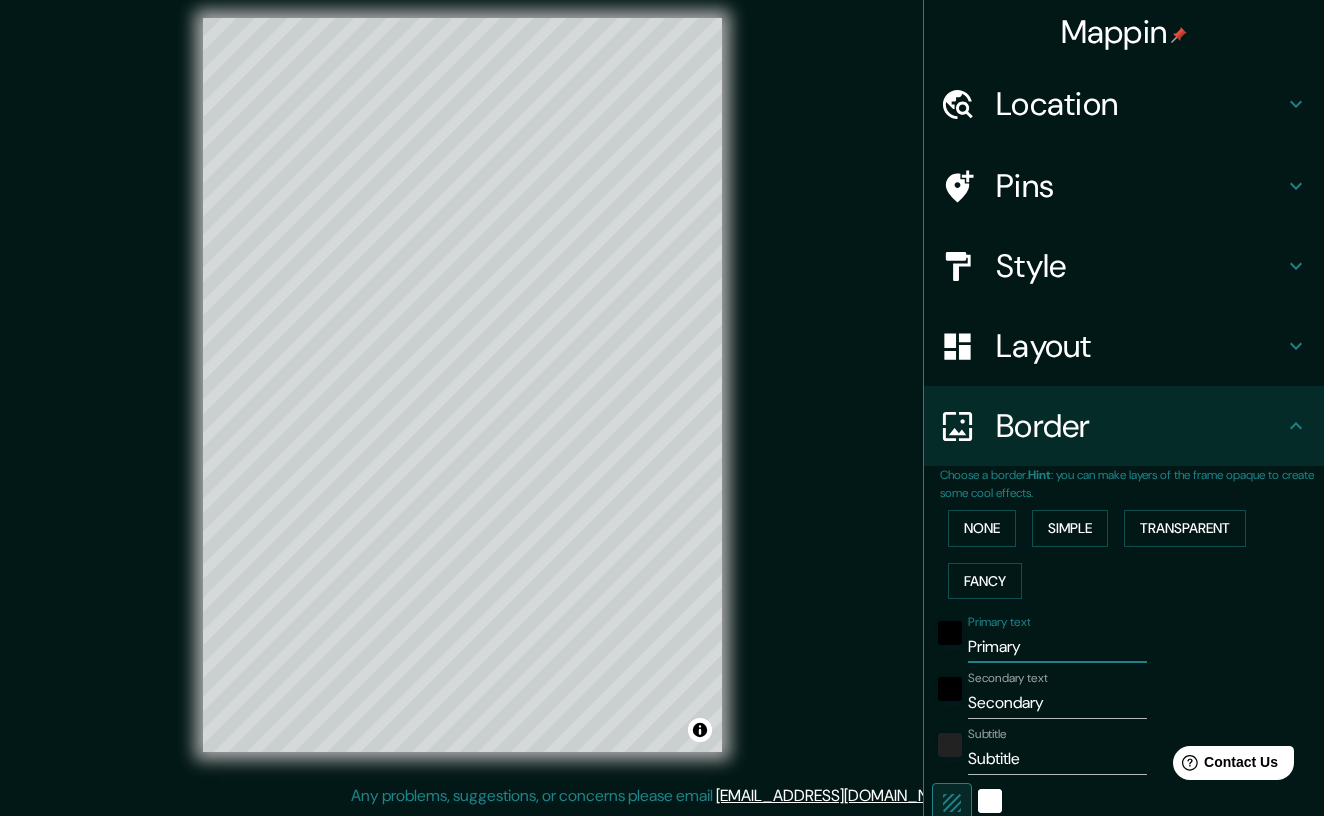 click on "Primary" at bounding box center (1057, 647) 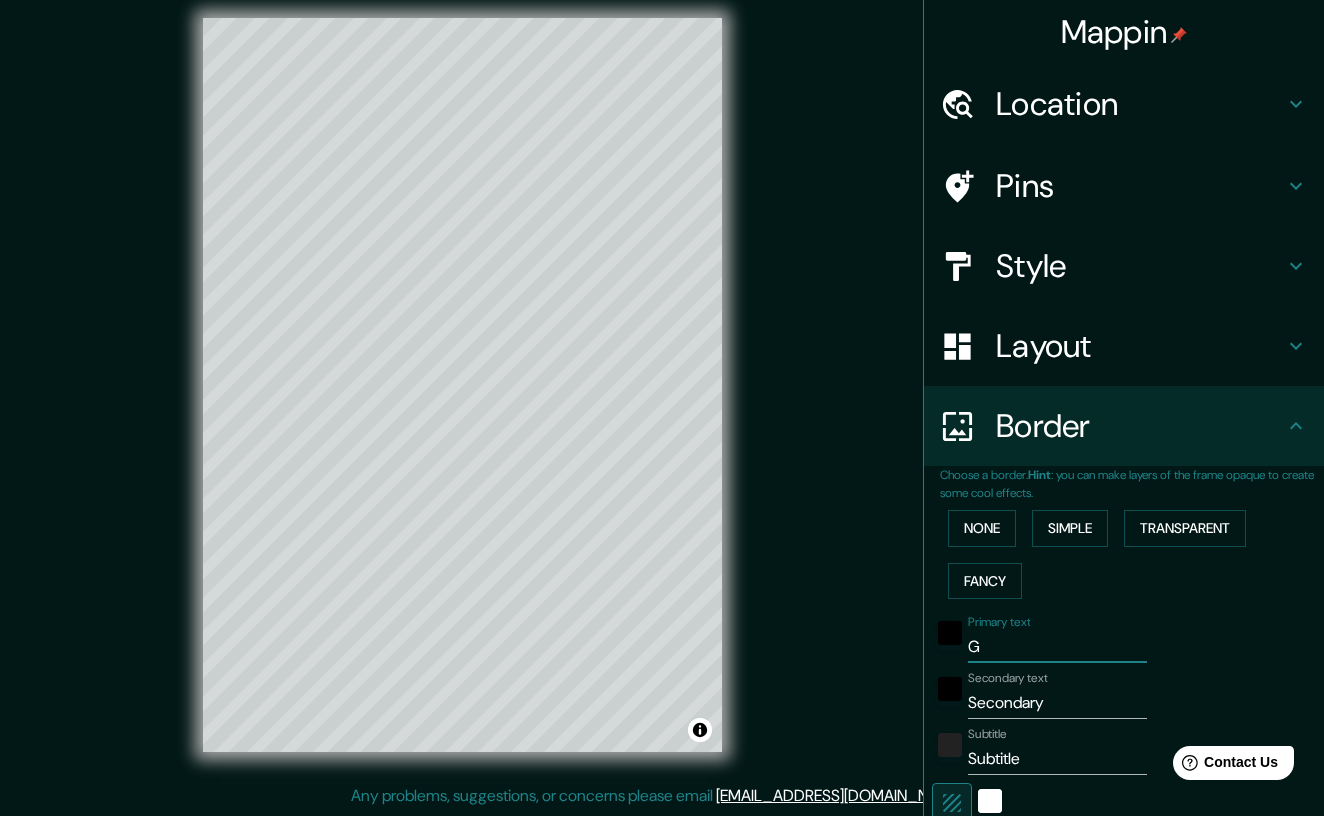 type on "Gr" 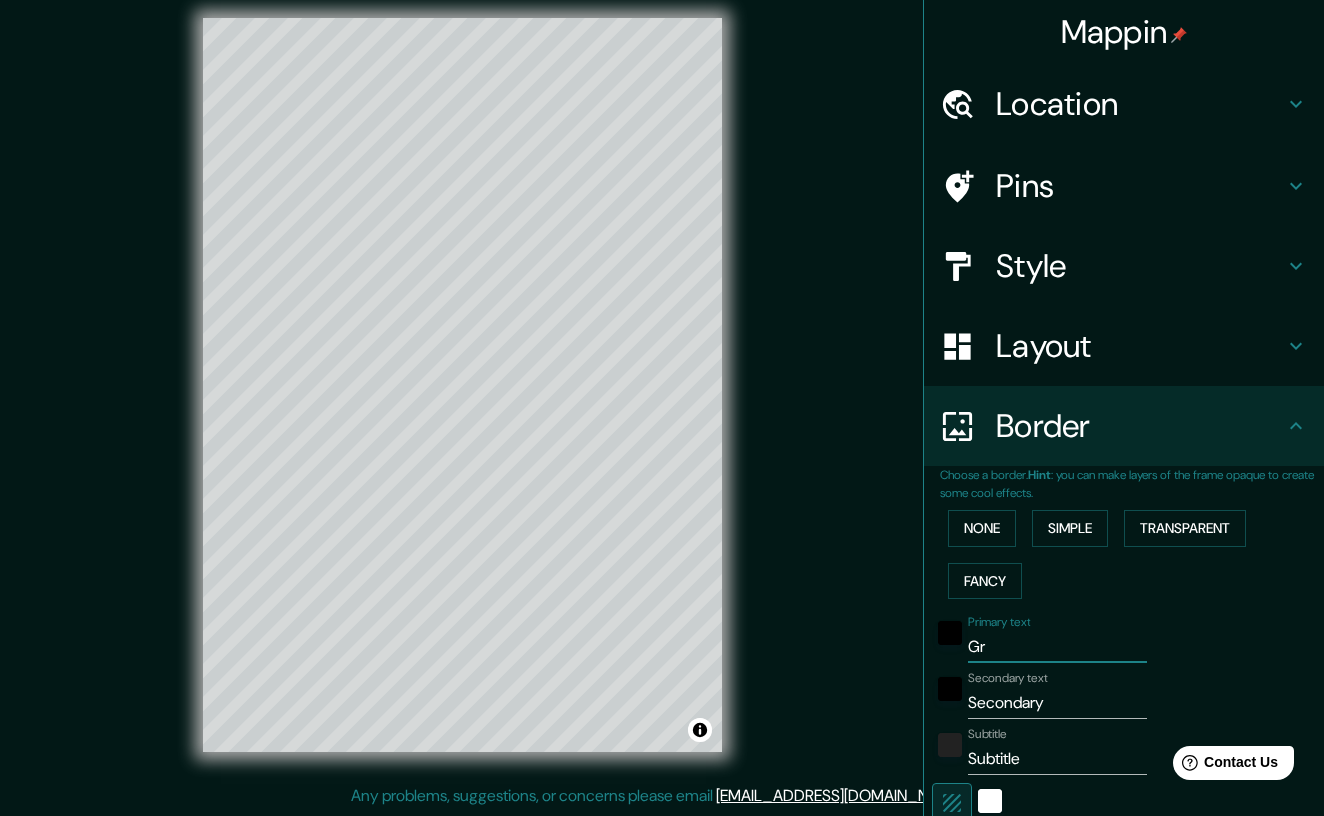type on "Gra" 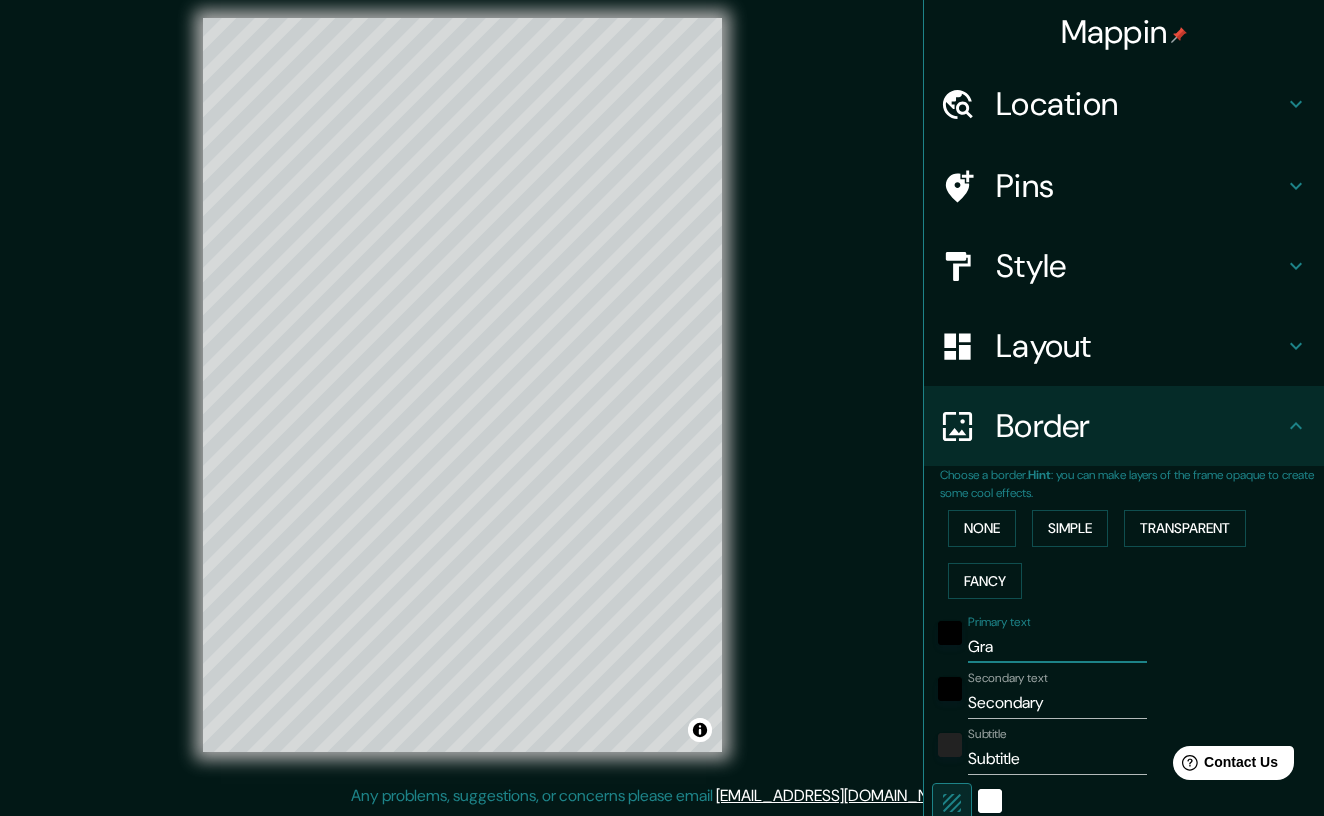 type on "Gran" 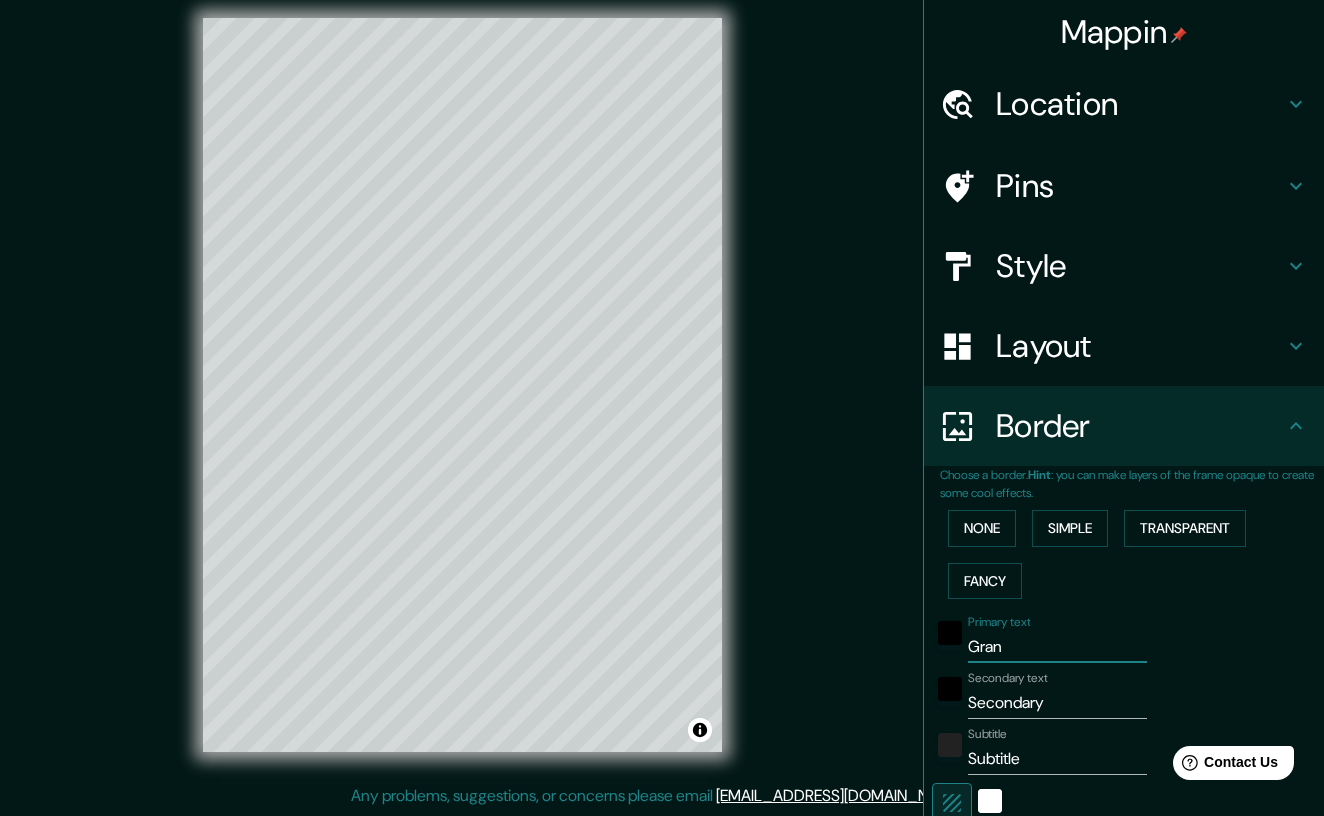 type on "Grana" 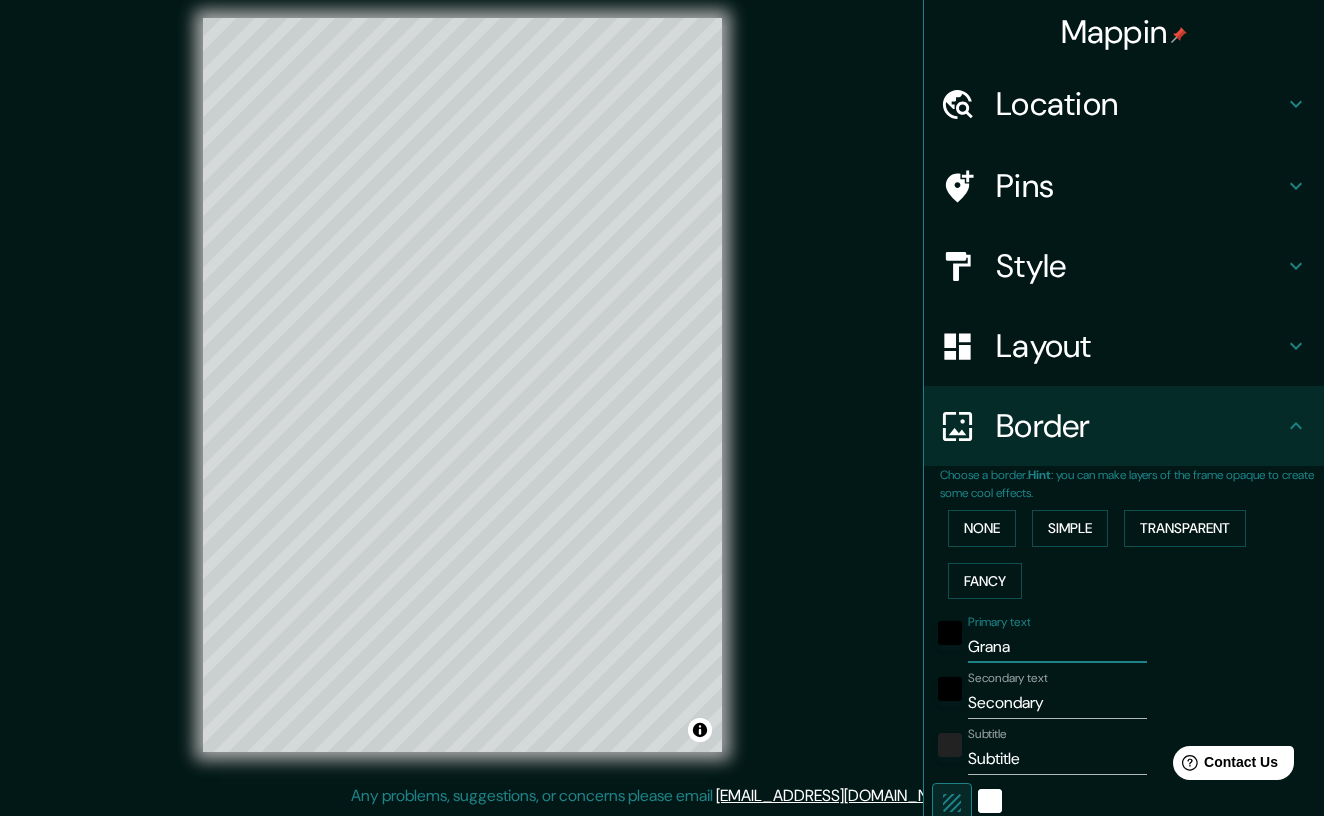 type on "Granad" 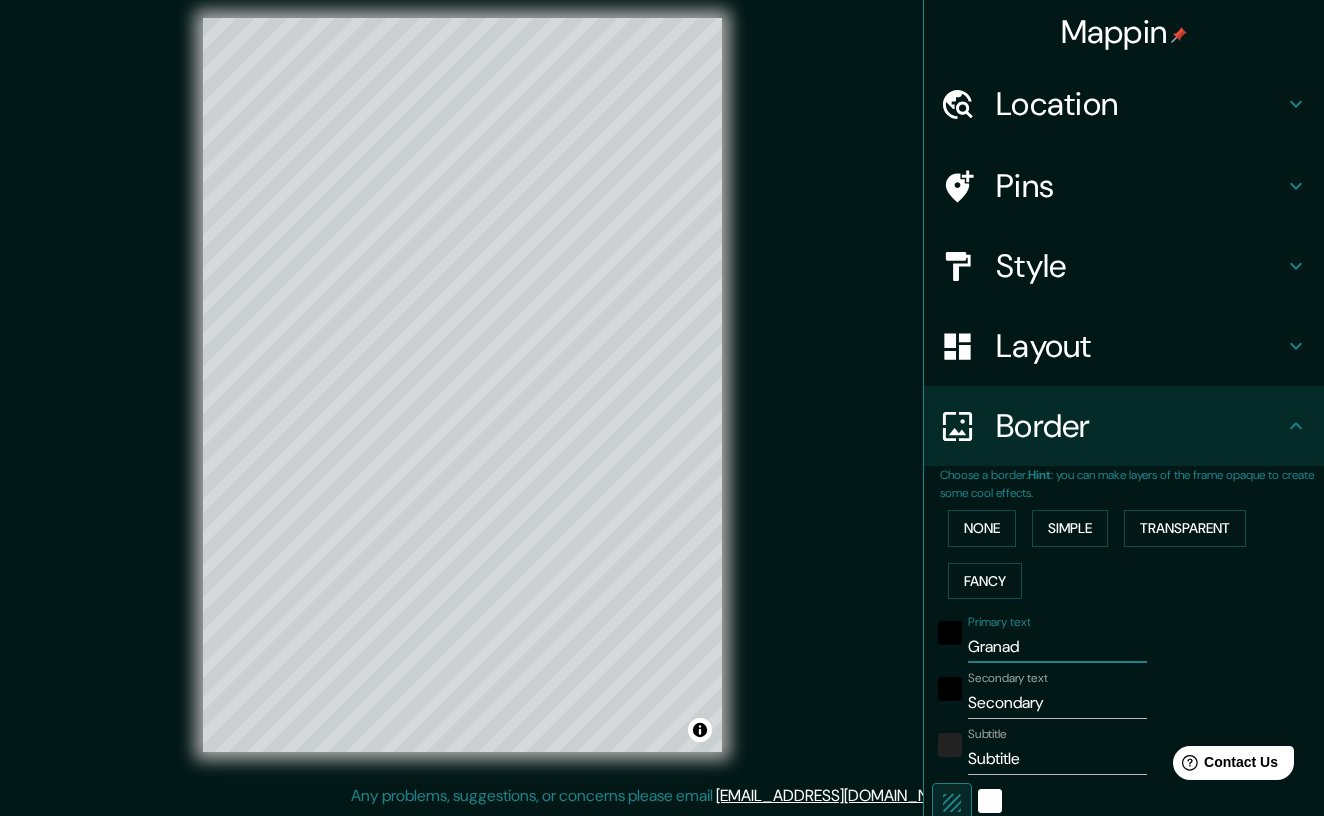 type on "Granada" 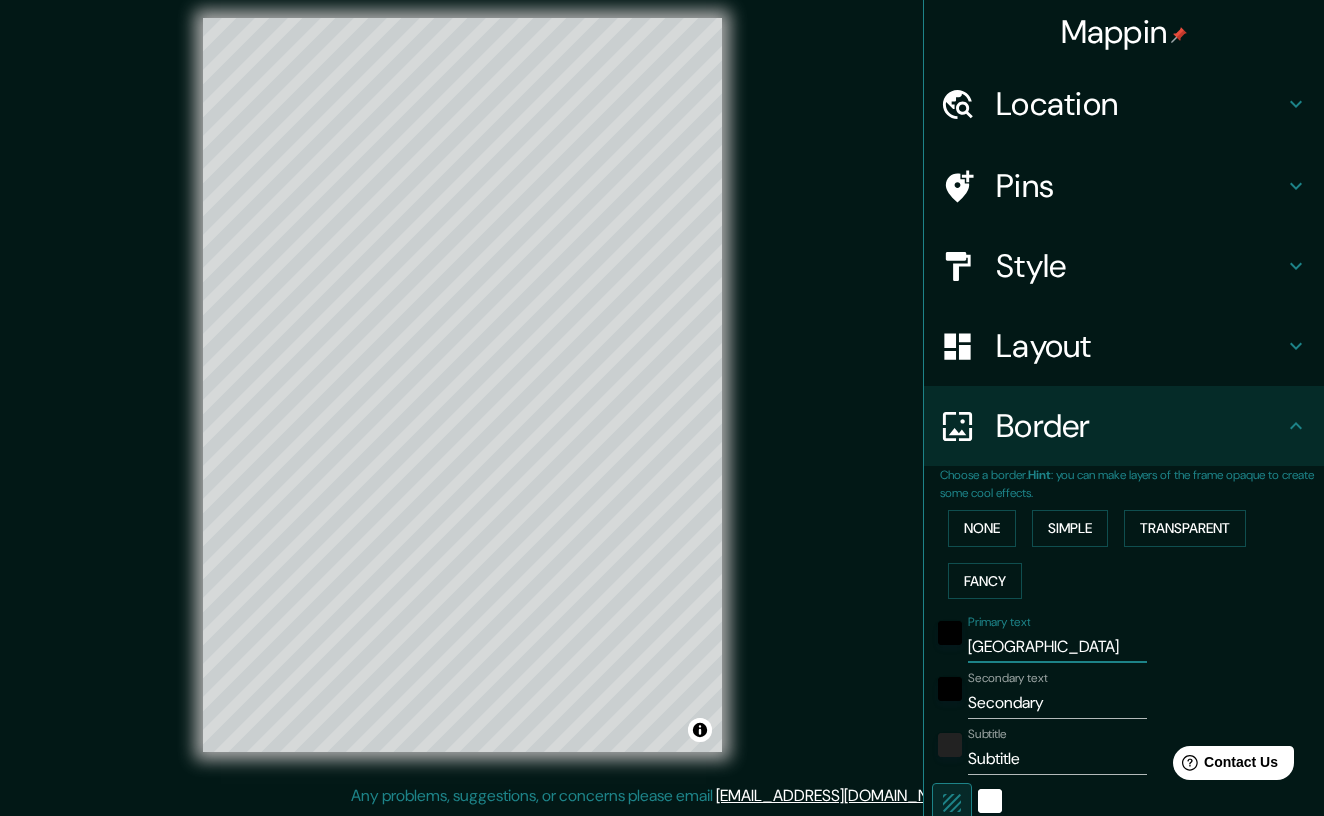 type on "249" 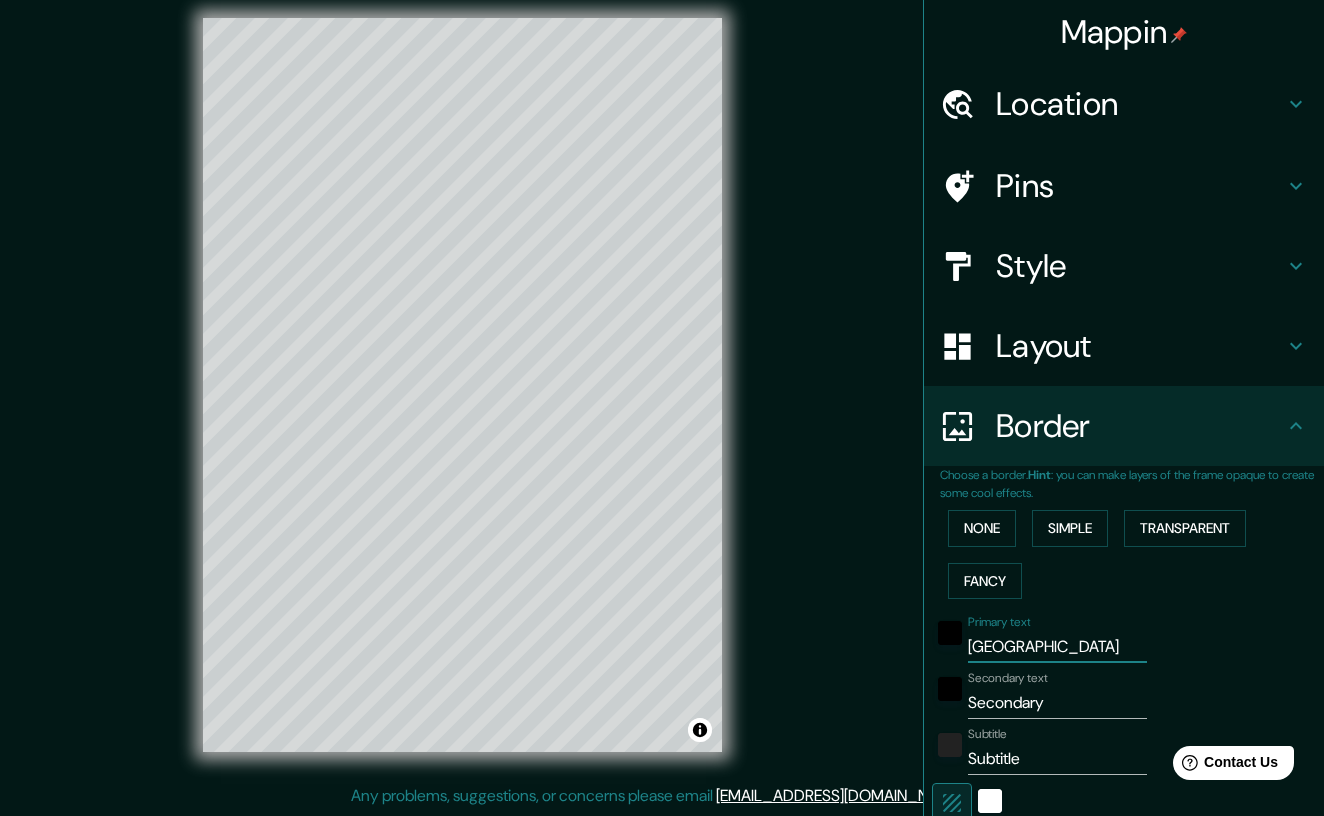 type on "Granada" 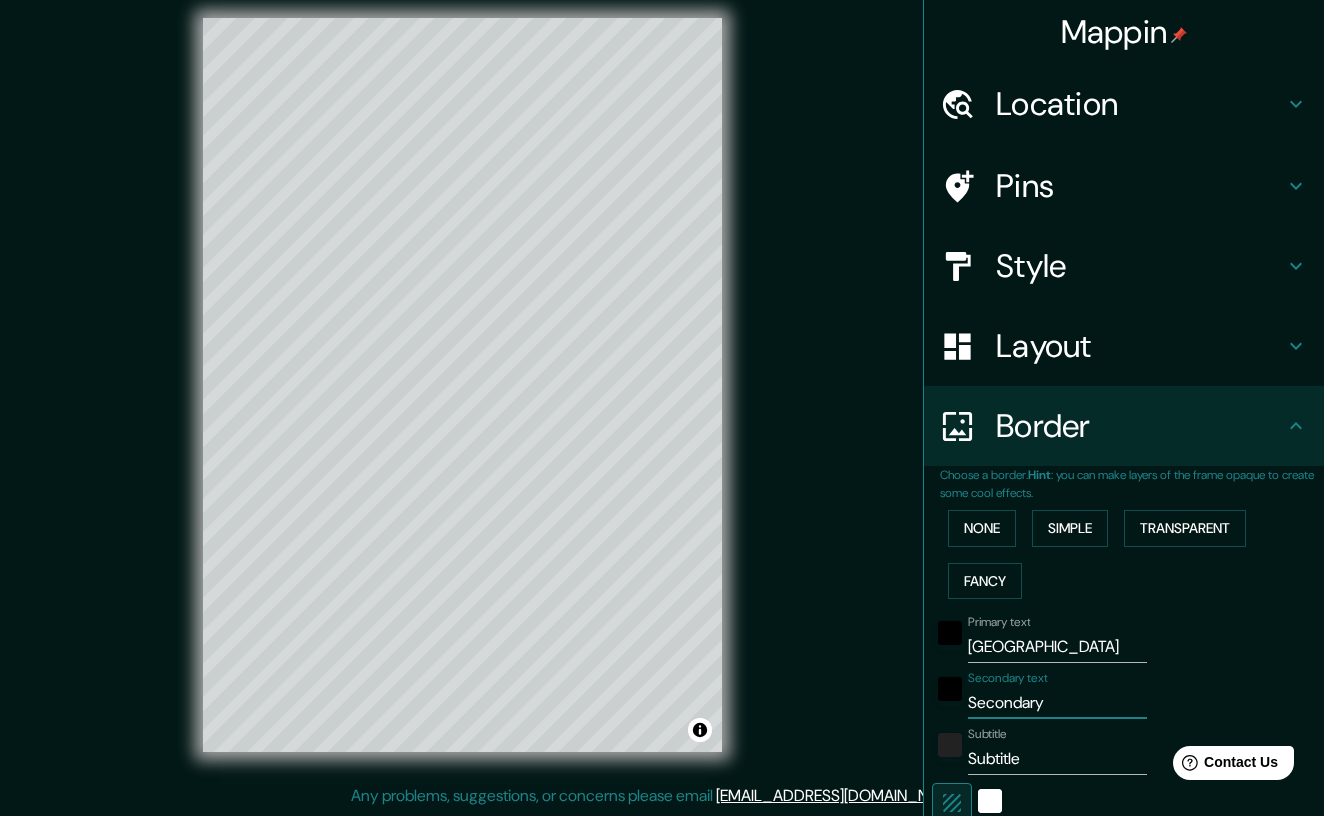 click on "Secondary" at bounding box center (1057, 703) 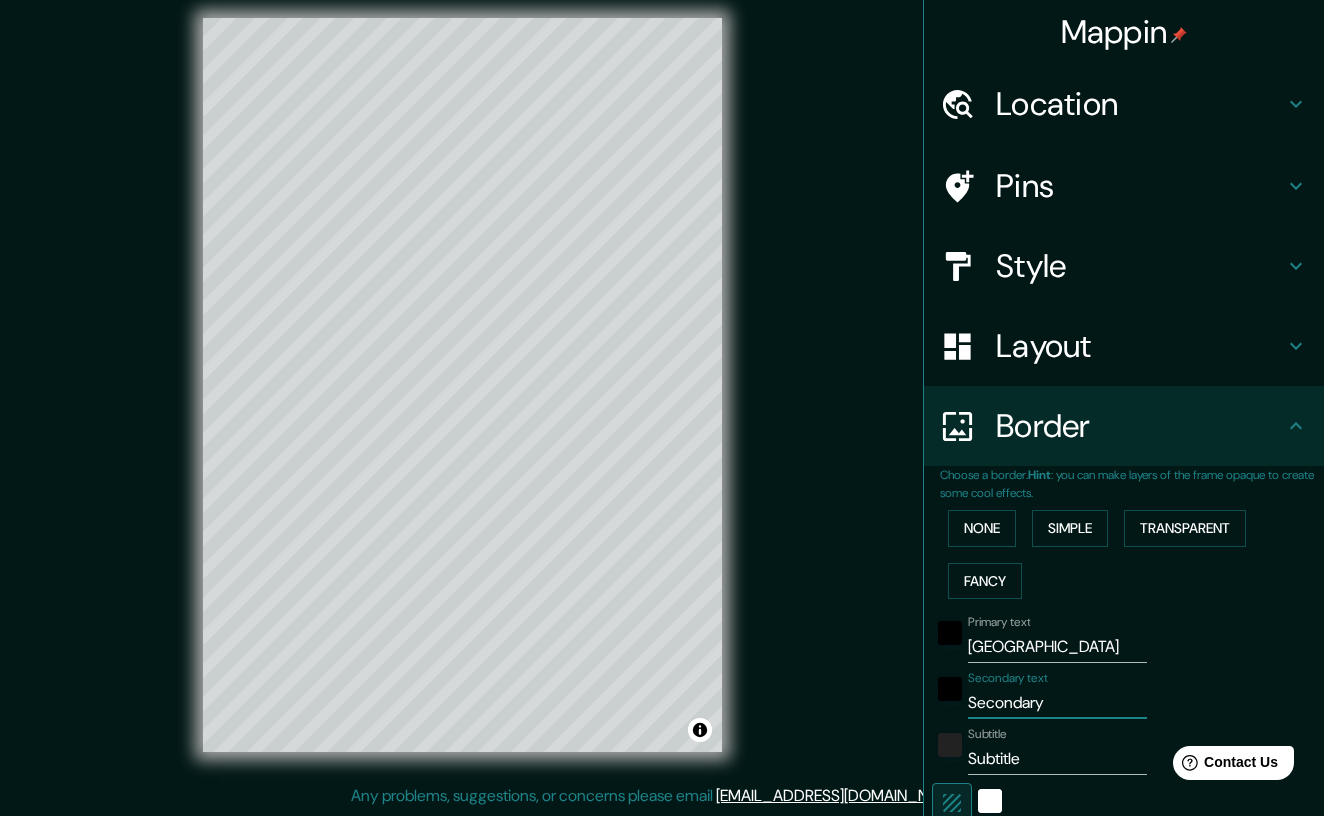 type on "l" 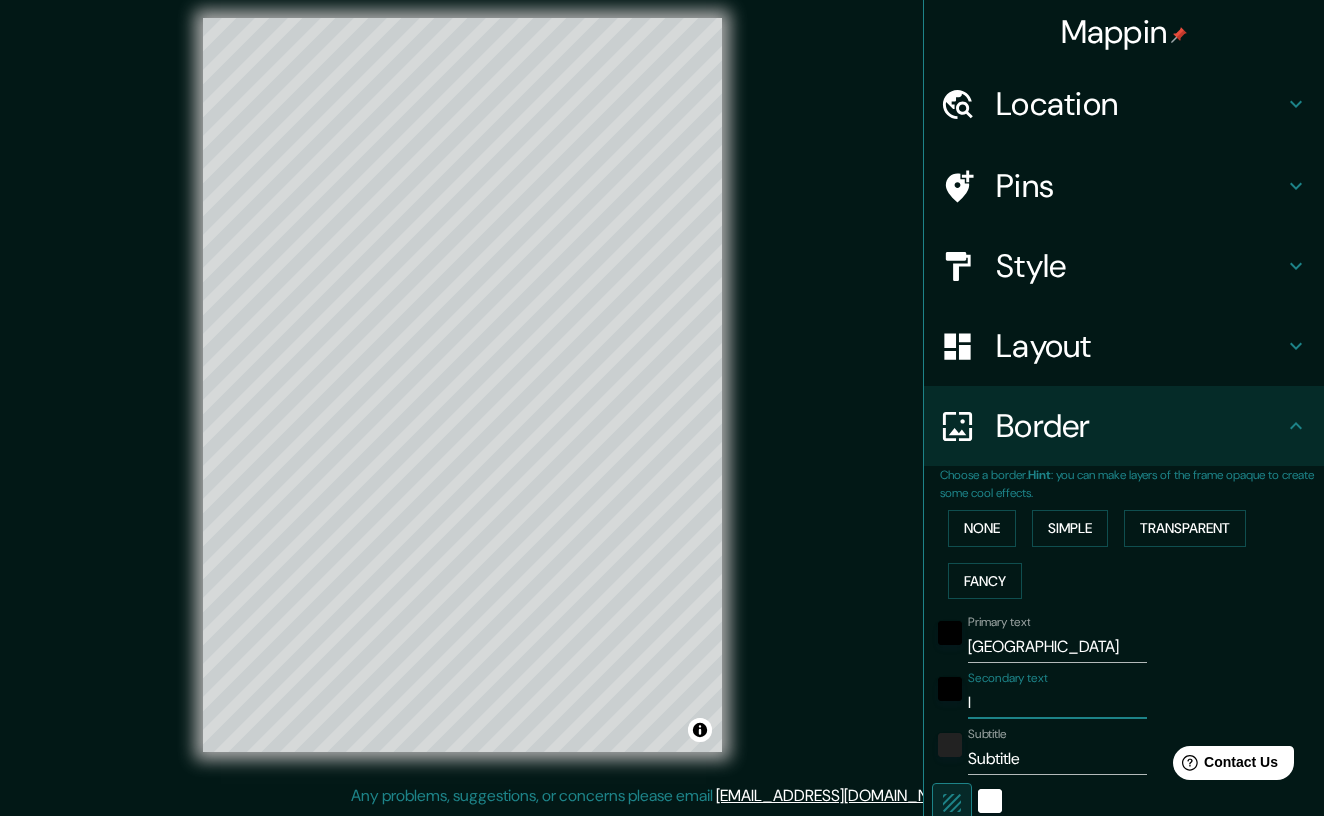 type on "la" 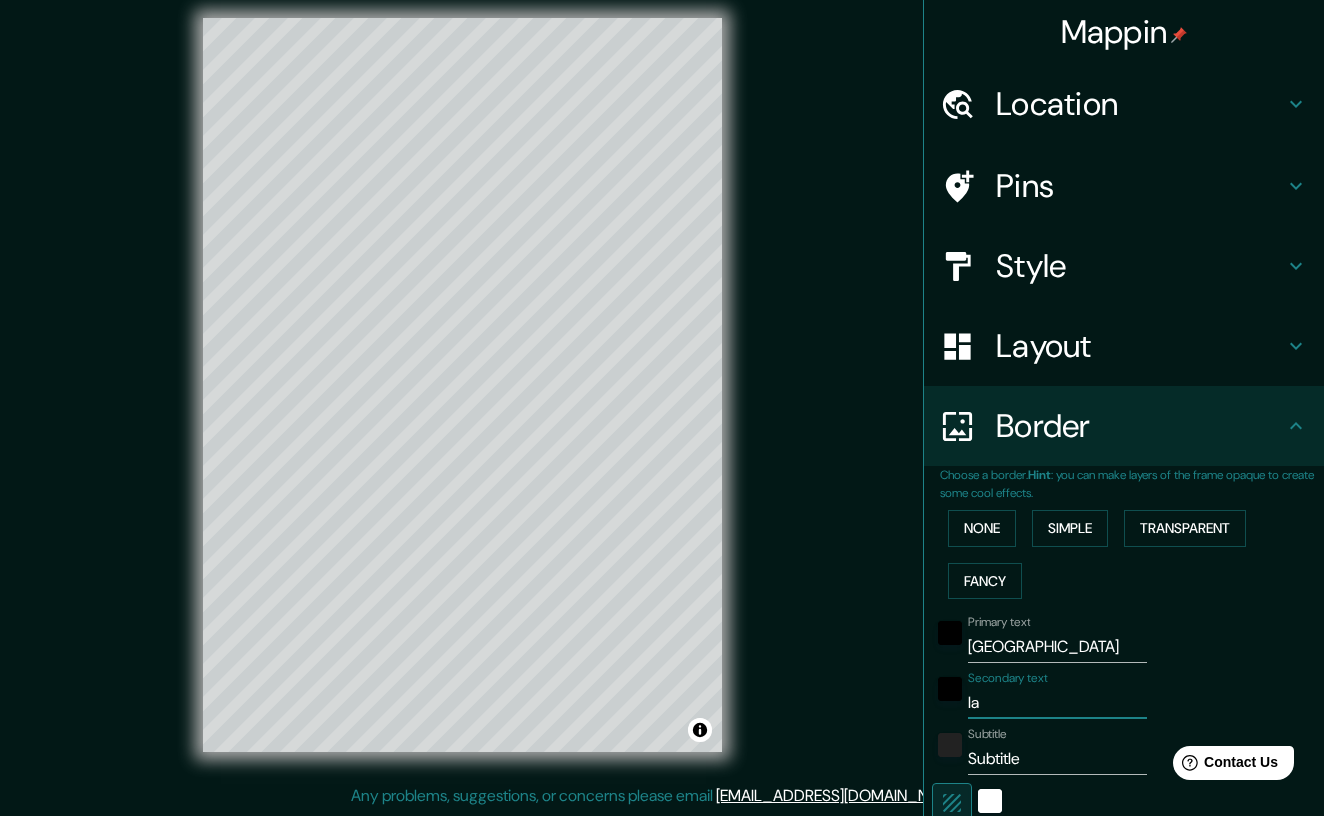 type on "la" 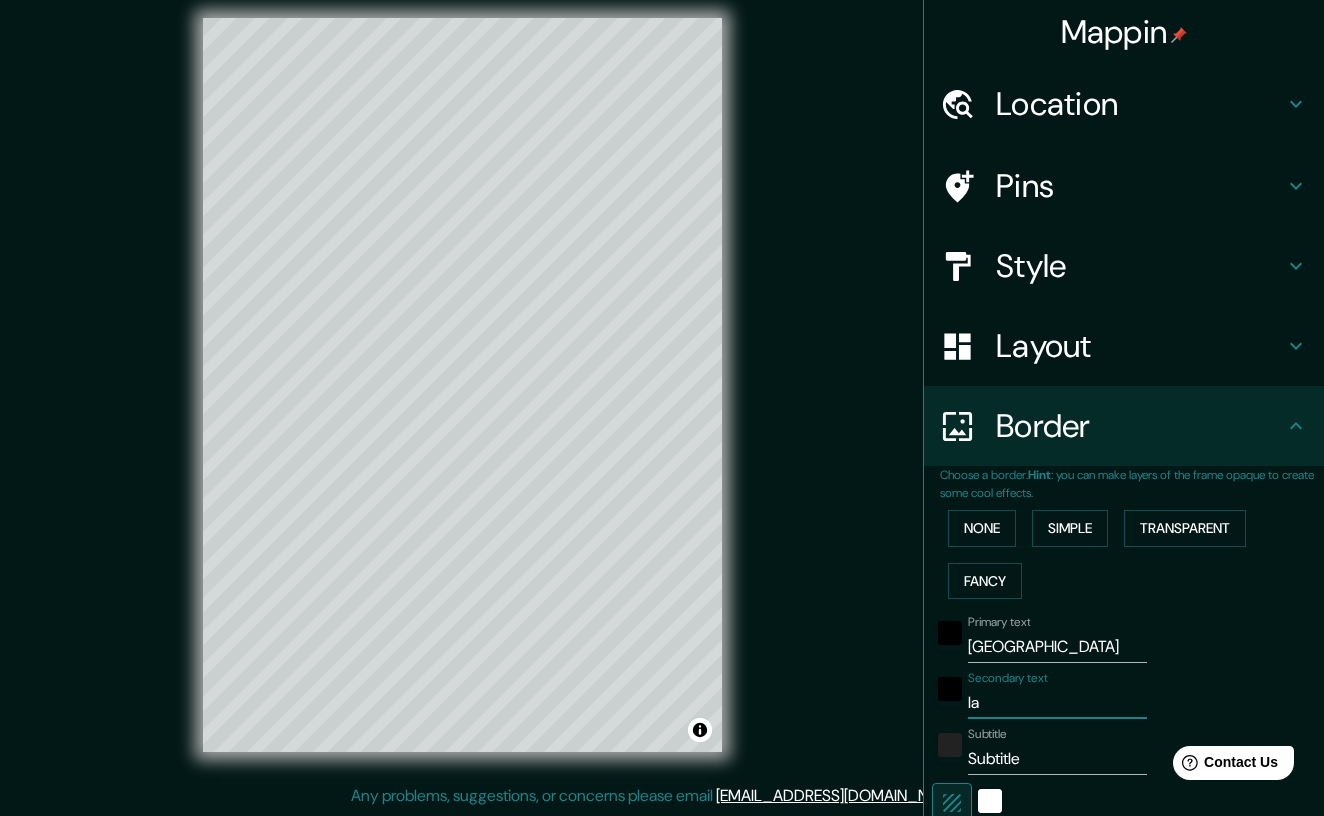 type on "la p" 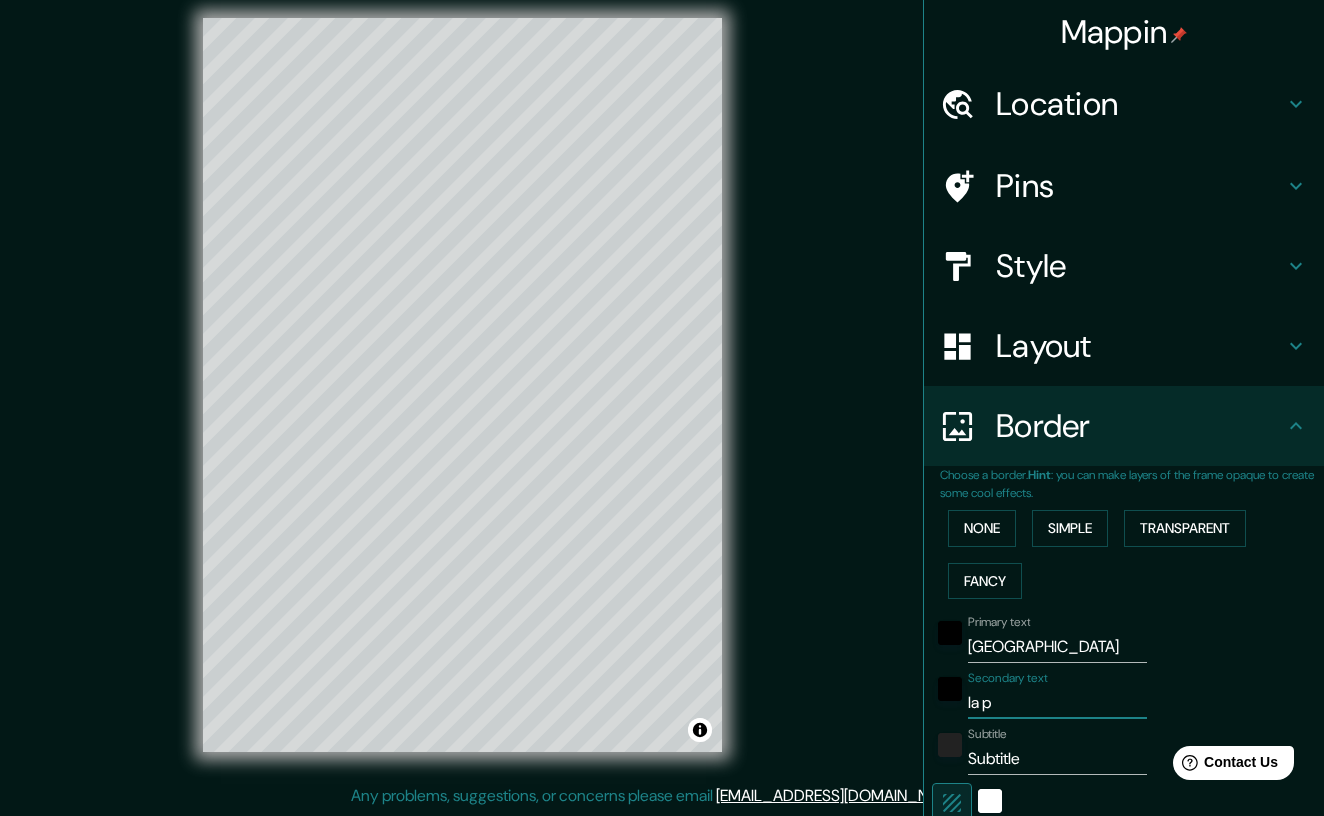 type on "la pu" 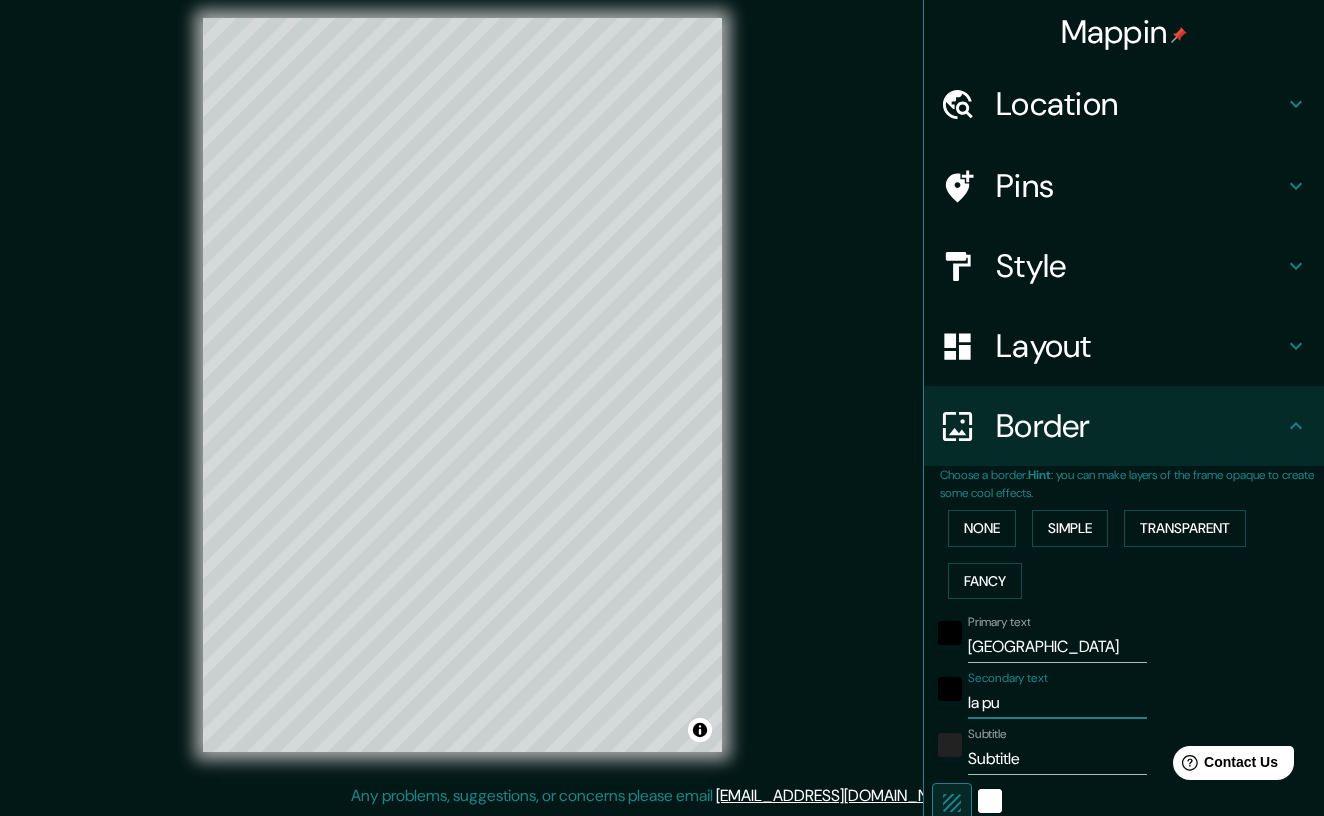 type on "la pue" 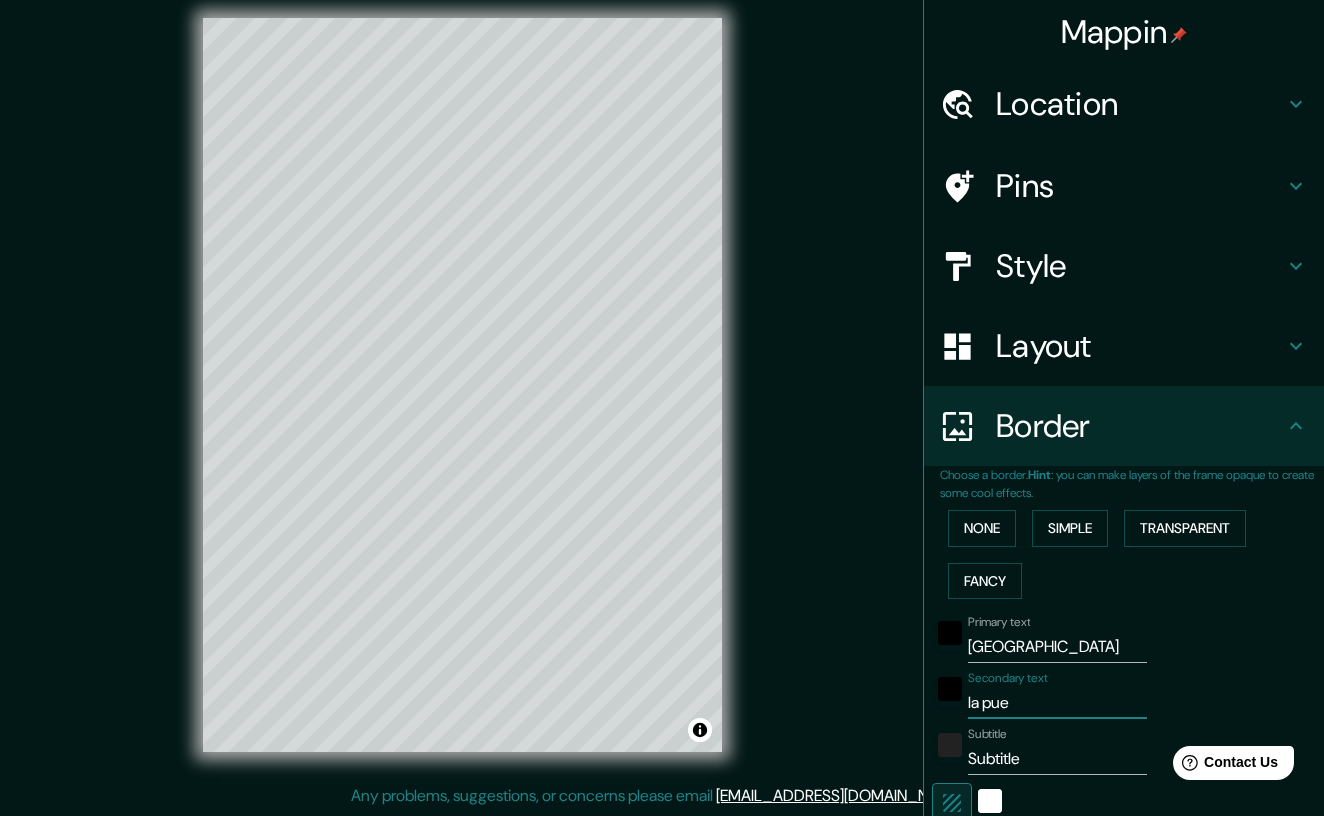 type on "la pues" 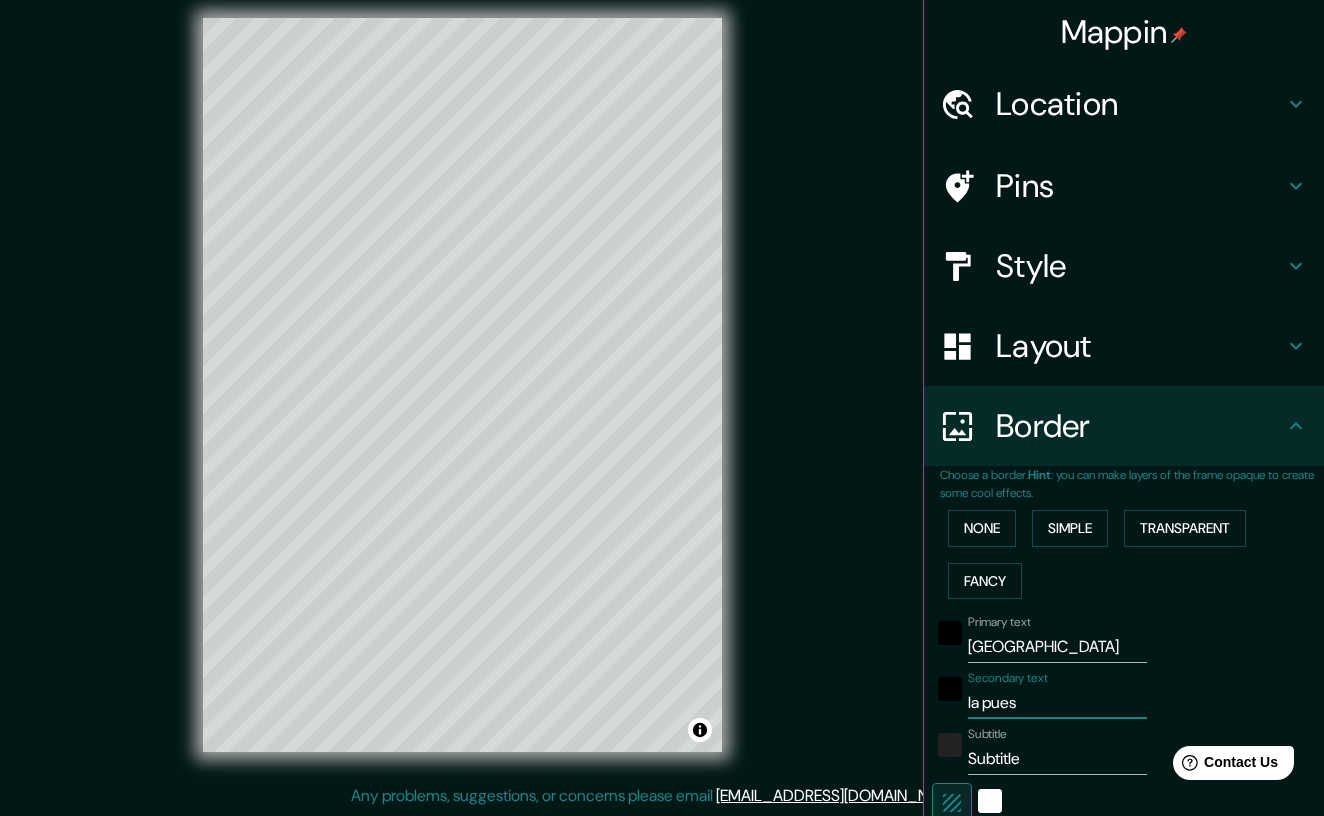 type on "la puest" 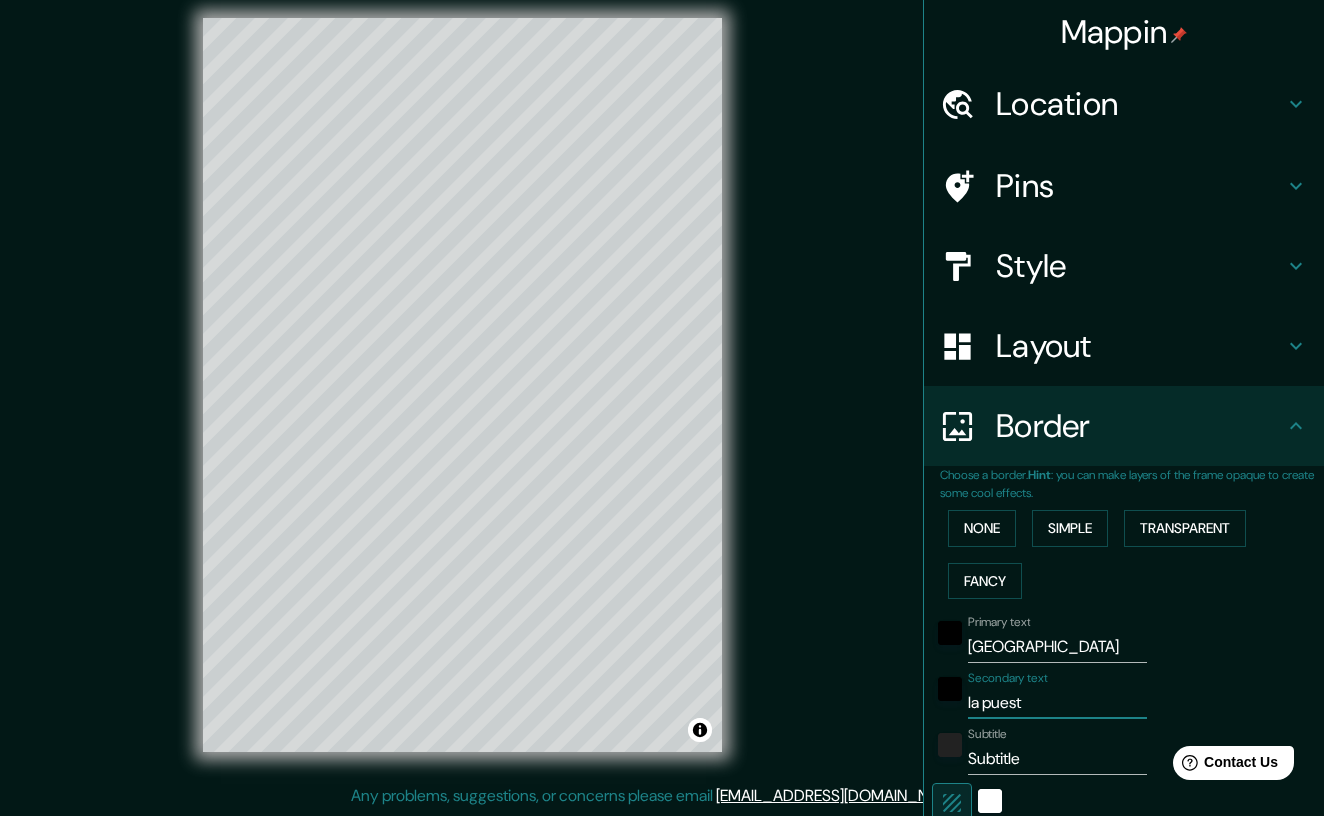 type on "la puesta" 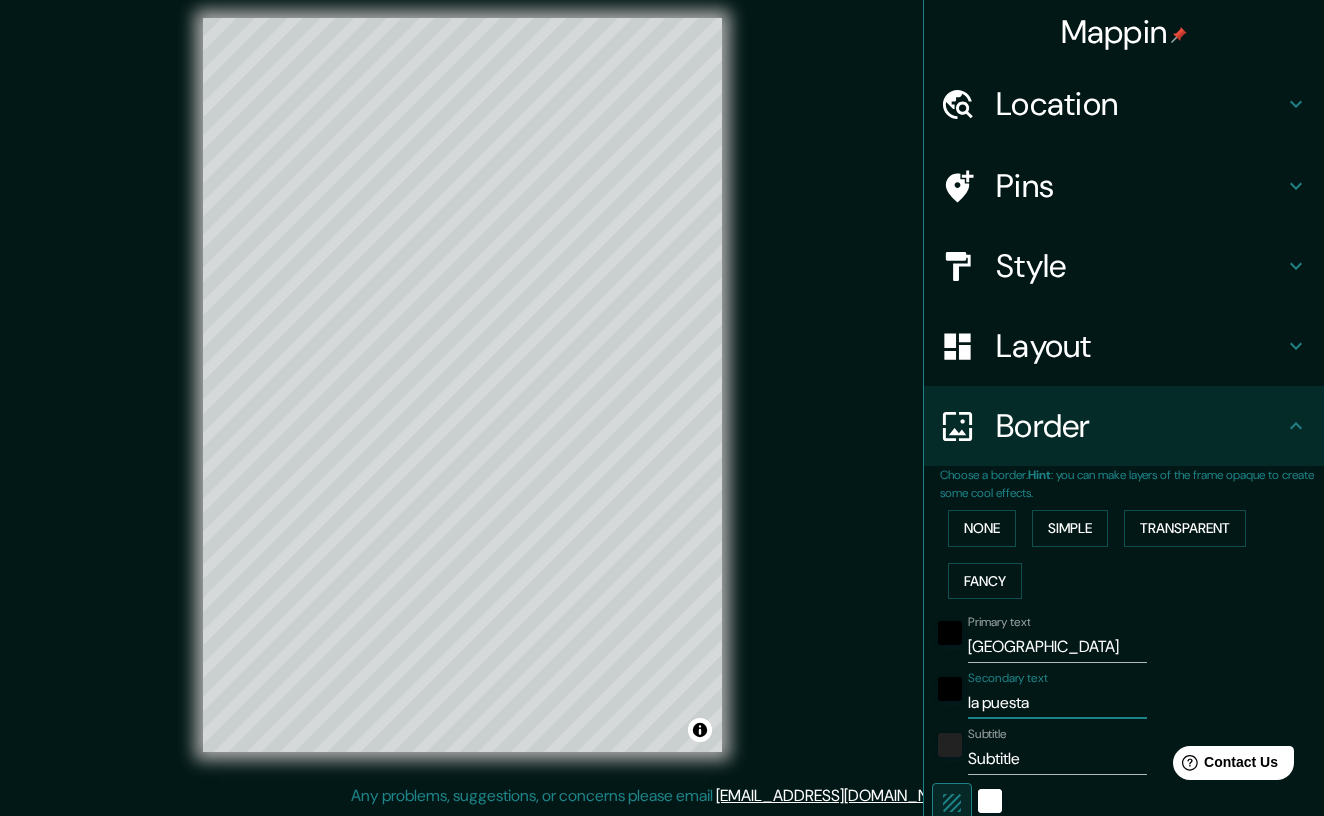 type on "la puesta" 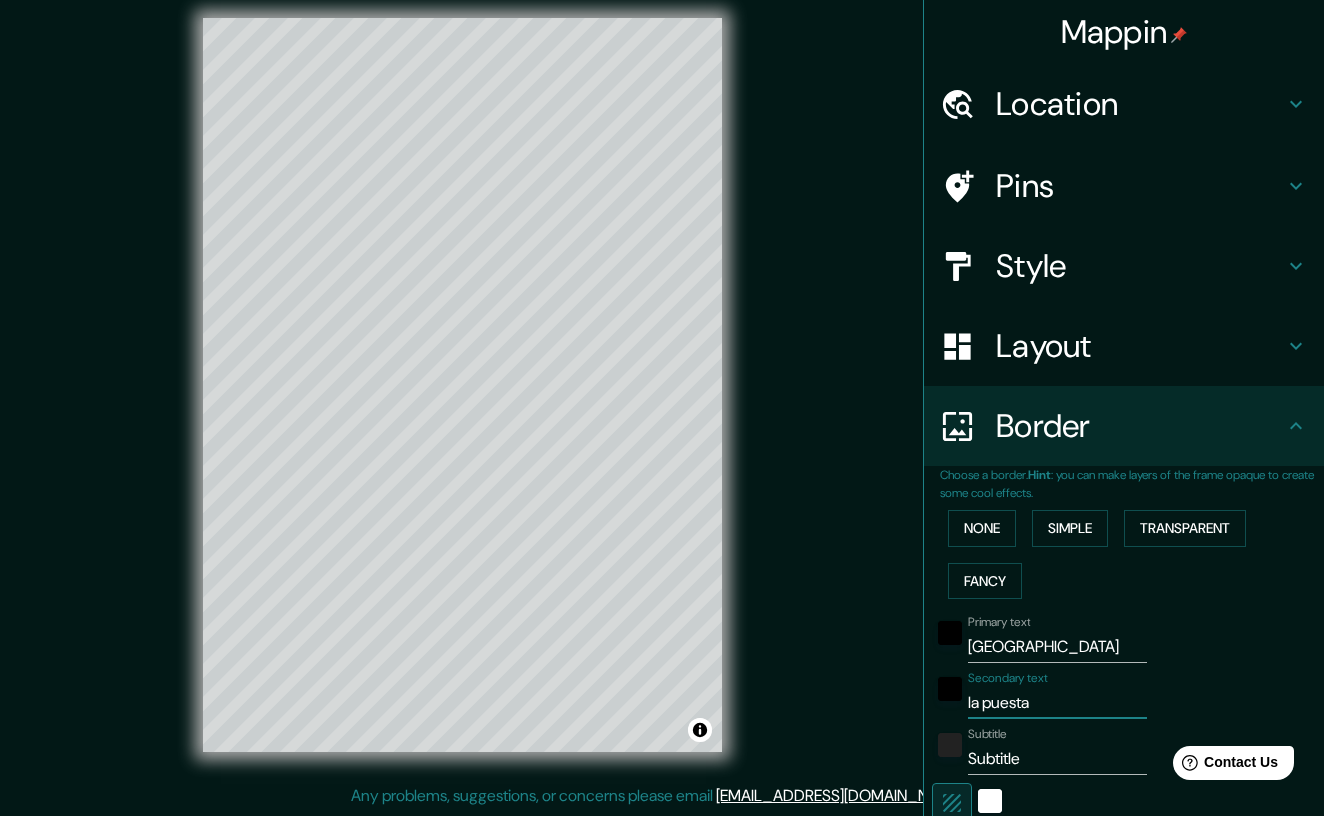 type on "la puesta d" 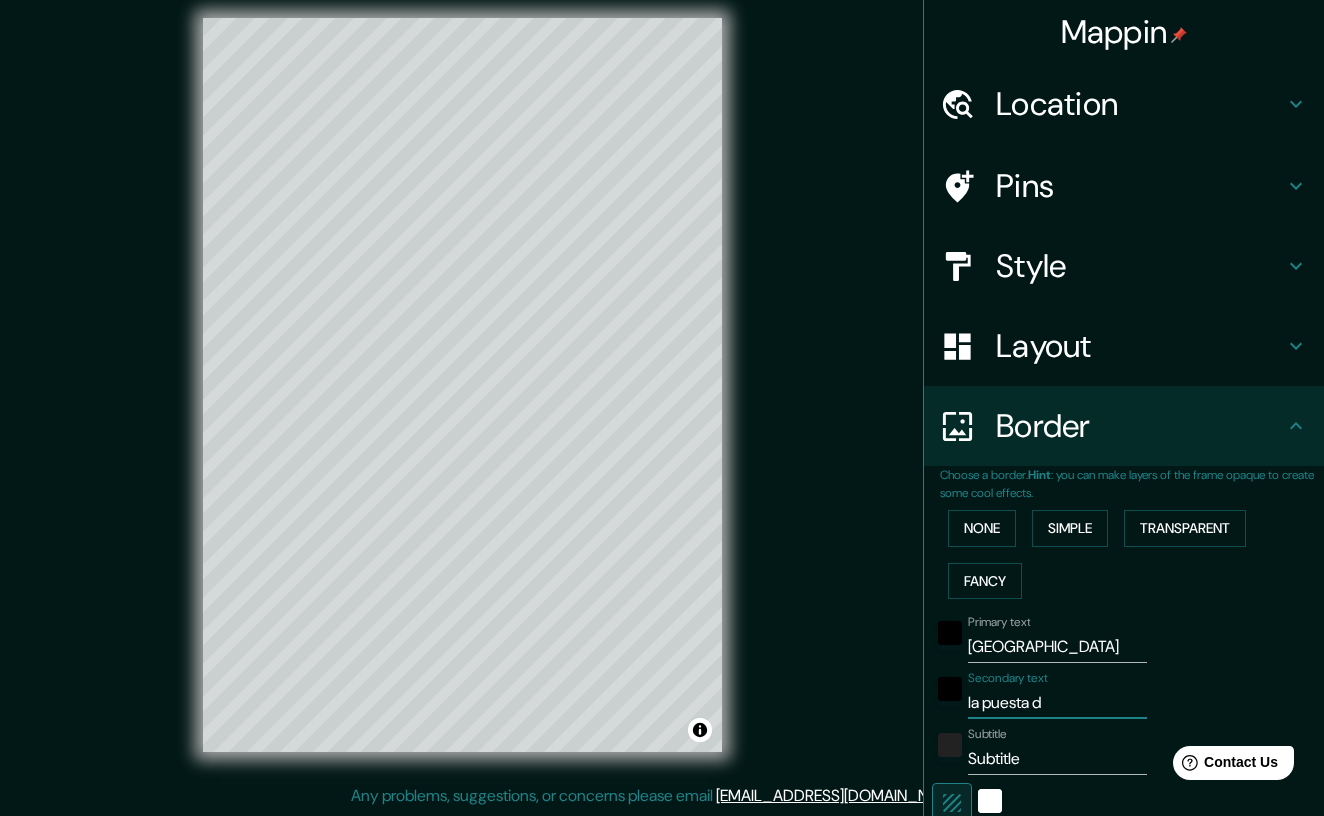 type on "la puesta de" 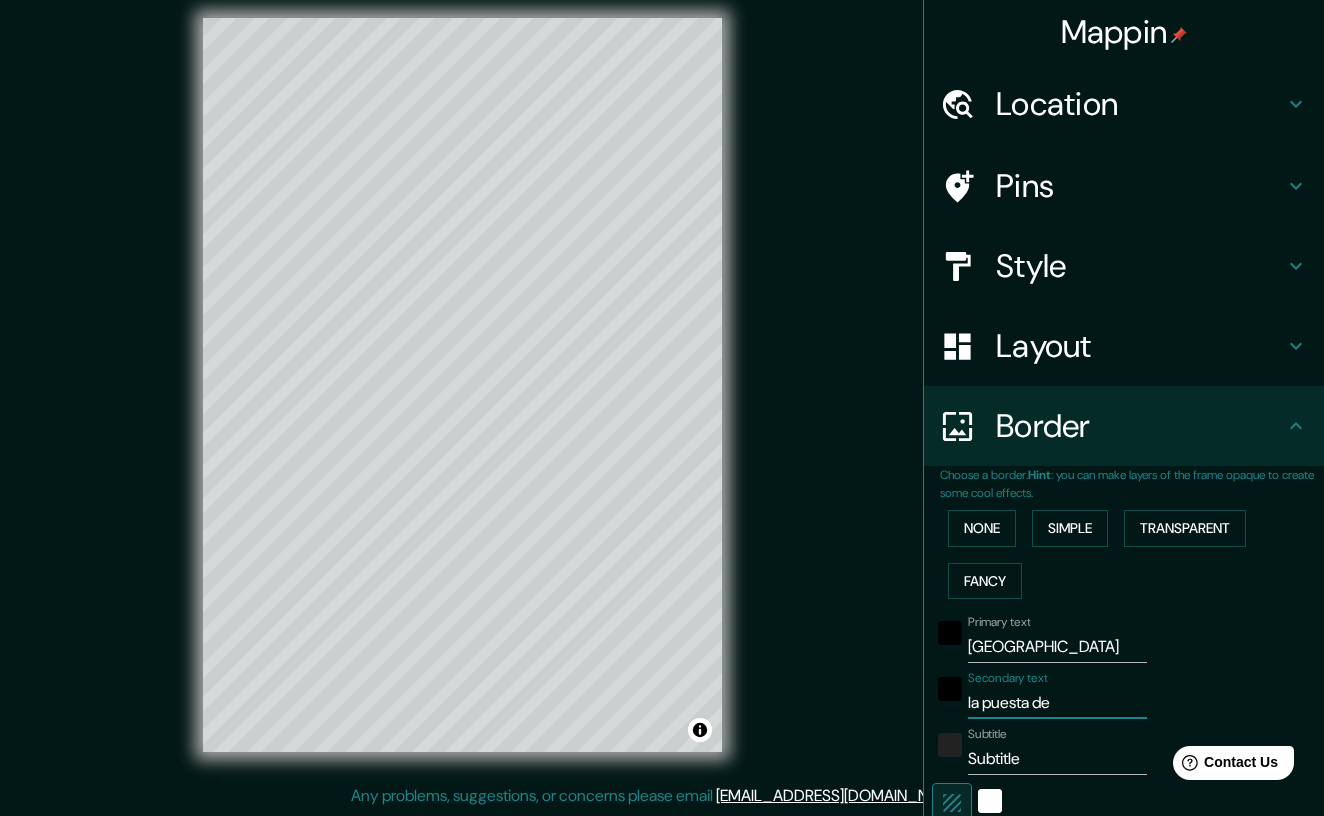 type on "la puesta de" 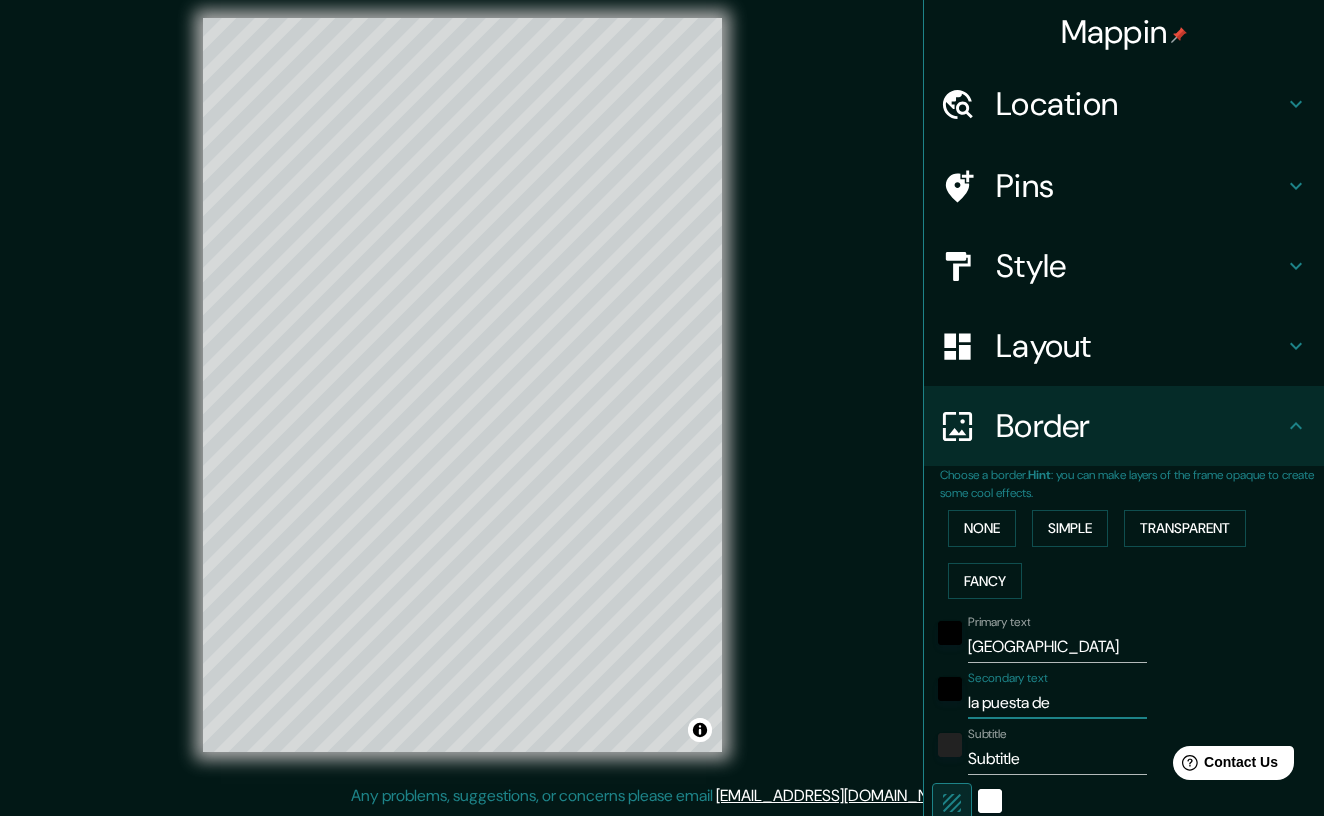 type on "la puesta de s" 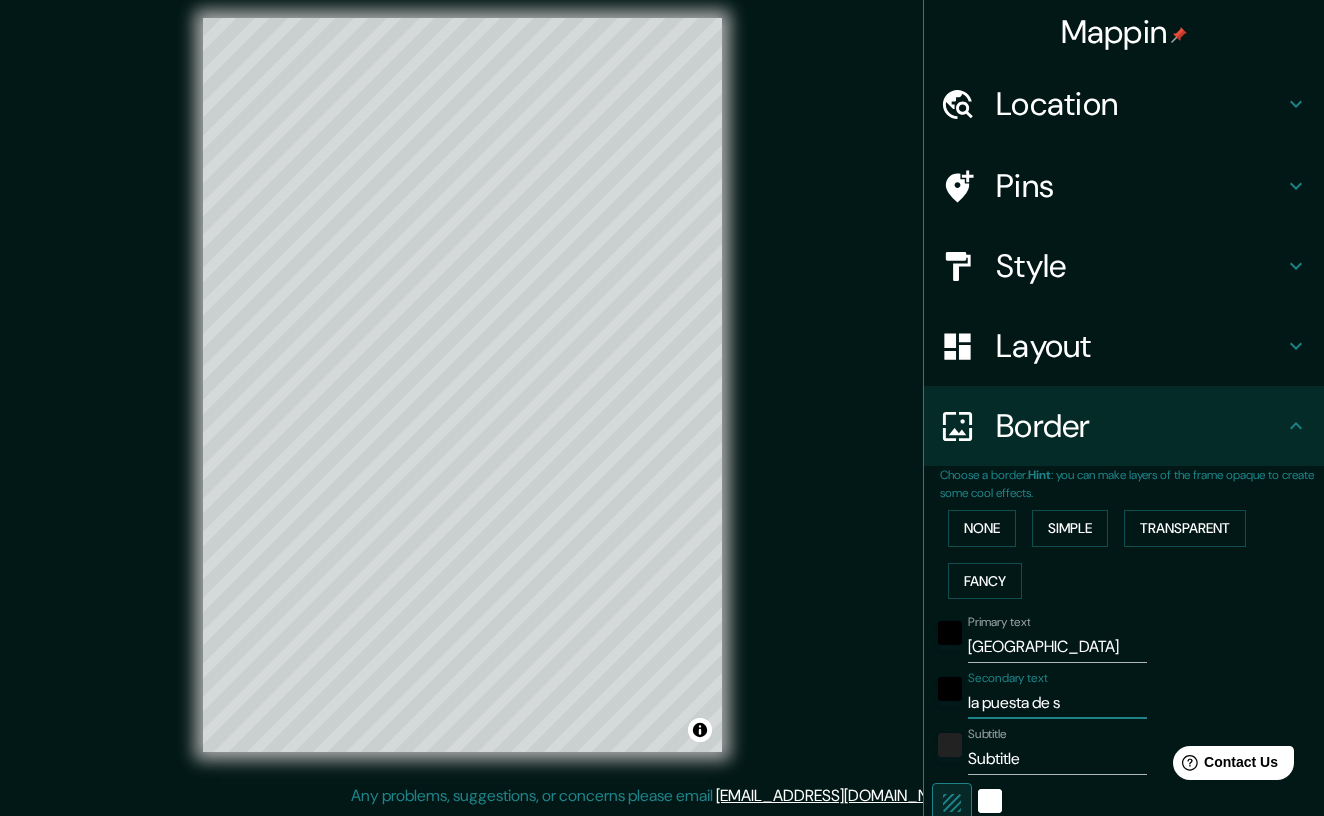 type on "la puesta de so" 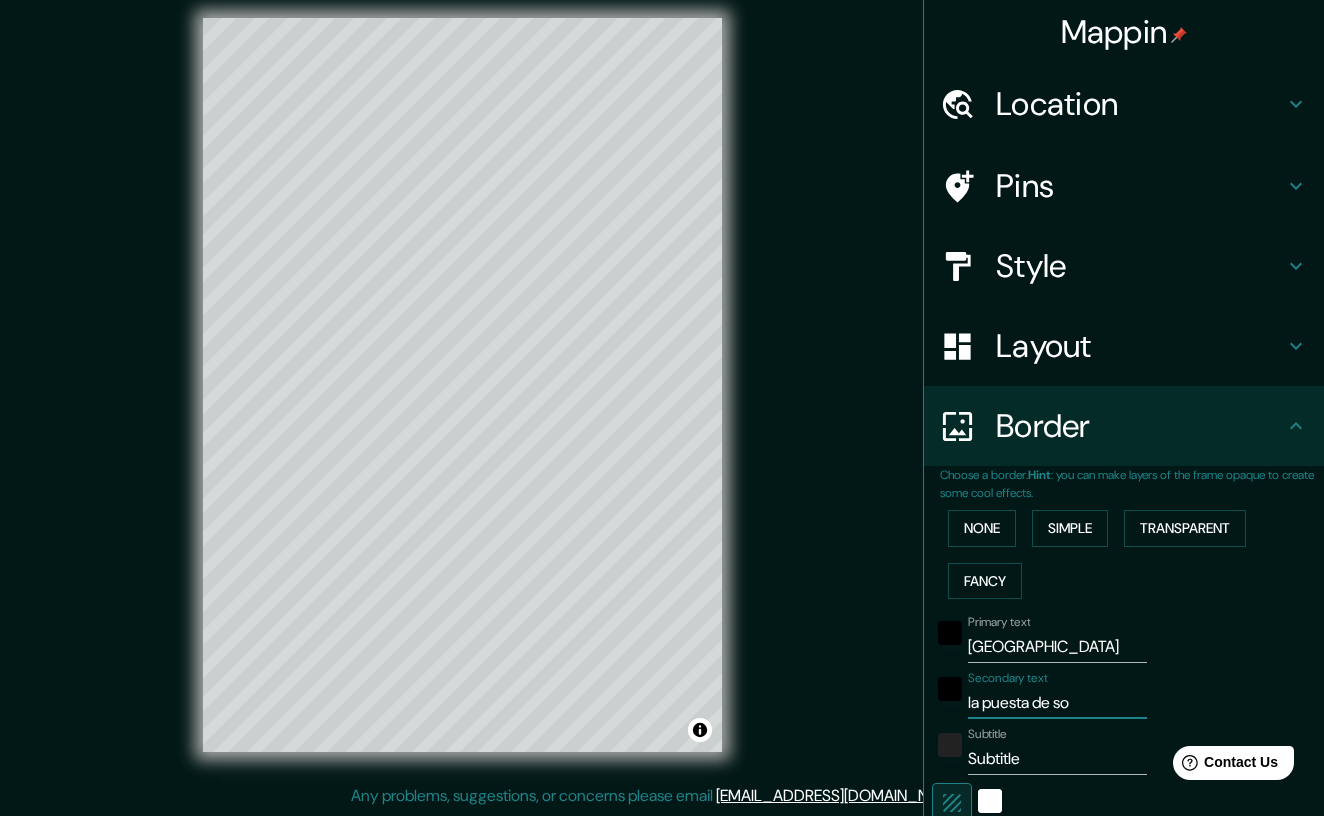 type on "la puesta de sol" 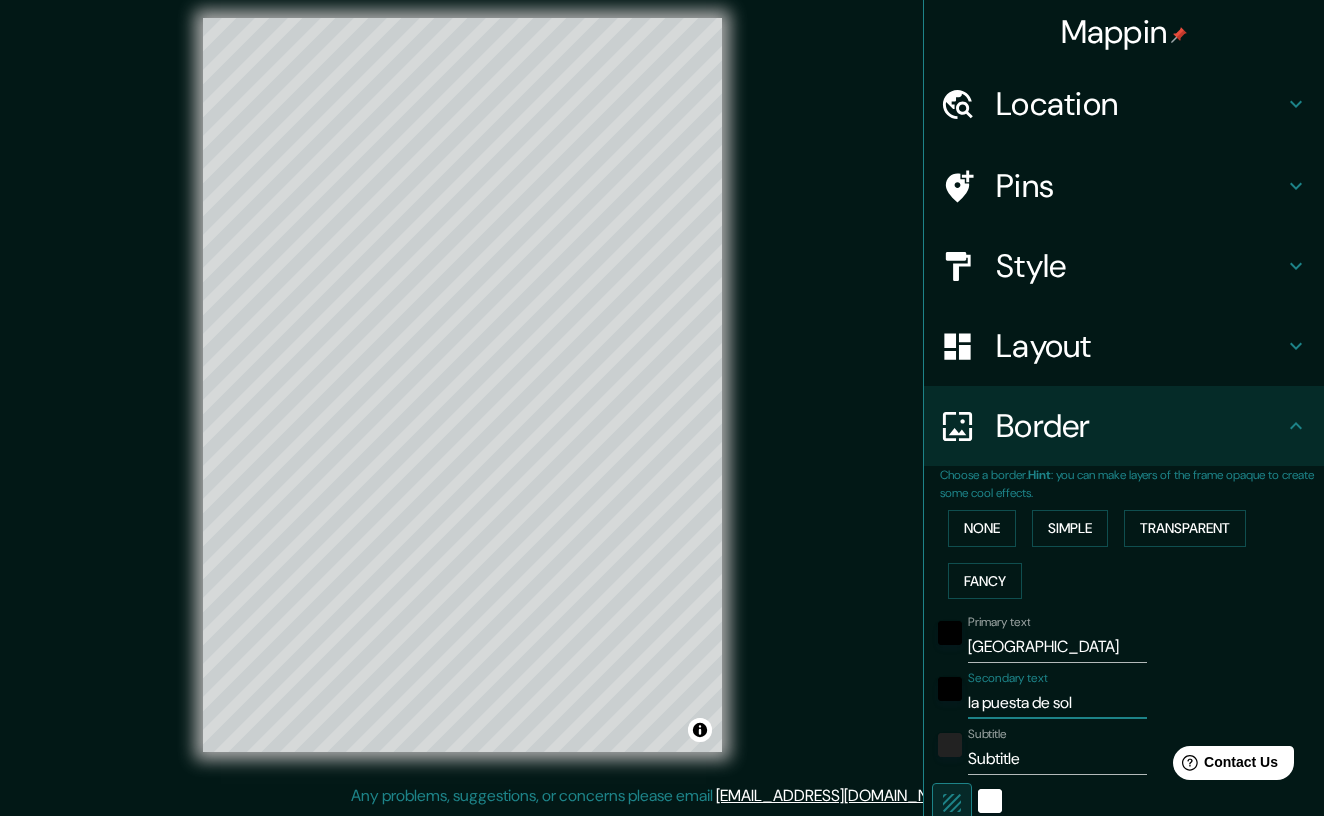 type on "la puesta de sol" 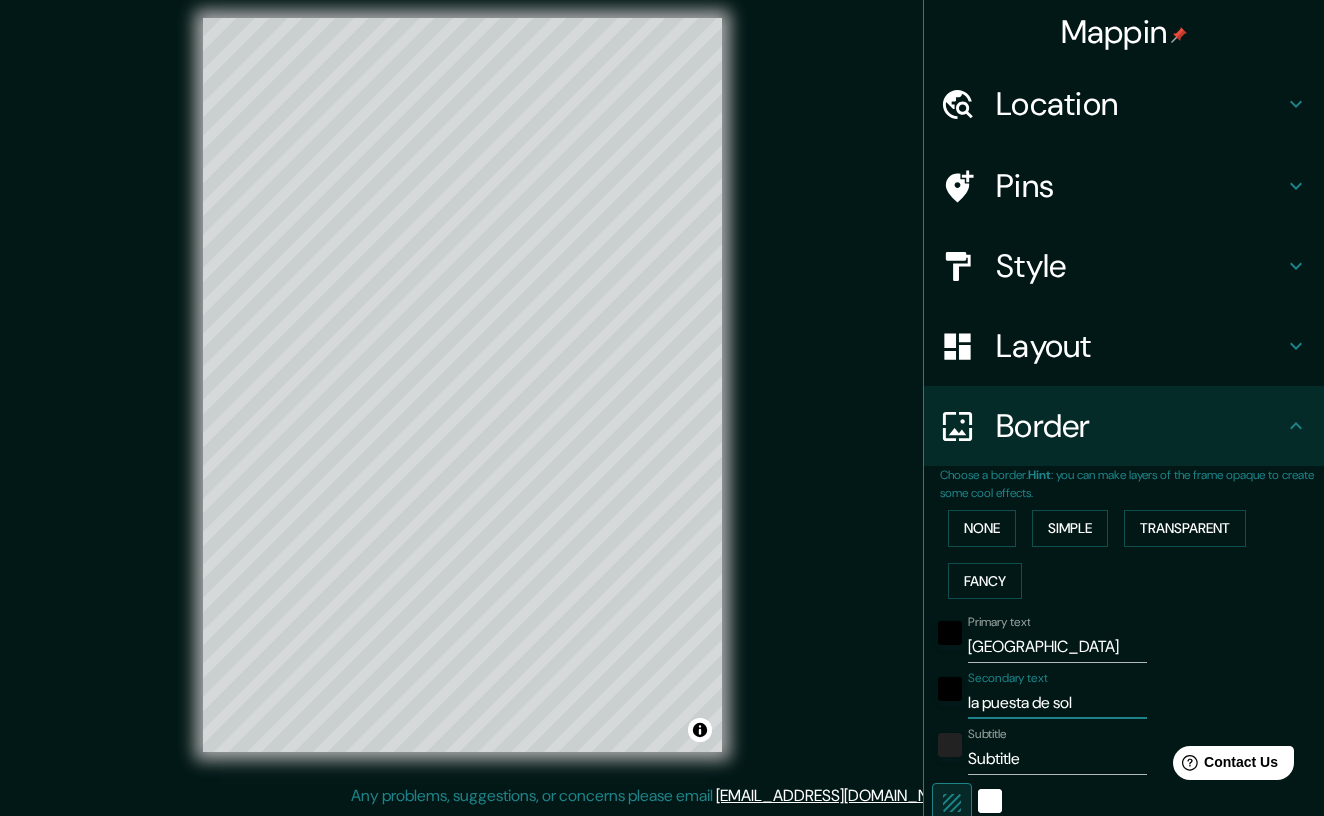 type on "la puesta de sol m" 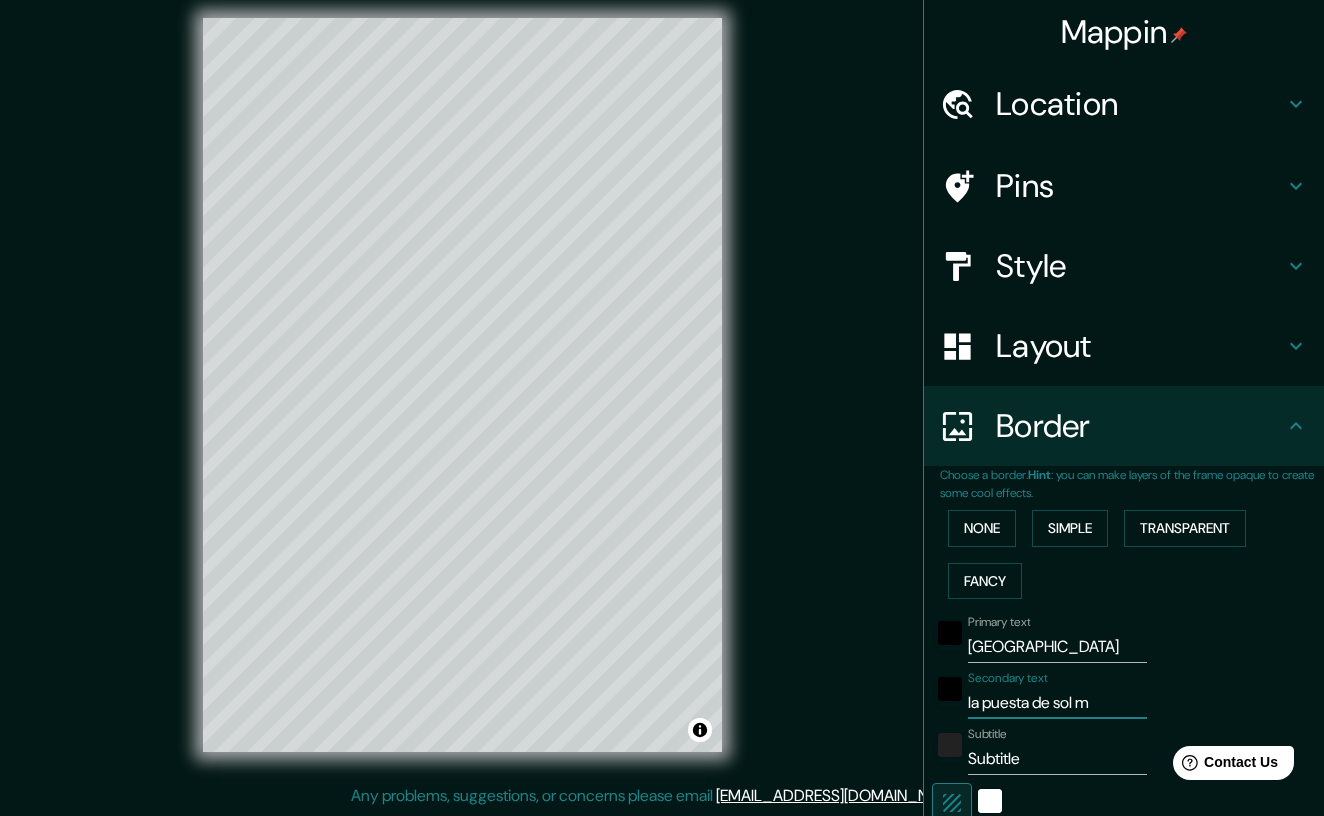 type on "la puesta de sol m´" 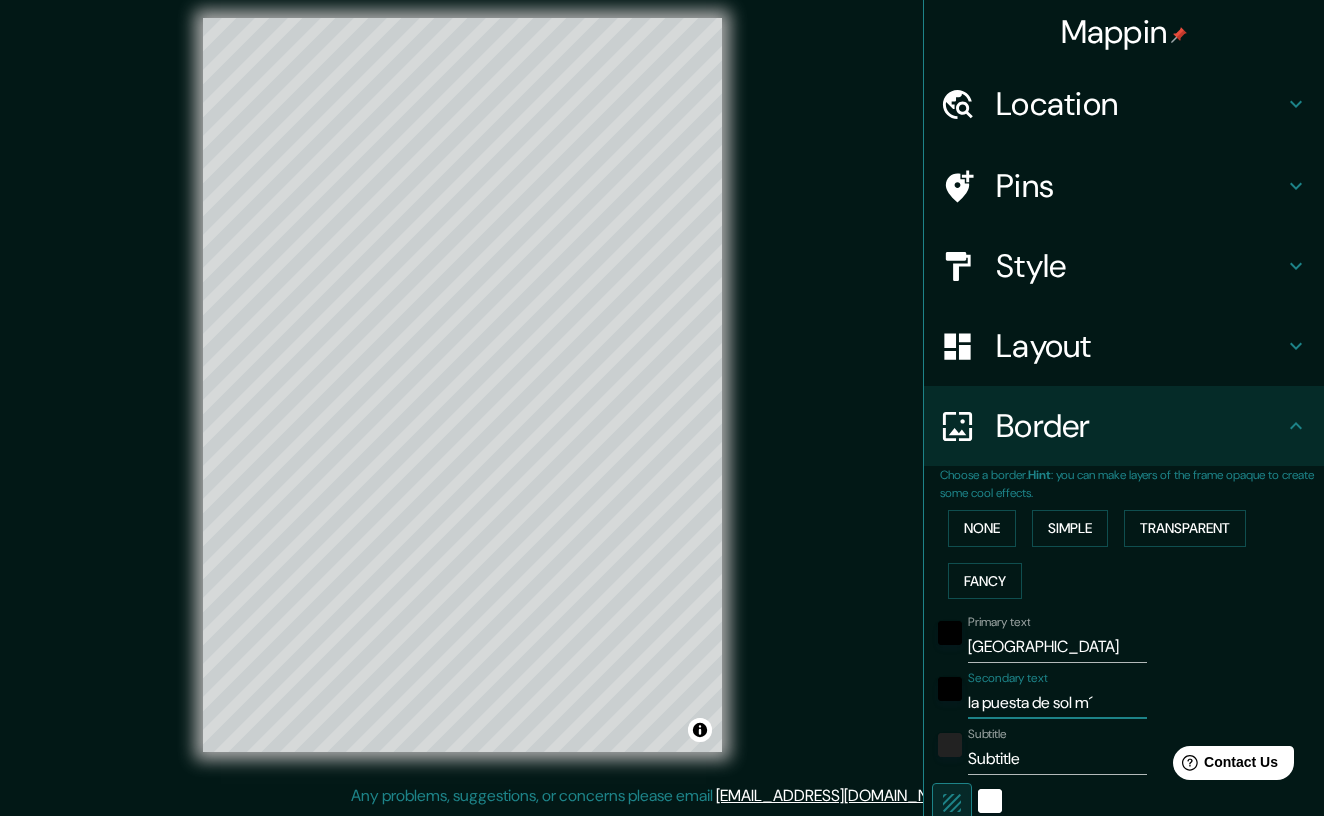 type on "la puesta de sol má" 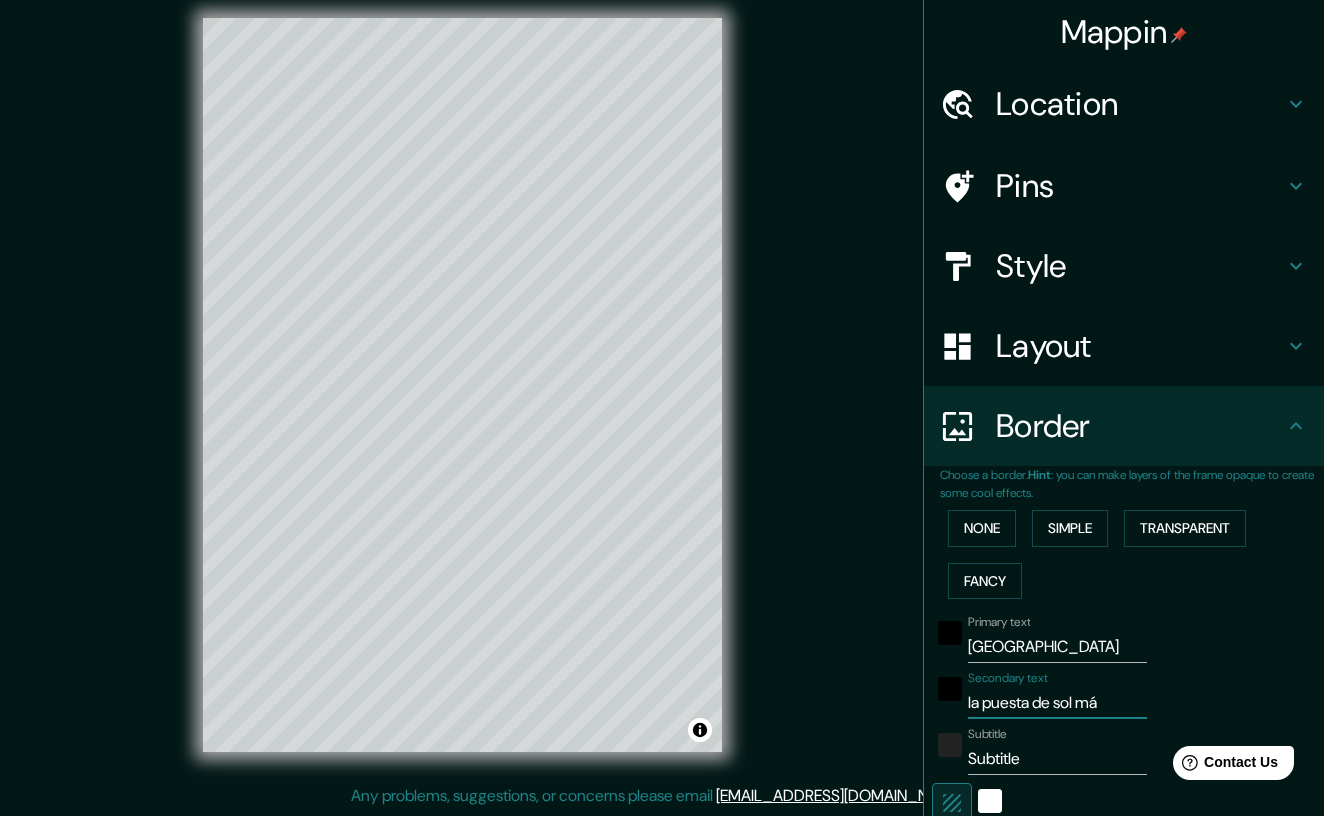 type on "249" 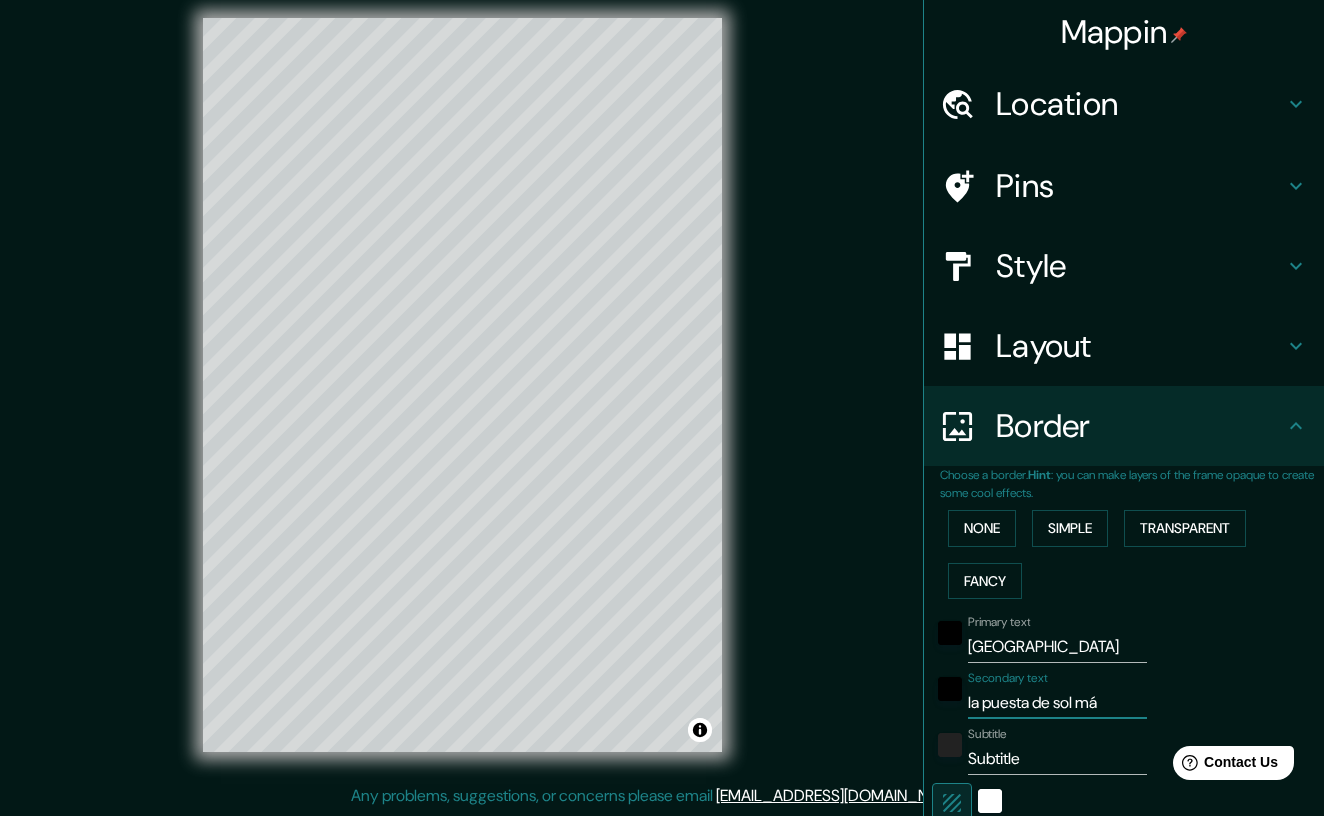 type on "la puesta de sol más" 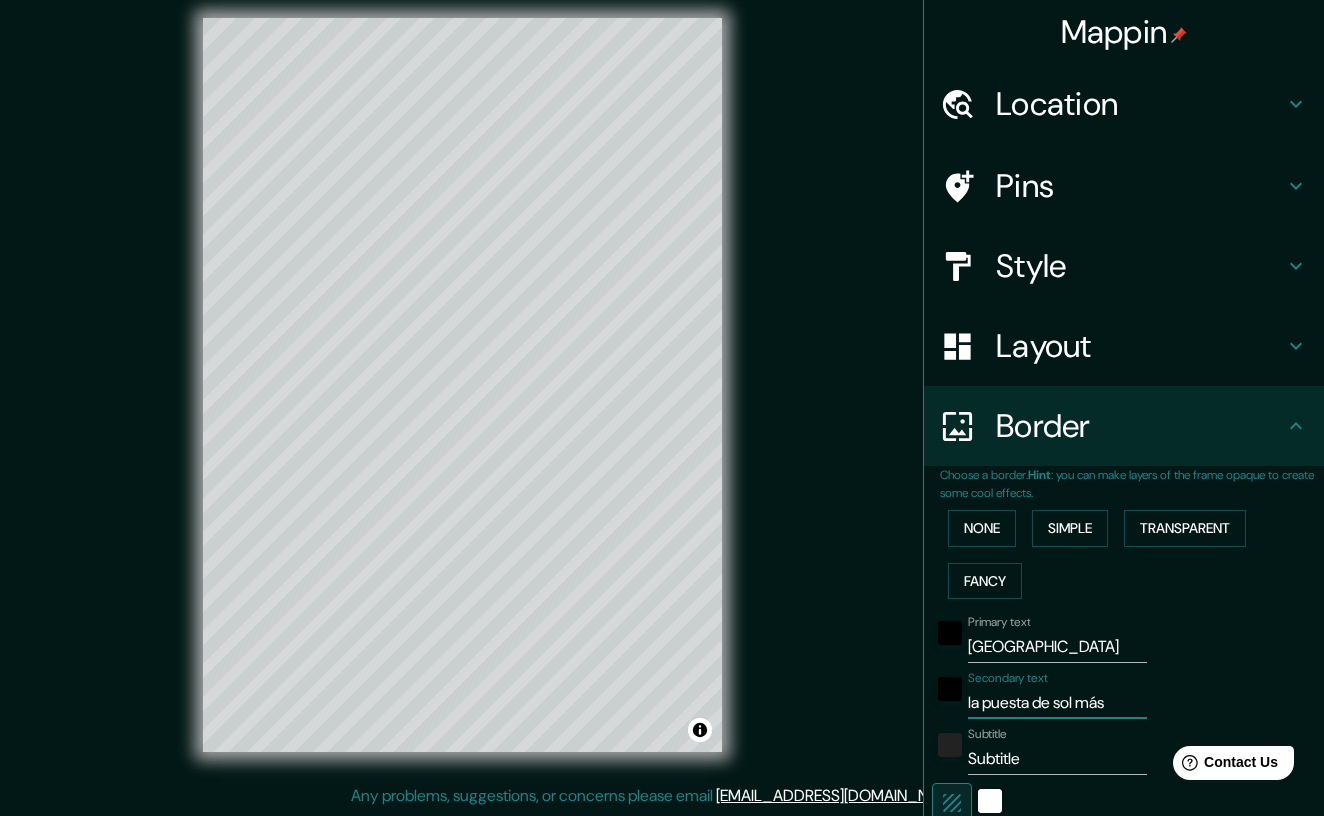 type on "249" 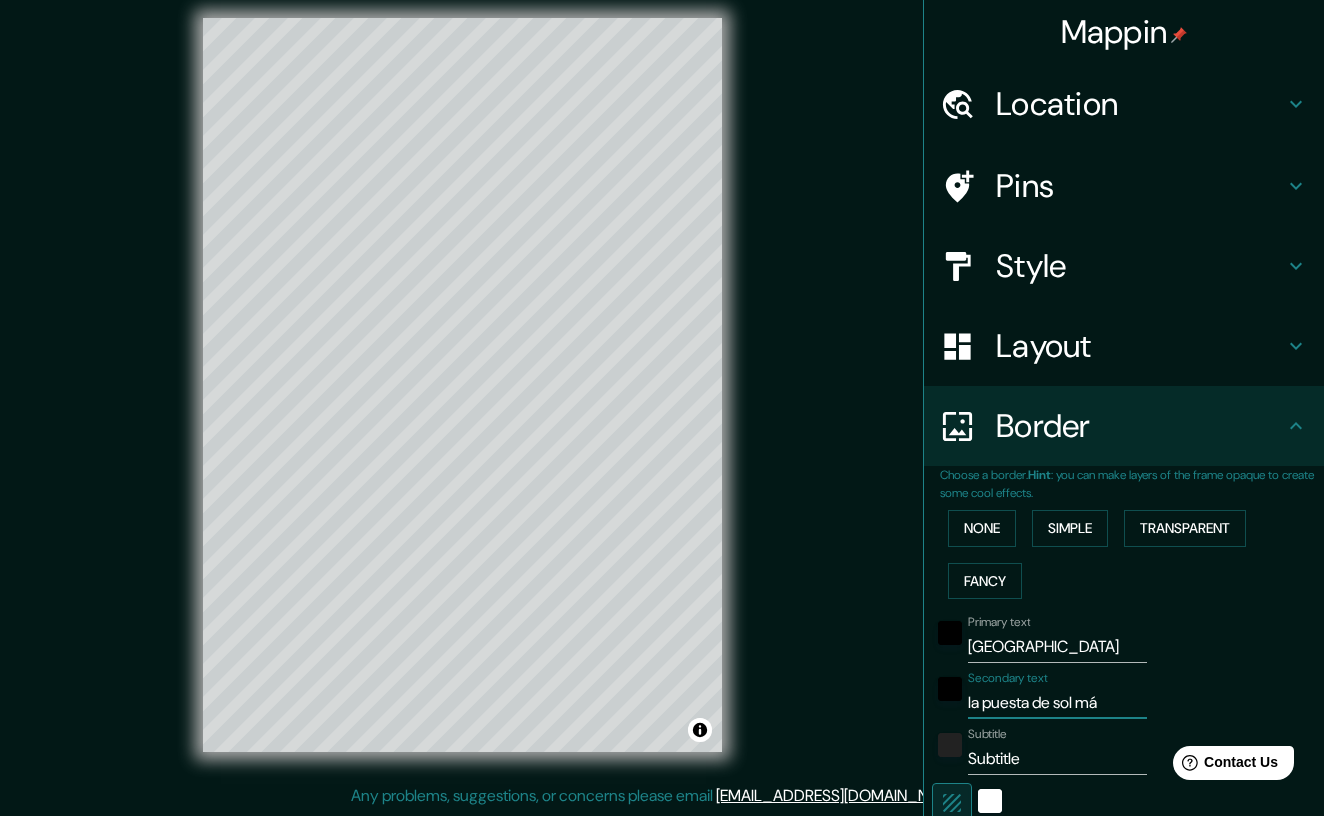 type on "la puesta de sol m" 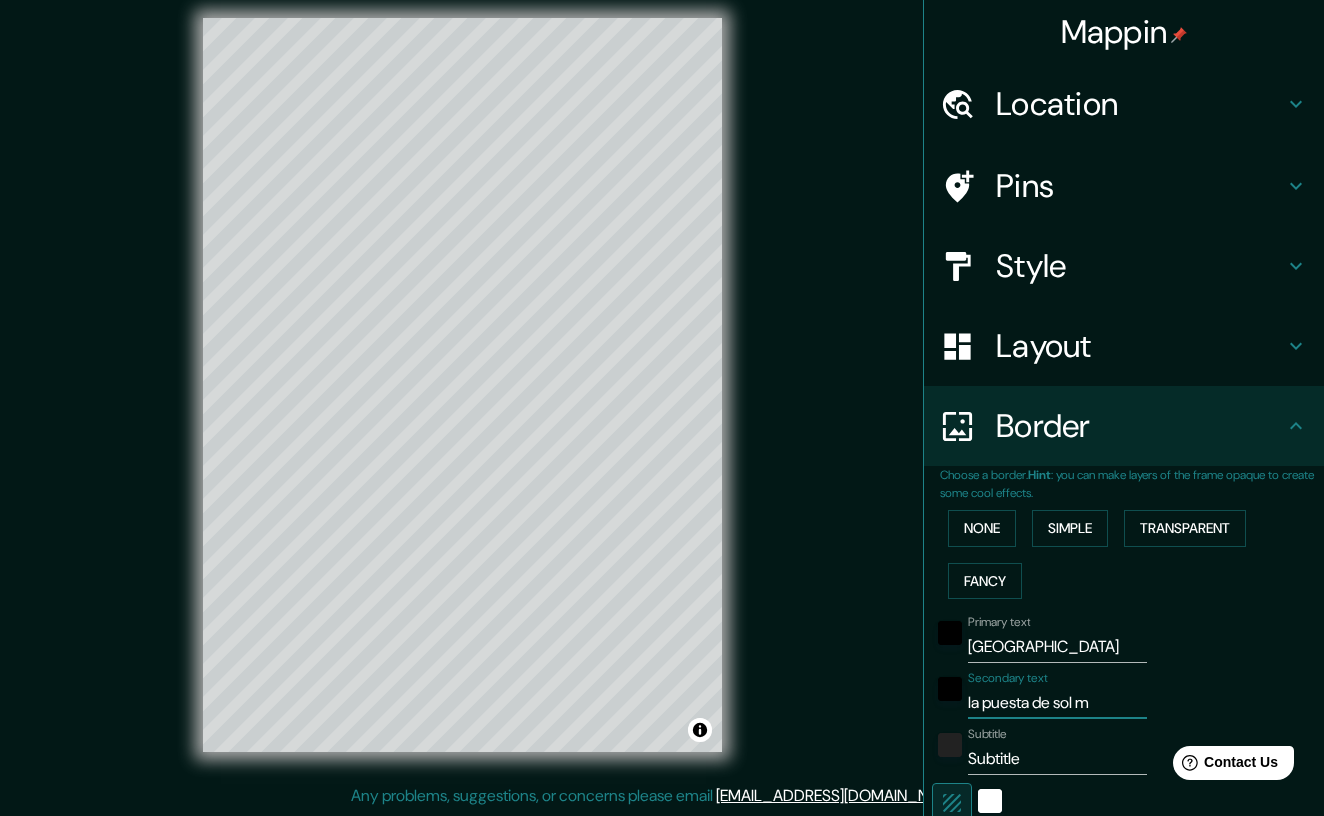 type on "la puesta de sol" 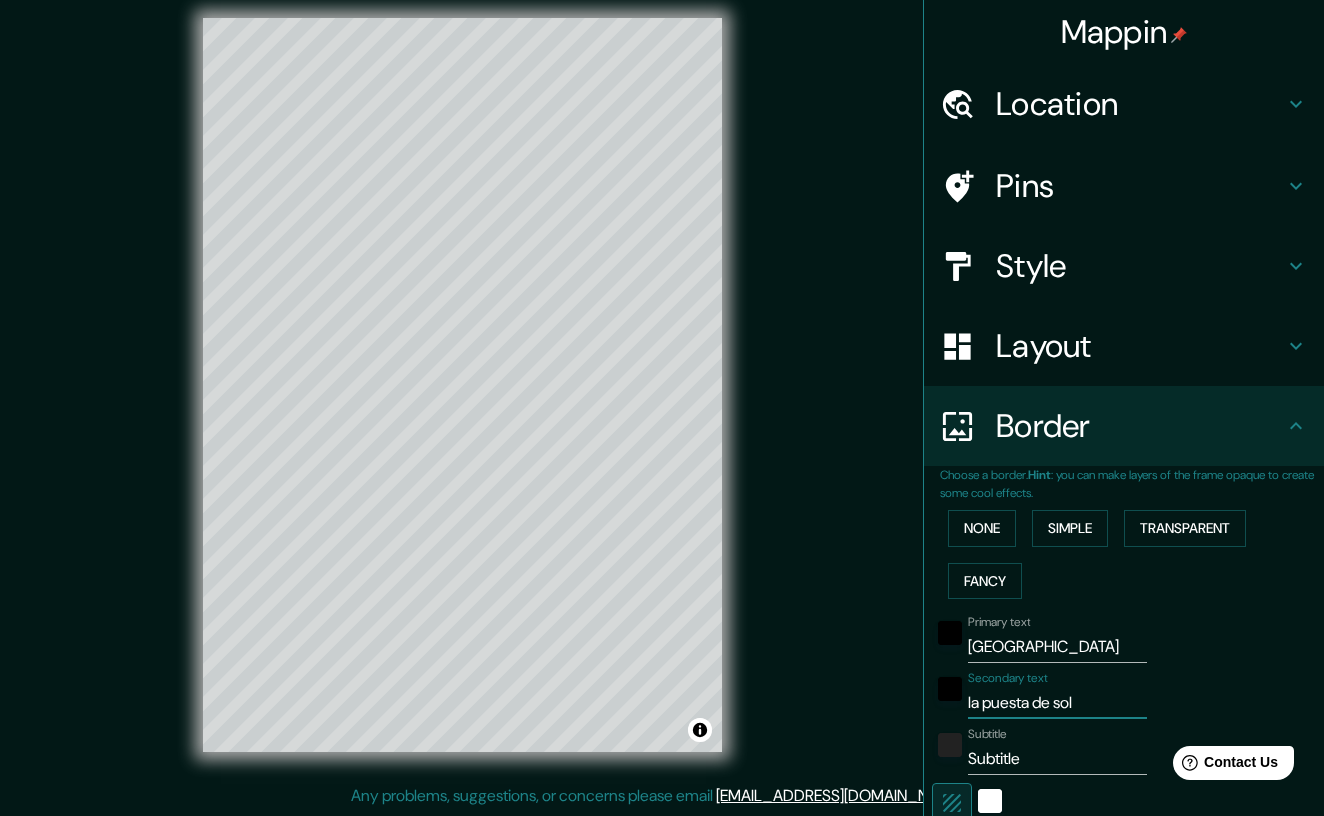 type on "la puesta de sol" 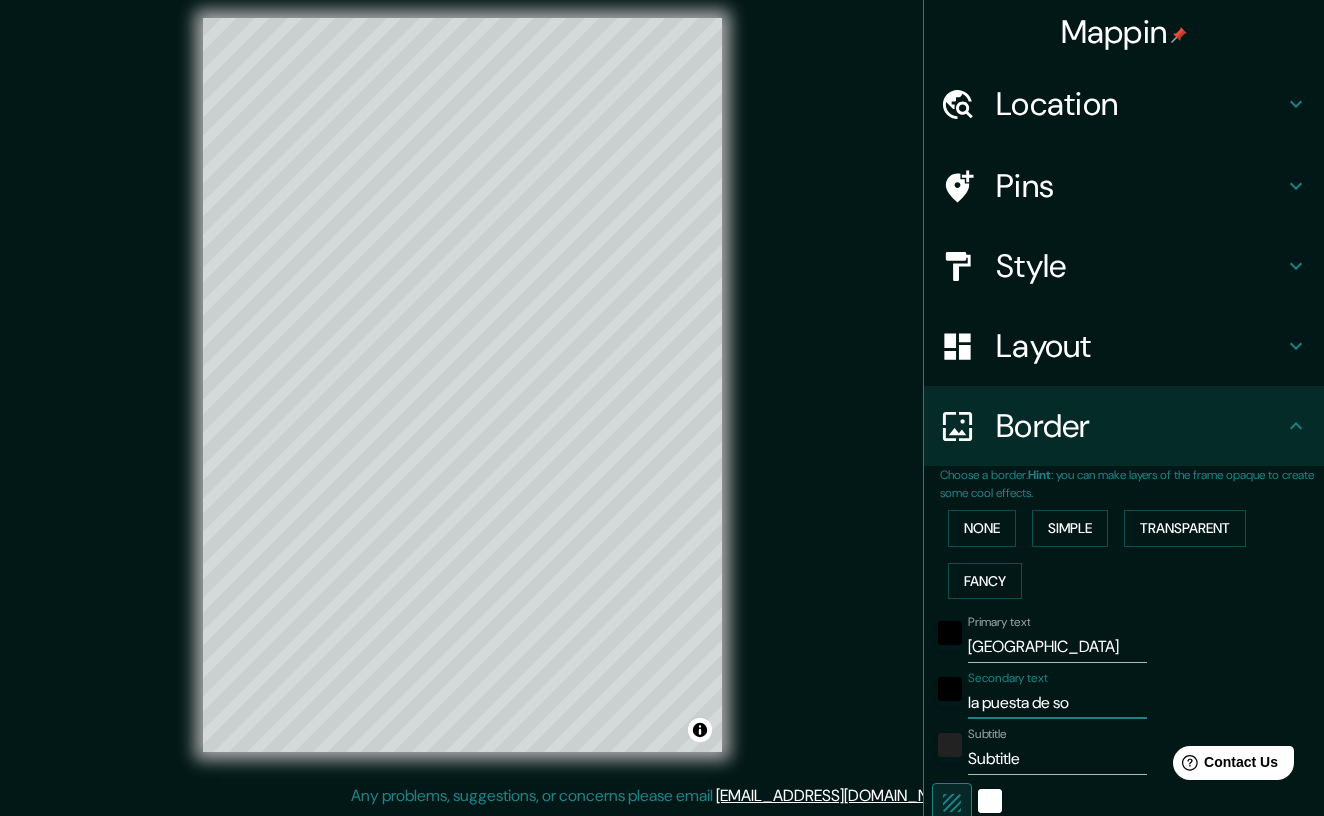 type on "la puesta de sol" 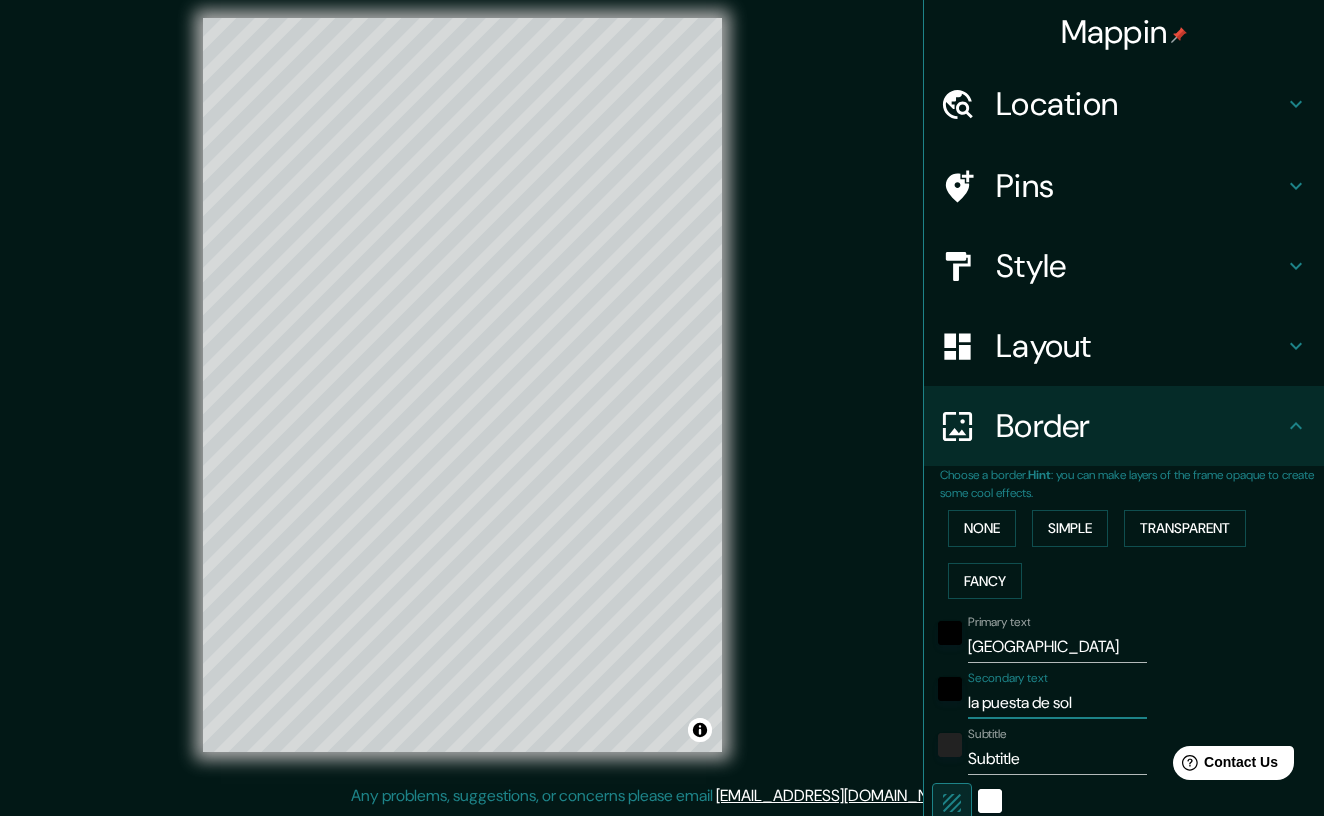 type on "249" 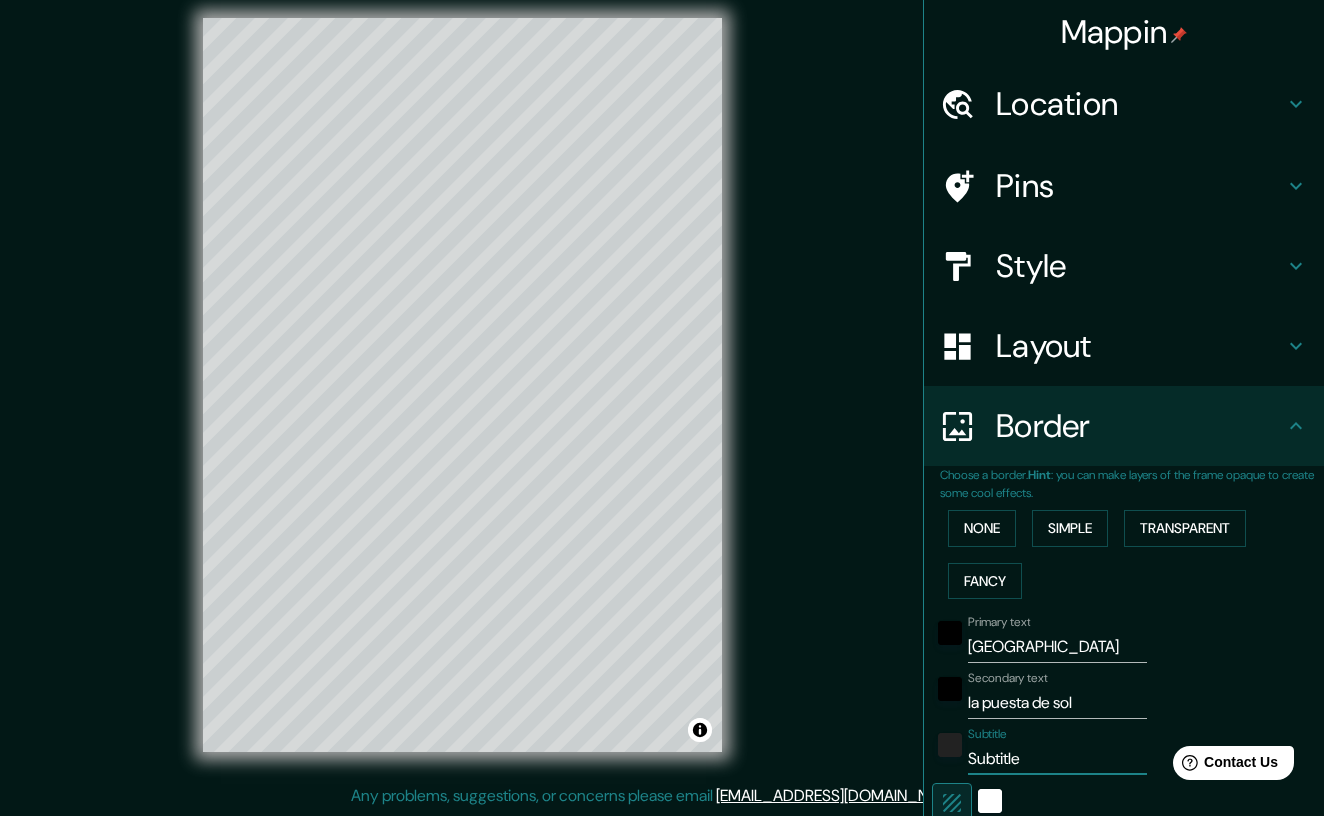 type on "m" 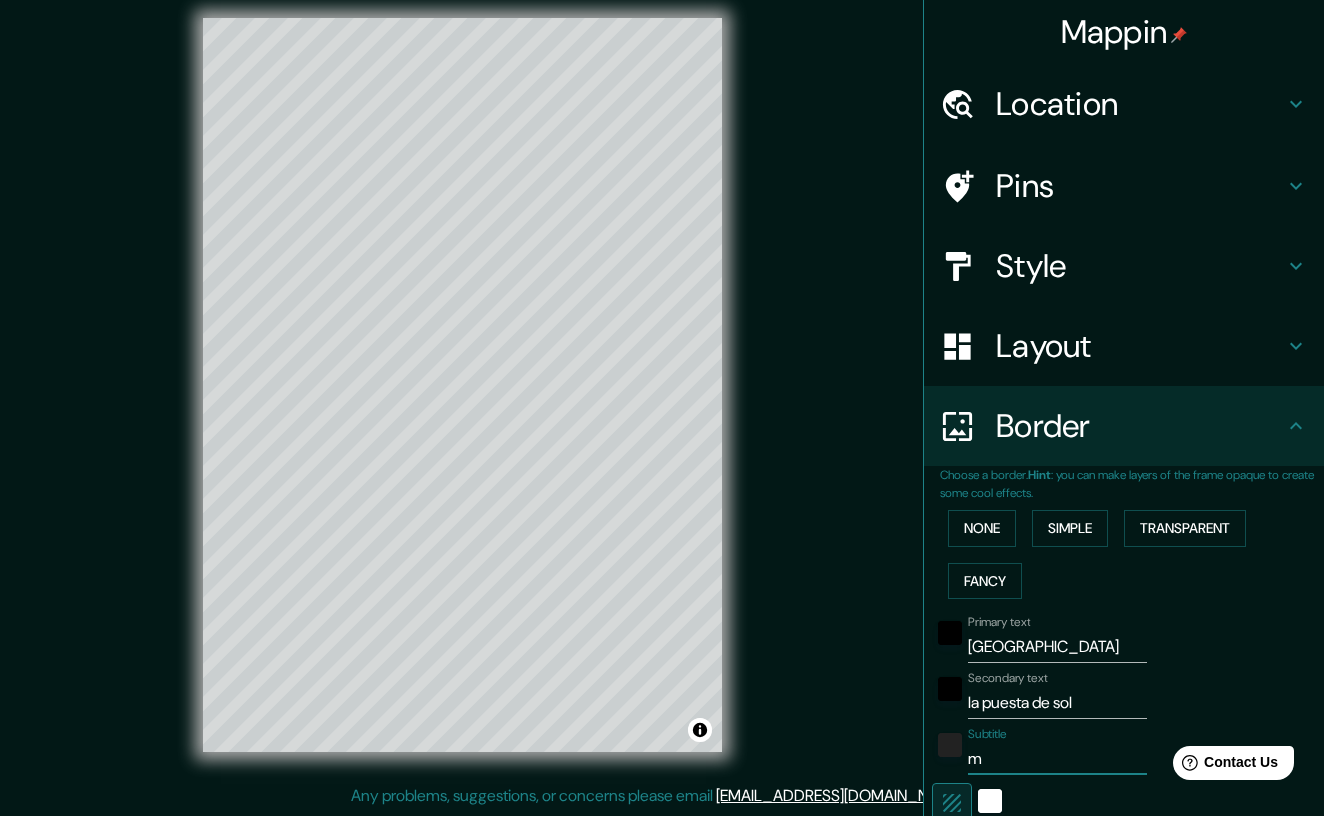 type on "m´" 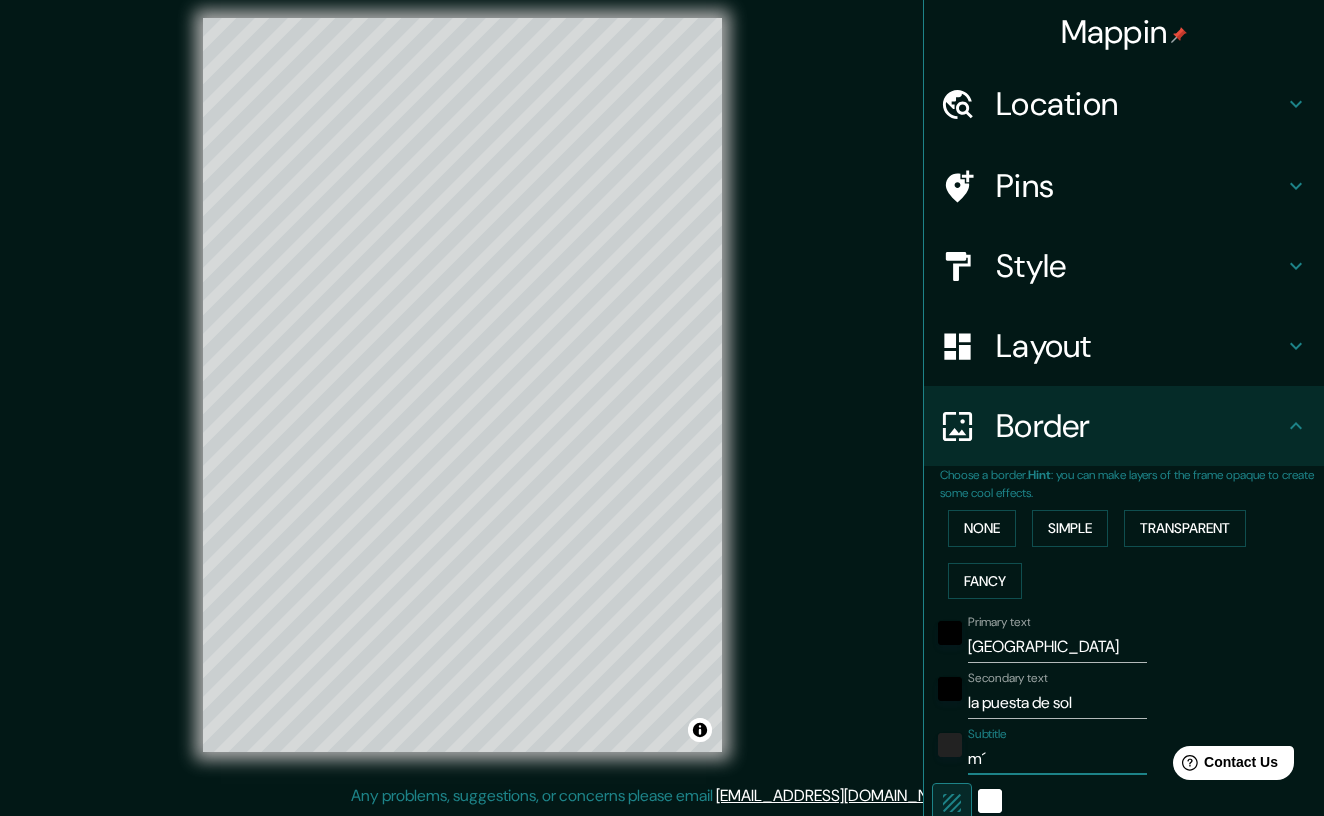 type on "249" 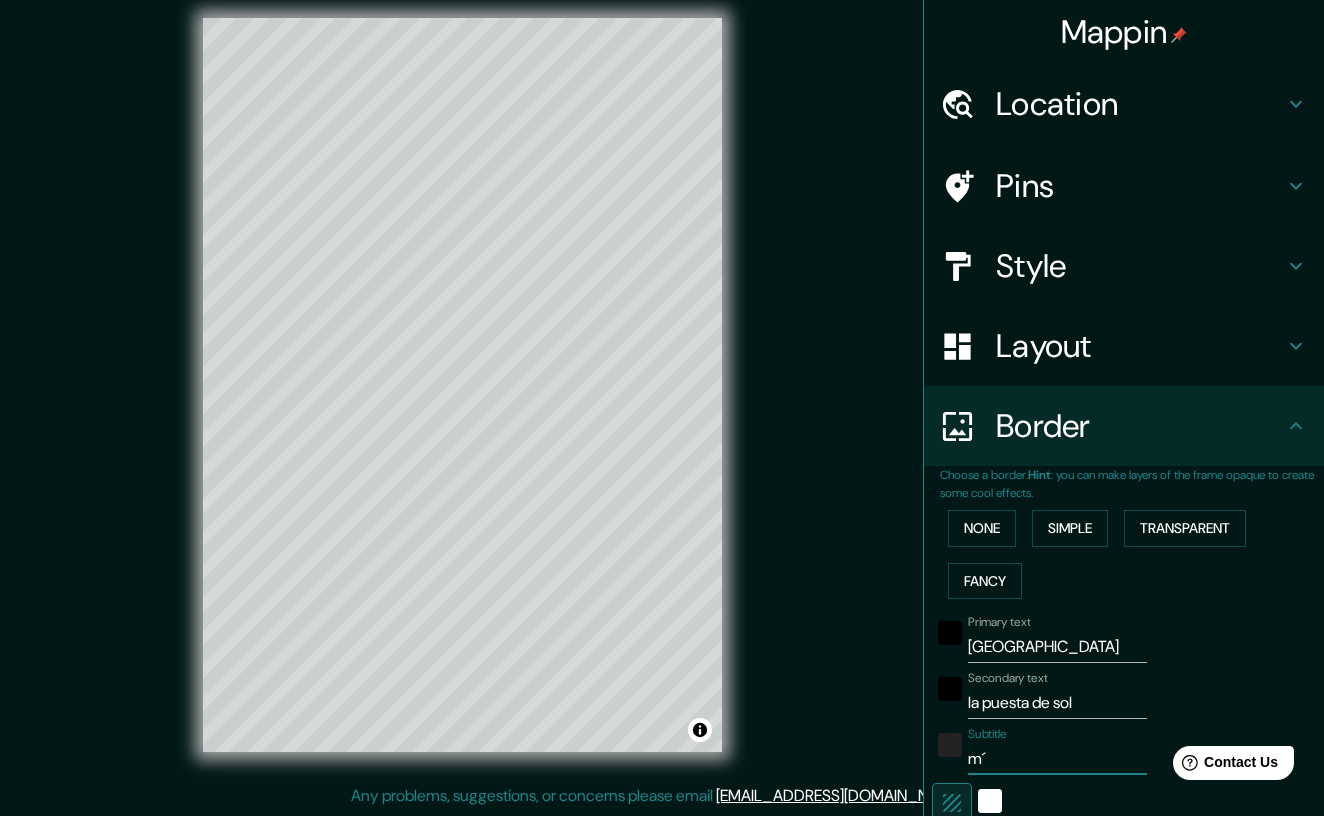type on "má" 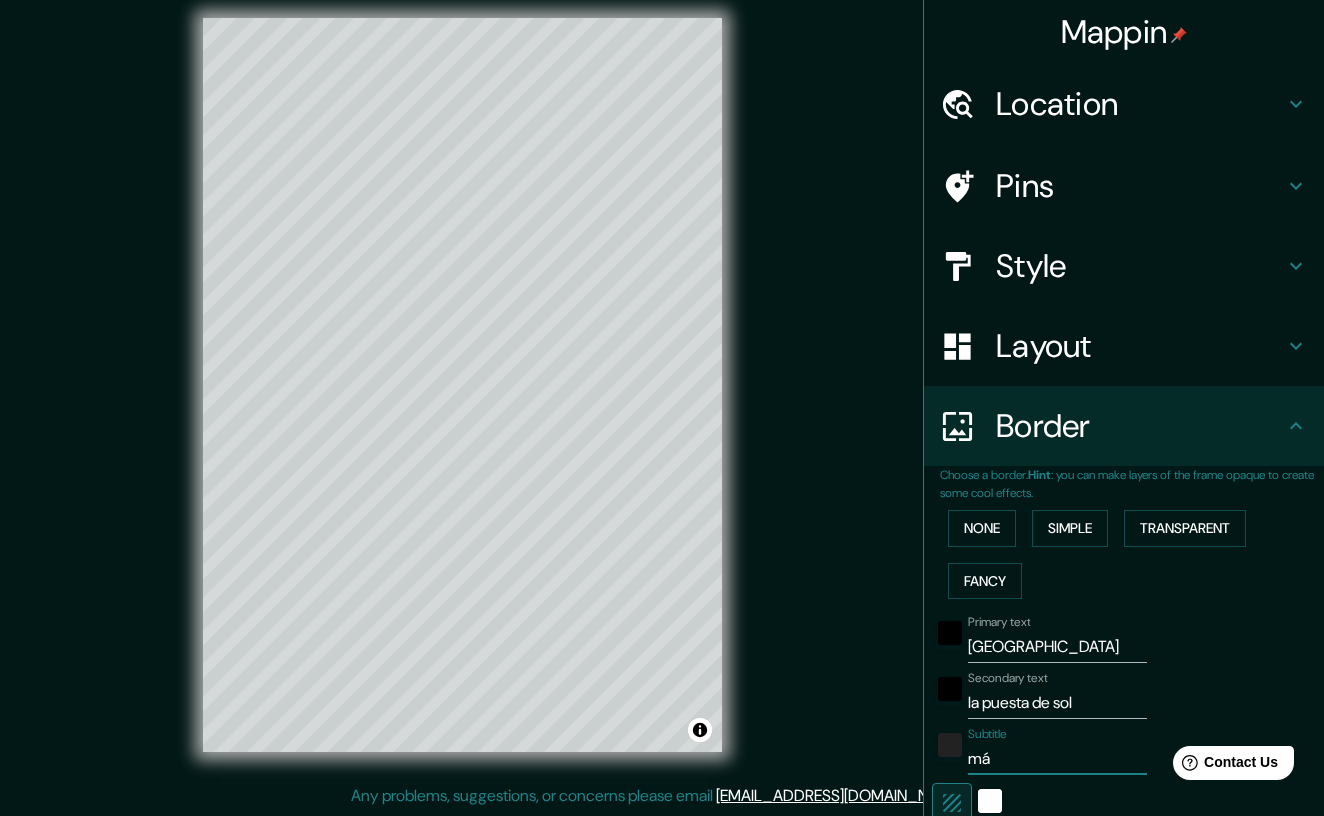 type on "249" 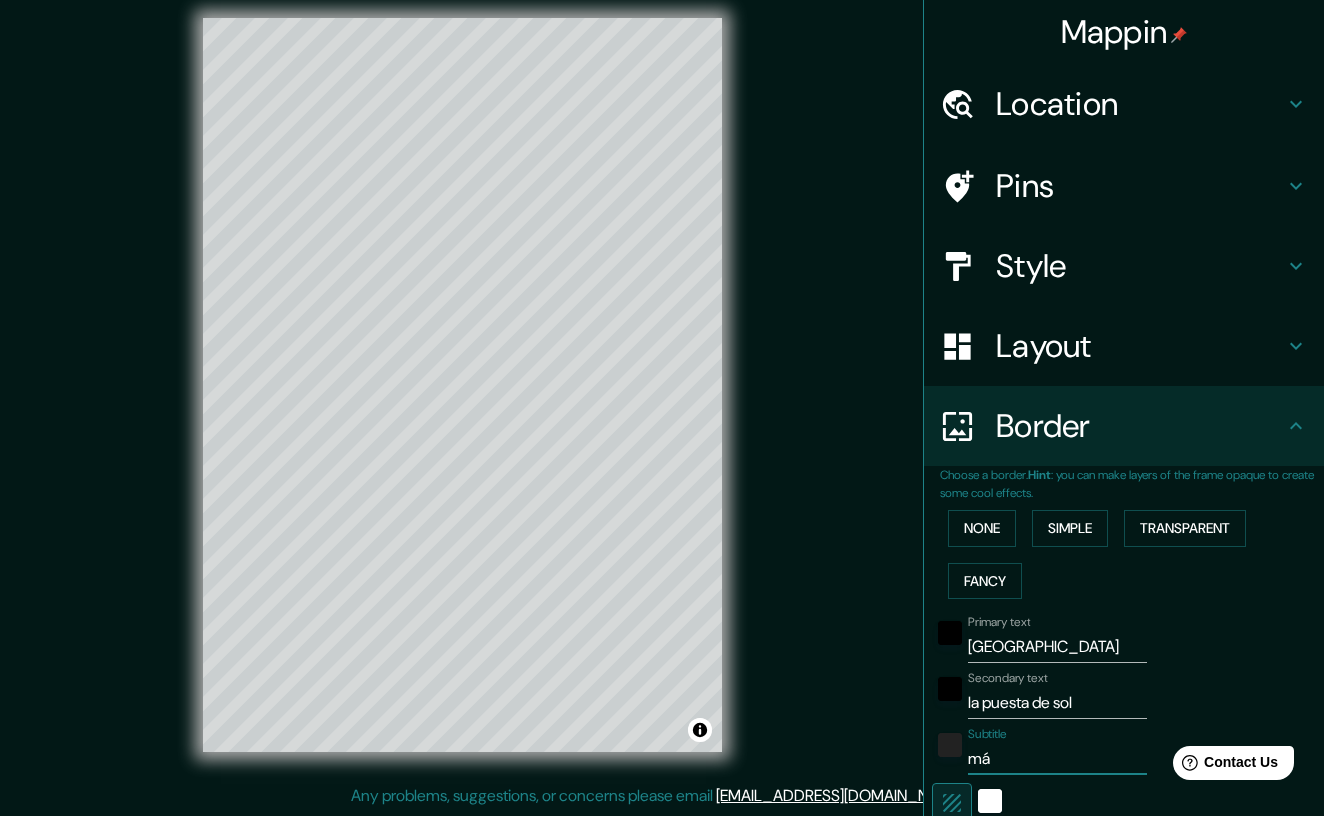 type on "más" 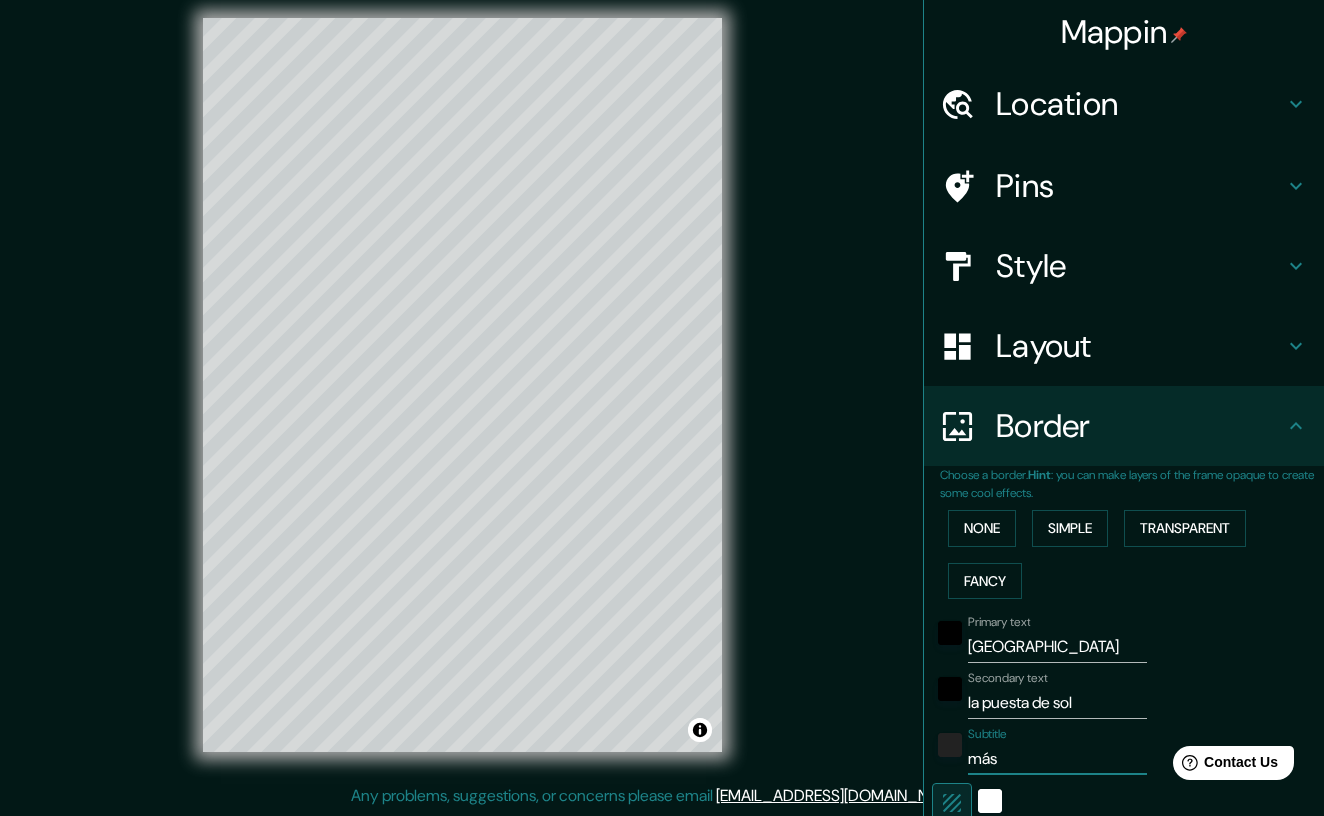 type on "249" 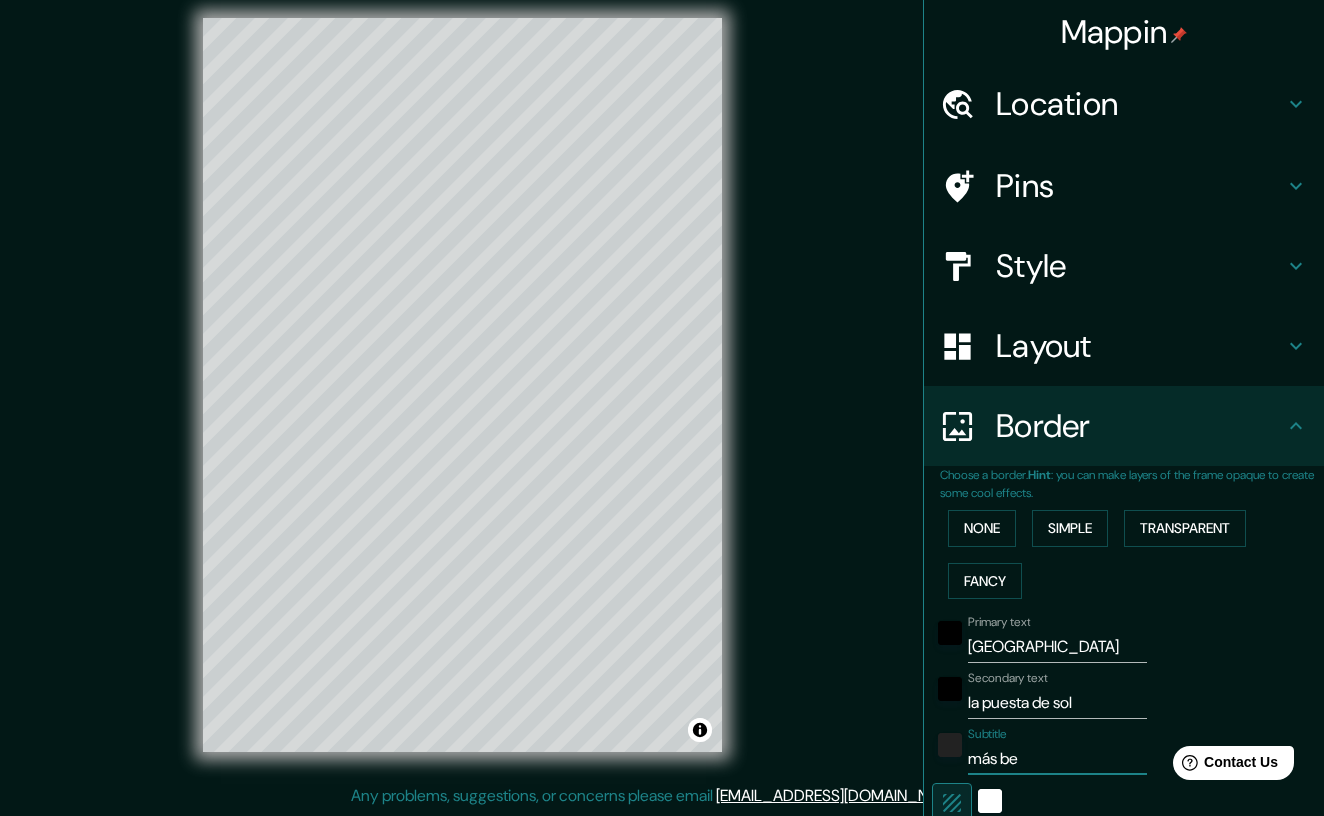 type on "más bel" 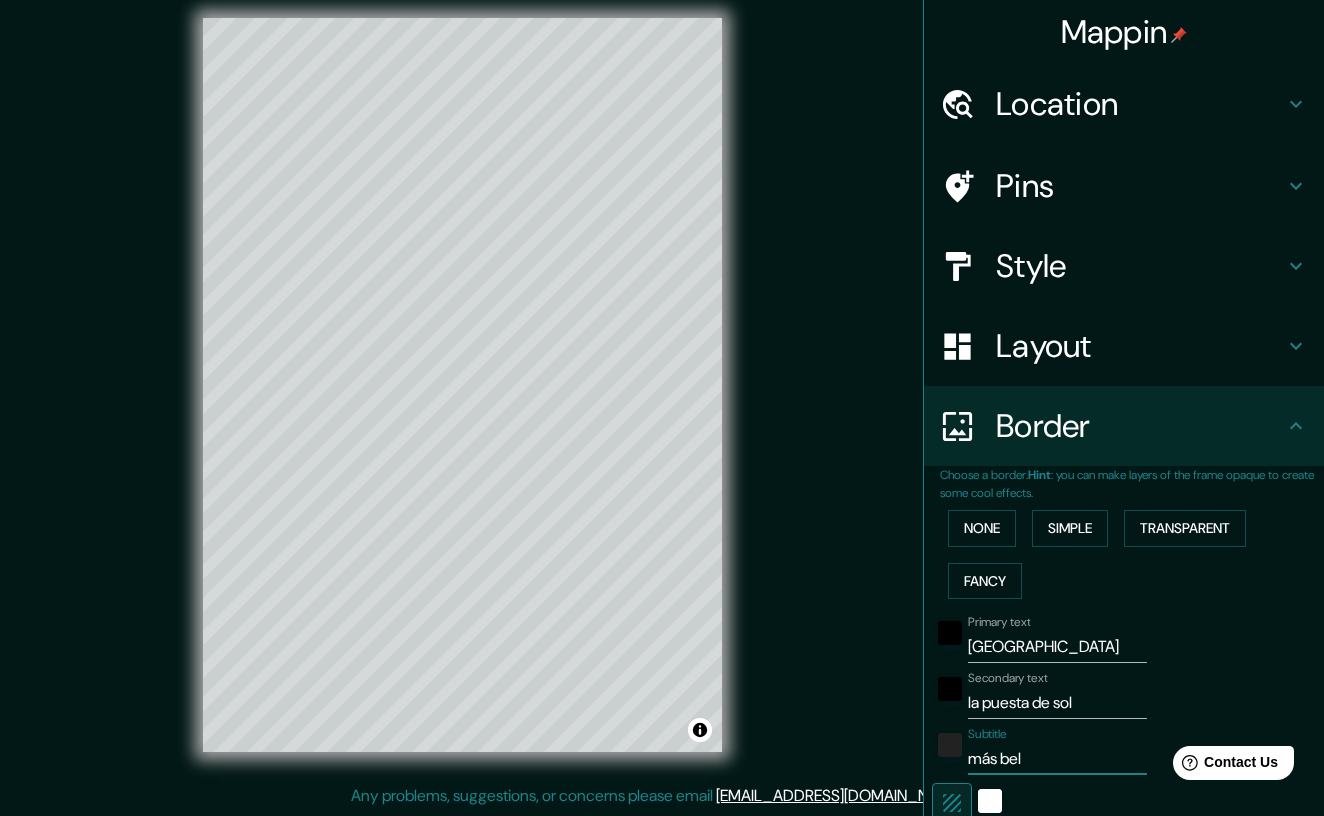 type on "249" 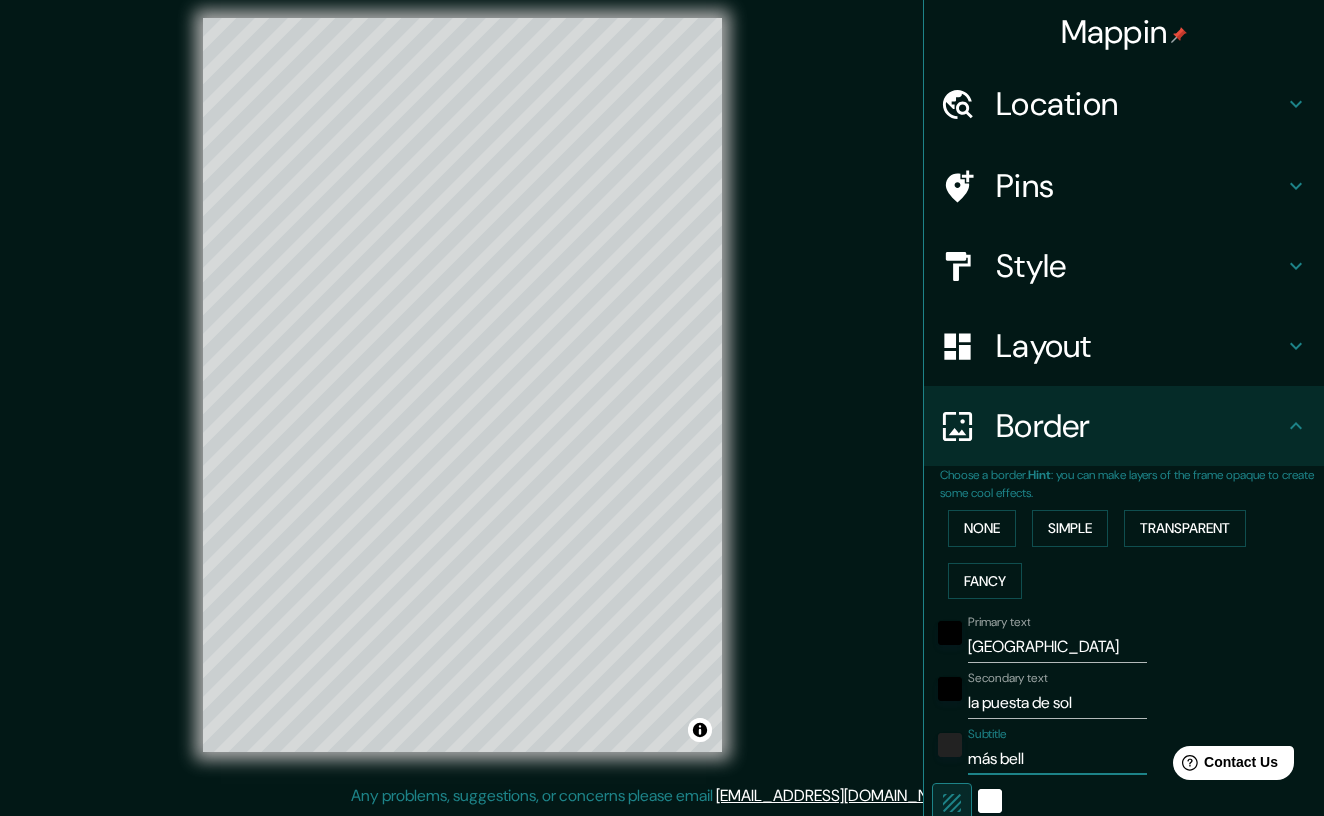 type on "más bella" 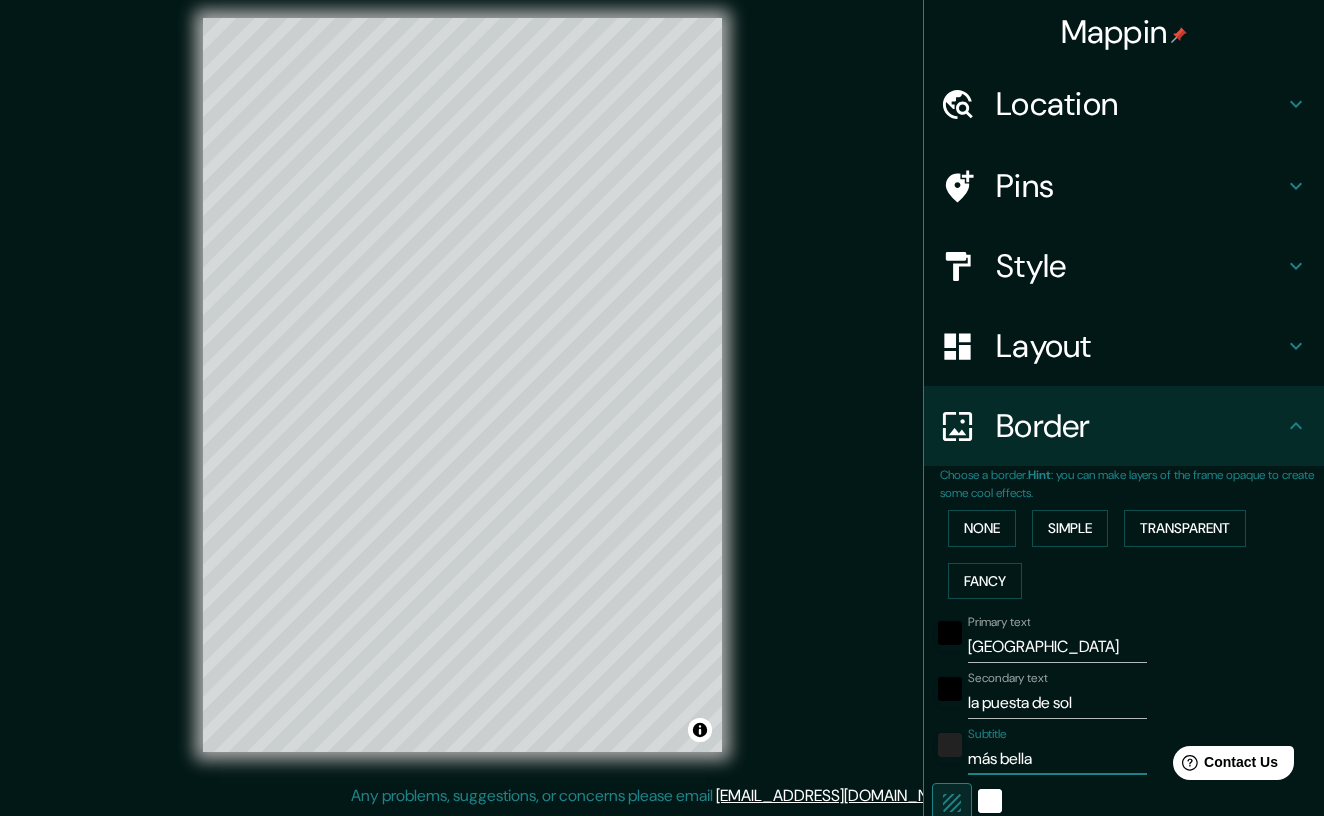 type on "más bell" 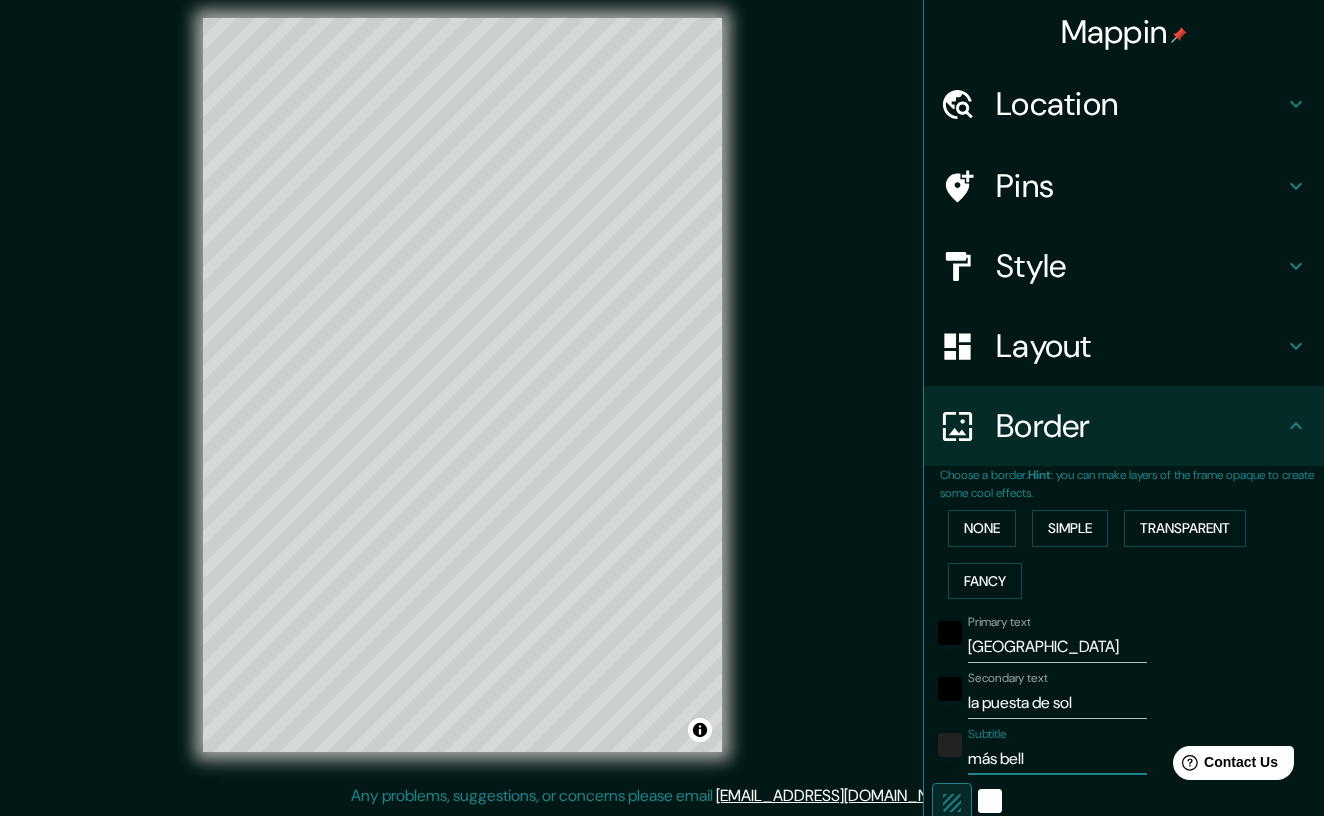 type on "más bel" 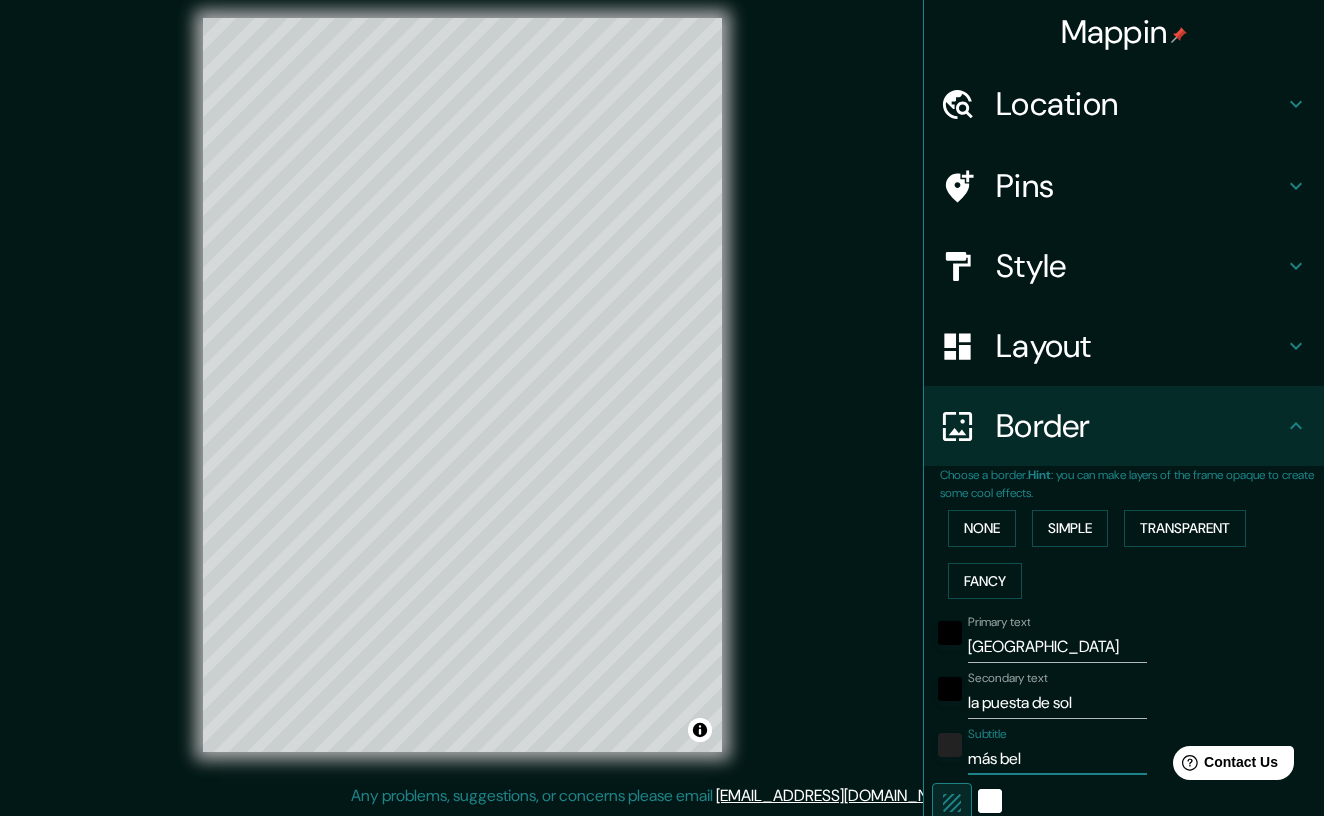 type on "más be" 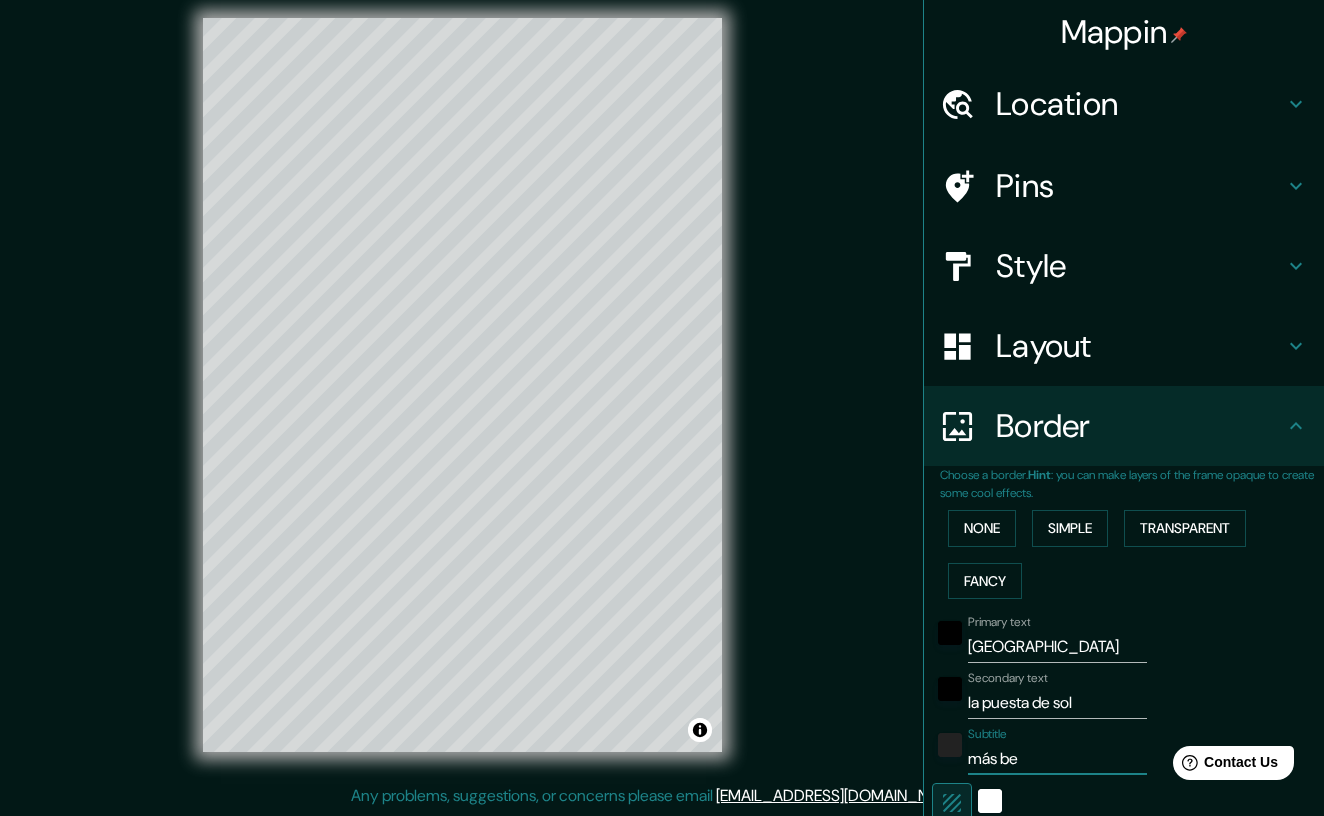 type on "más b" 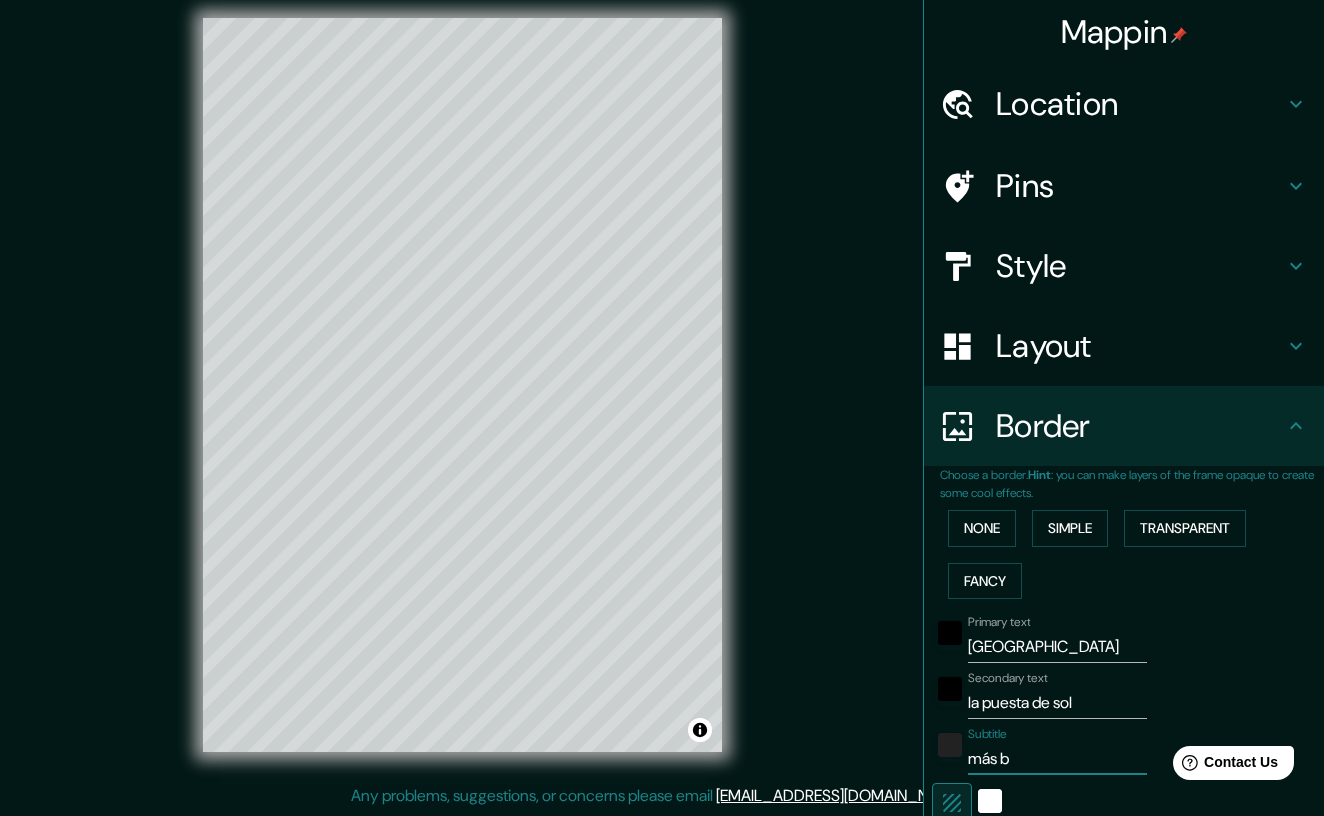 type on "más" 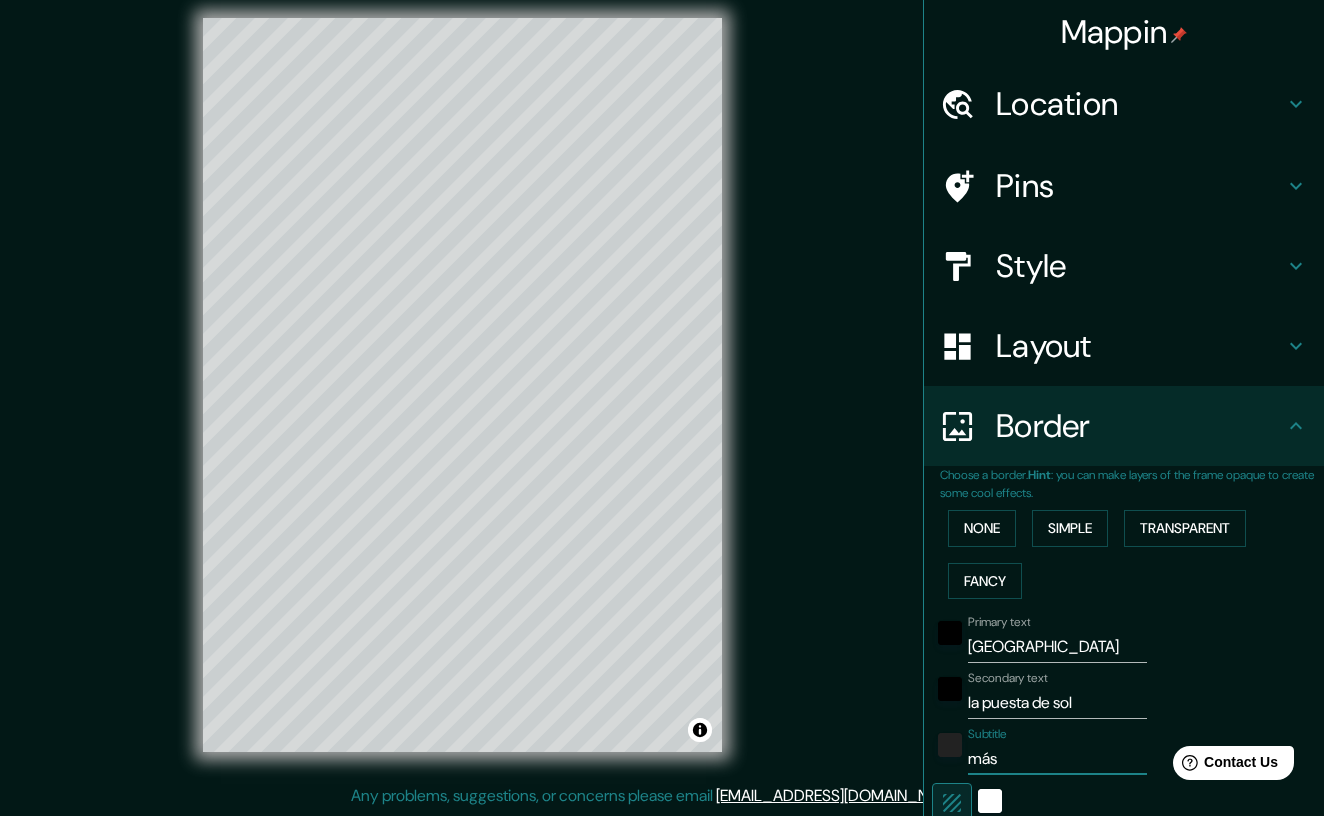 type on "más" 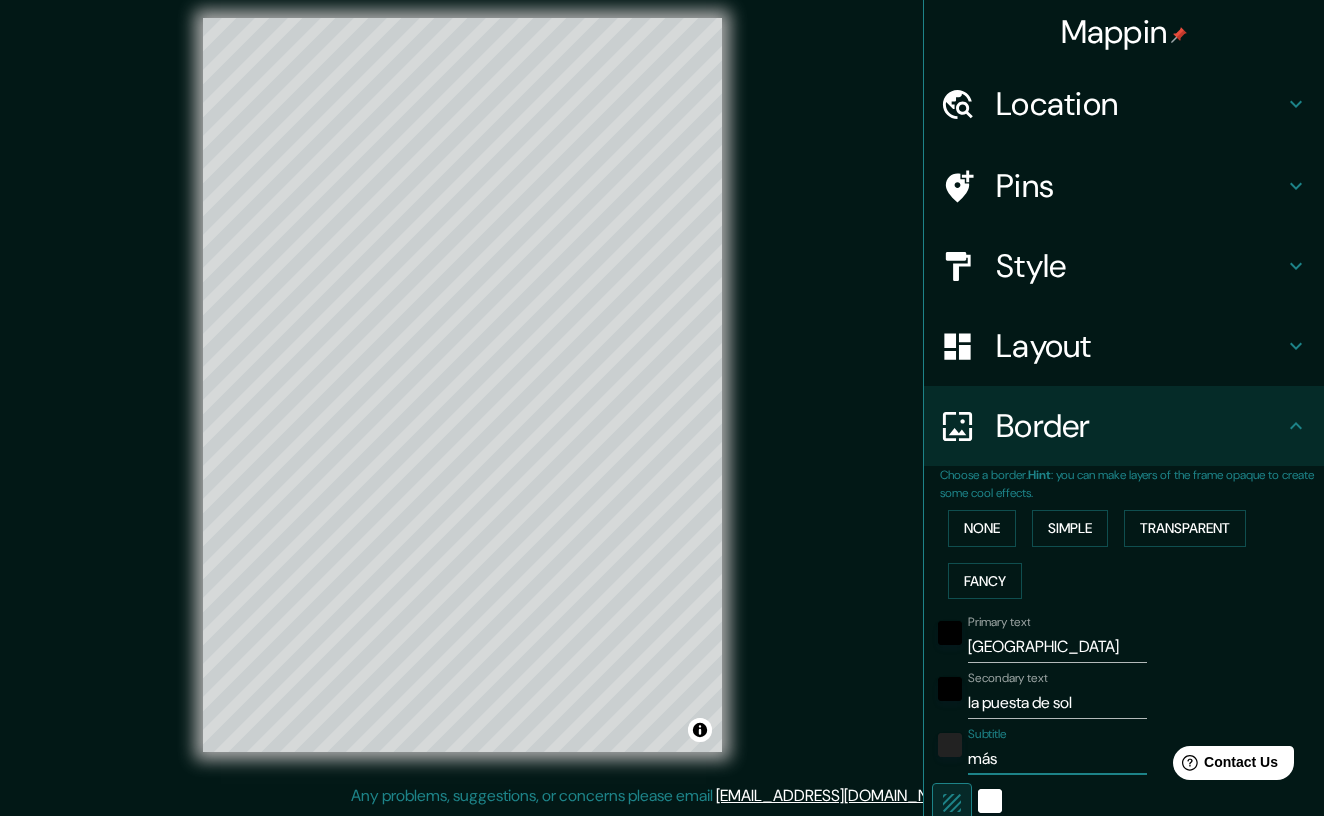 type on "má" 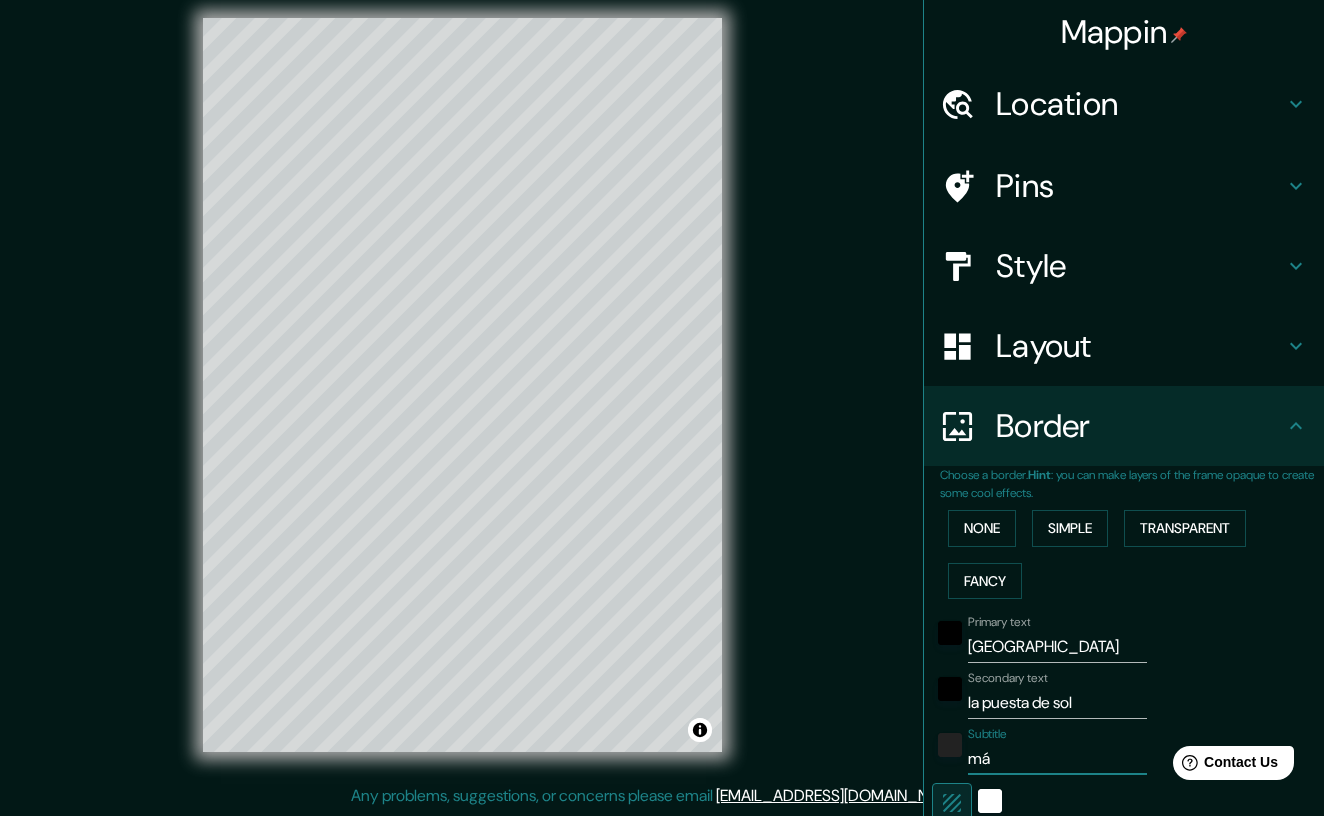 type on "m" 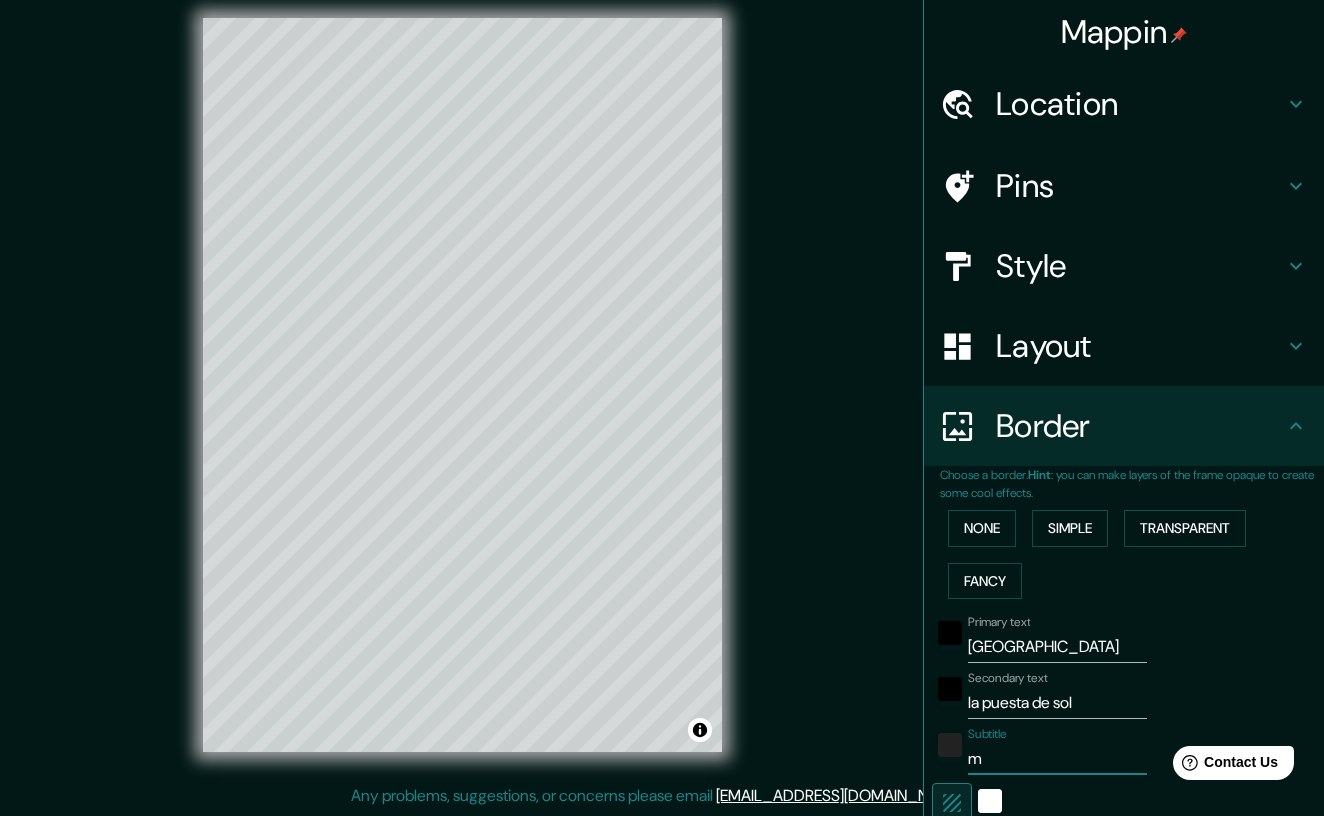 type 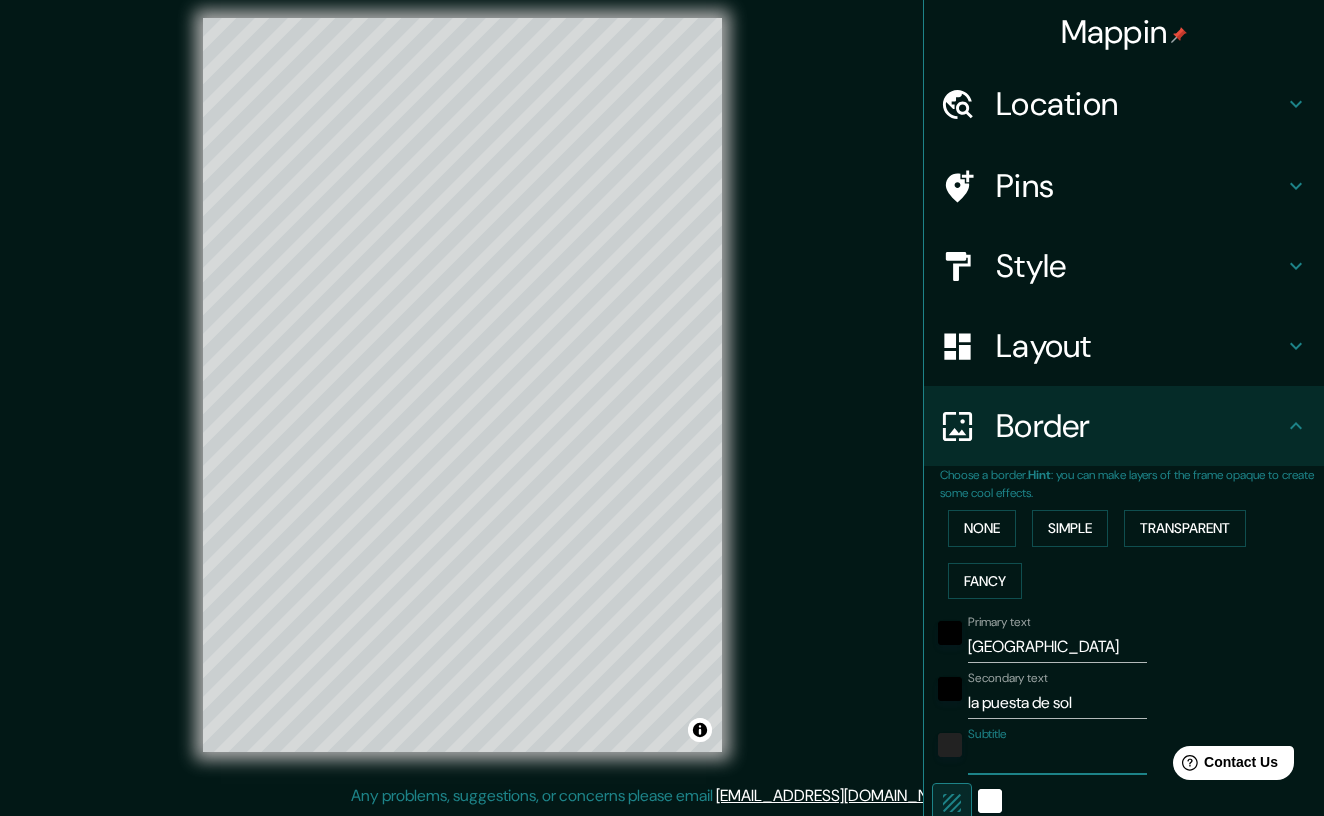 type on "M" 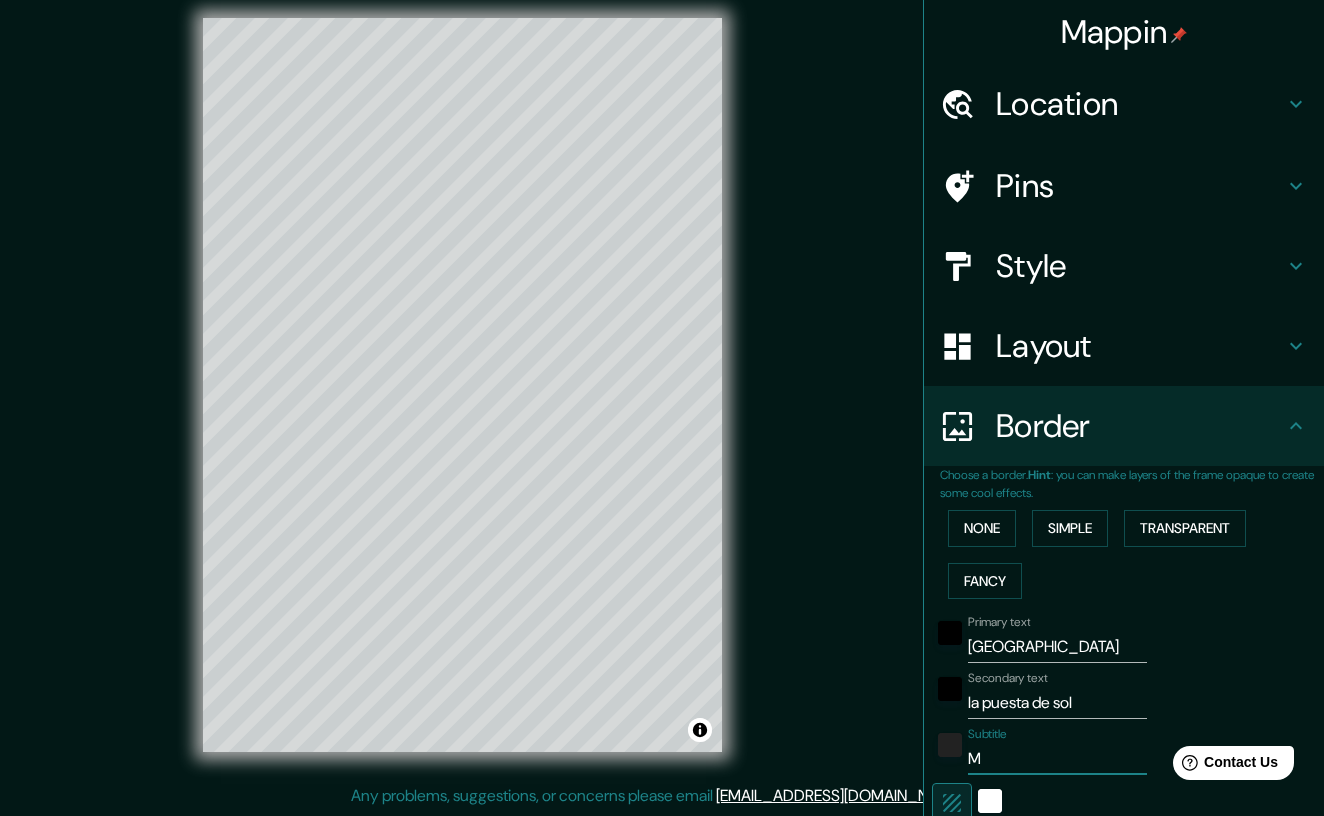 type on "249" 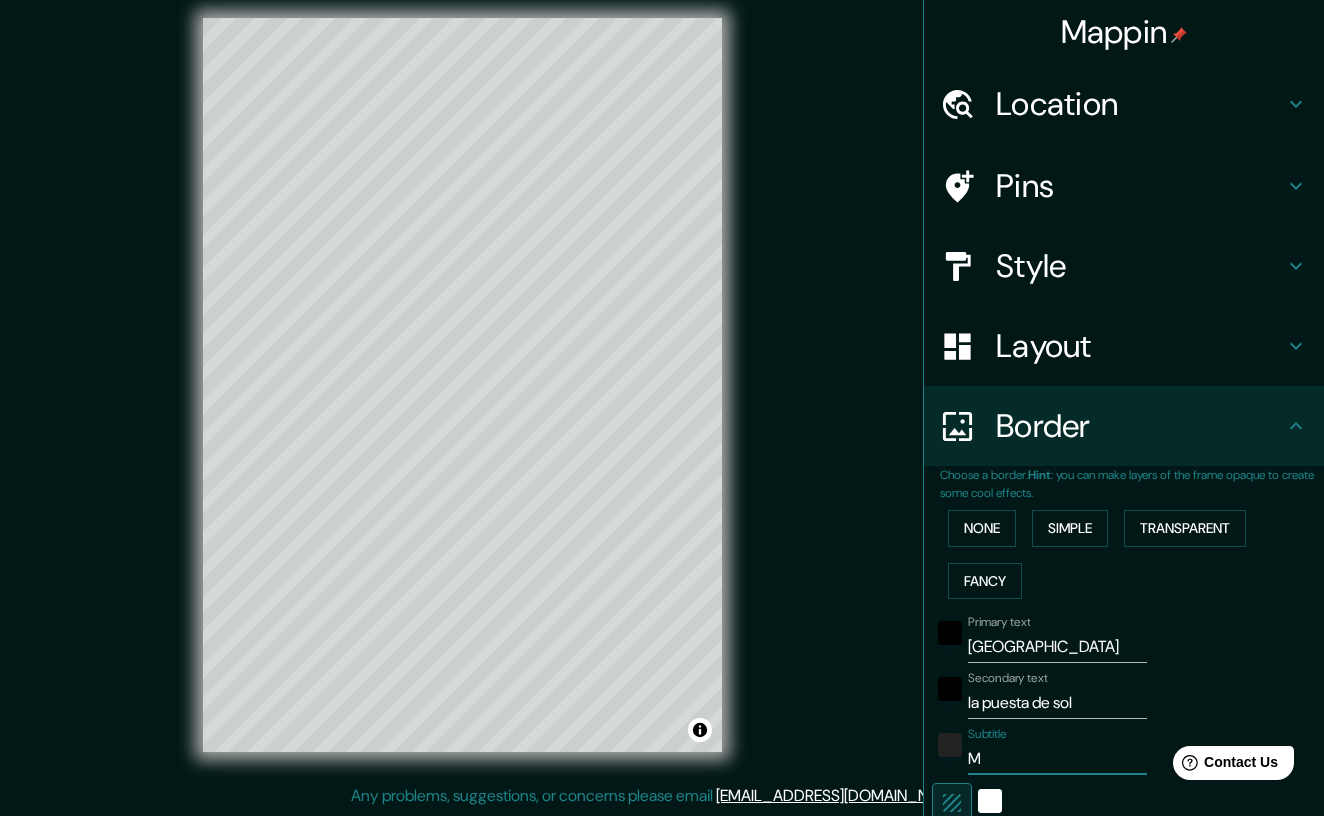 type on "M´" 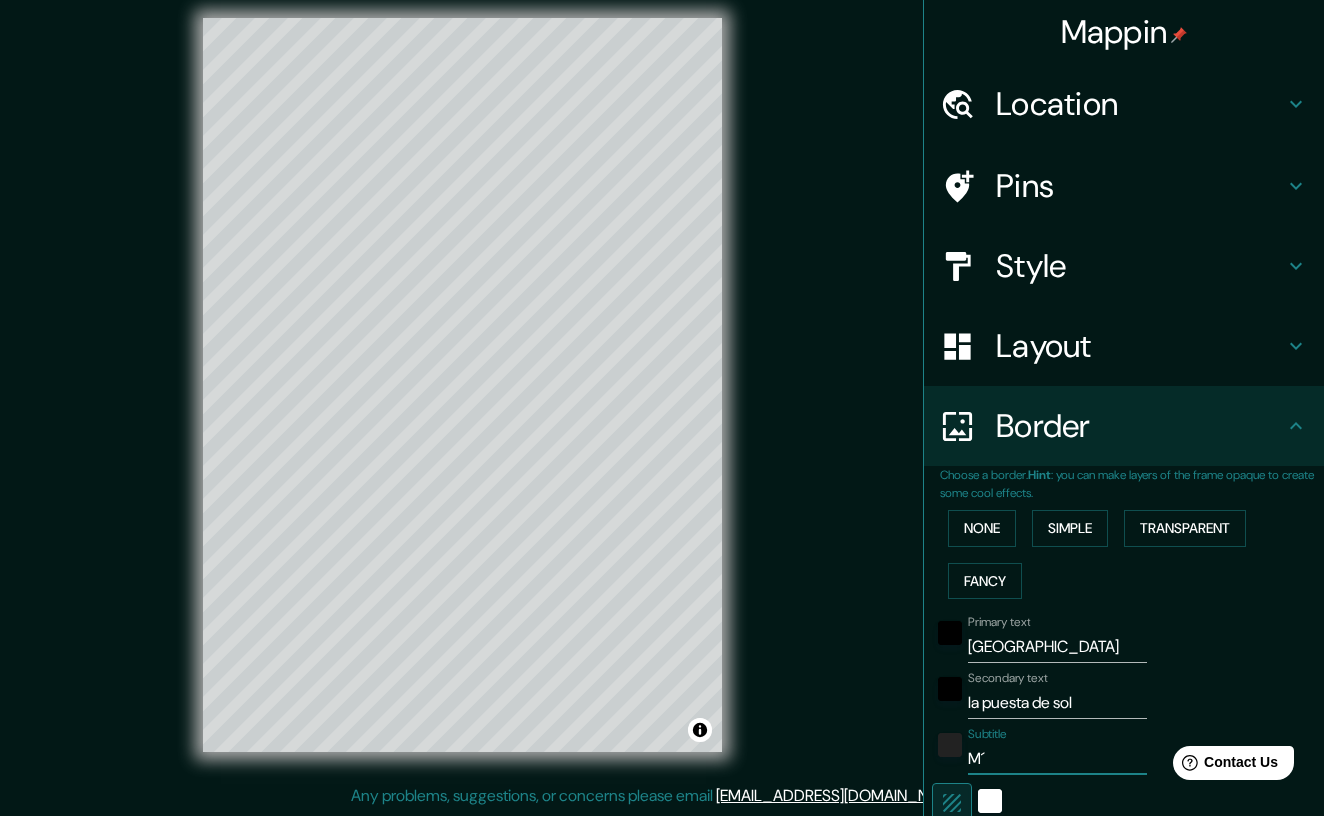 type on "249" 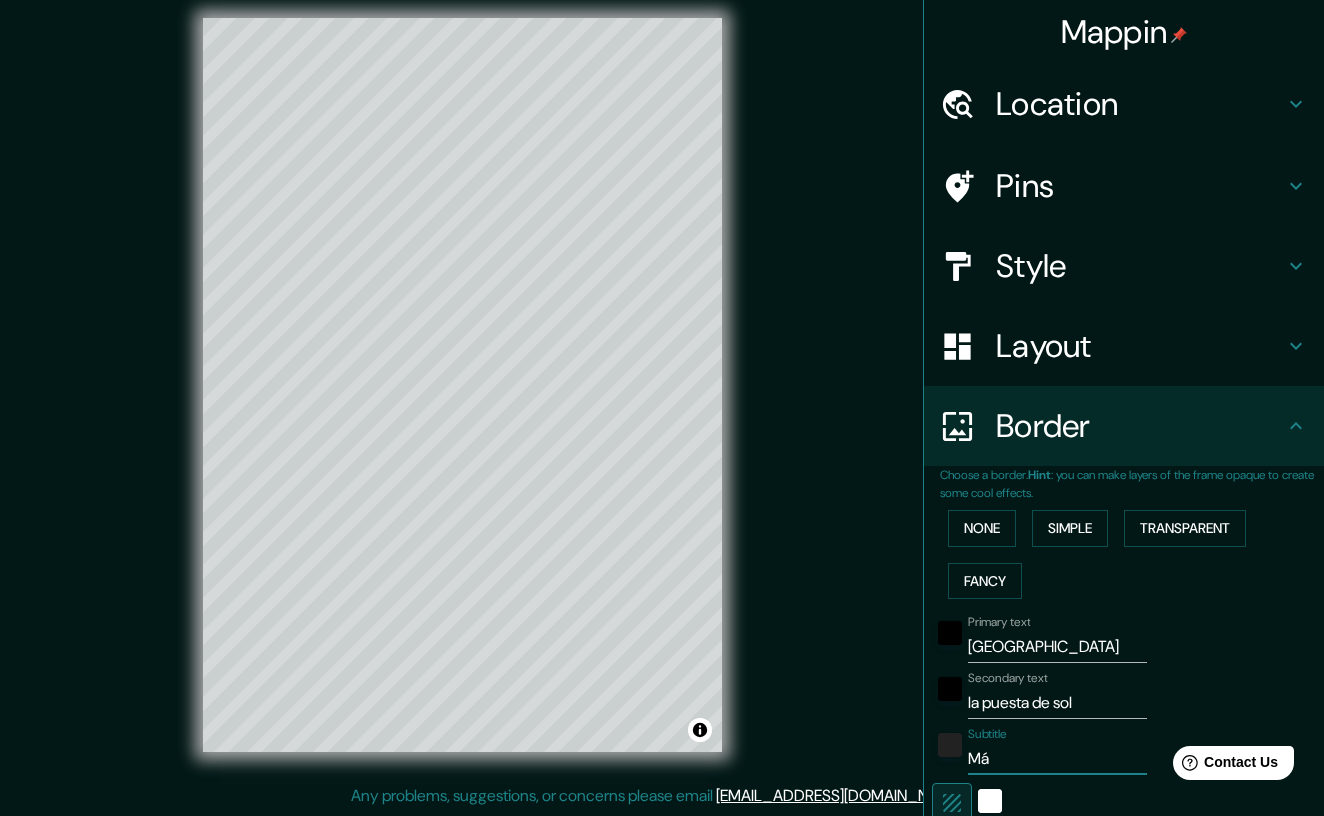 type on "Más" 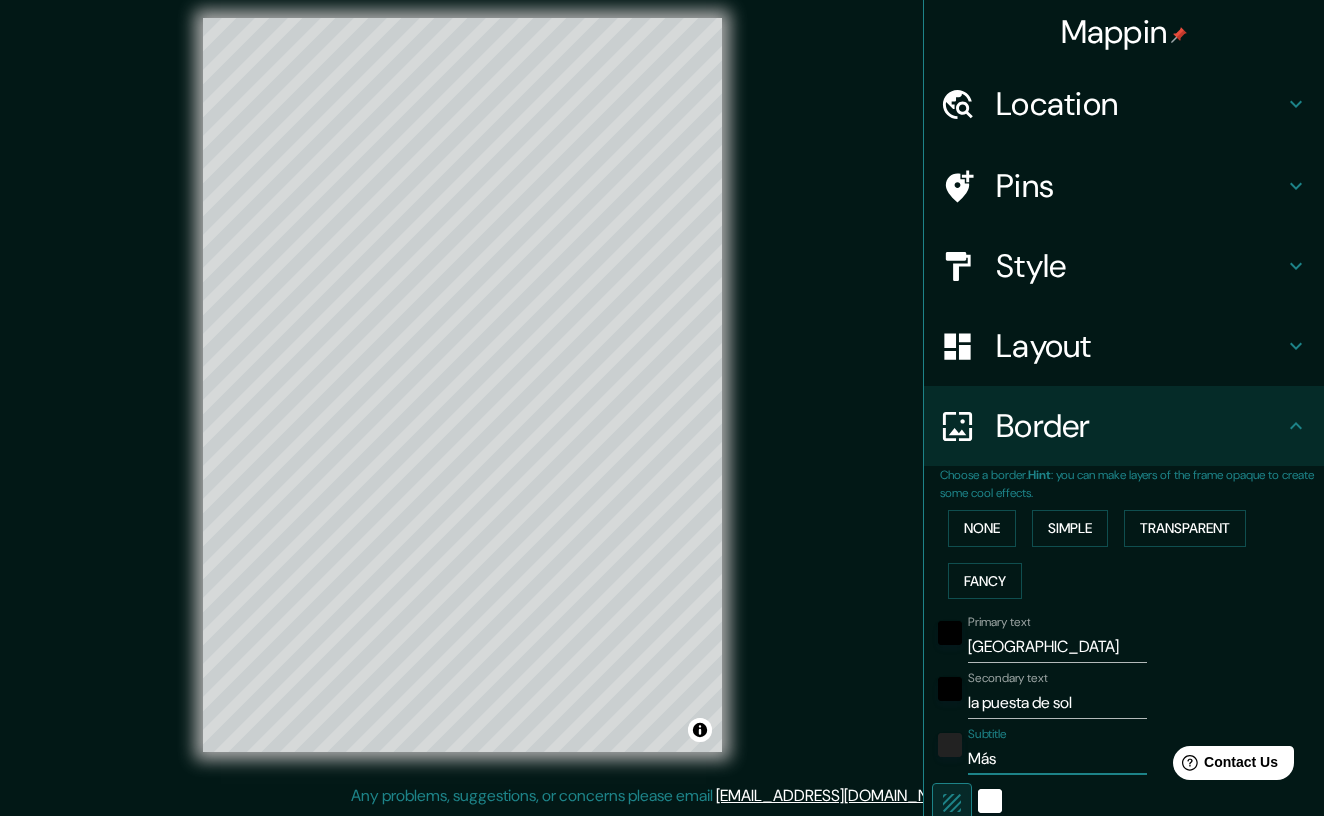 type on "249" 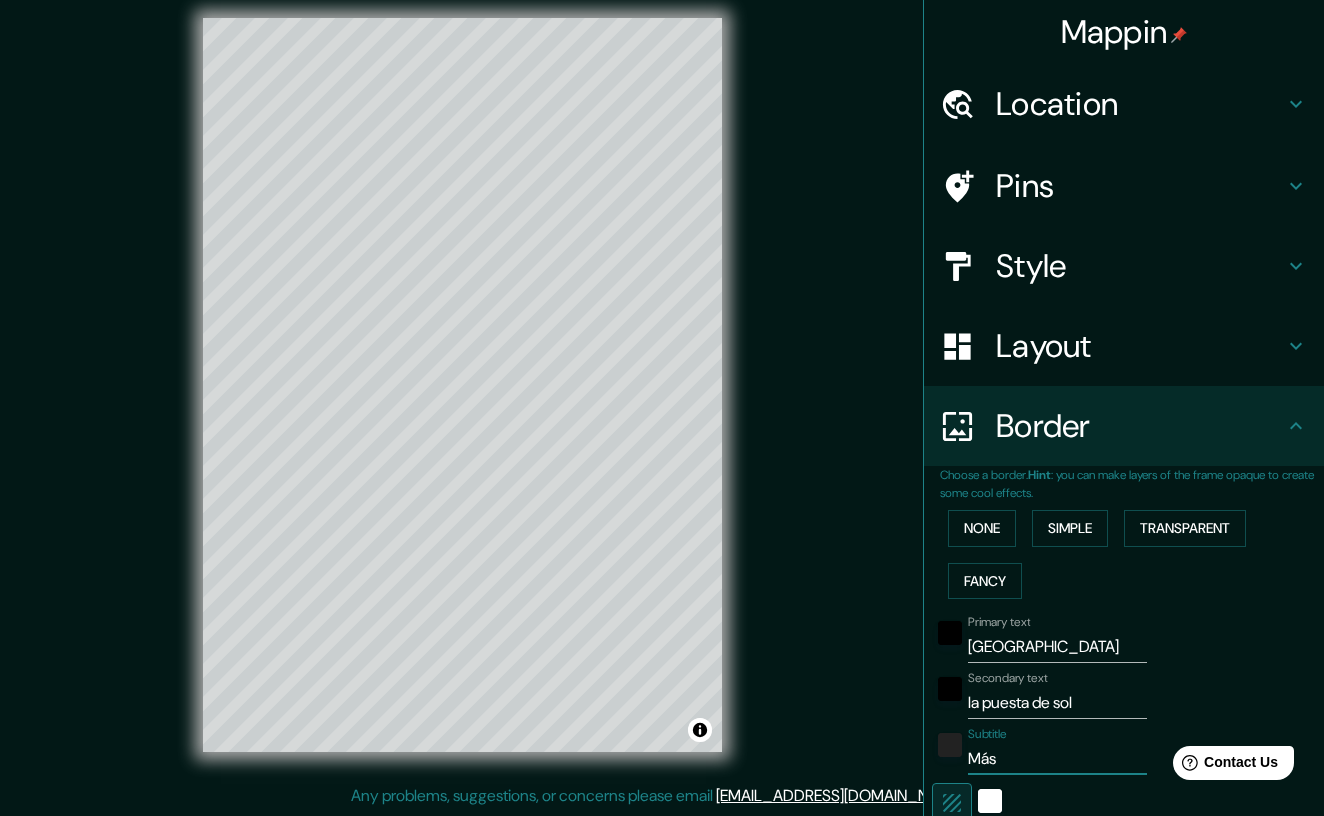 type on "Más" 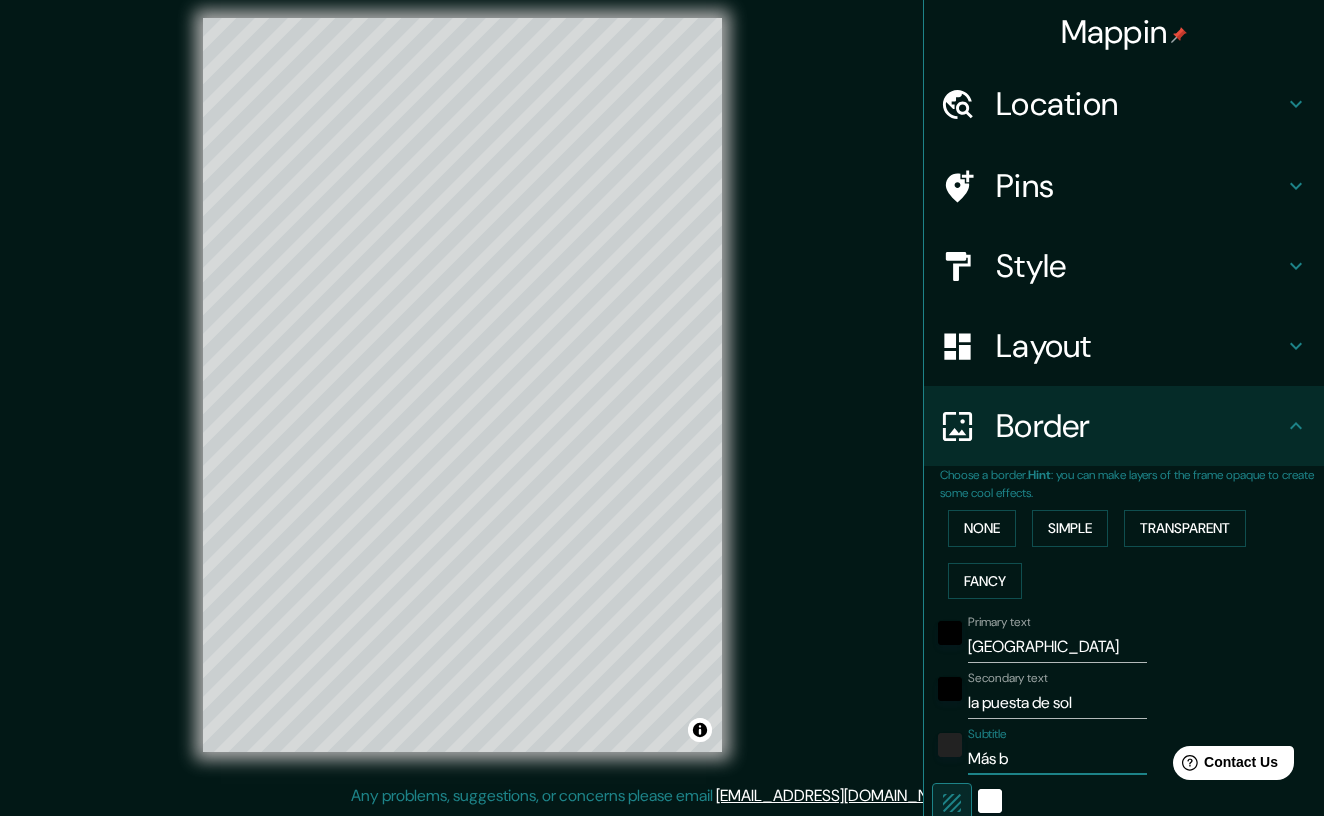 type on "Más be" 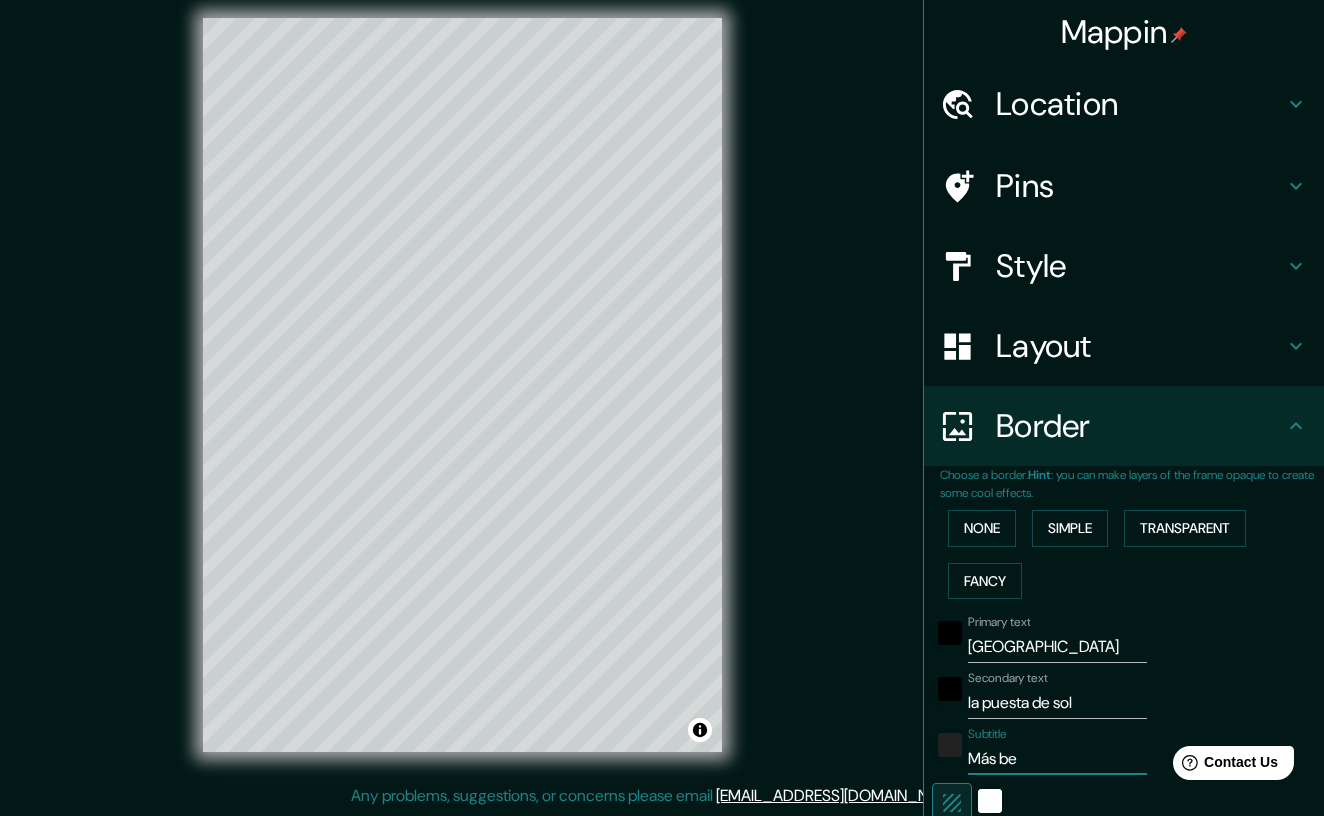 type on "Más bel" 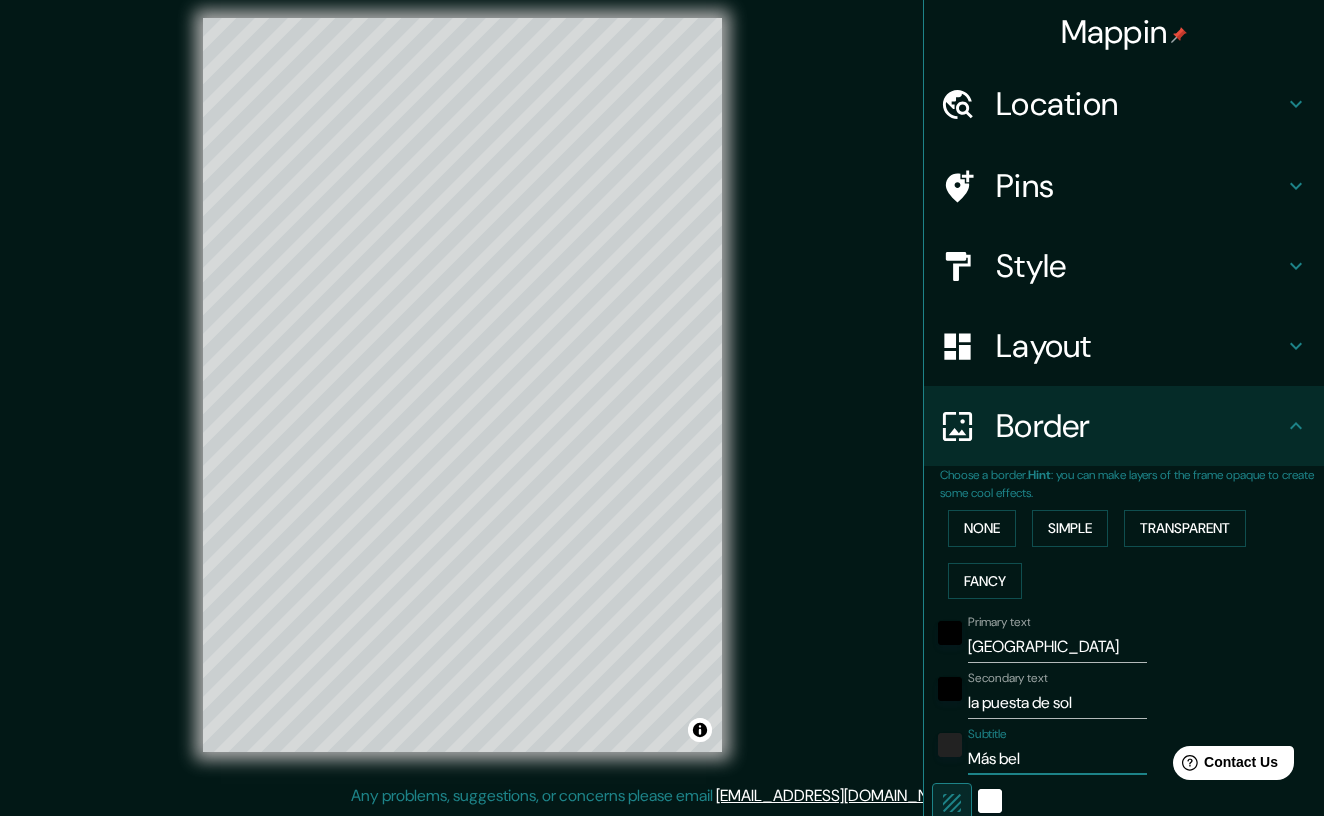 type on "Más bell" 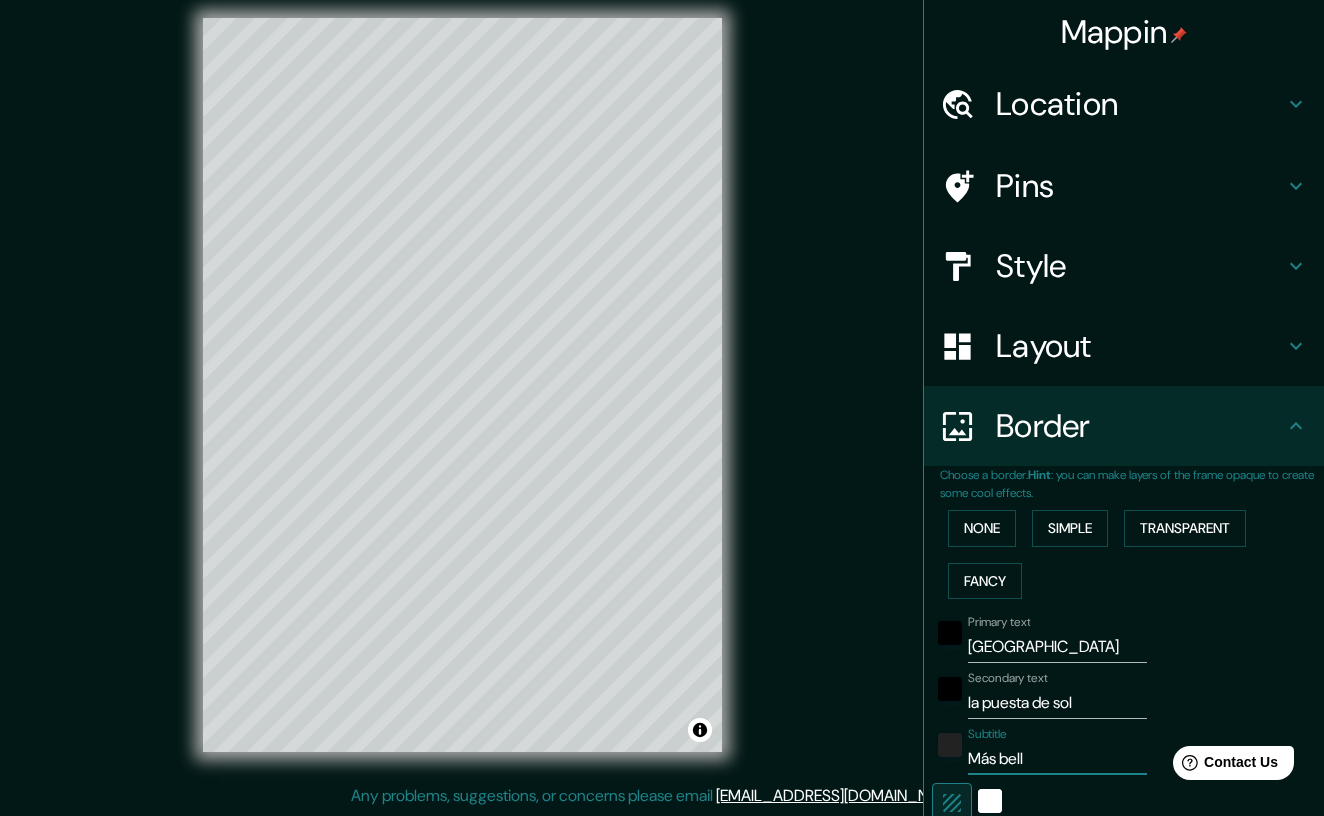 type on "Más bella" 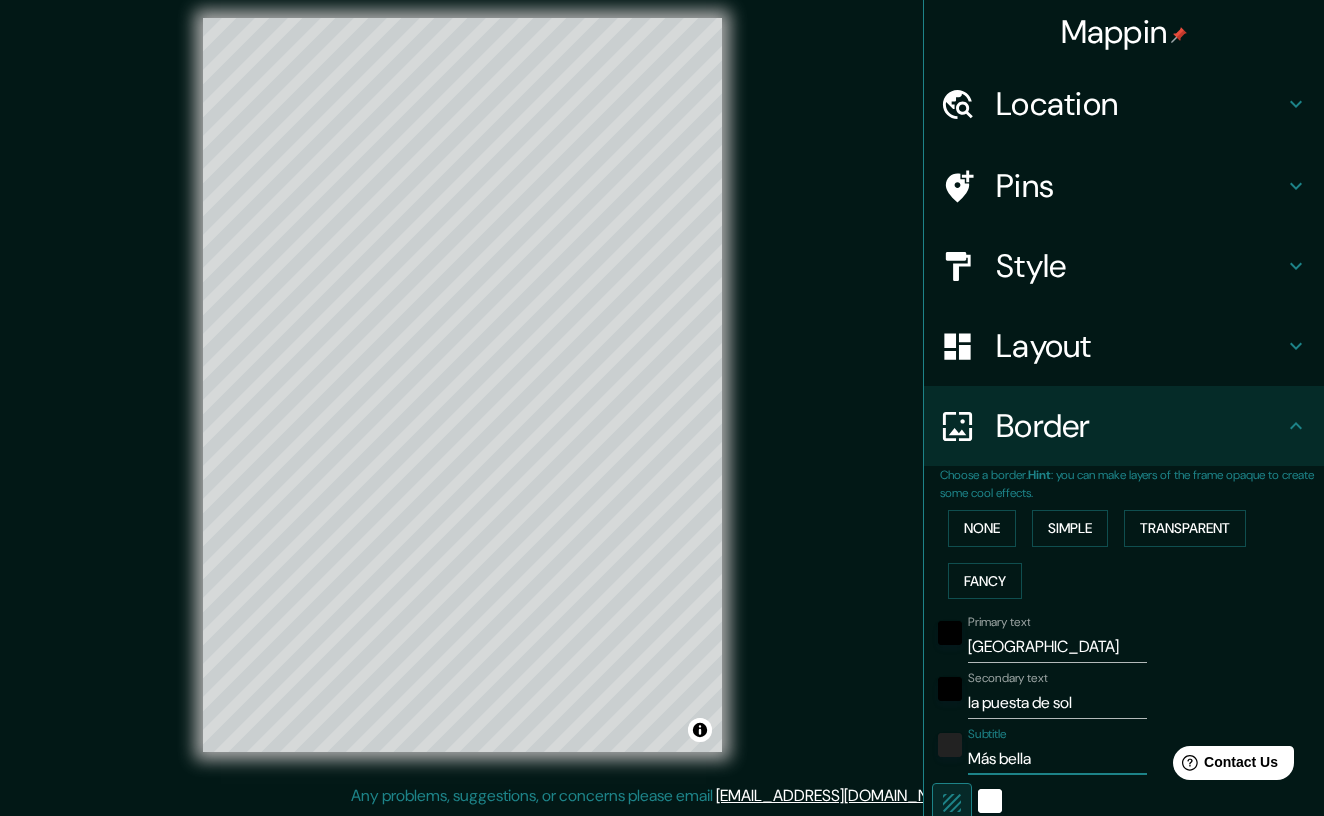 type on "249" 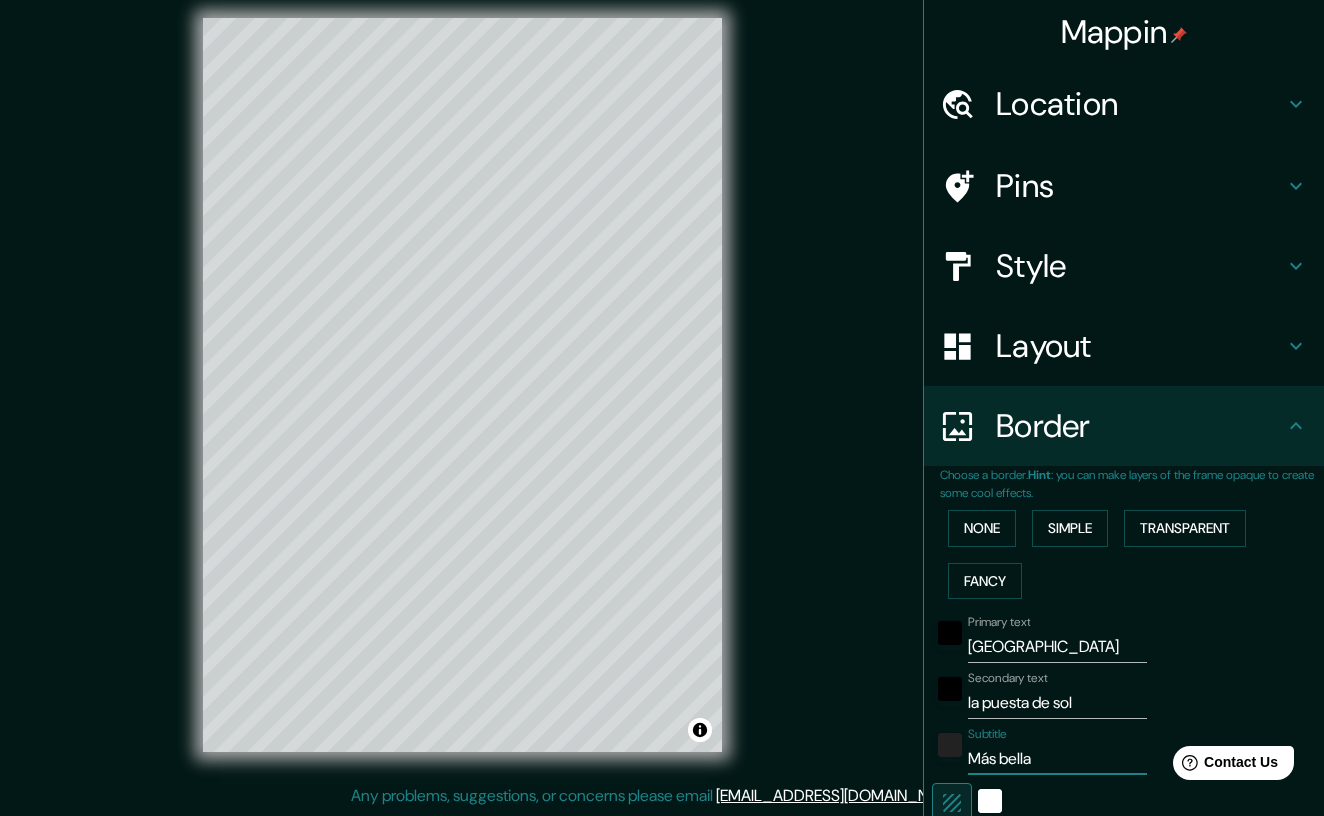 type on "Más bella" 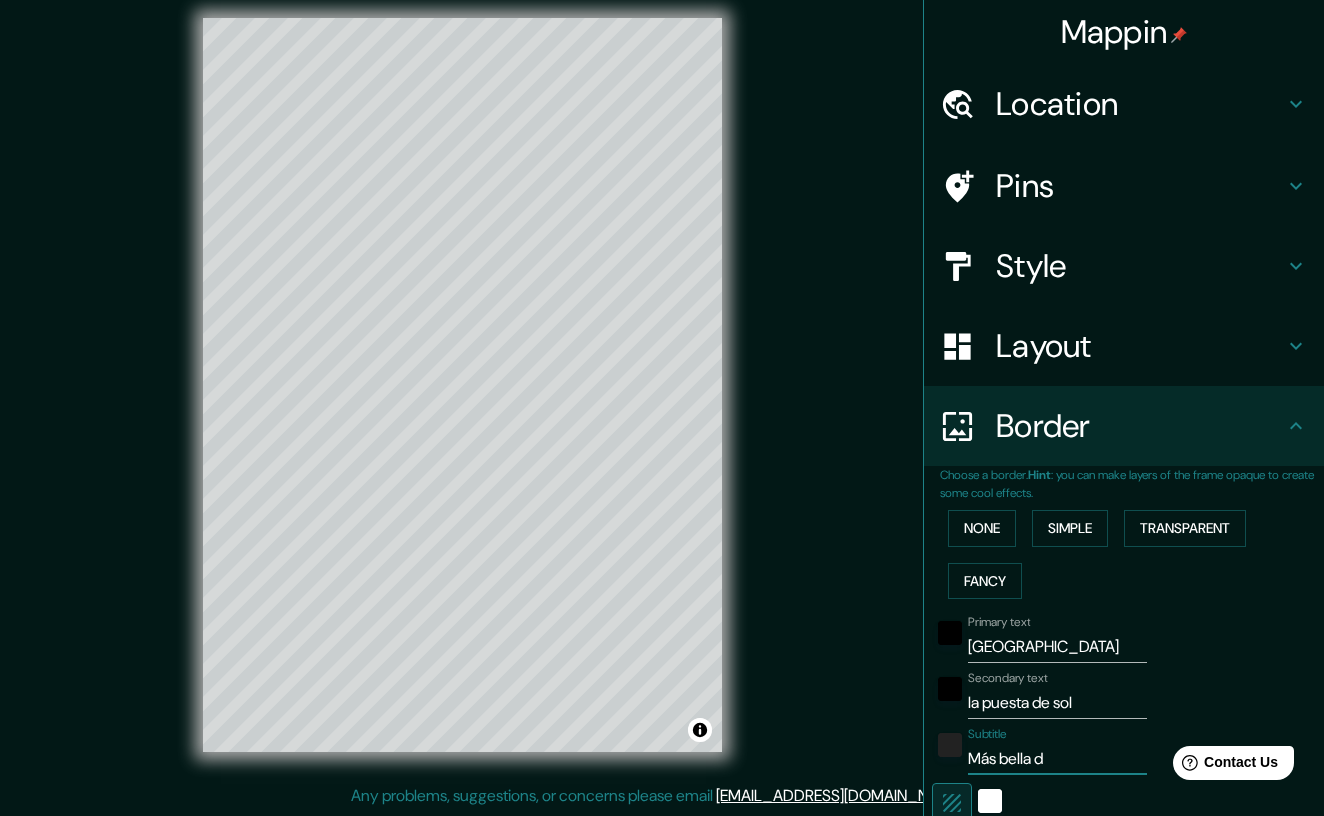 type on "Más bella de" 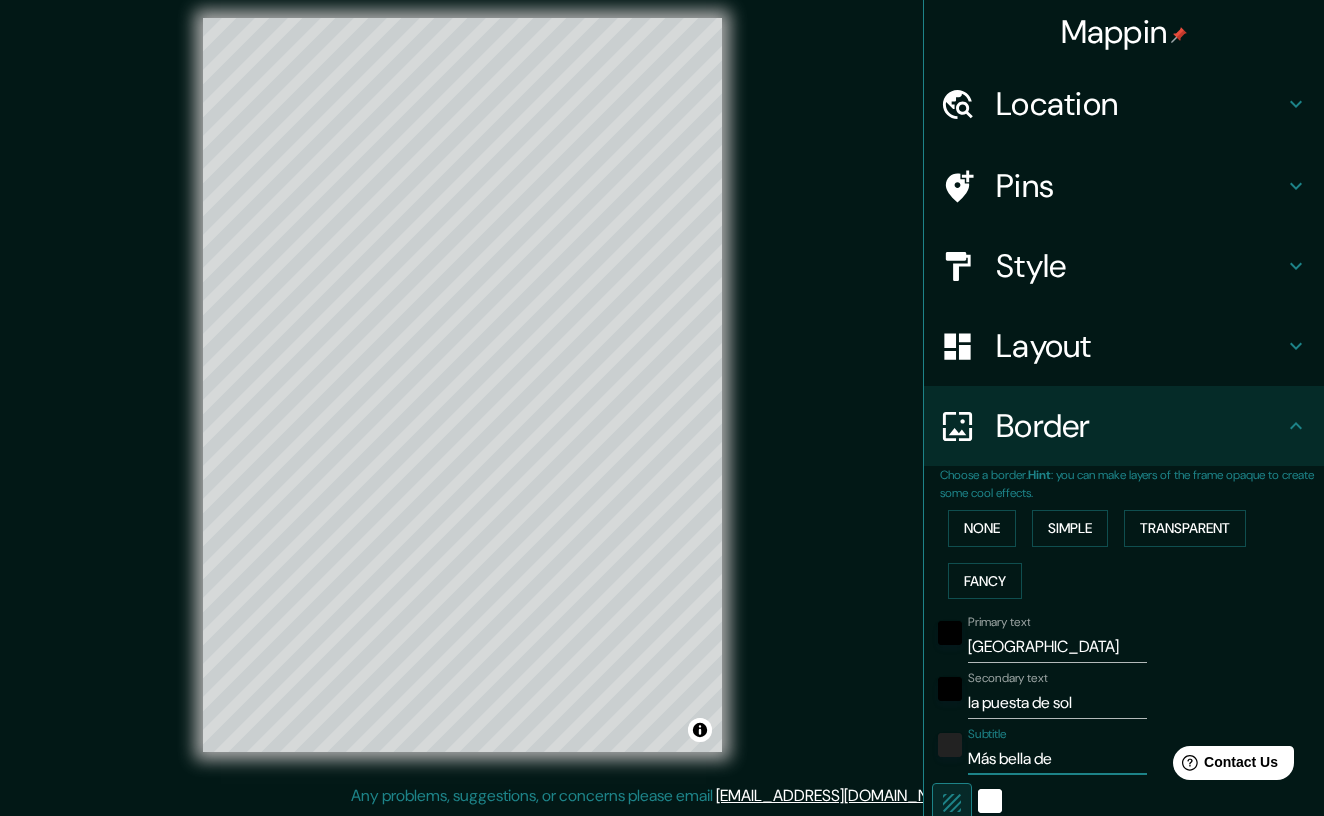 type on "249" 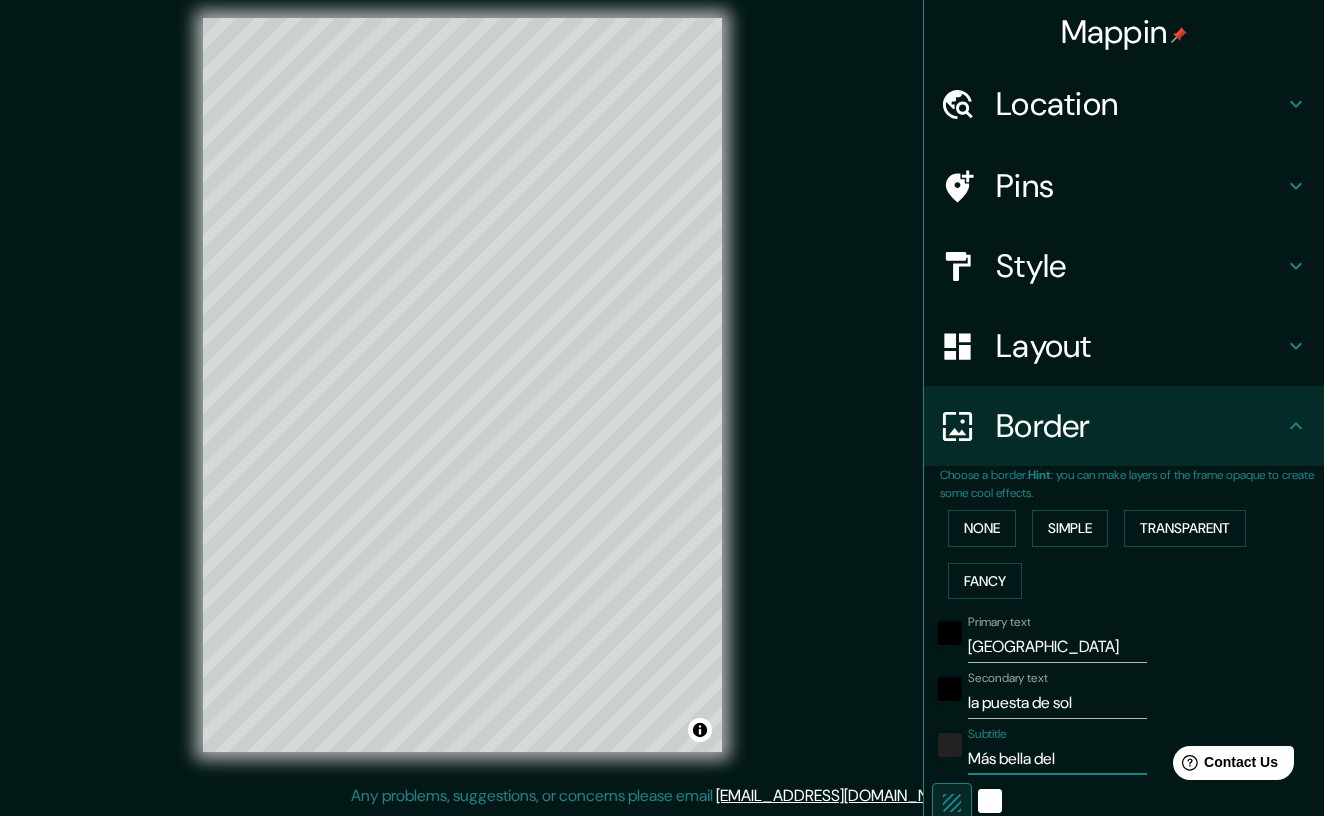type on "249" 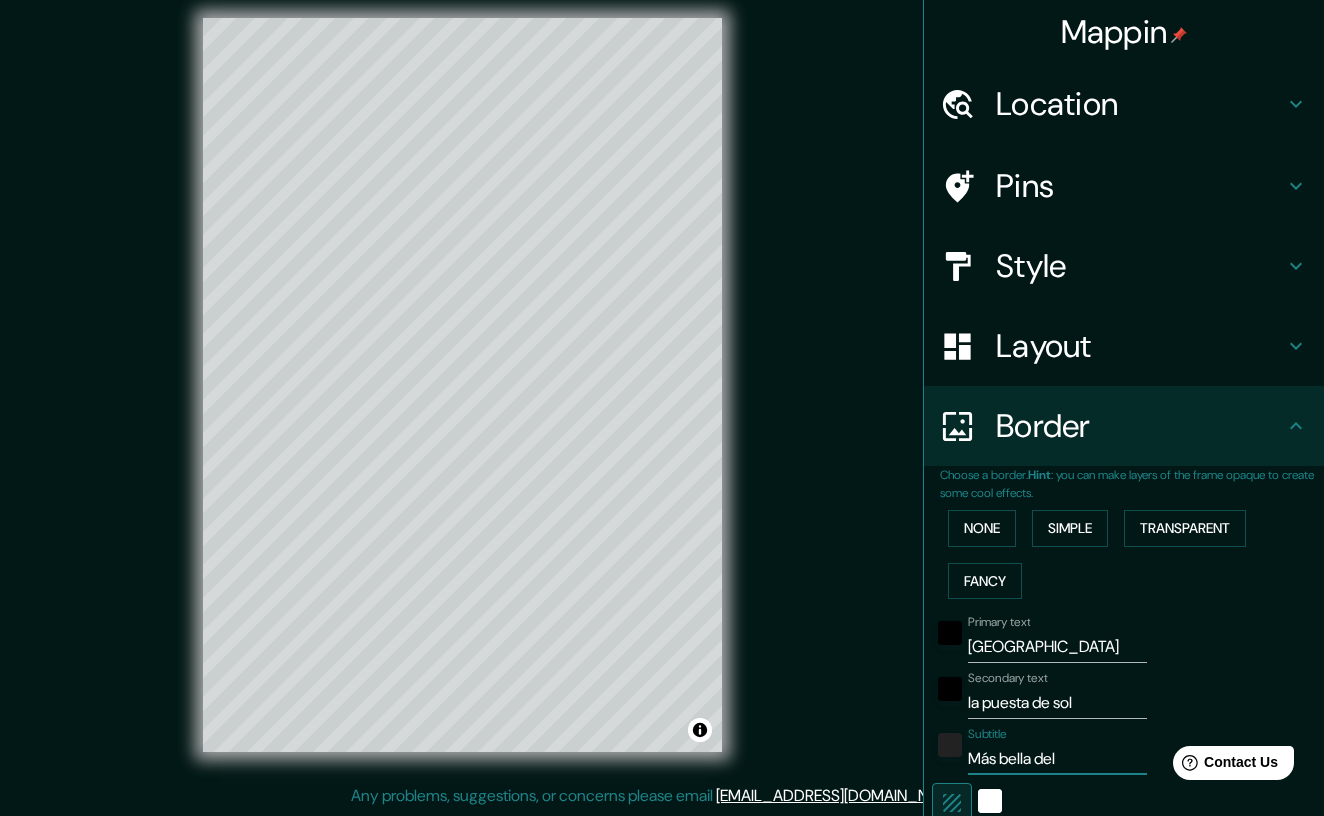type on "Más bella del m" 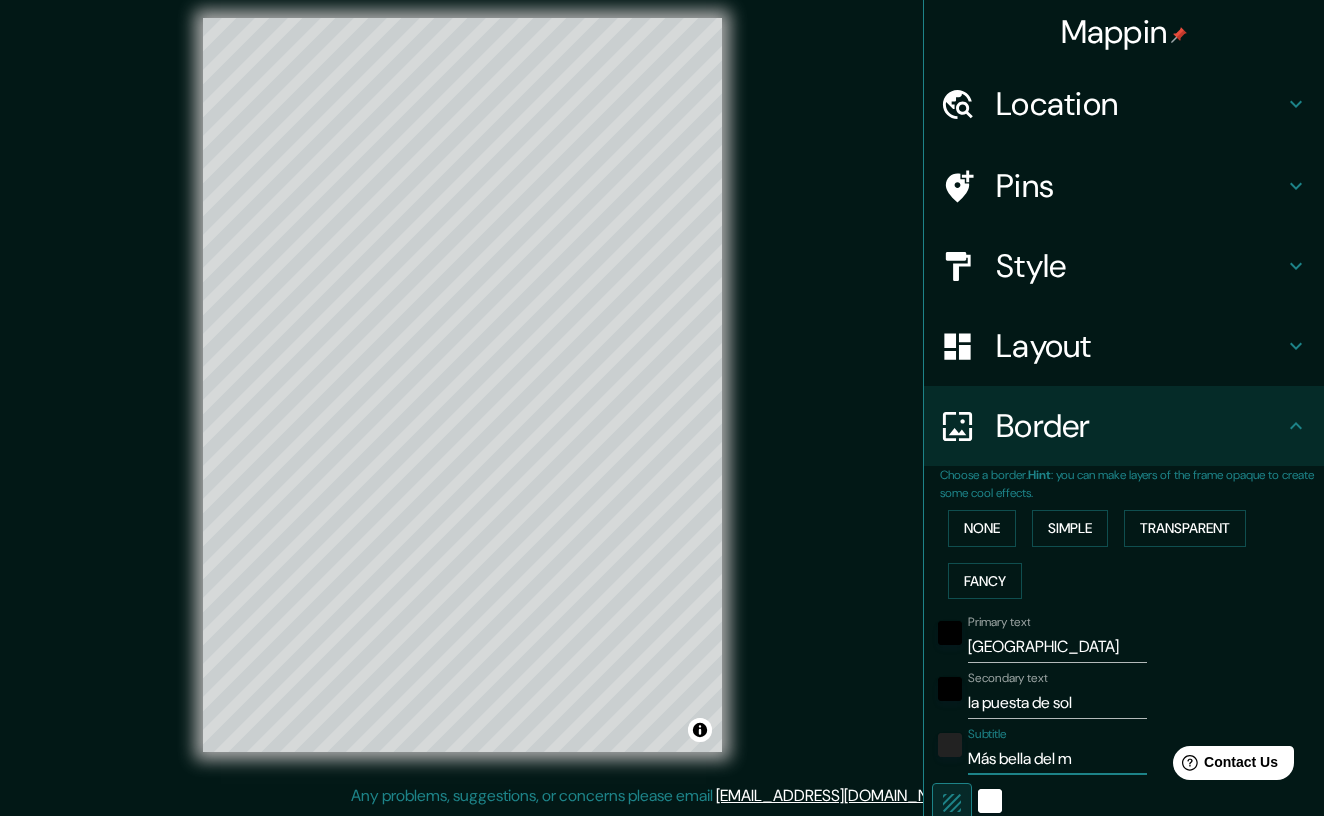 type on "Más bella del mu" 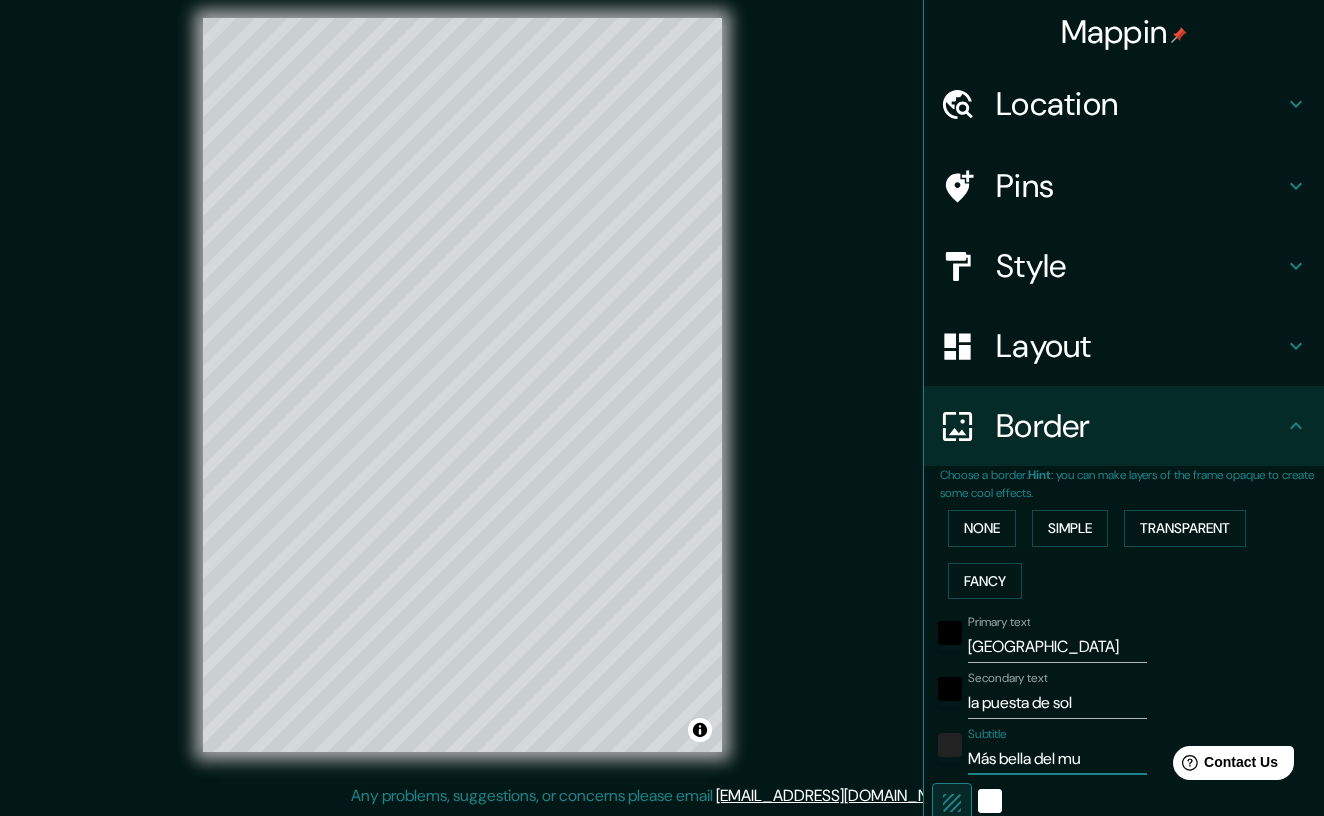 type on "Más bella del mun" 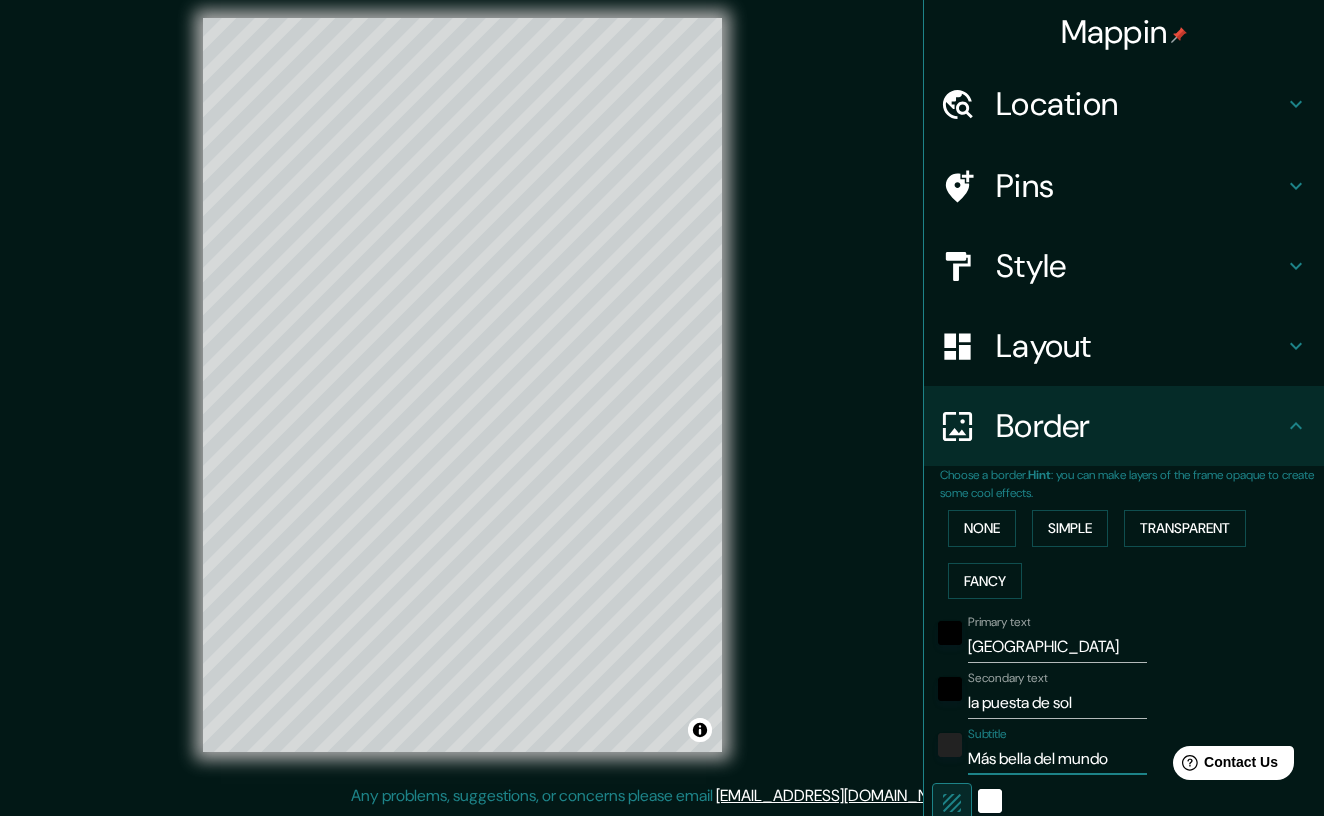 drag, startPoint x: 1126, startPoint y: 751, endPoint x: 978, endPoint y: 757, distance: 148.12157 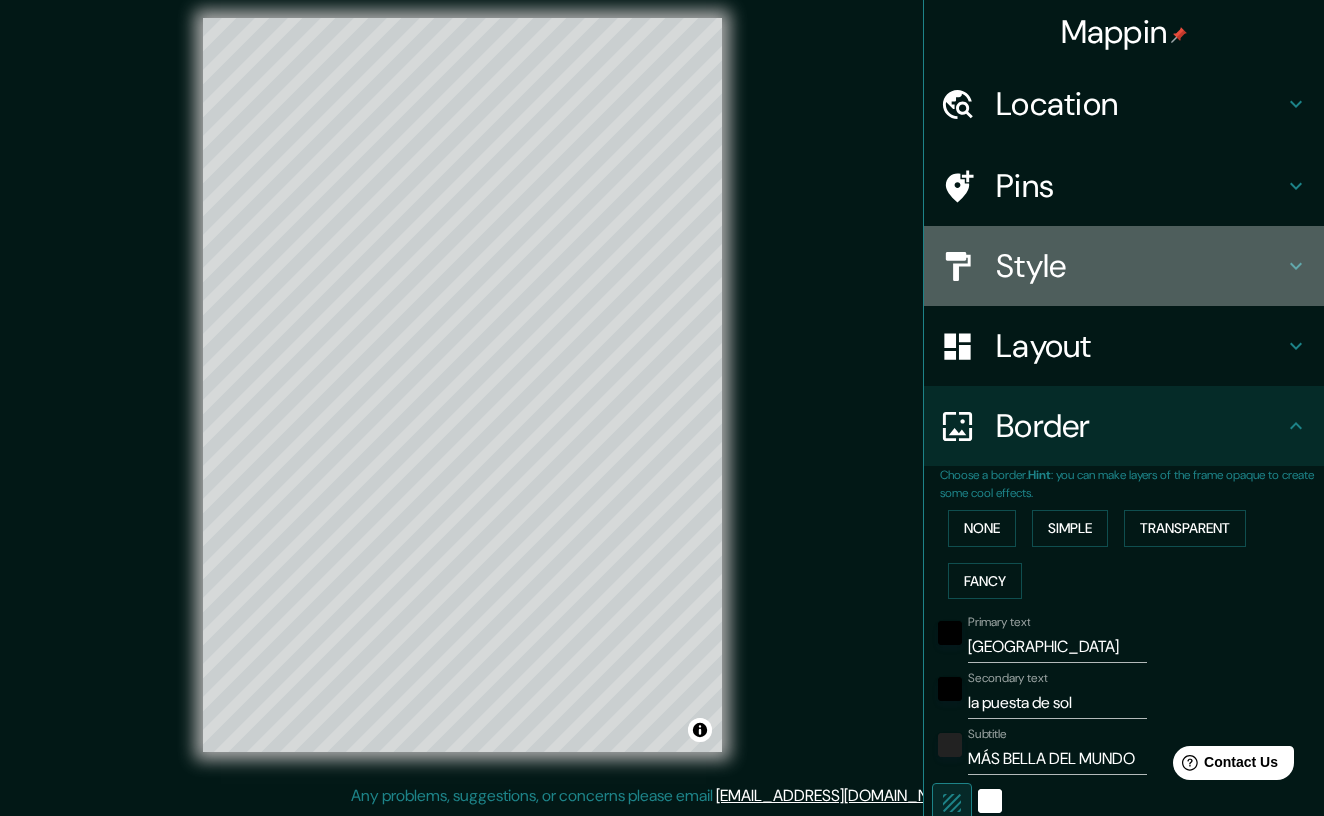 click on "Style" at bounding box center [1140, 266] 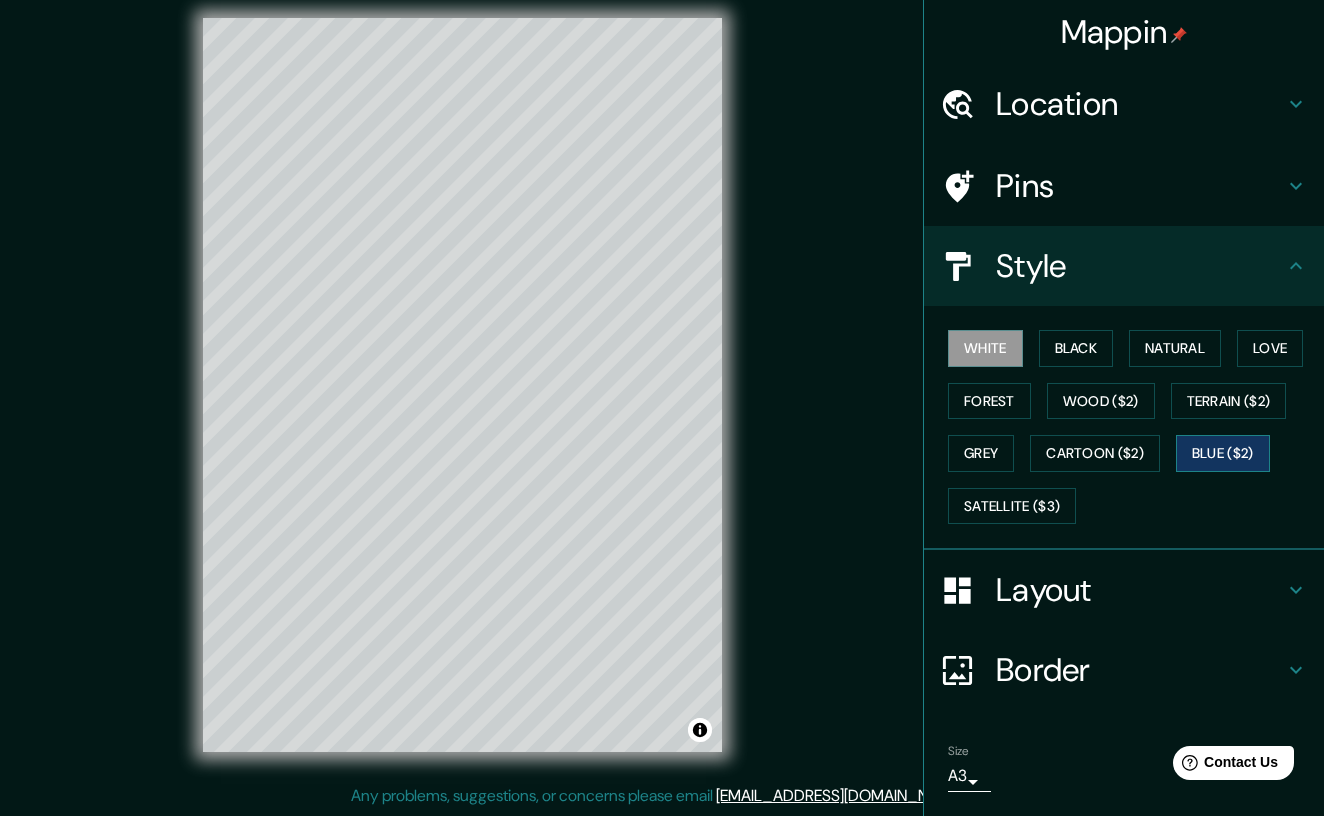 click on "Blue ($2)" at bounding box center (1223, 453) 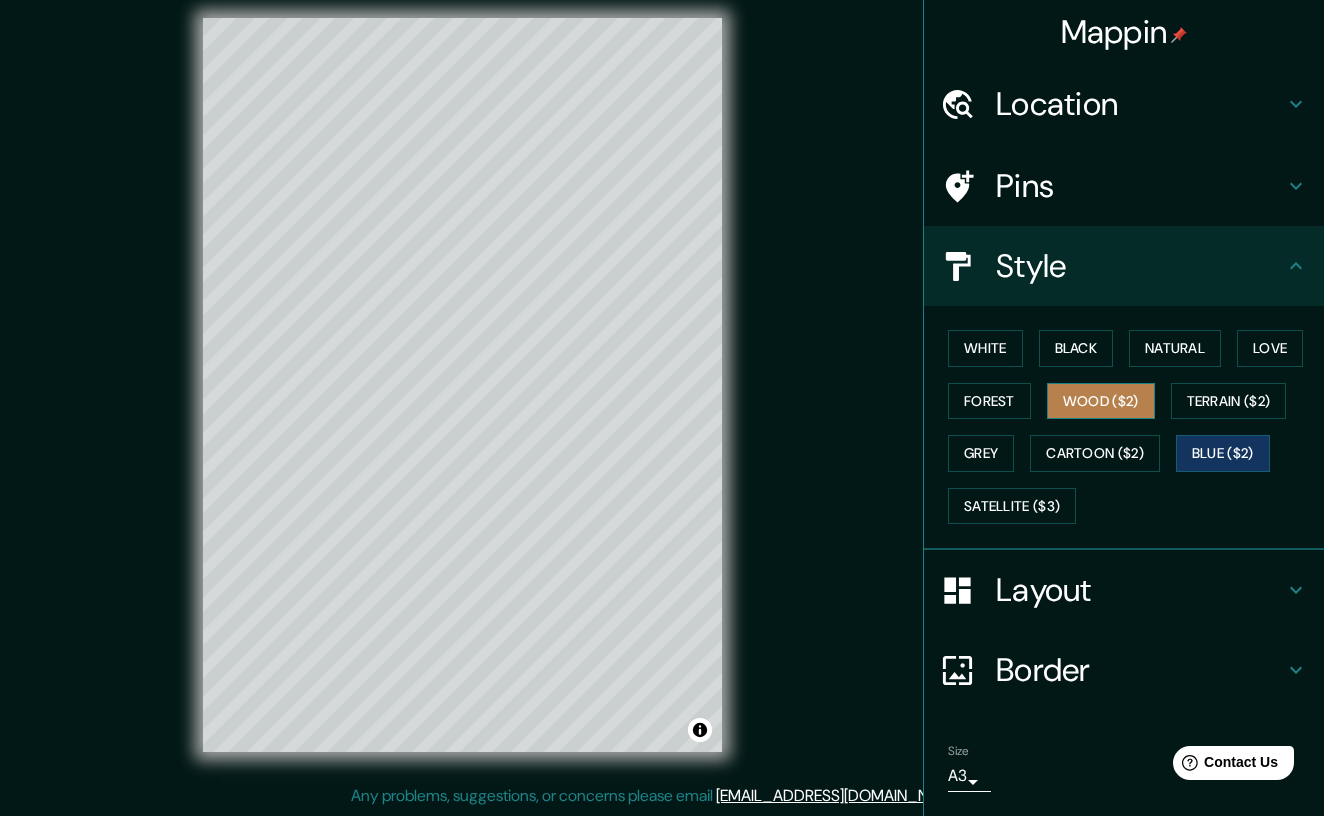 click on "Wood ($2)" at bounding box center [1101, 401] 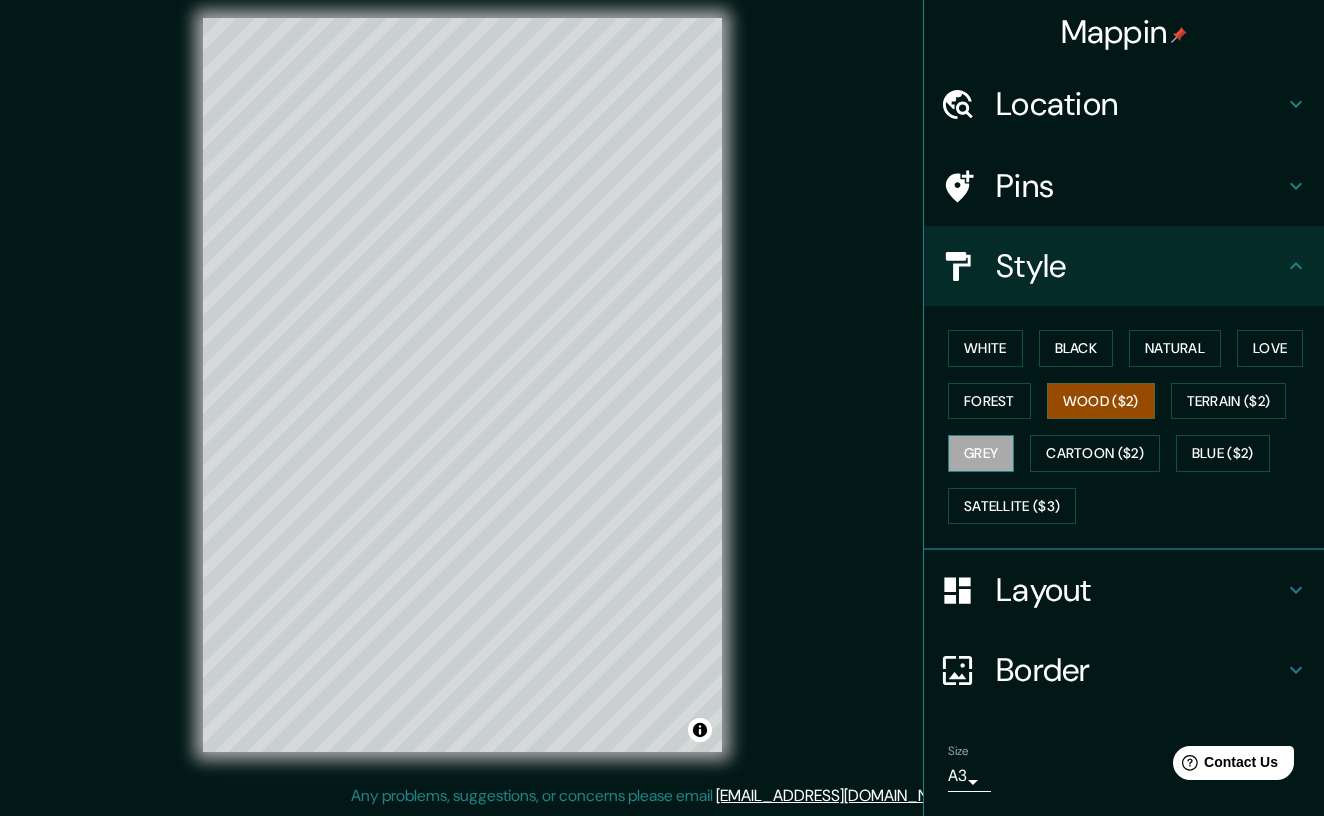 click on "Grey" at bounding box center (981, 453) 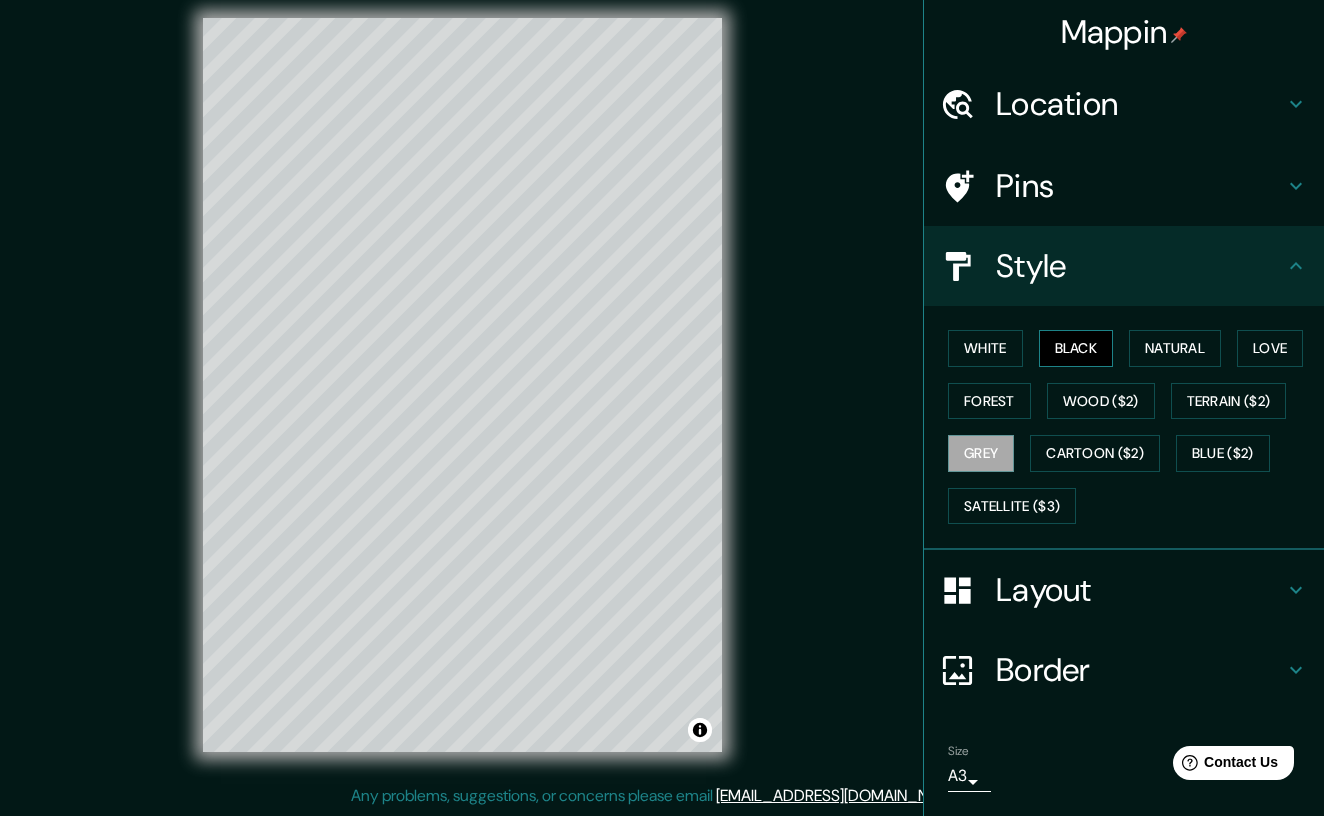 click on "Black" at bounding box center (1076, 348) 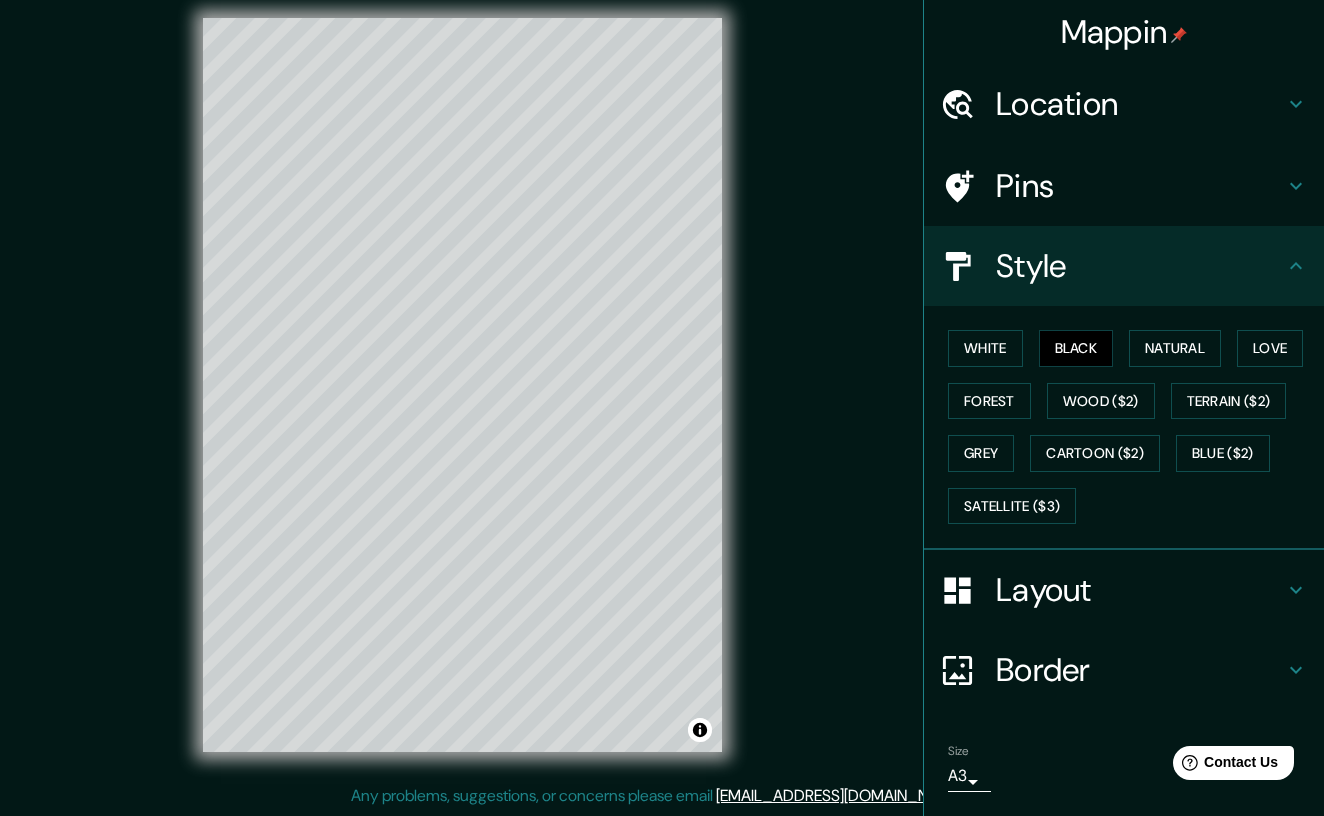 click on "White Black Natural Love Forest Wood ($2) Terrain ($2) Grey Cartoon ($2) Blue ($2) Satellite ($3)" at bounding box center (1132, 427) 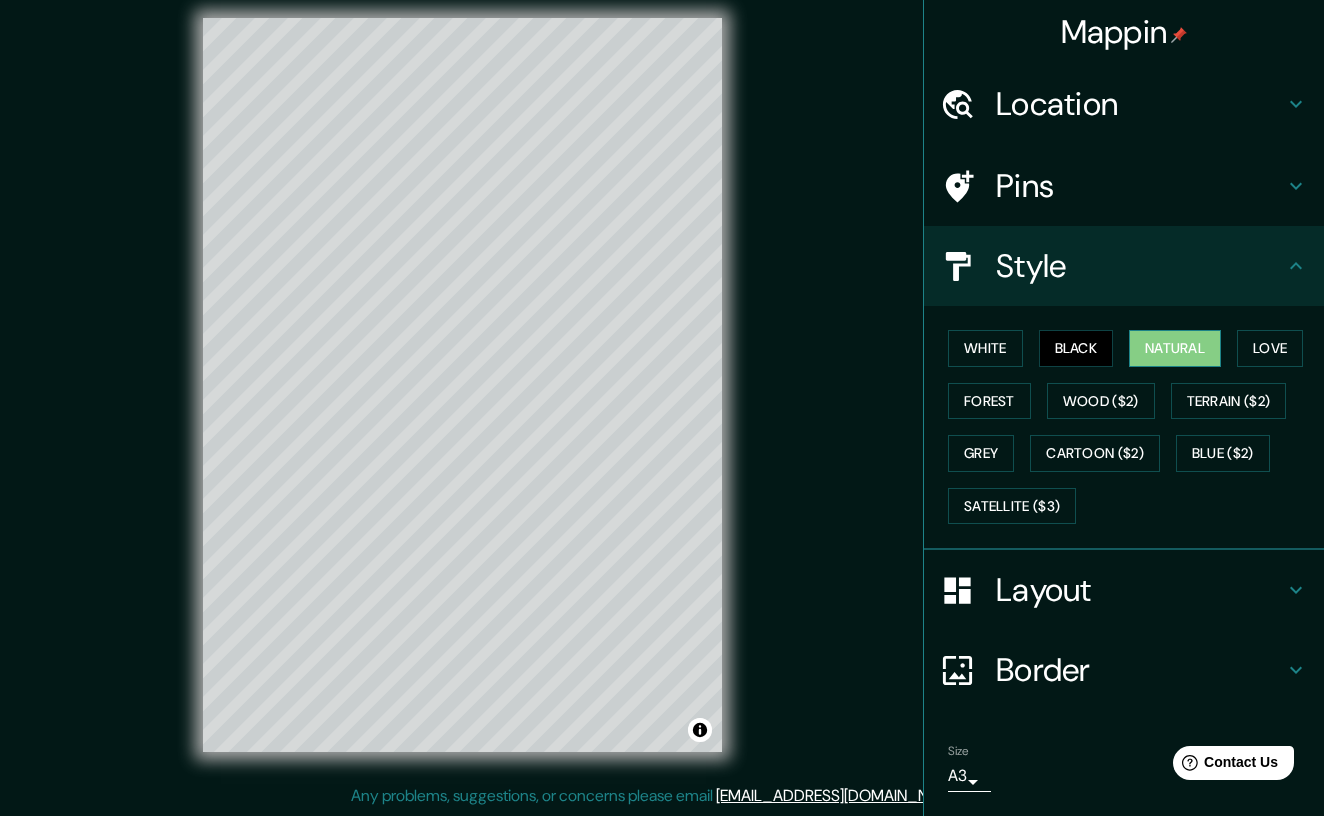click on "Natural" at bounding box center (1175, 348) 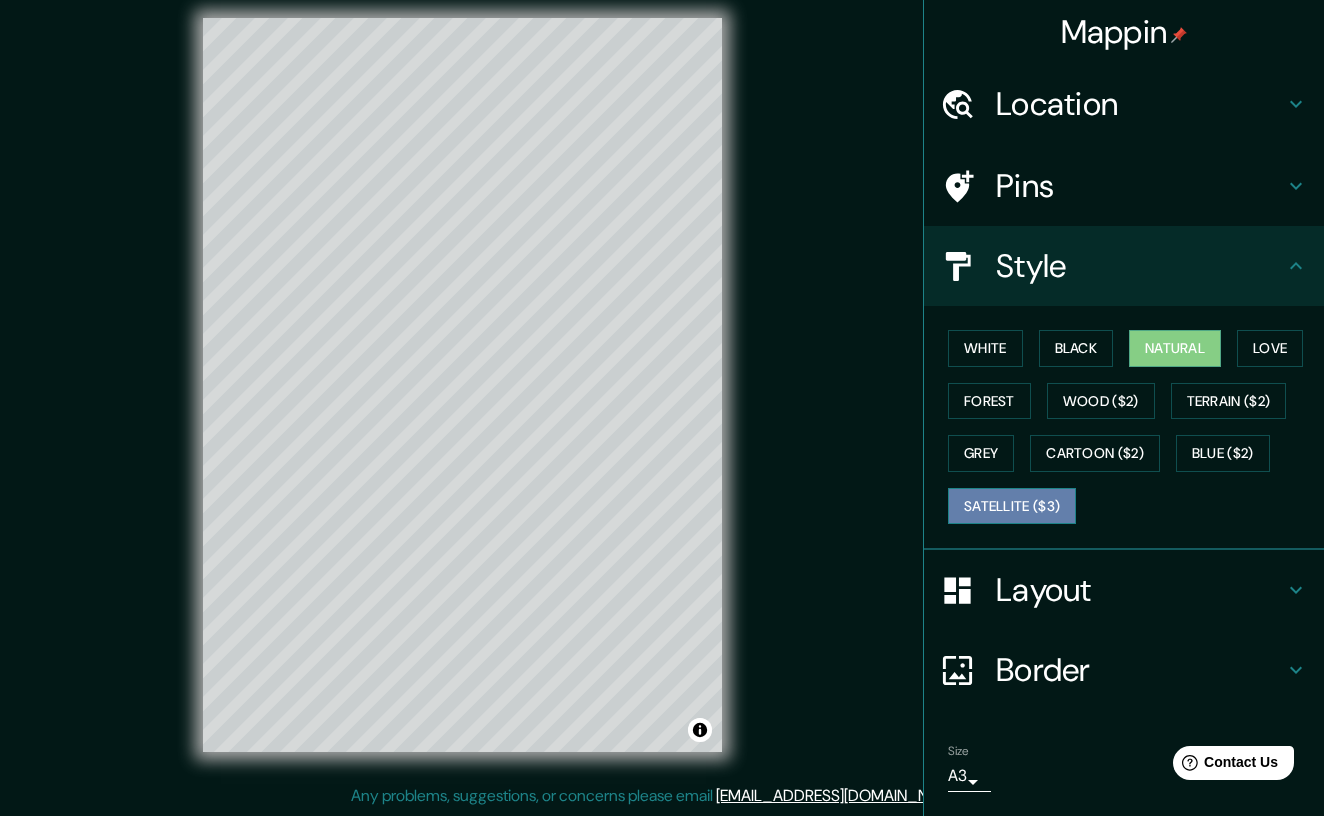 click on "Satellite ($3)" at bounding box center [1012, 506] 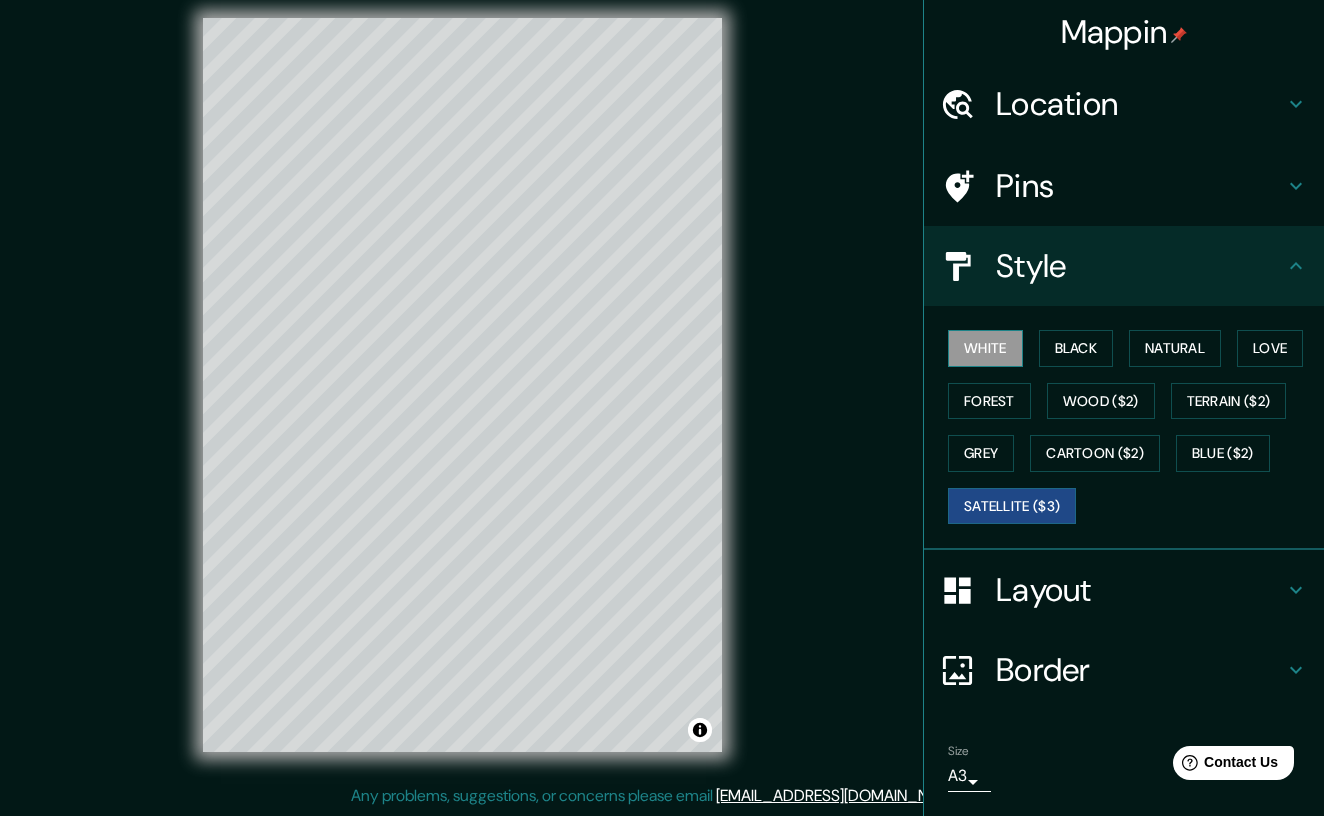 click on "White" at bounding box center [985, 348] 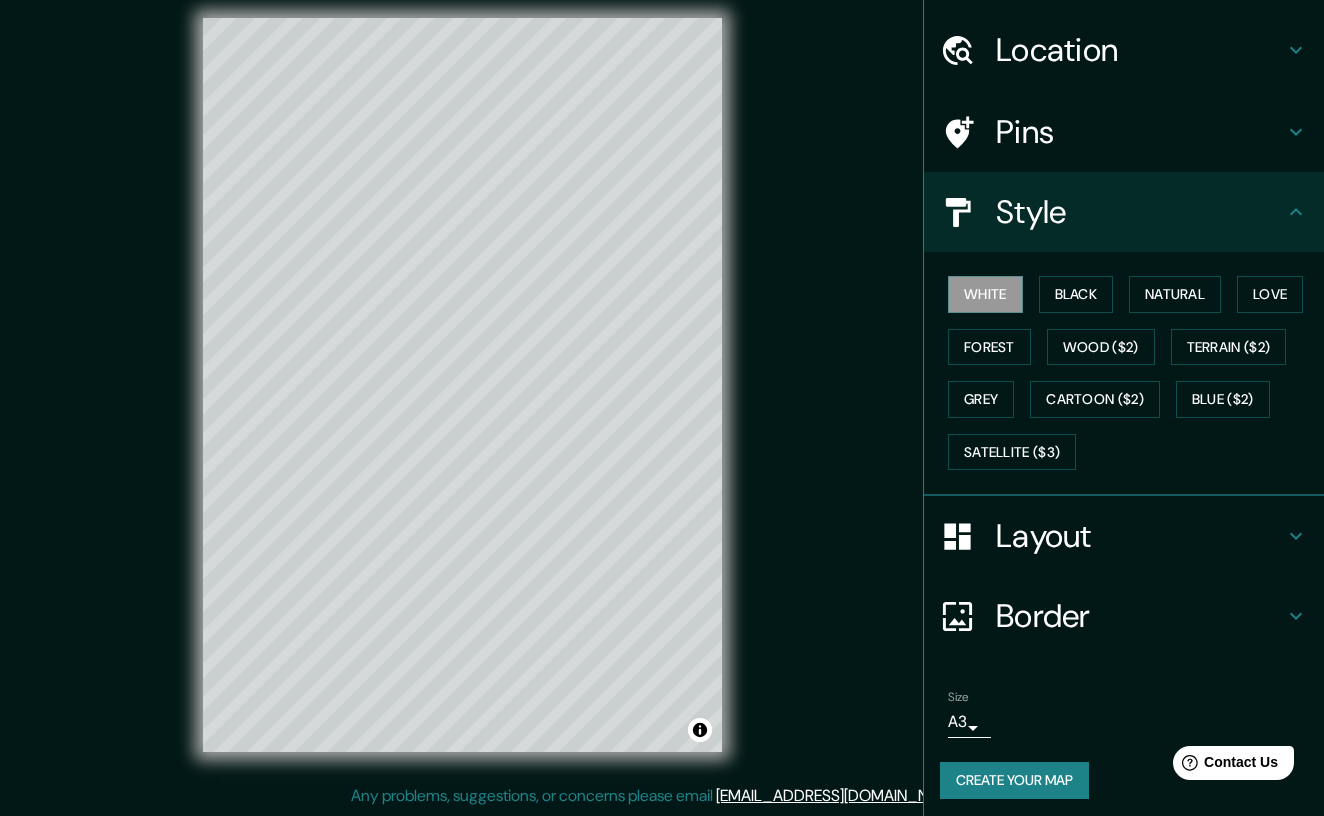 scroll, scrollTop: 53, scrollLeft: 0, axis: vertical 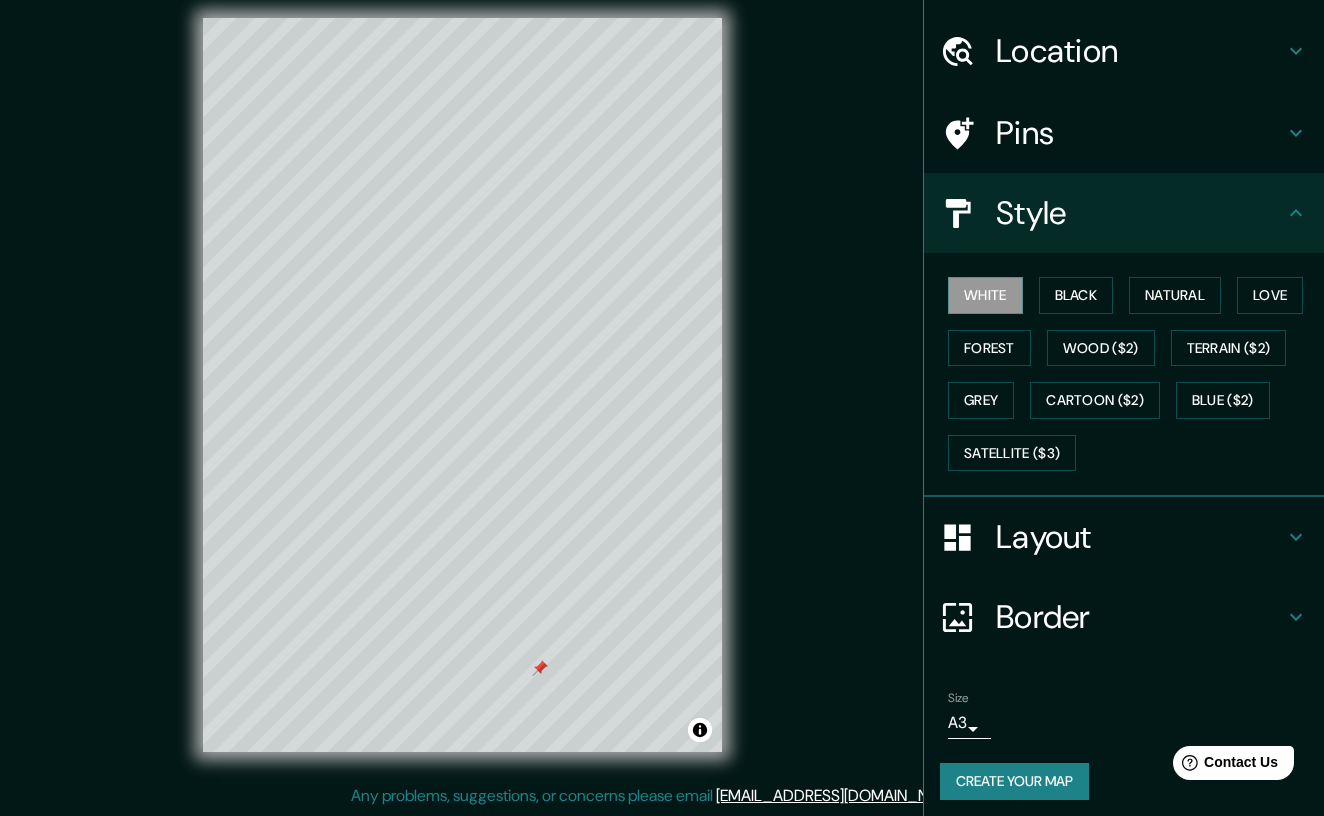 click on "Pins" at bounding box center (1140, 133) 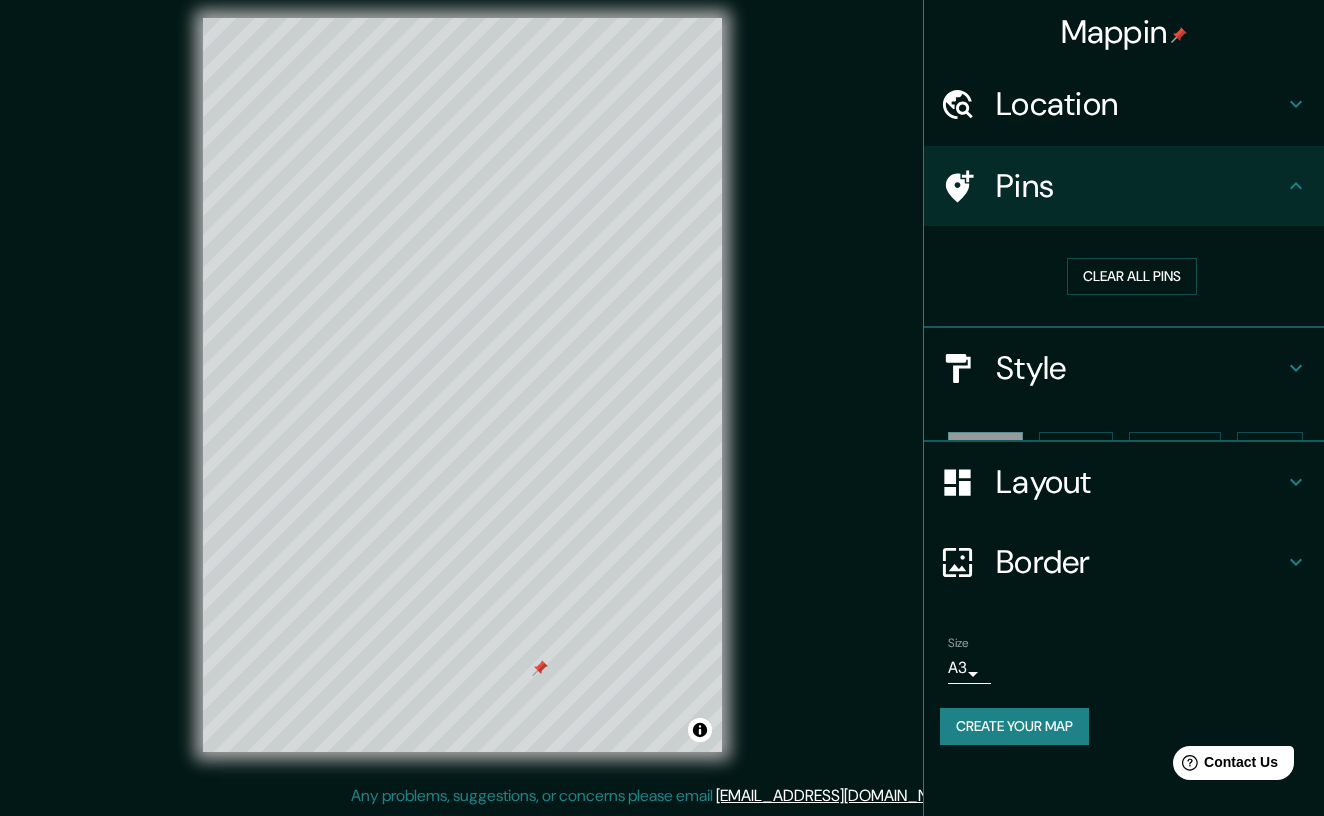 scroll, scrollTop: 0, scrollLeft: 0, axis: both 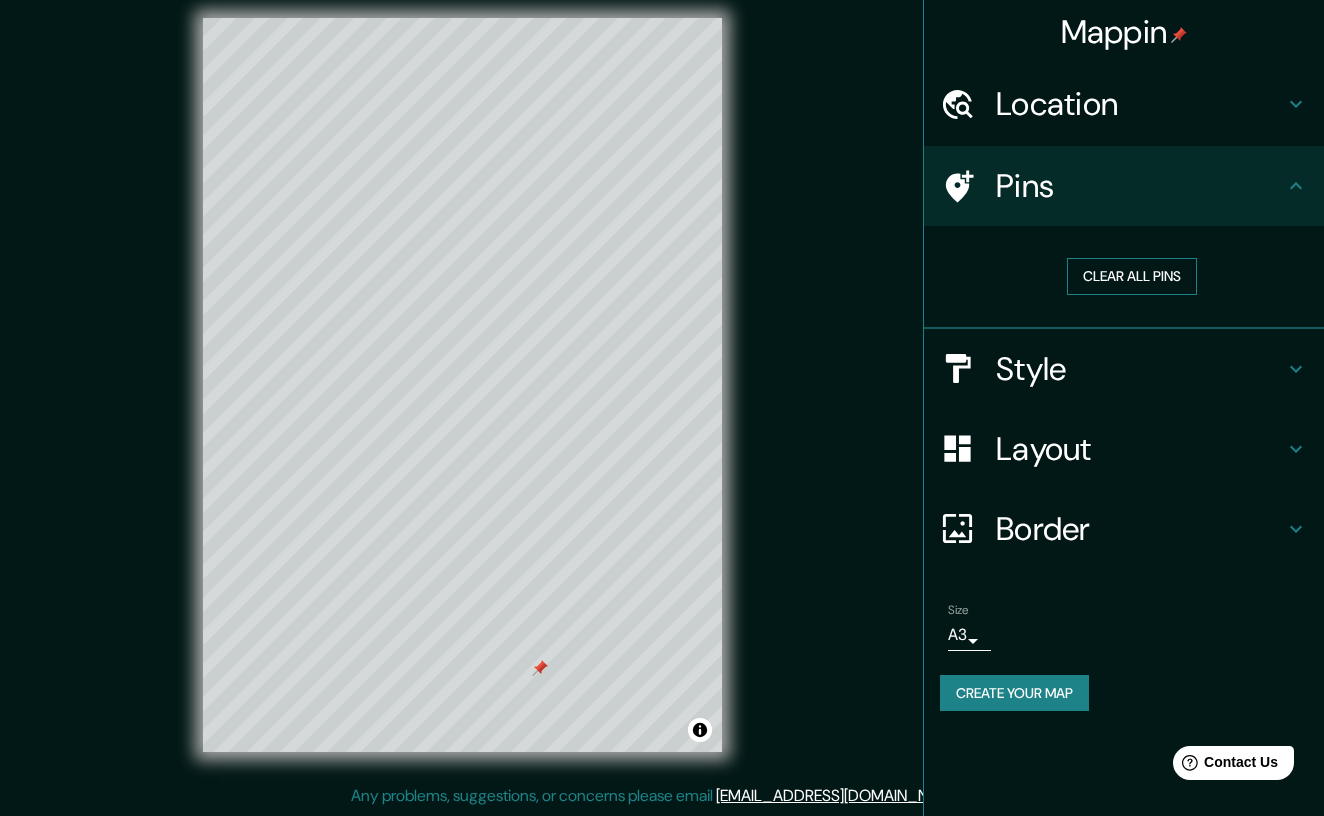 click on "Clear all pins" at bounding box center [1132, 276] 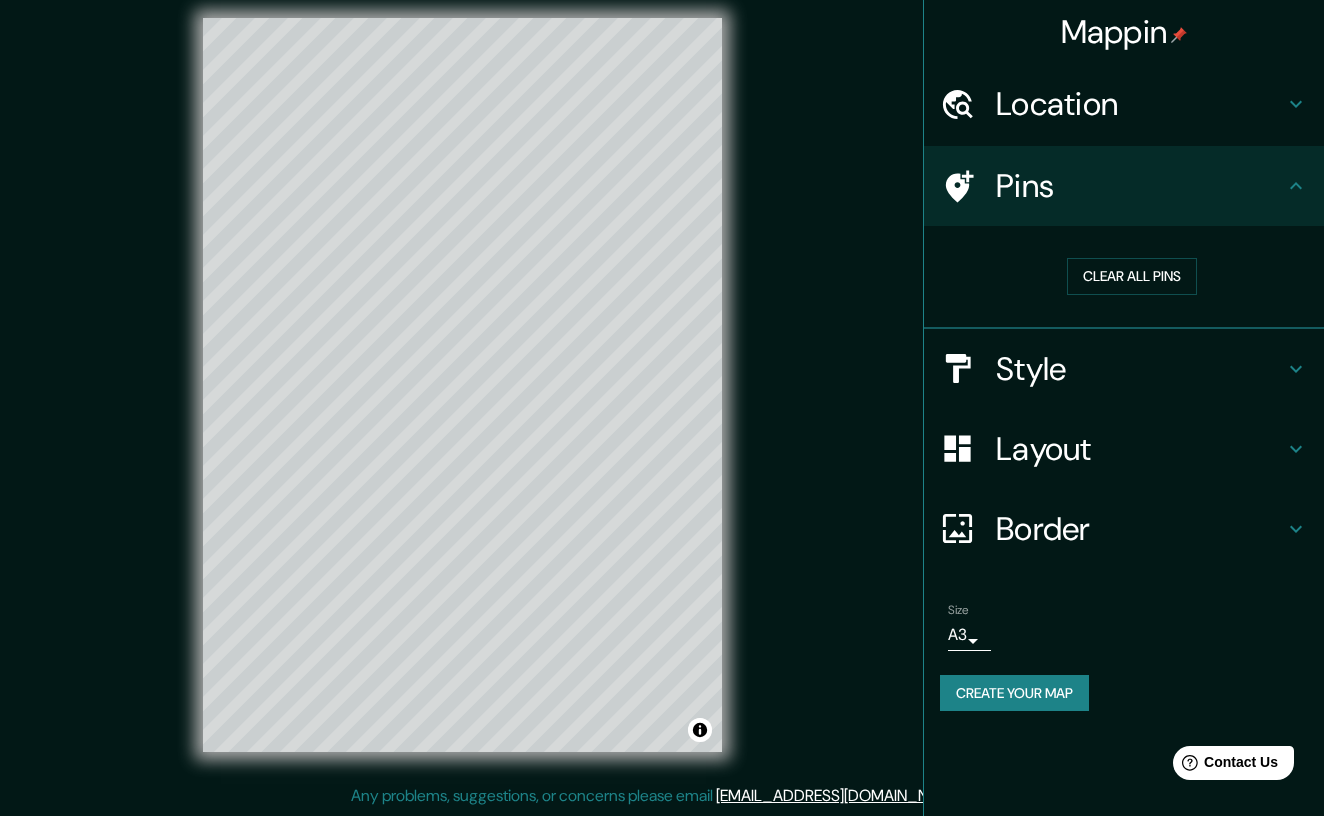 click on "Pins" at bounding box center (1140, 186) 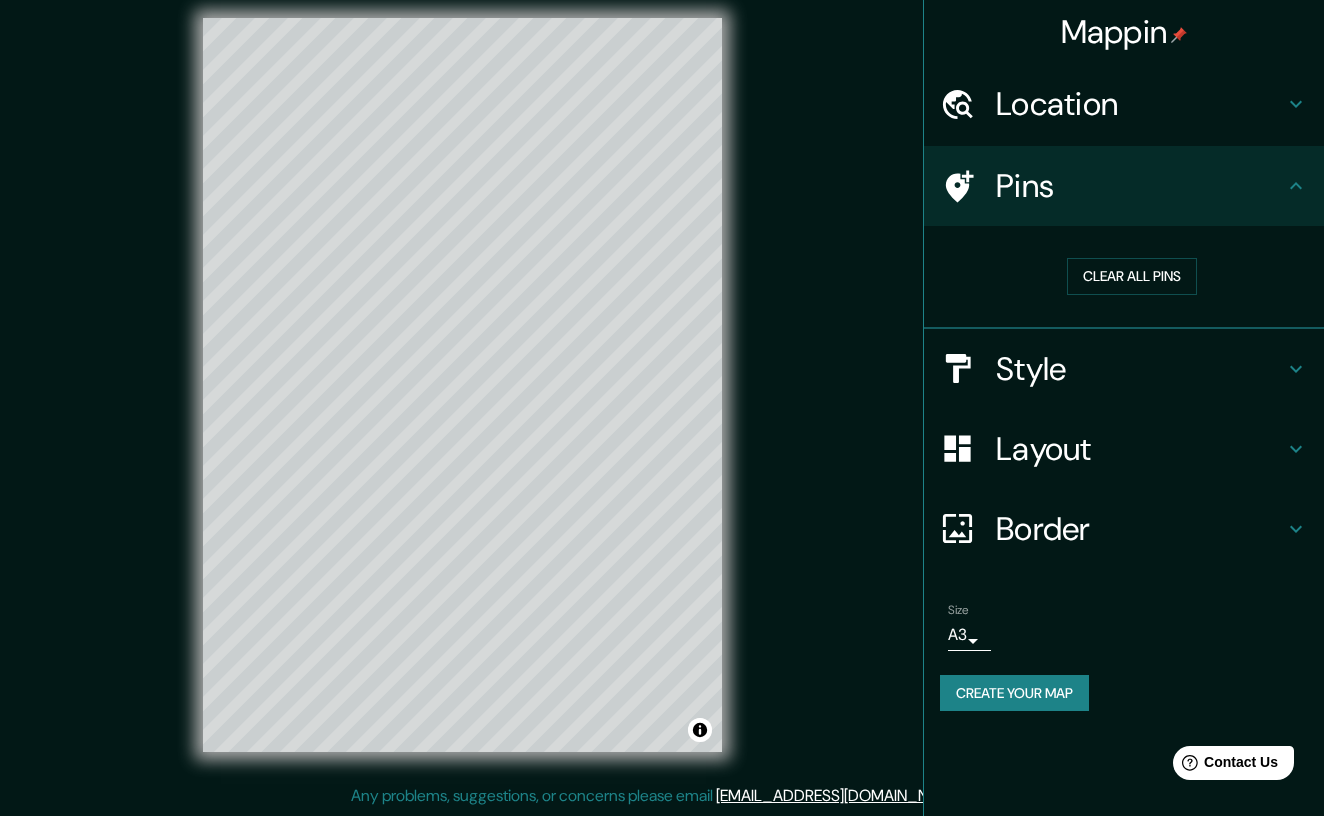 click on "Layout" at bounding box center (1124, 449) 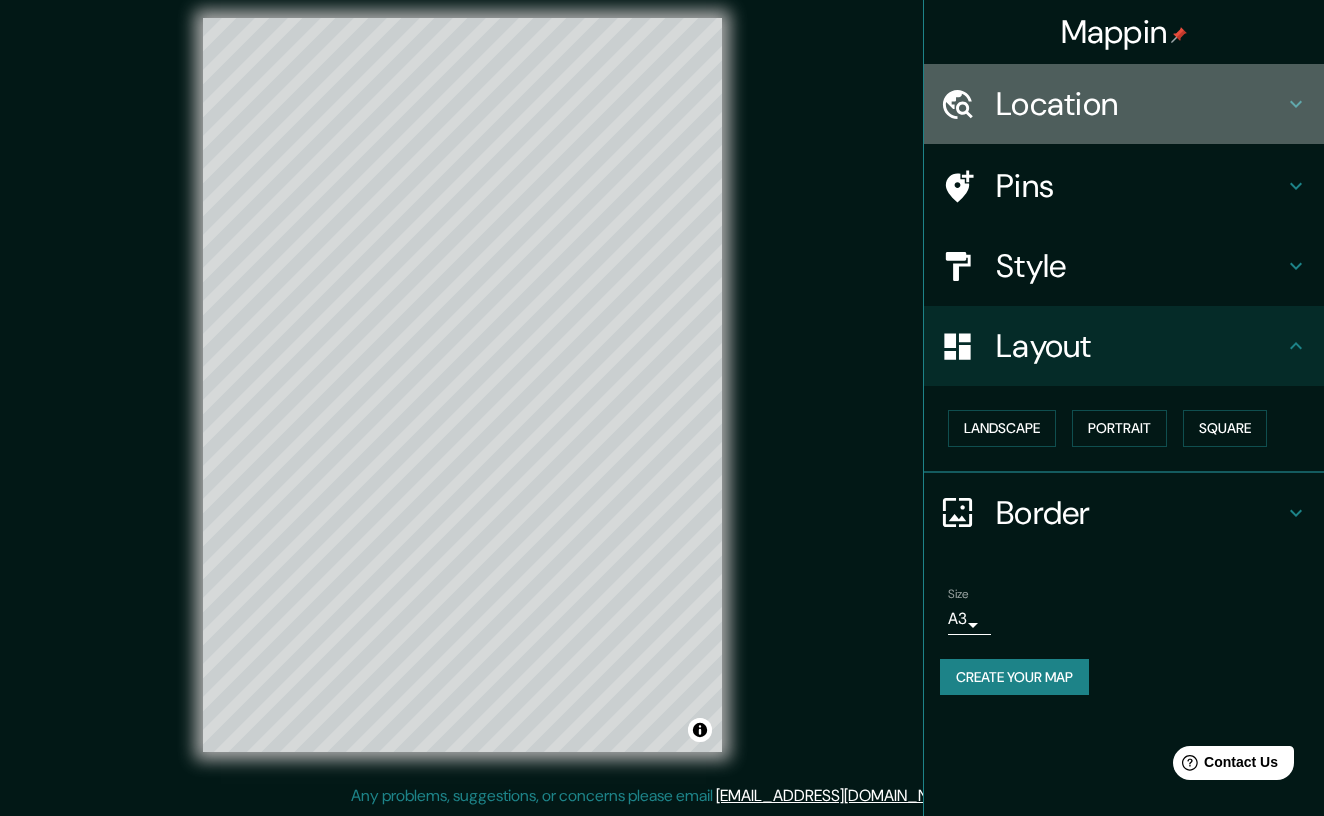 click on "Location" at bounding box center (1140, 104) 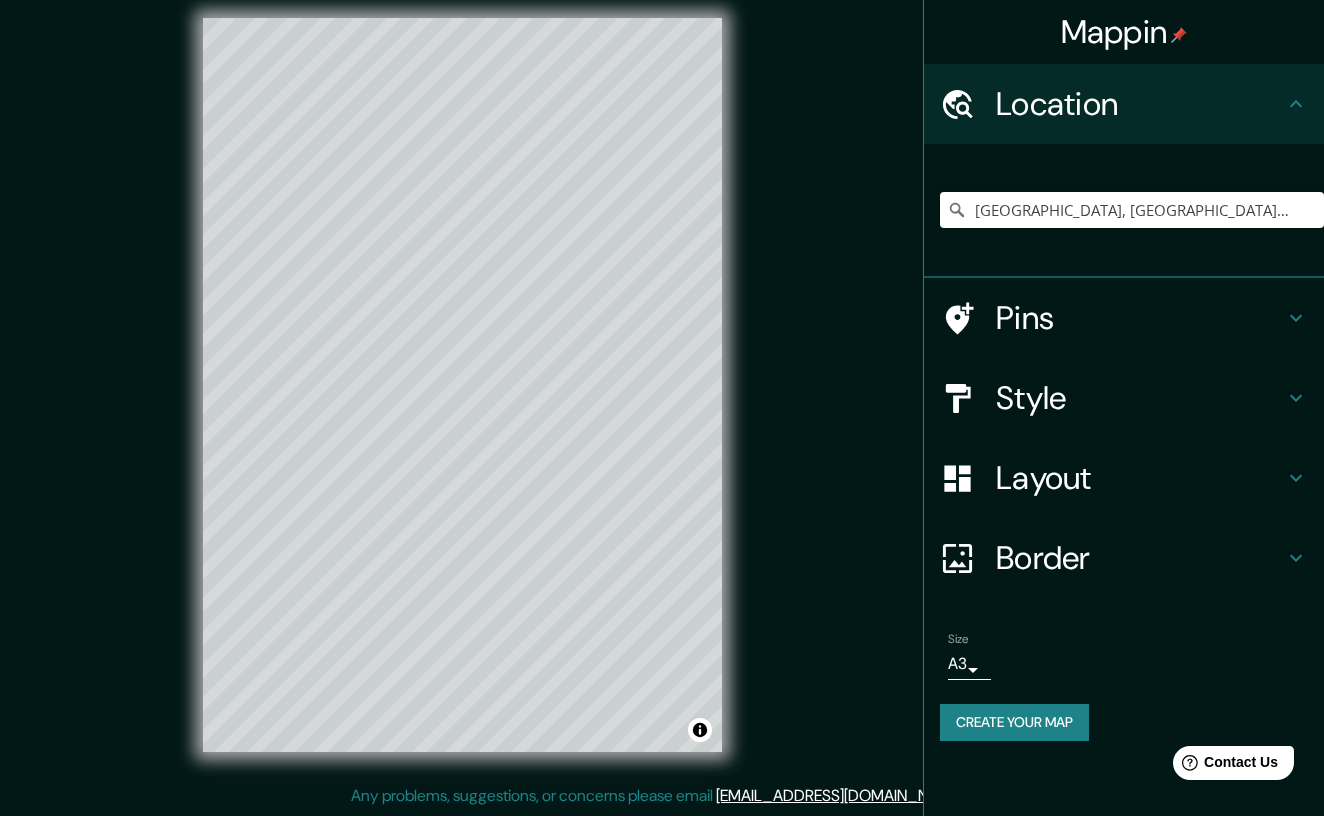 click on "Pins" at bounding box center (1140, 318) 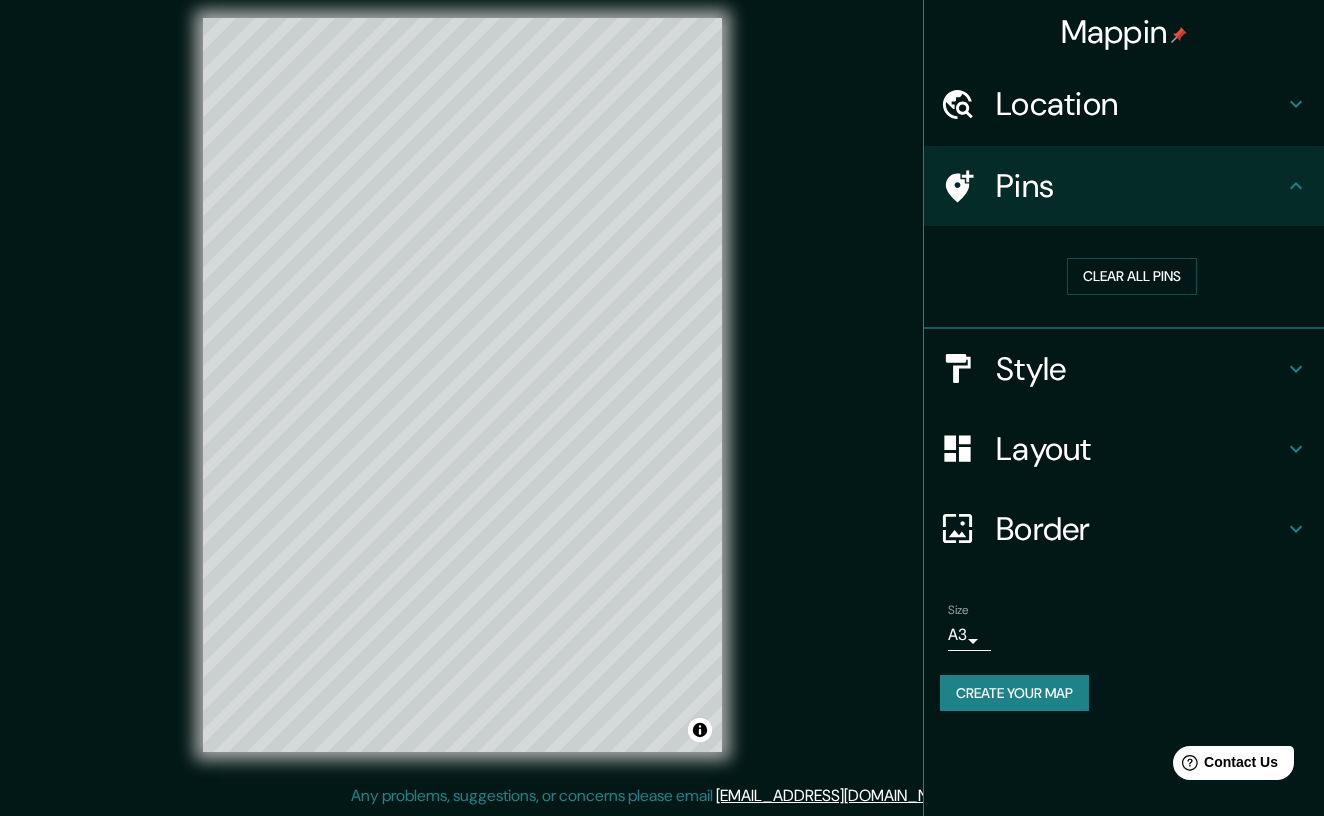 click on "Location" at bounding box center [1124, 104] 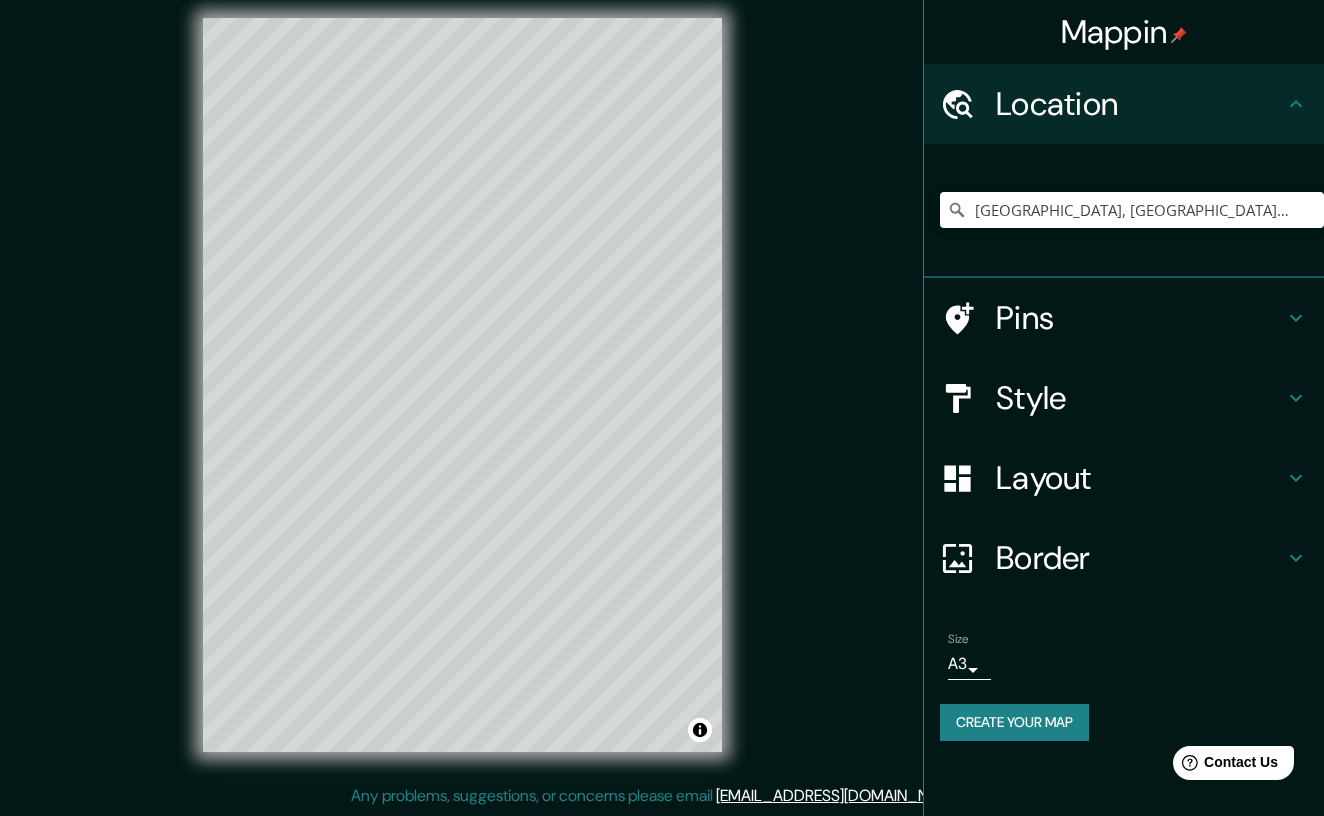 click on "Style" at bounding box center [1140, 398] 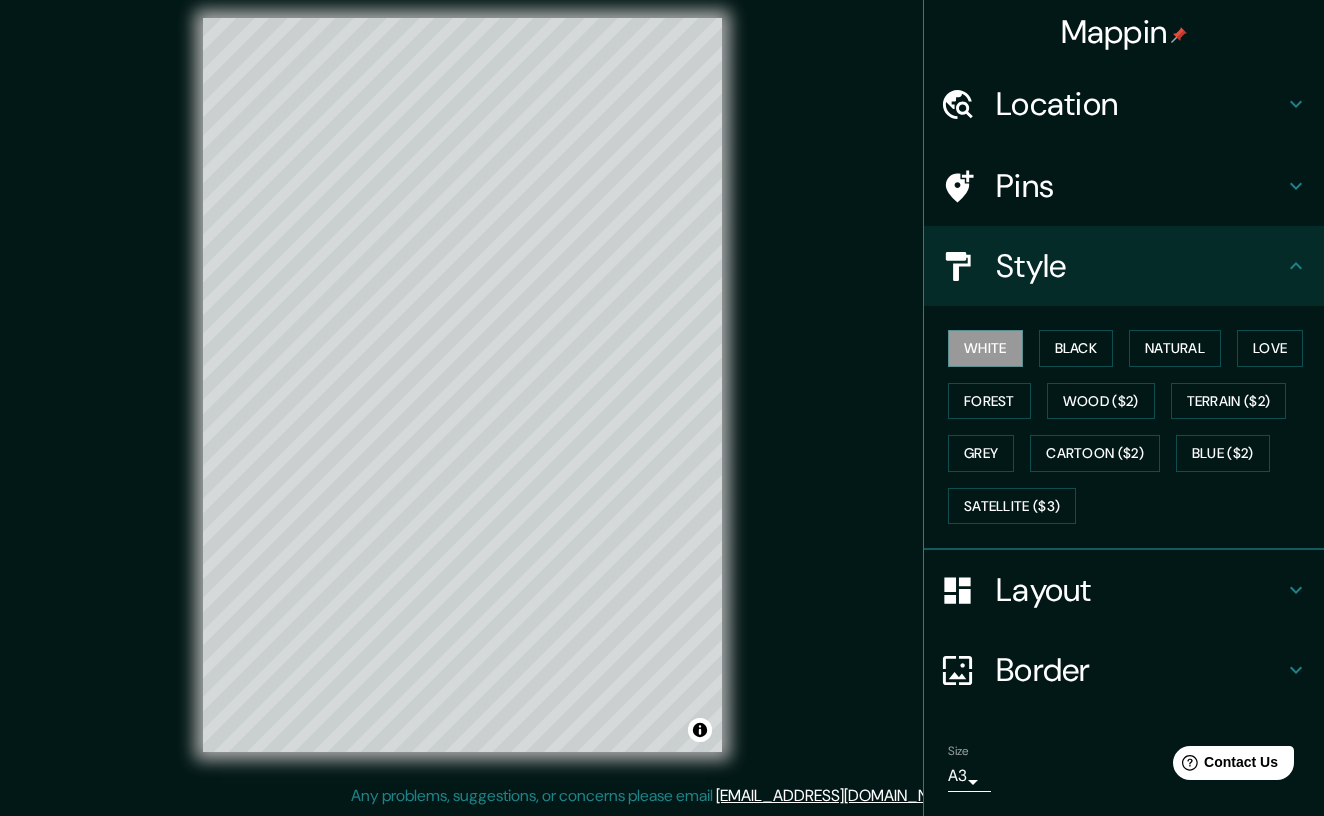 click on "Pins" at bounding box center (1124, 186) 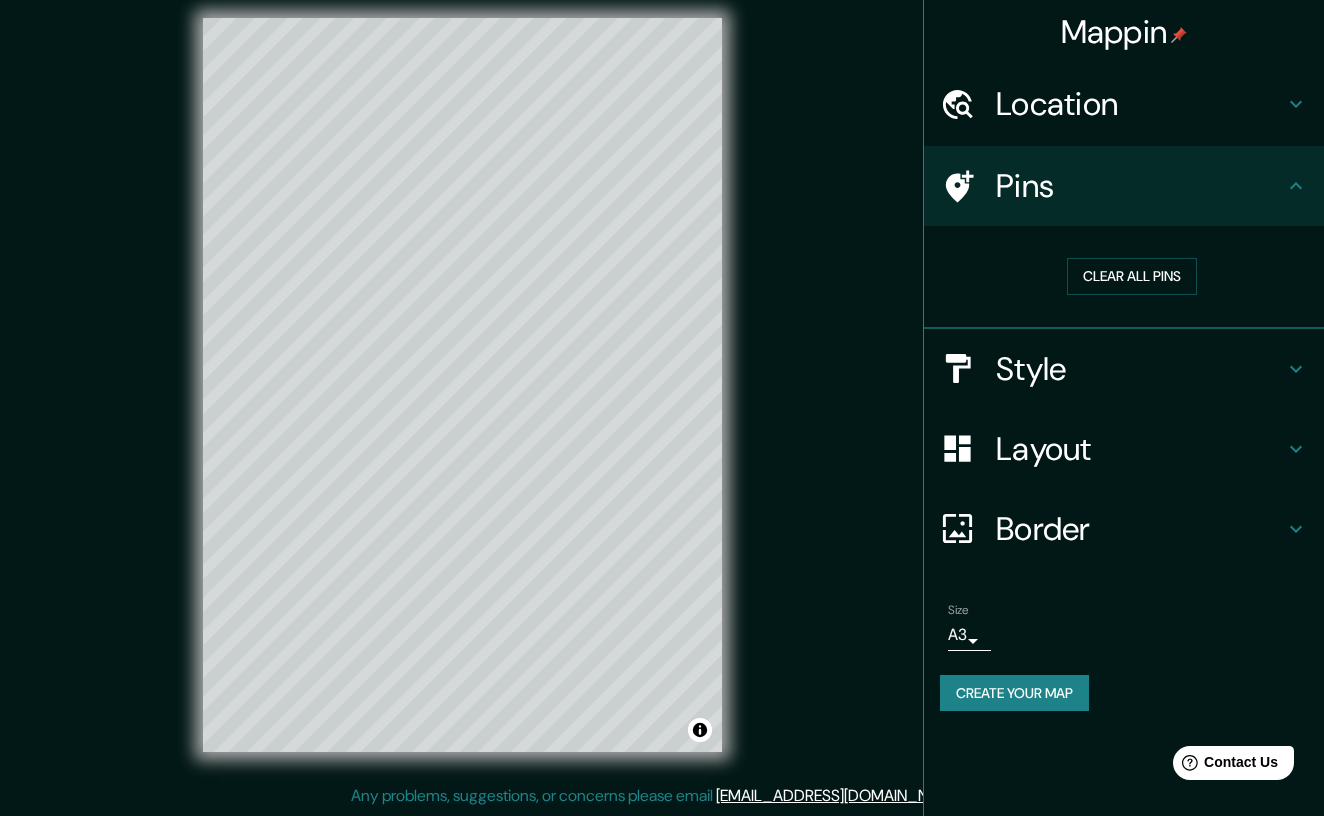 click on "Layout" at bounding box center (1140, 449) 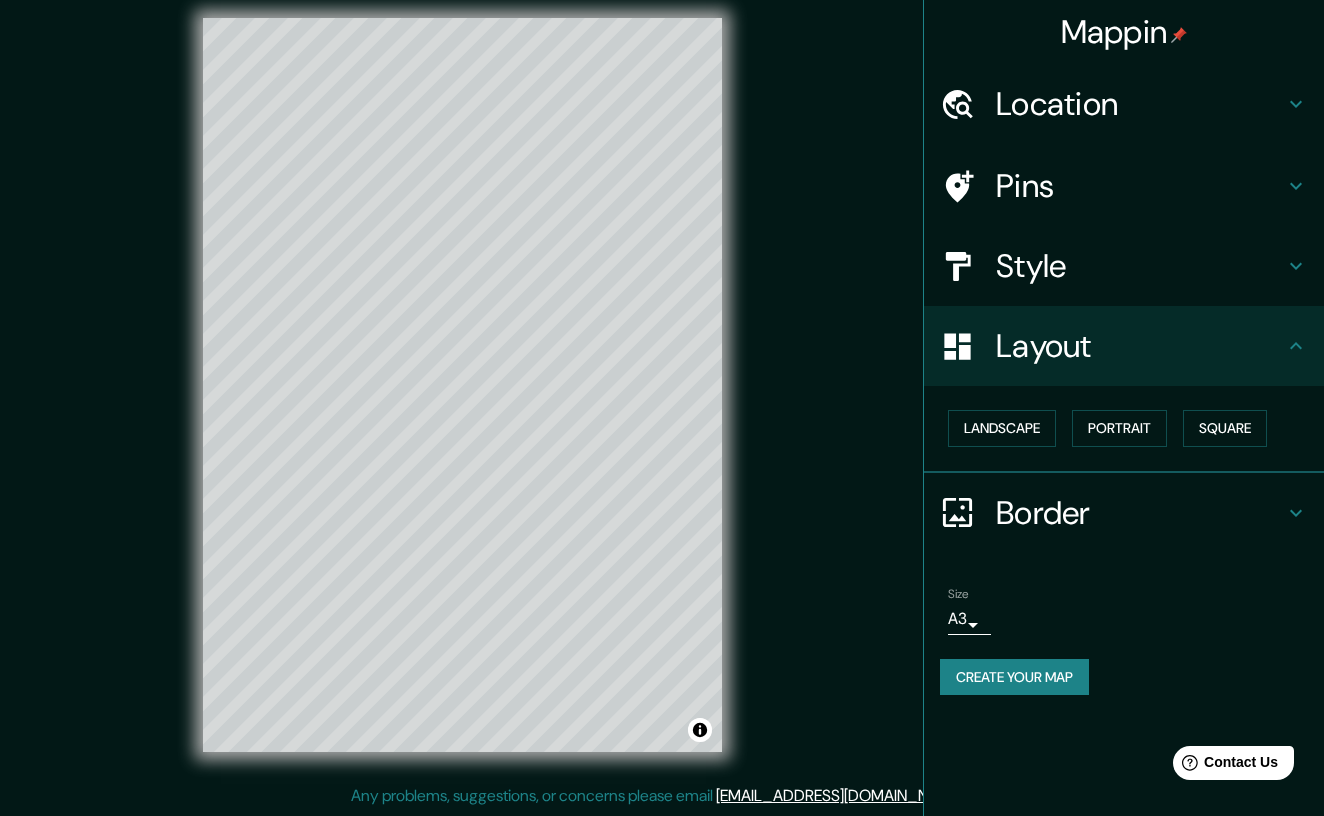 click on "Border" at bounding box center (1140, 513) 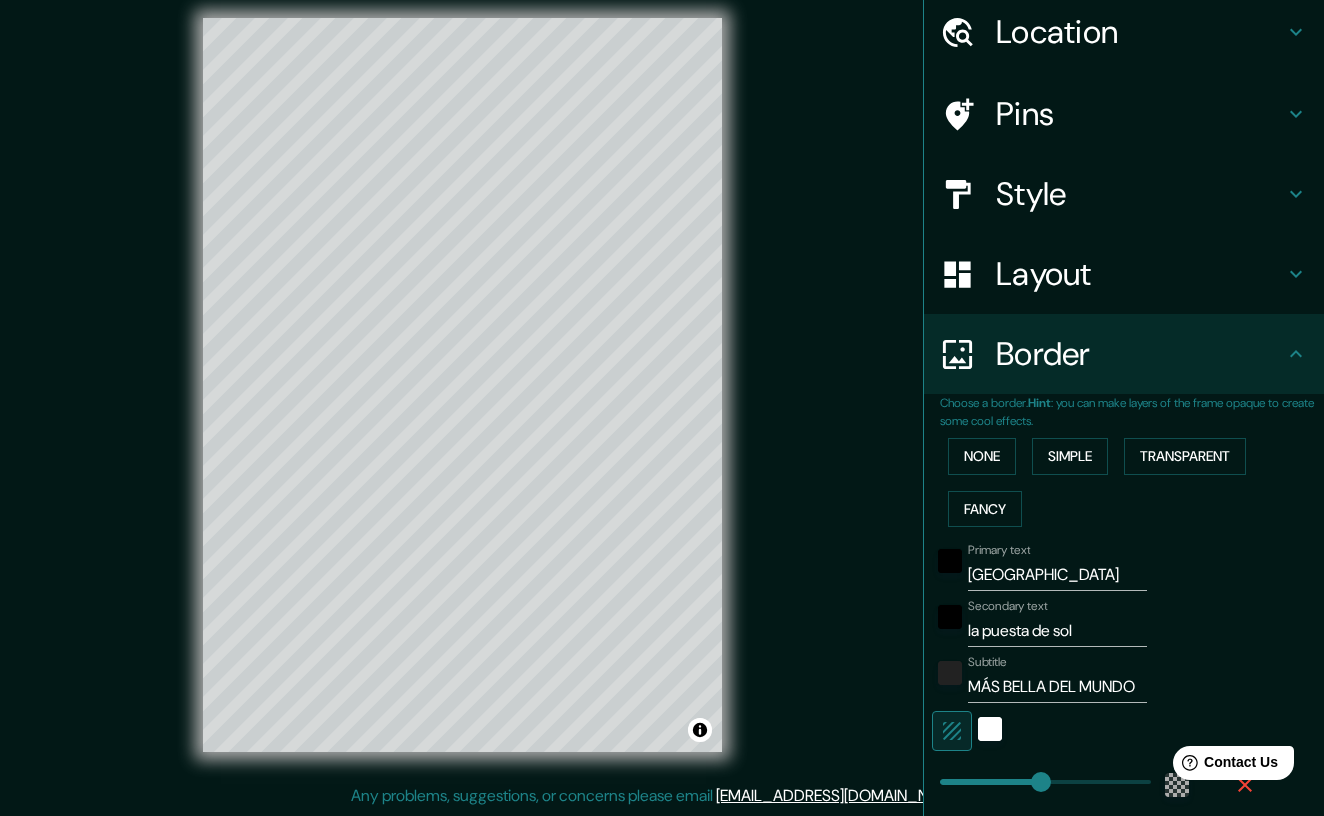 scroll, scrollTop: 74, scrollLeft: 0, axis: vertical 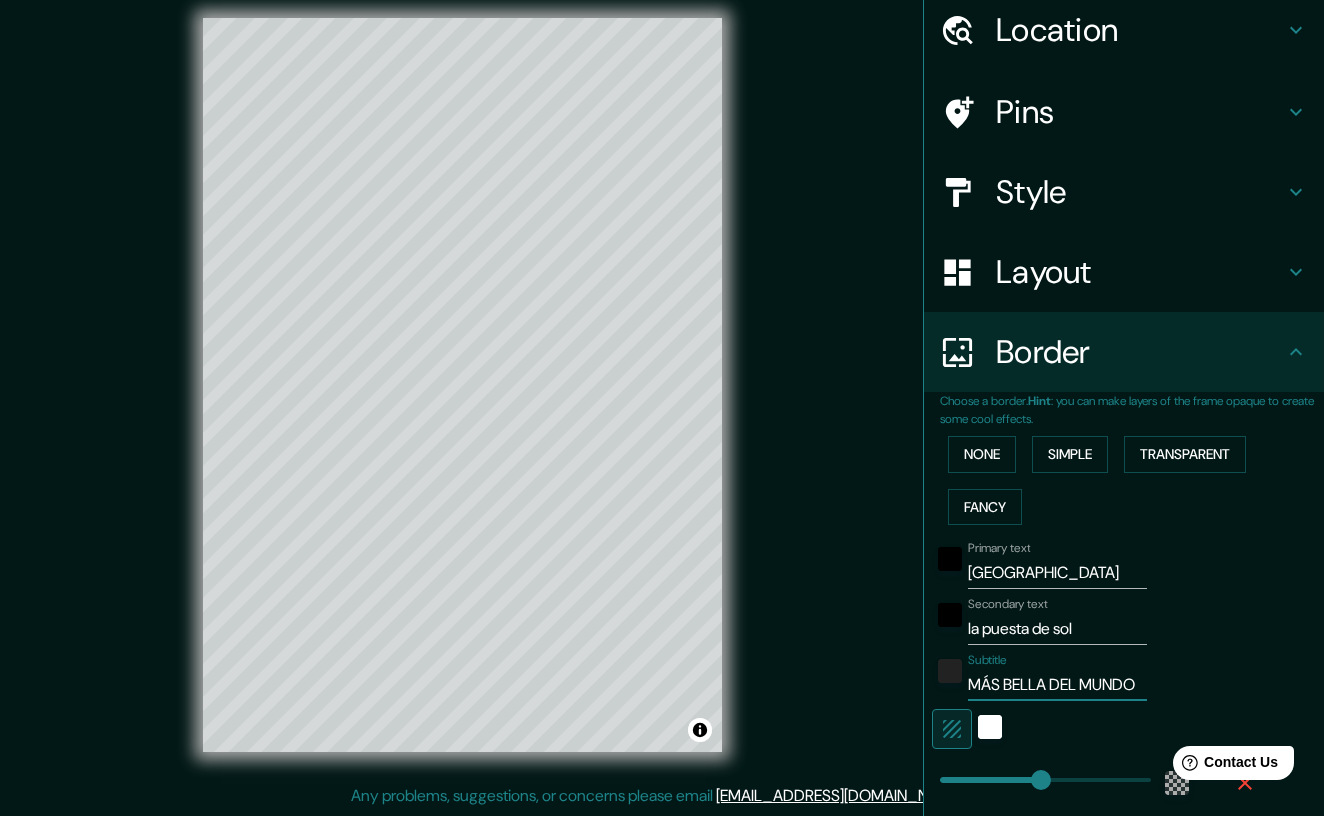 drag, startPoint x: 1150, startPoint y: 675, endPoint x: 802, endPoint y: 675, distance: 348 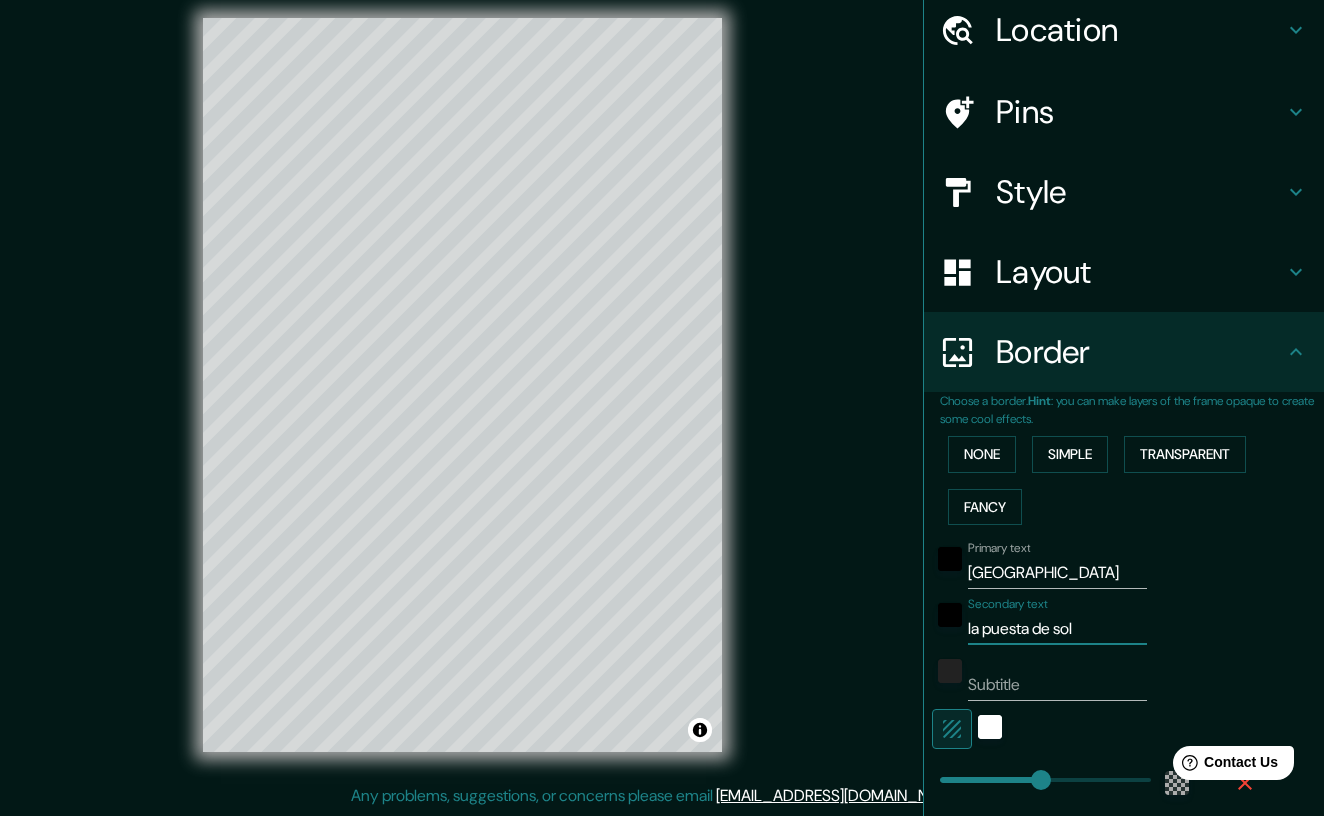drag, startPoint x: 952, startPoint y: 624, endPoint x: 875, endPoint y: 624, distance: 77 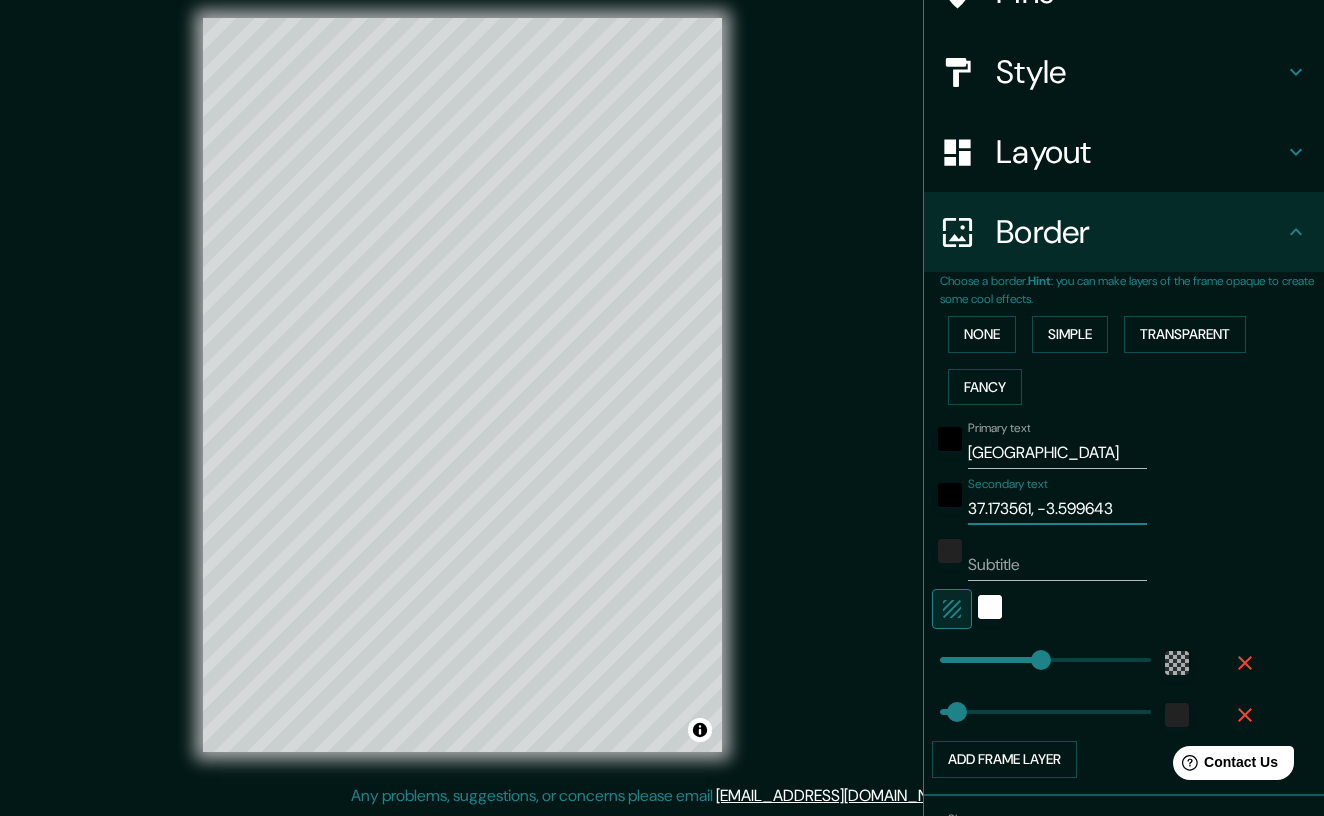scroll, scrollTop: 209, scrollLeft: 0, axis: vertical 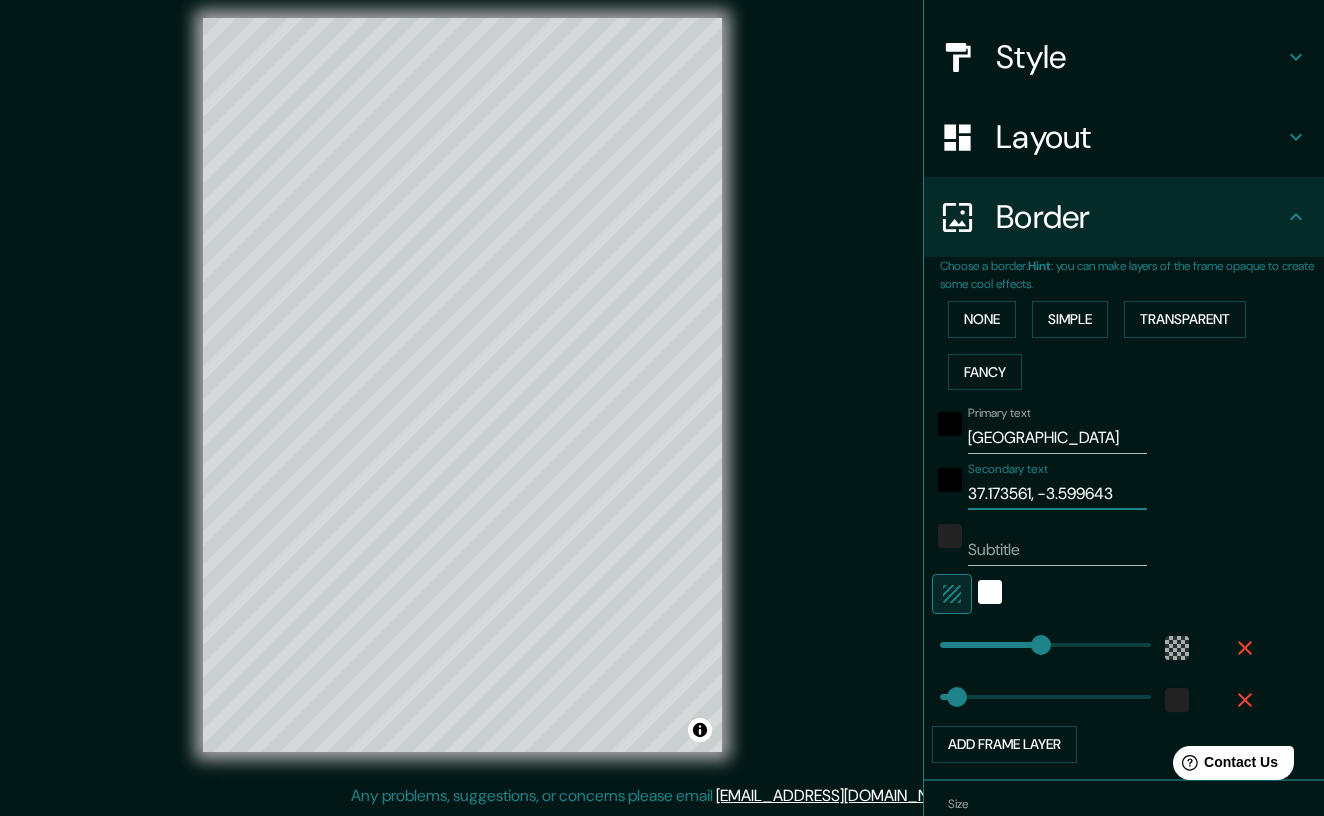 click on "Layout" at bounding box center [1140, 137] 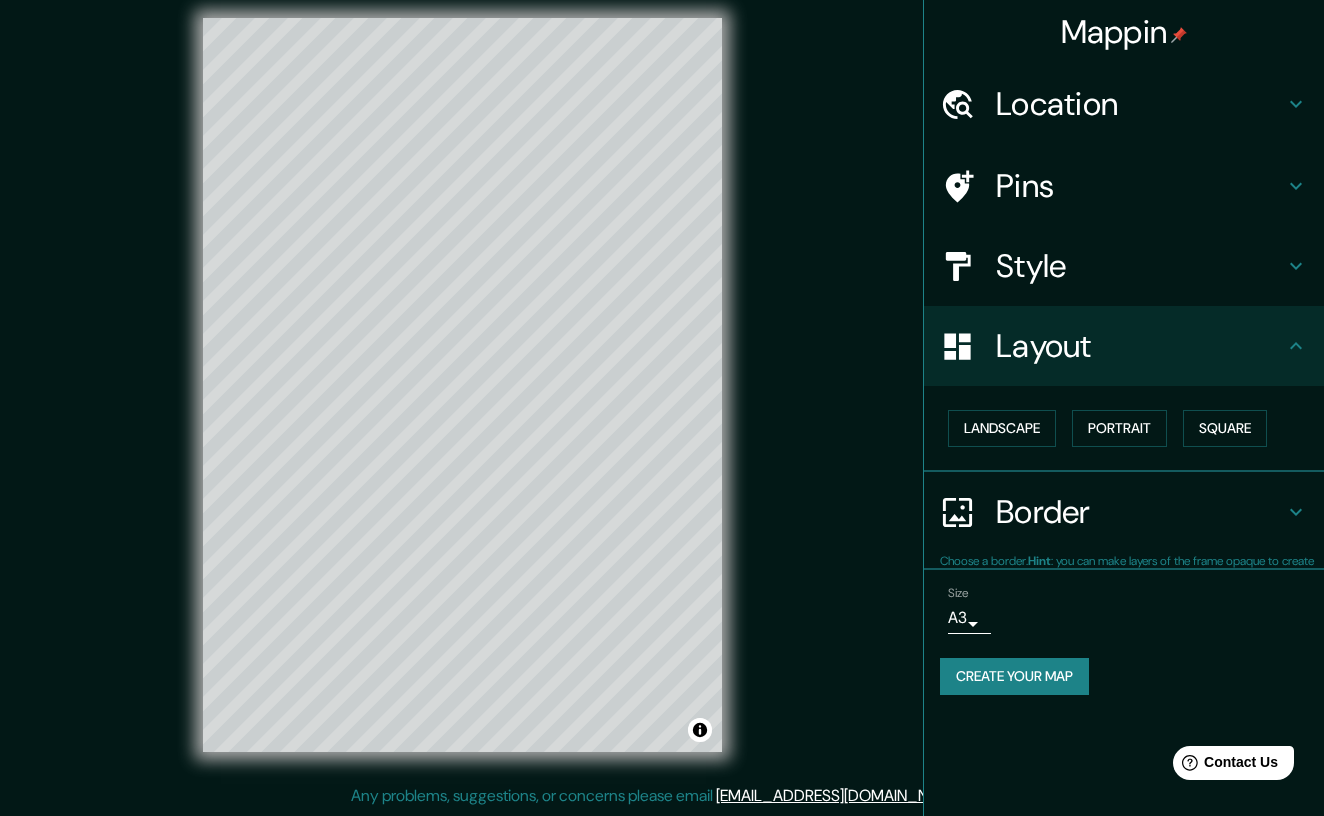 scroll, scrollTop: 0, scrollLeft: 0, axis: both 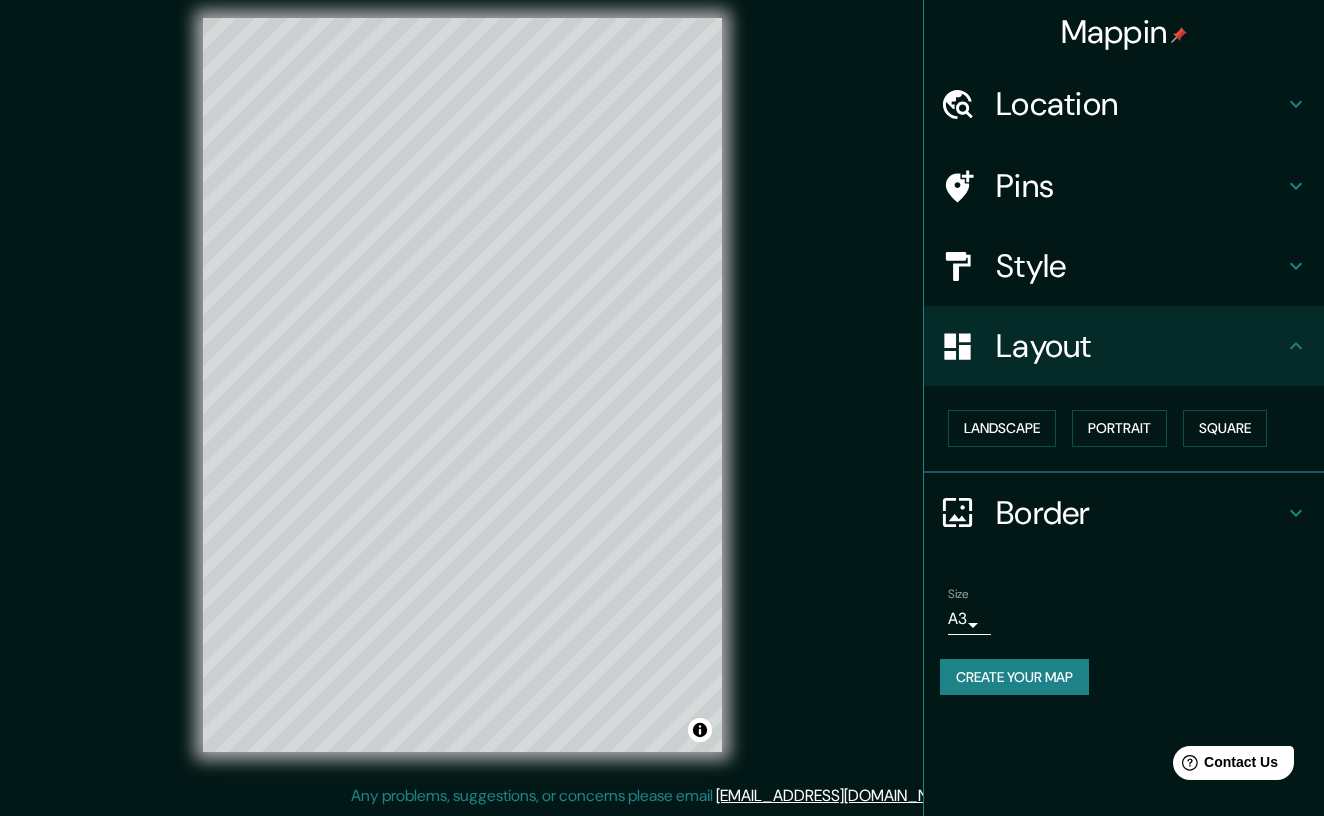 click on "Pins" at bounding box center [1140, 186] 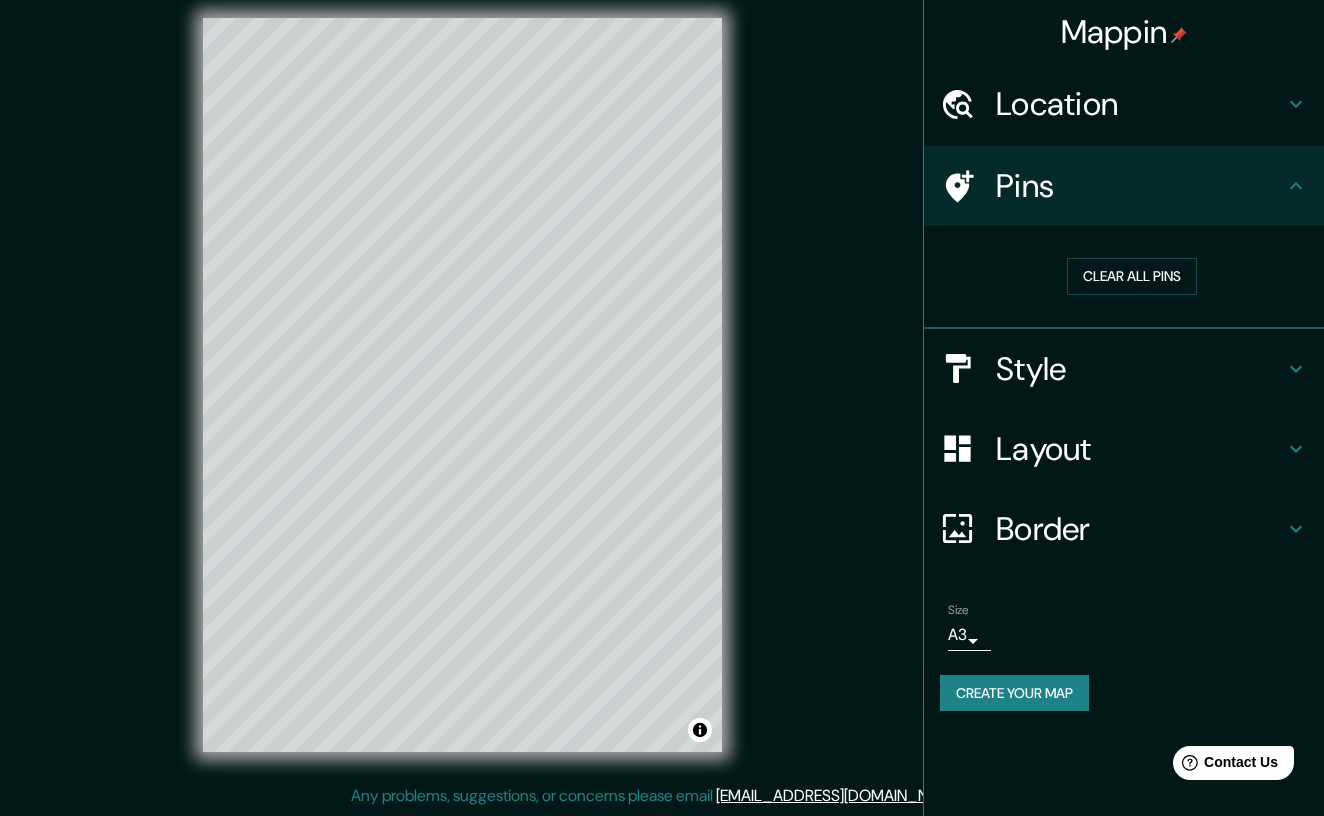 click on "Style" at bounding box center (1140, 369) 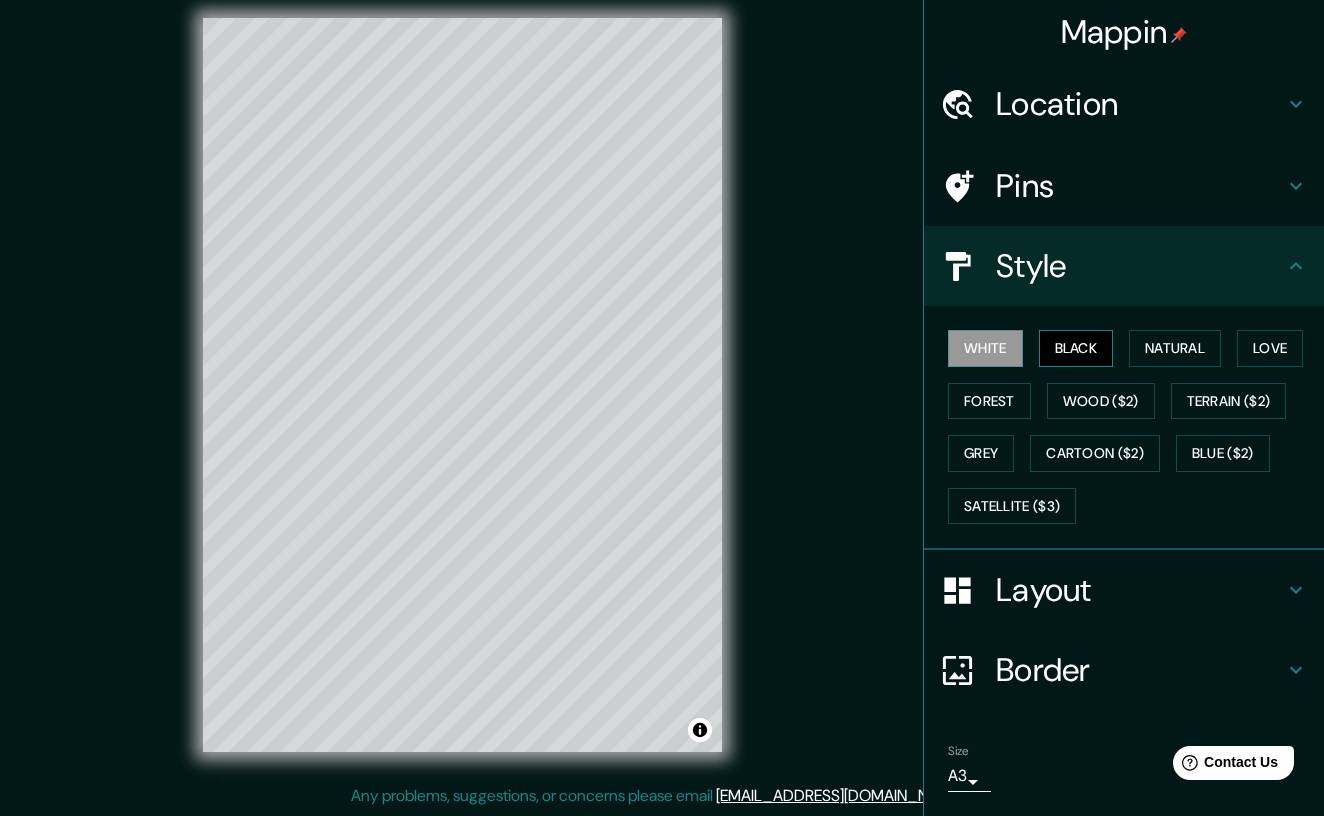 click on "Black" at bounding box center [1076, 348] 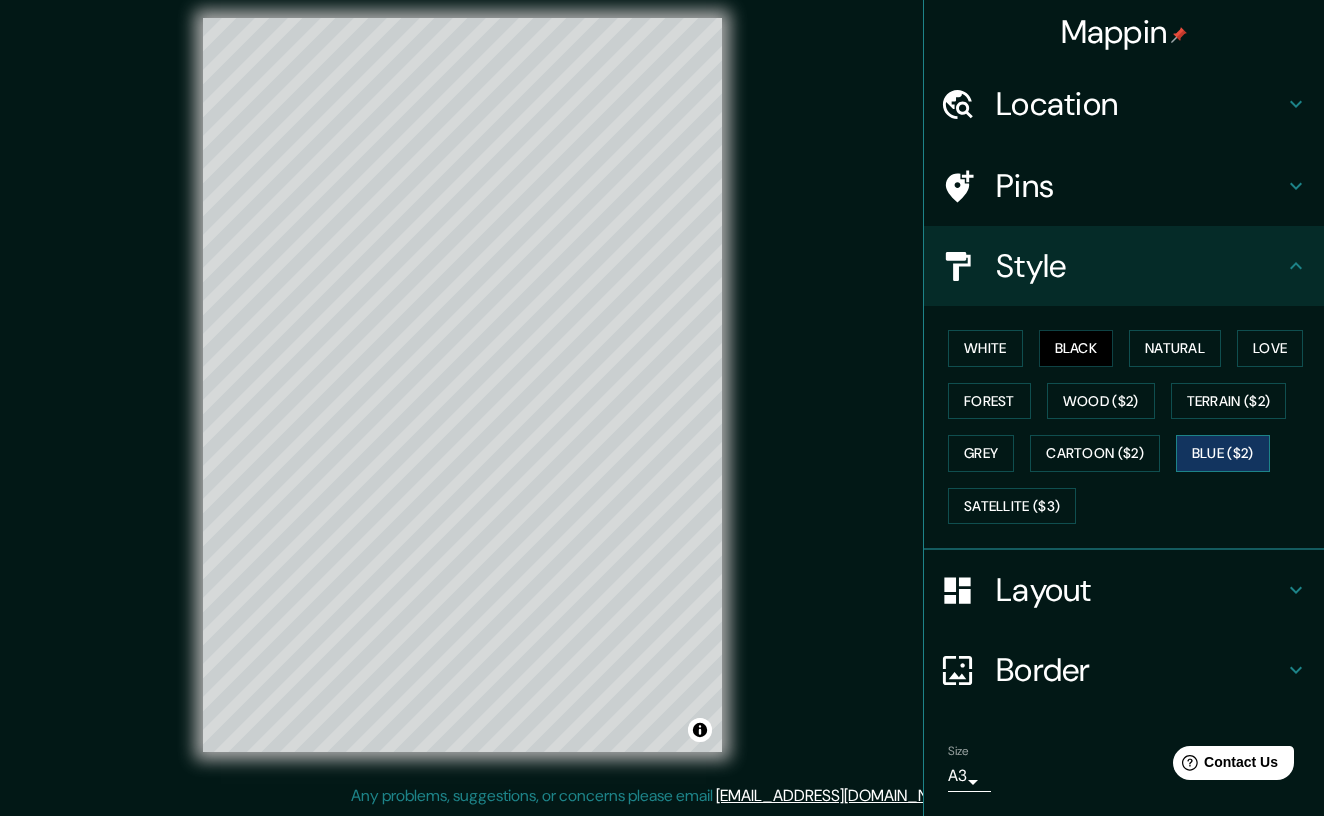 click on "Blue ($2)" at bounding box center [1223, 453] 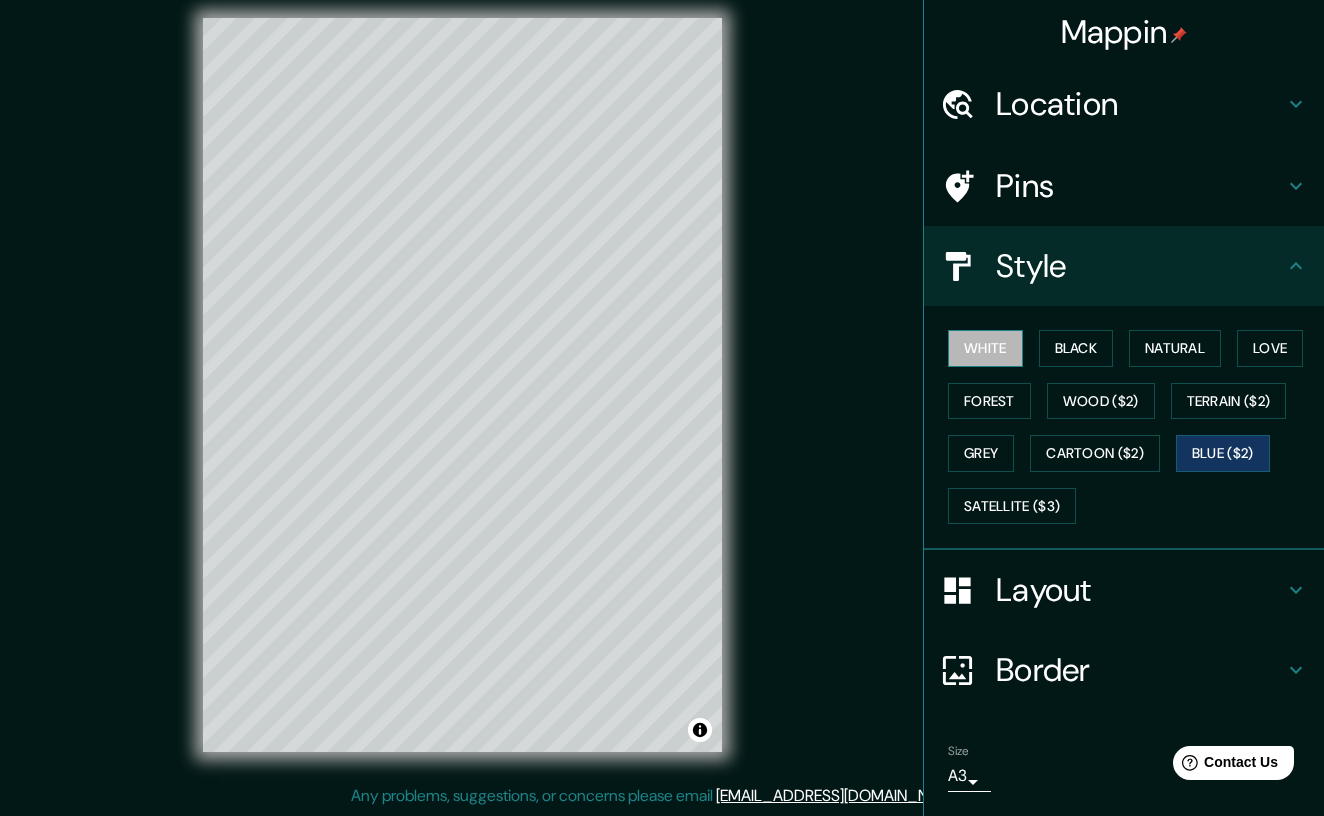 click on "White" at bounding box center (985, 348) 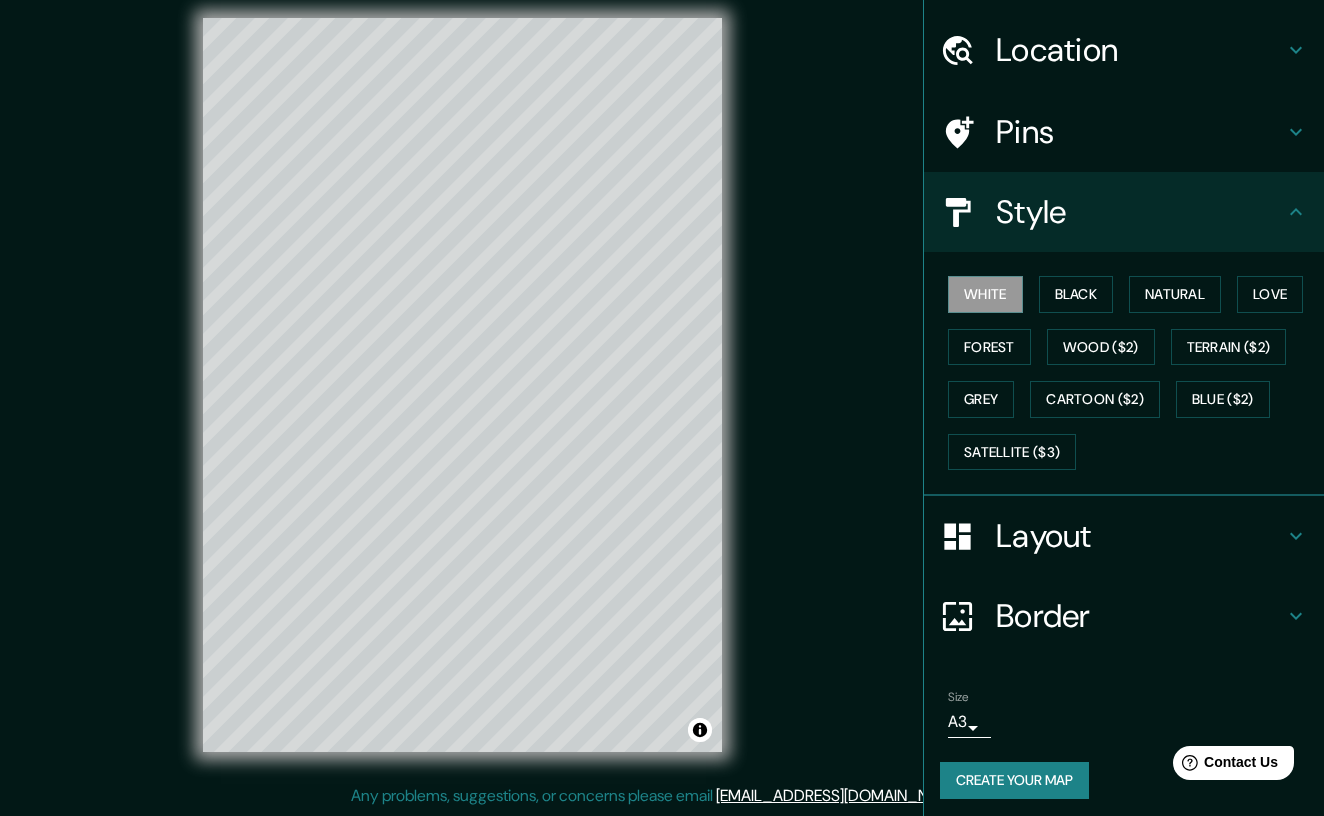 scroll, scrollTop: 53, scrollLeft: 0, axis: vertical 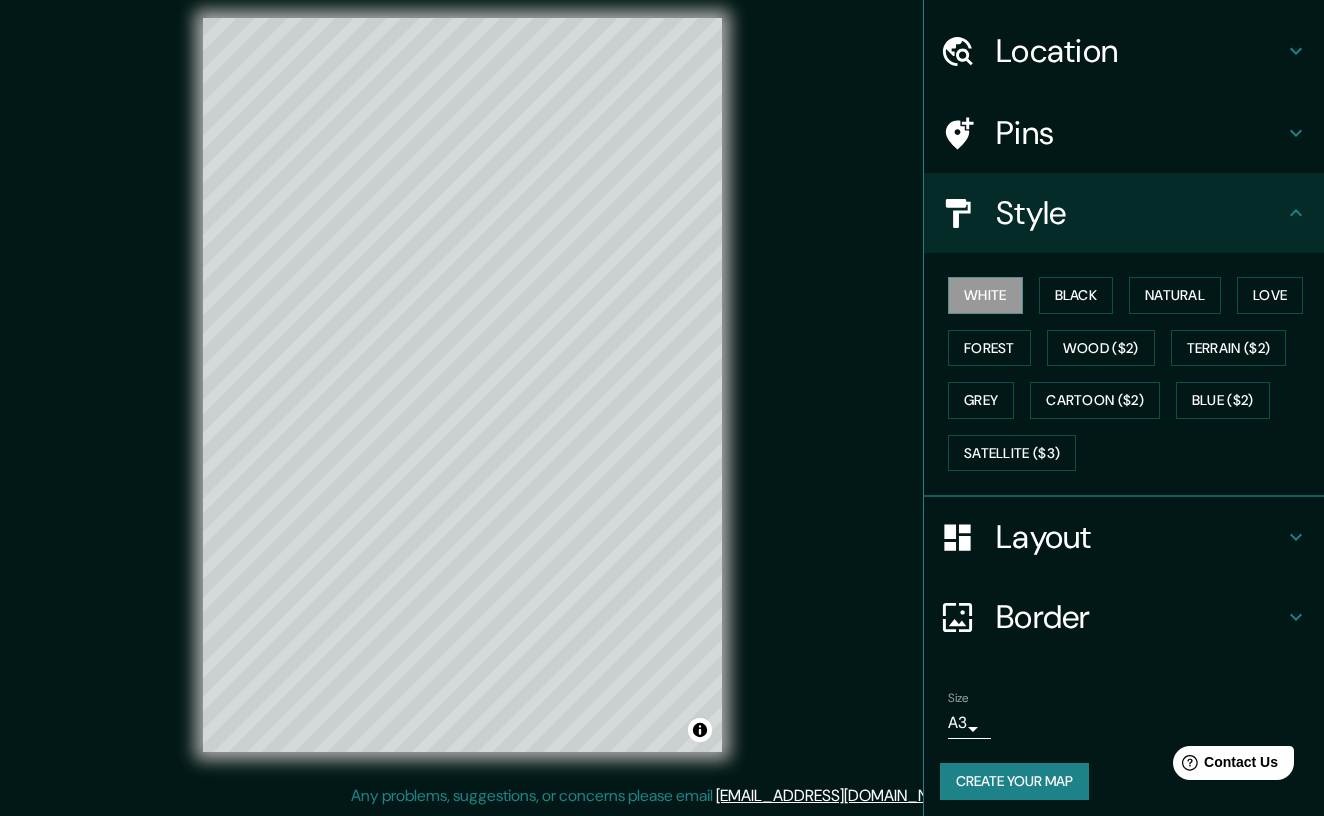 click on "Create your map" at bounding box center (1014, 781) 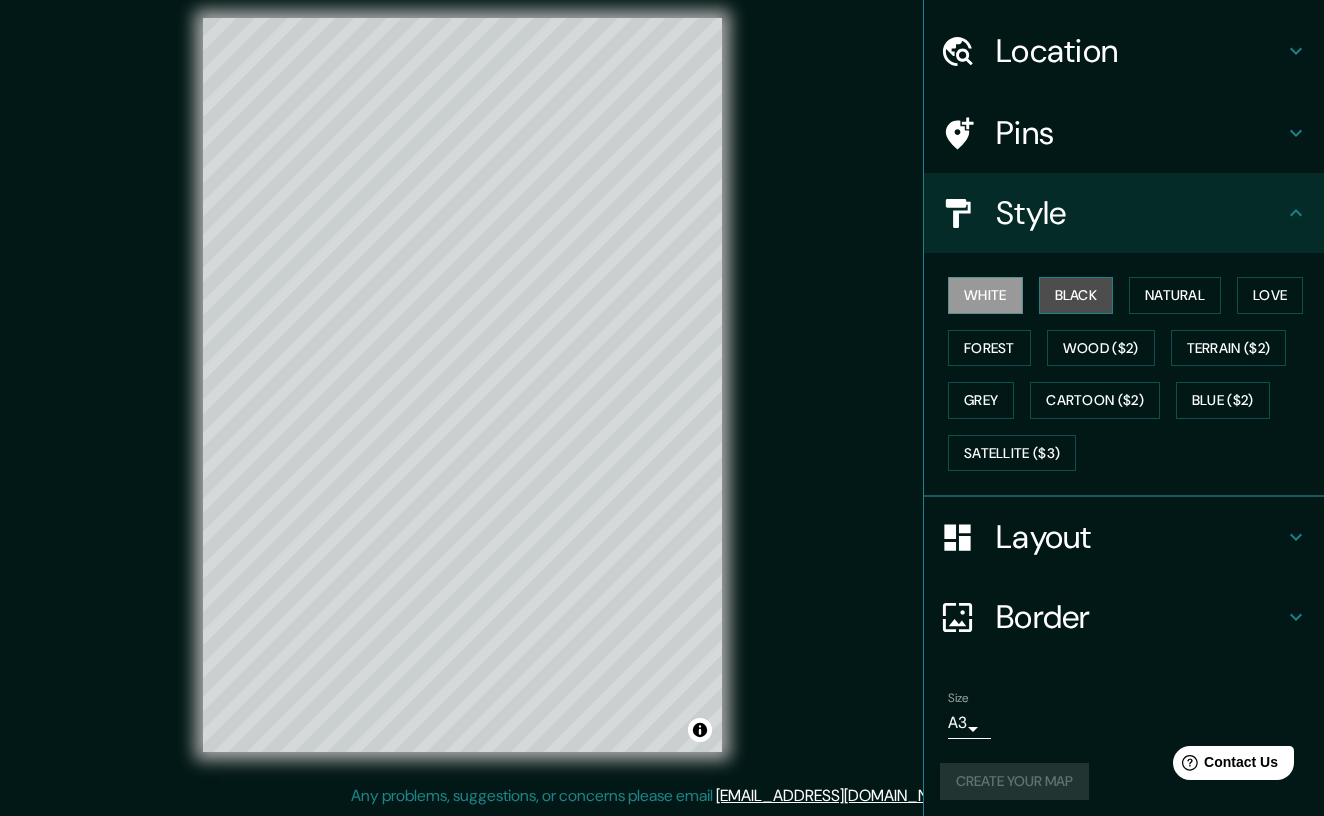 click on "Black" at bounding box center [1076, 295] 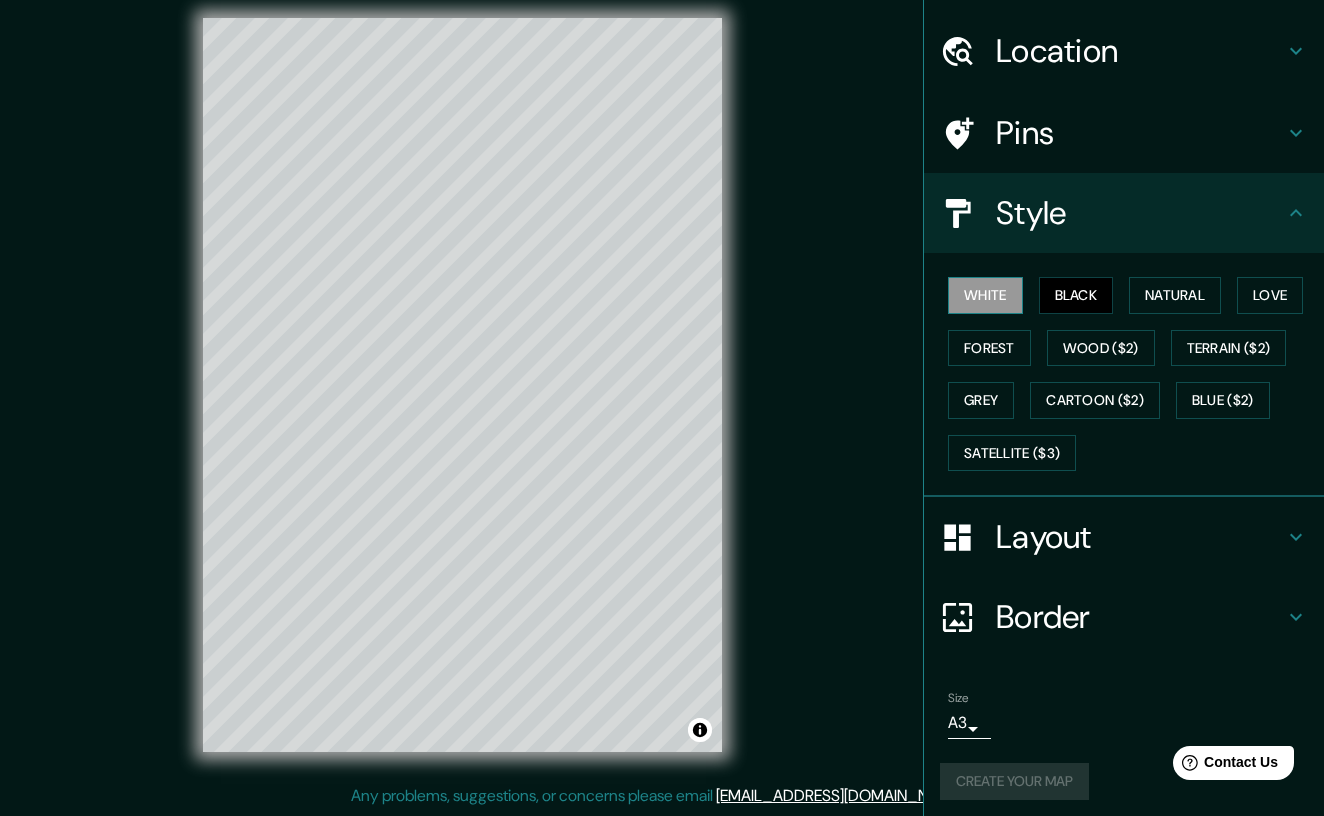 click on "White" at bounding box center [985, 295] 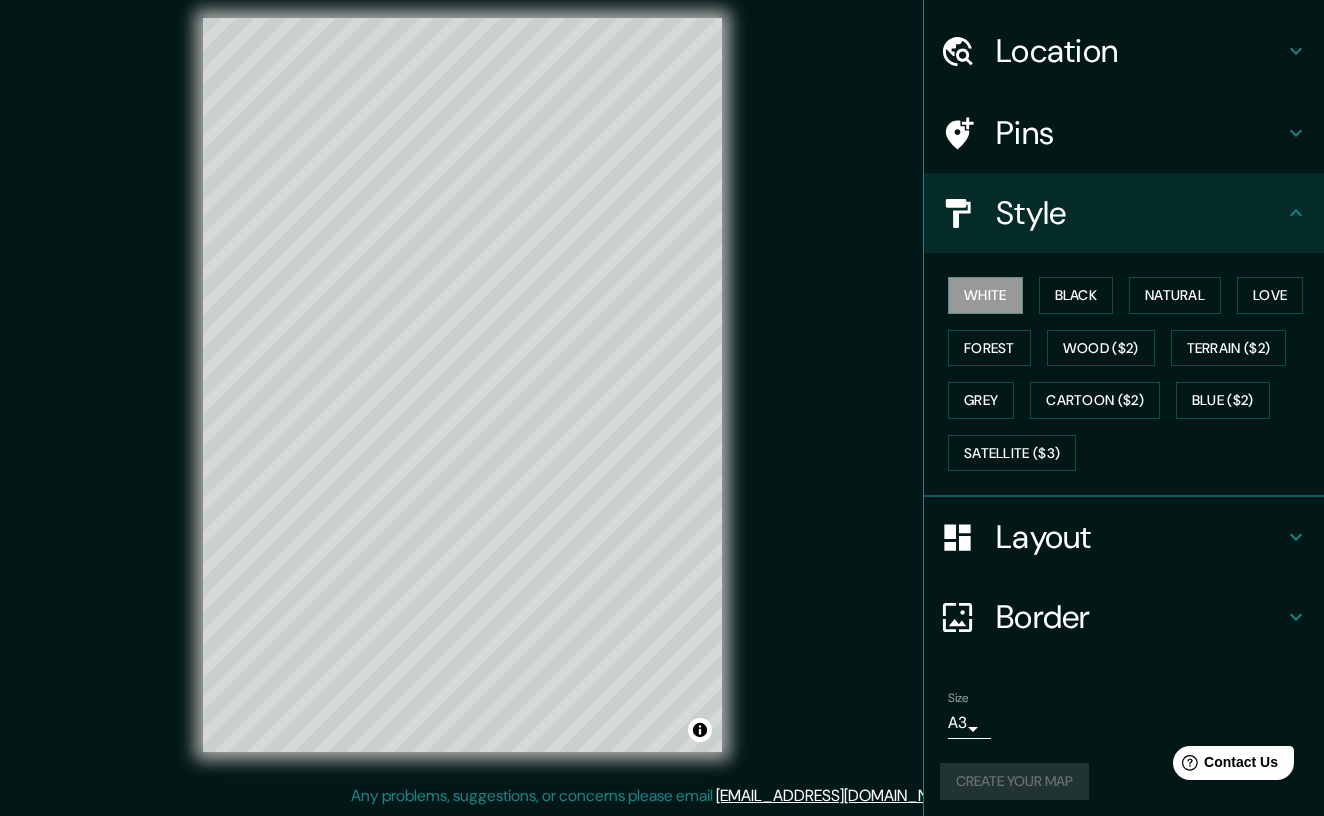 click on "Create your map" at bounding box center (1124, 781) 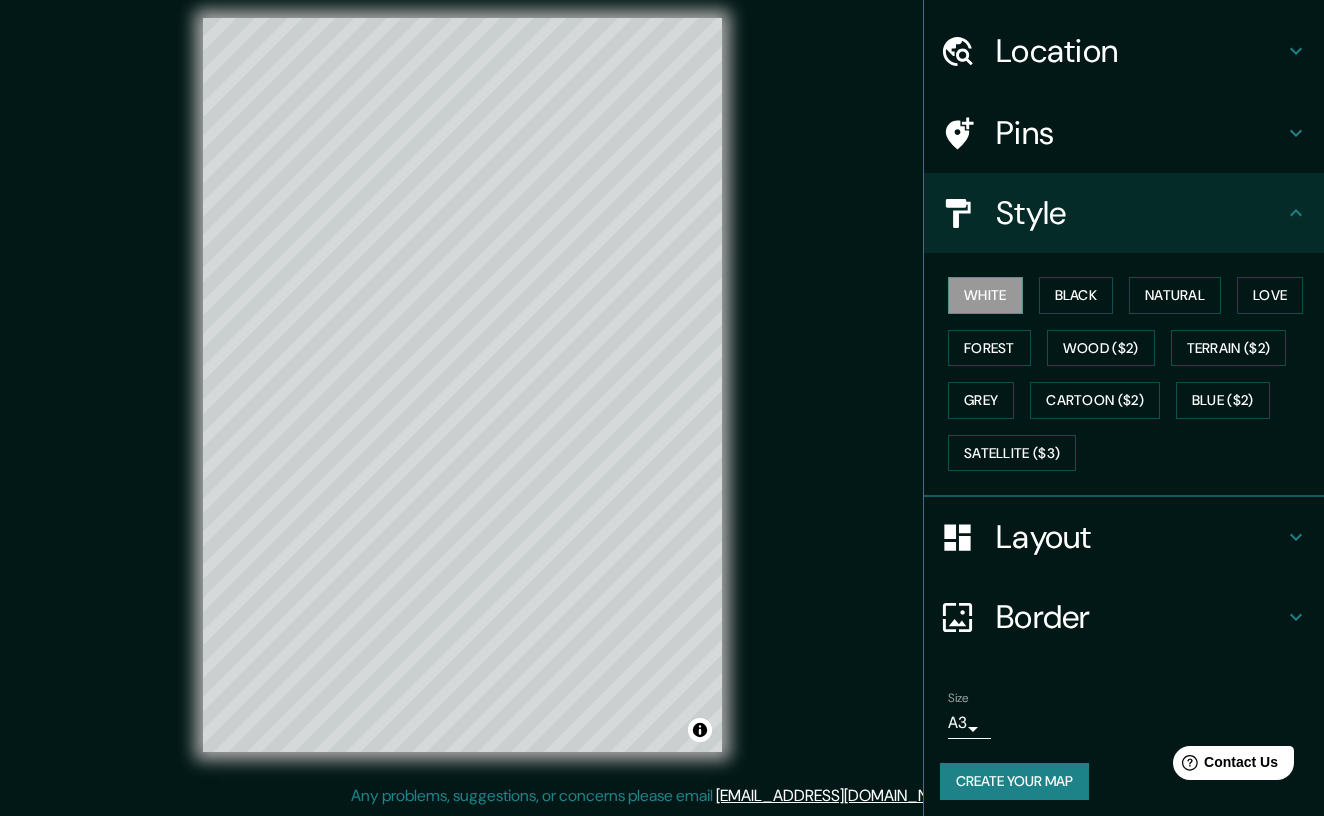scroll, scrollTop: 14, scrollLeft: 0, axis: vertical 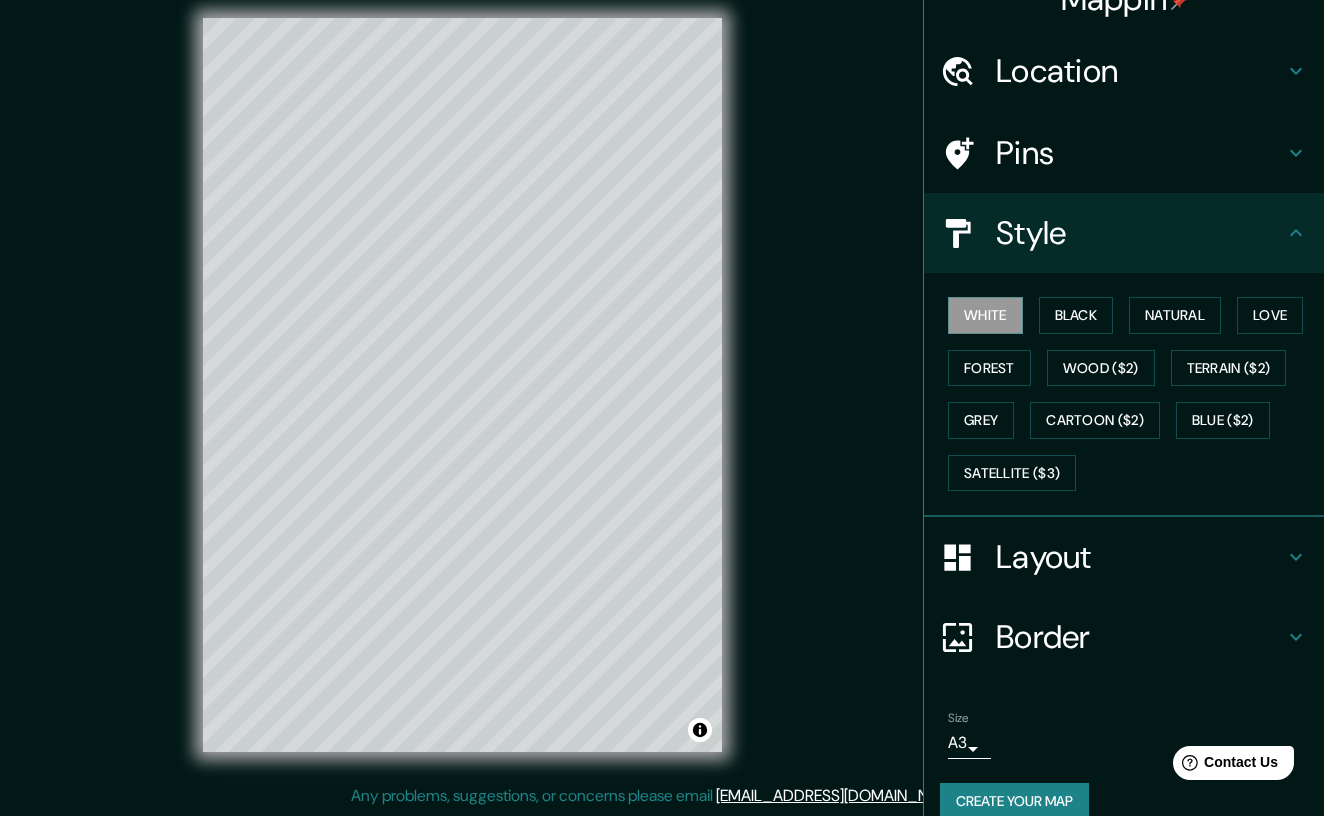 click on "Border" at bounding box center (1140, 637) 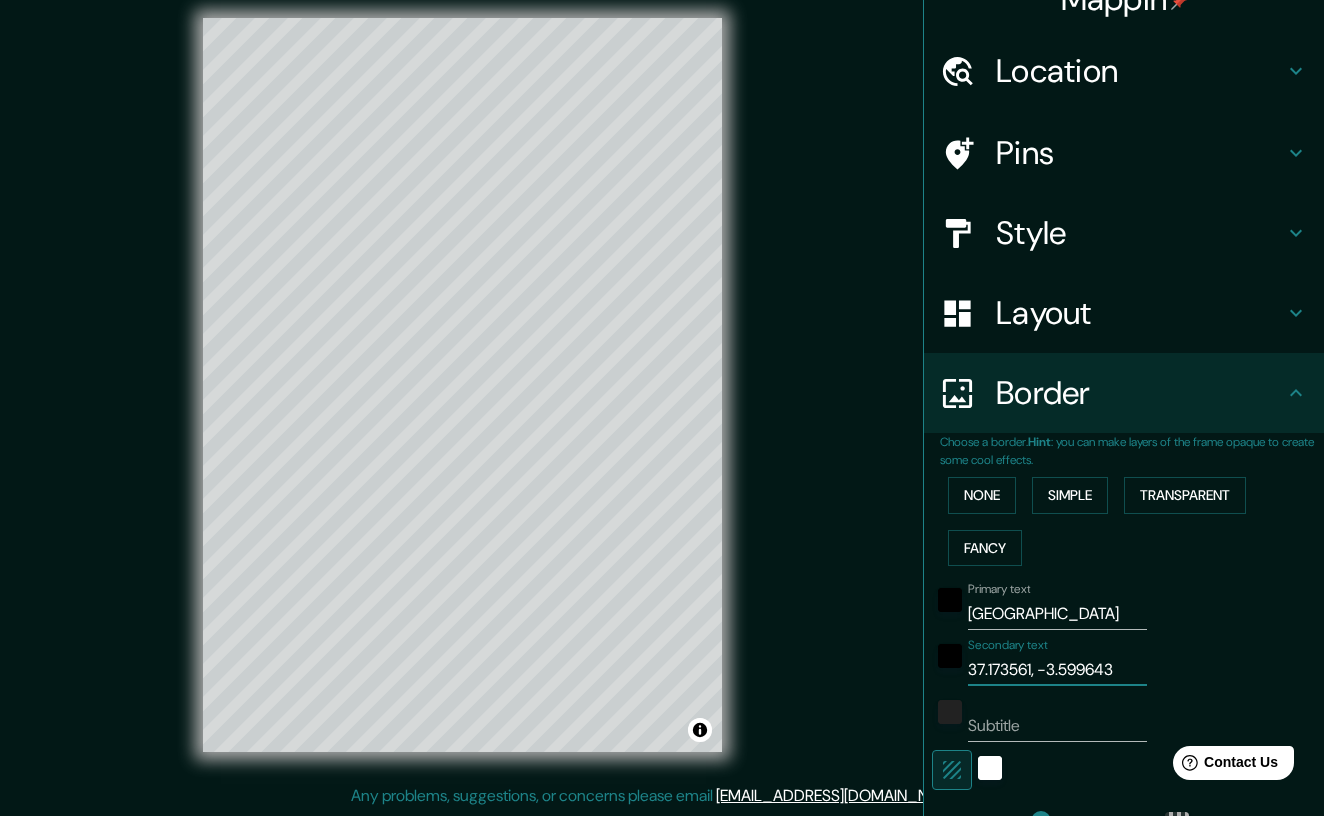 drag, startPoint x: 1114, startPoint y: 665, endPoint x: 964, endPoint y: 659, distance: 150.11995 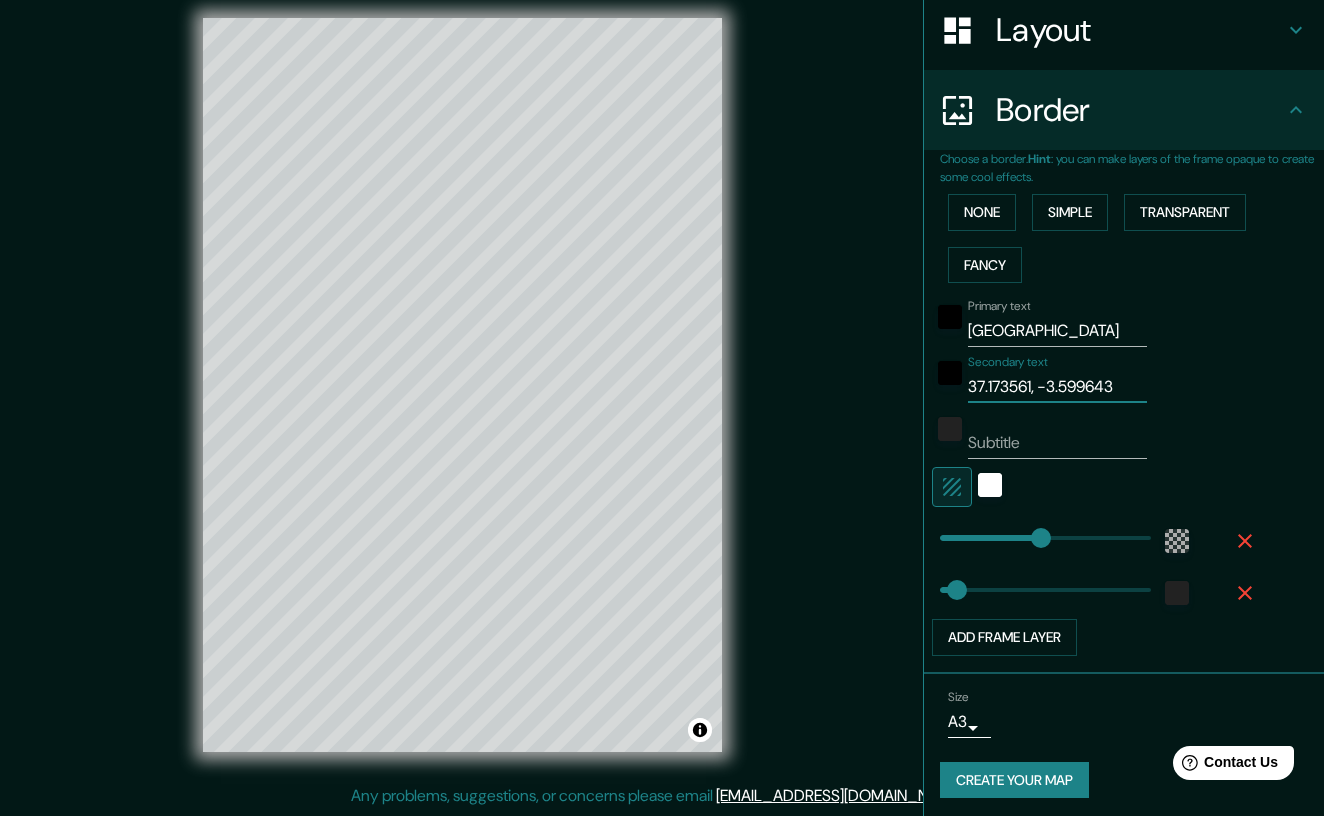 scroll, scrollTop: 315, scrollLeft: 0, axis: vertical 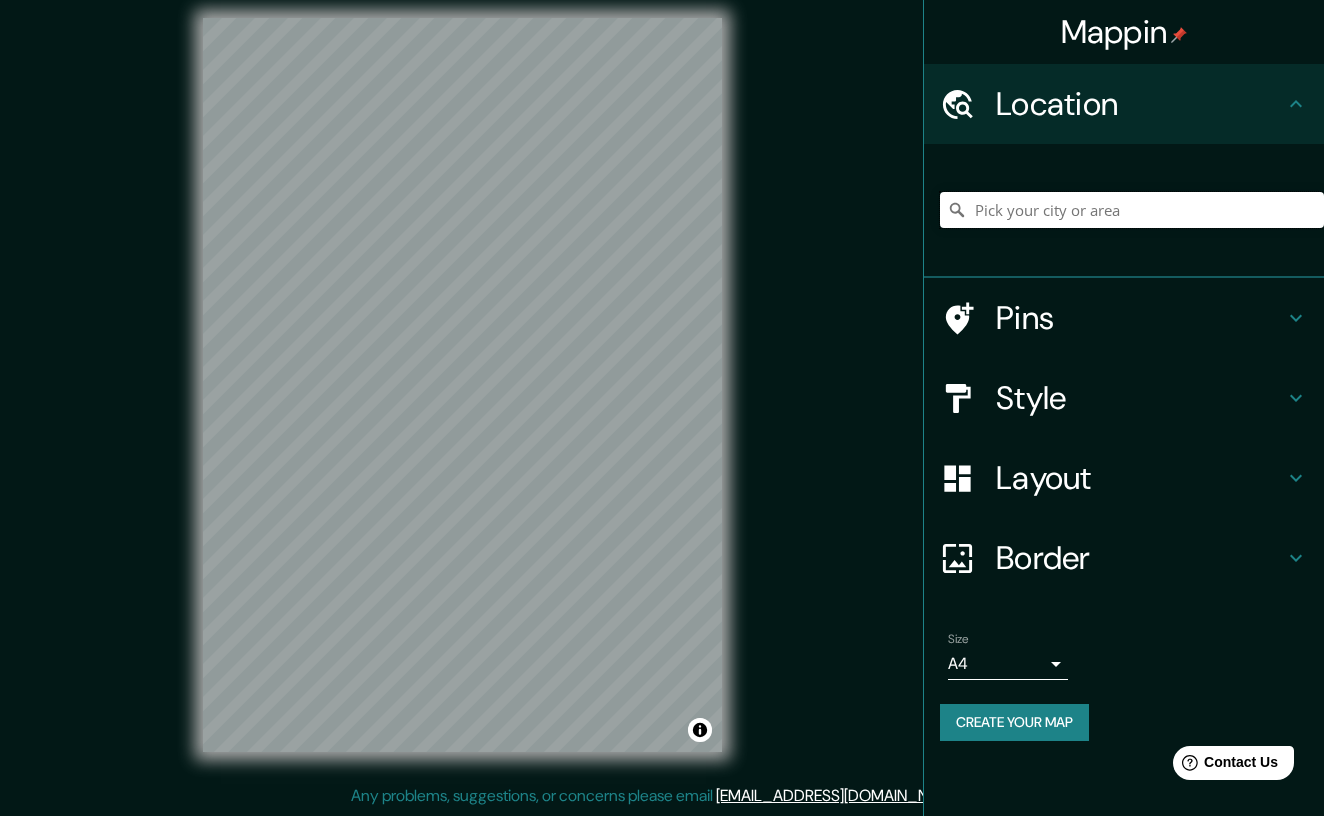 click at bounding box center (1132, 210) 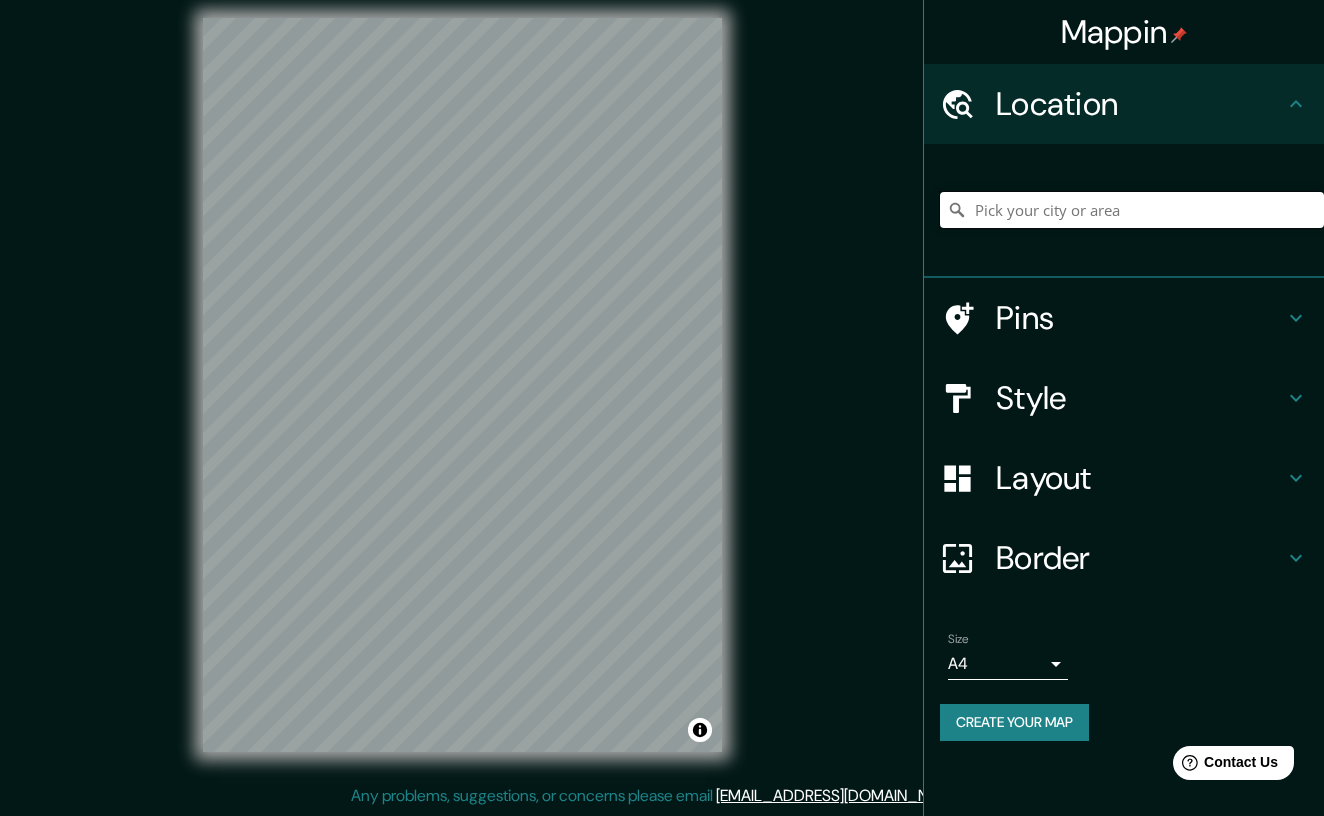 paste on "37.173561, -3.599643" 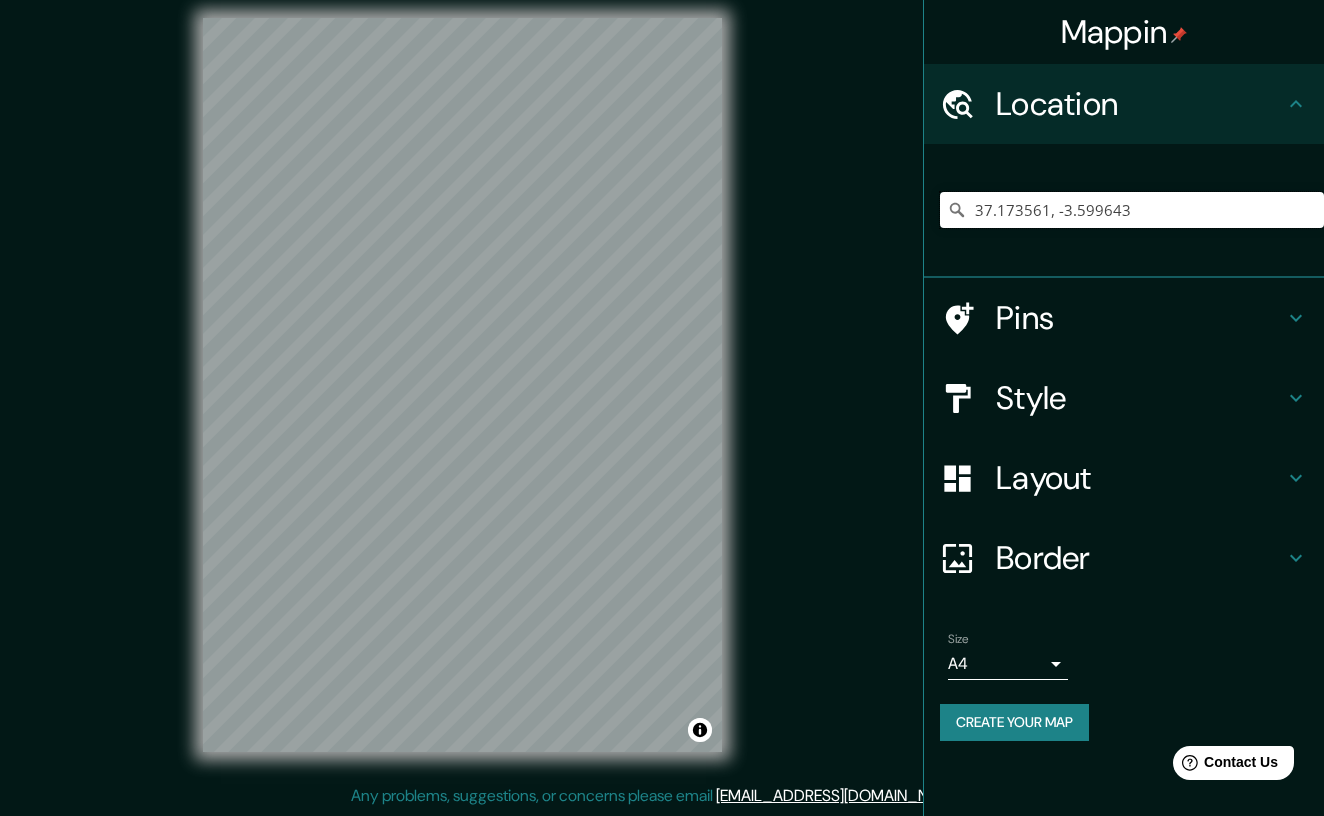 drag, startPoint x: 1144, startPoint y: 204, endPoint x: 865, endPoint y: 200, distance: 279.0287 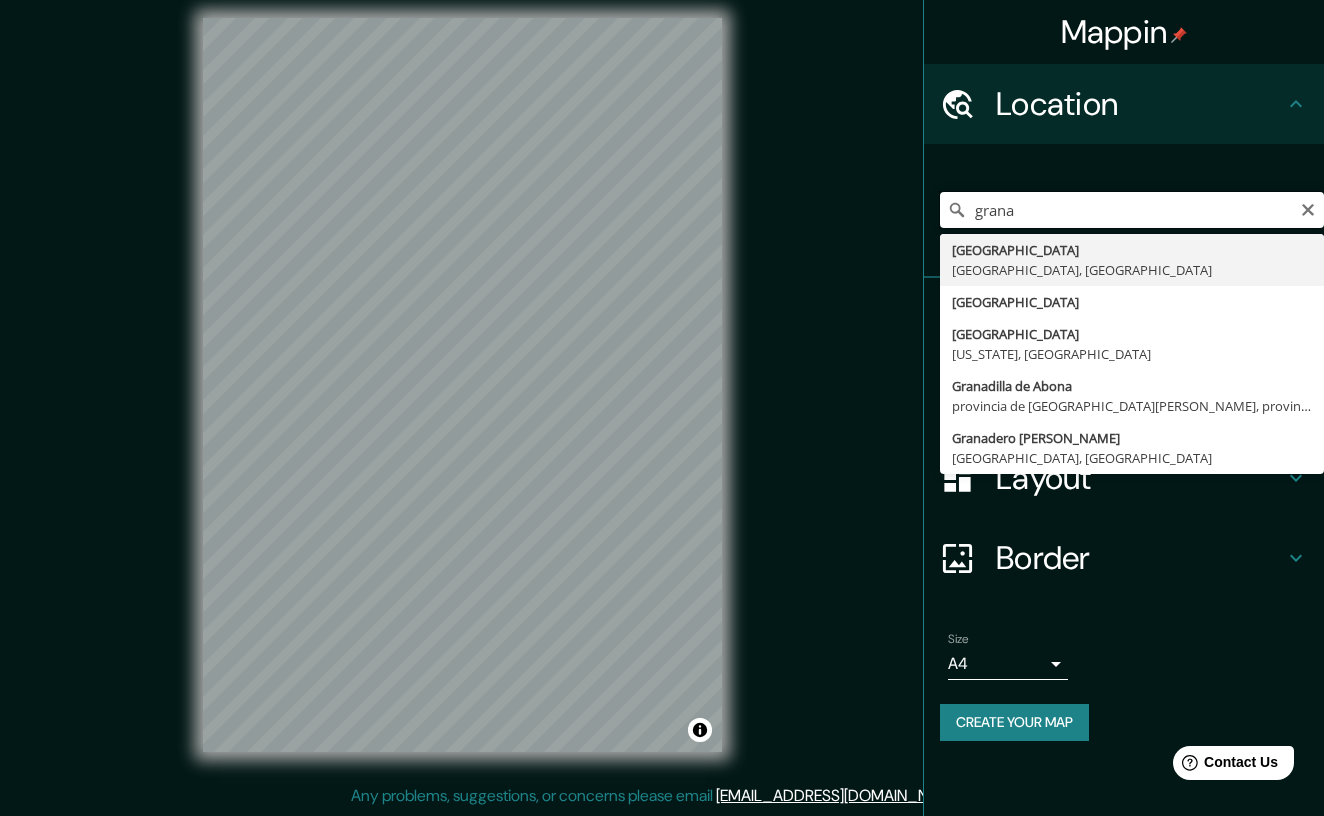 type on "Granada, provincia de Granada, España" 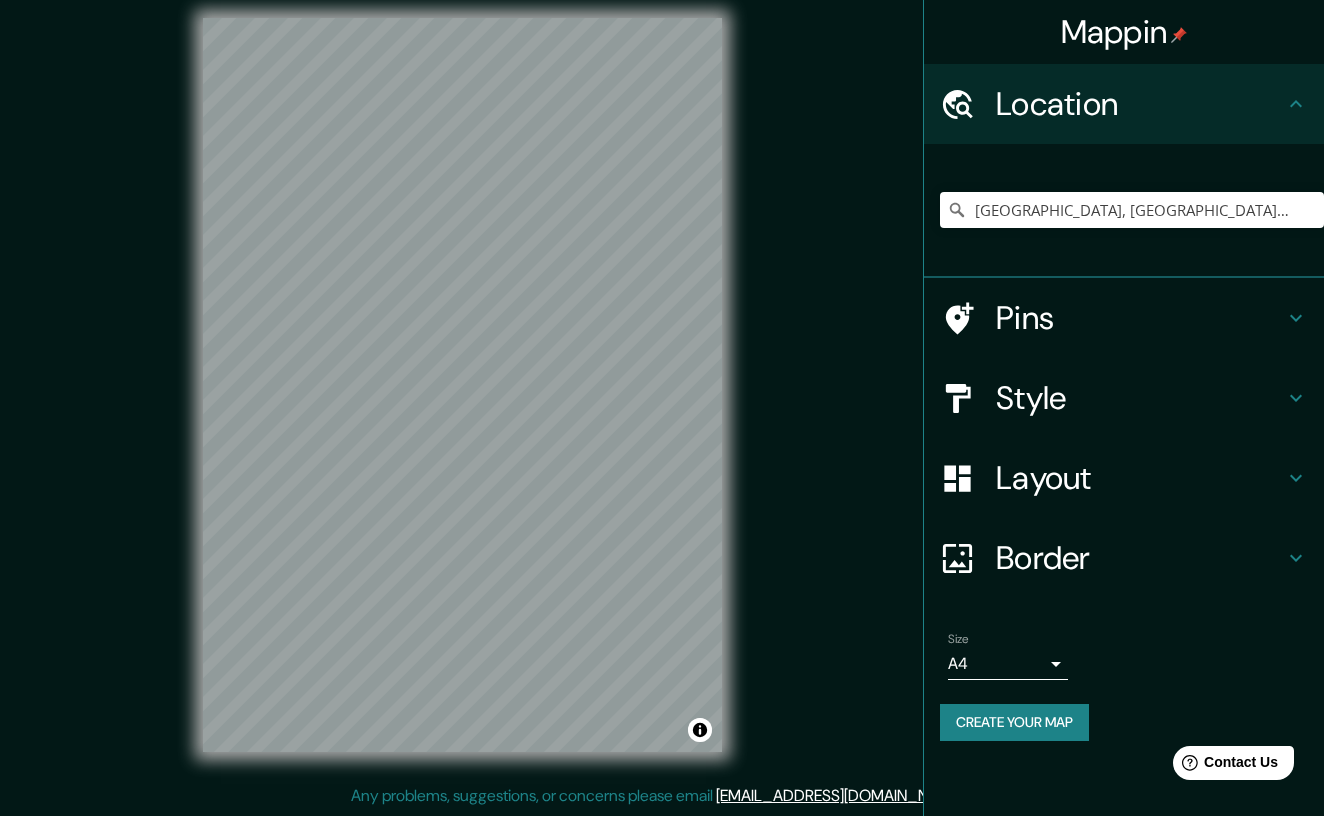 click on "Border" at bounding box center [1140, 558] 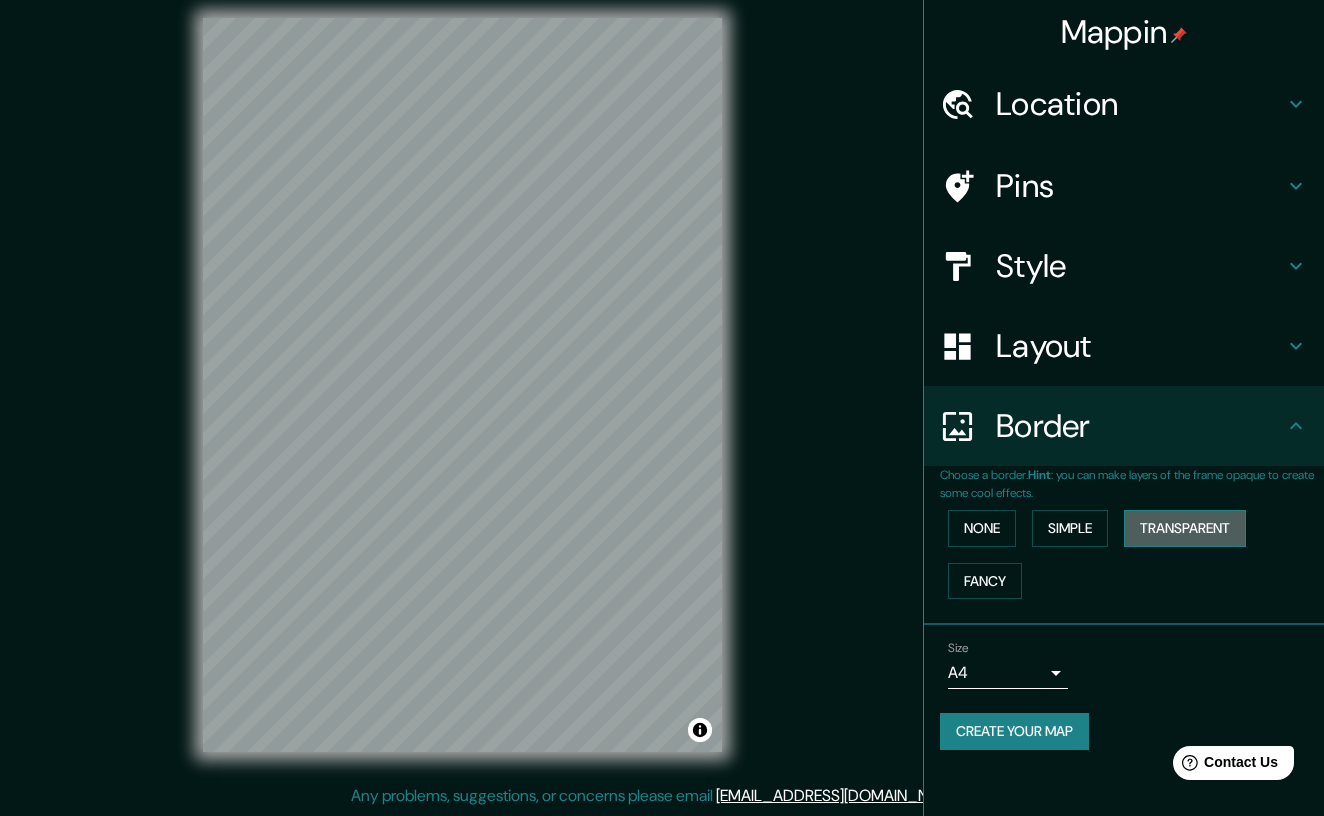 click on "Transparent" at bounding box center [1185, 528] 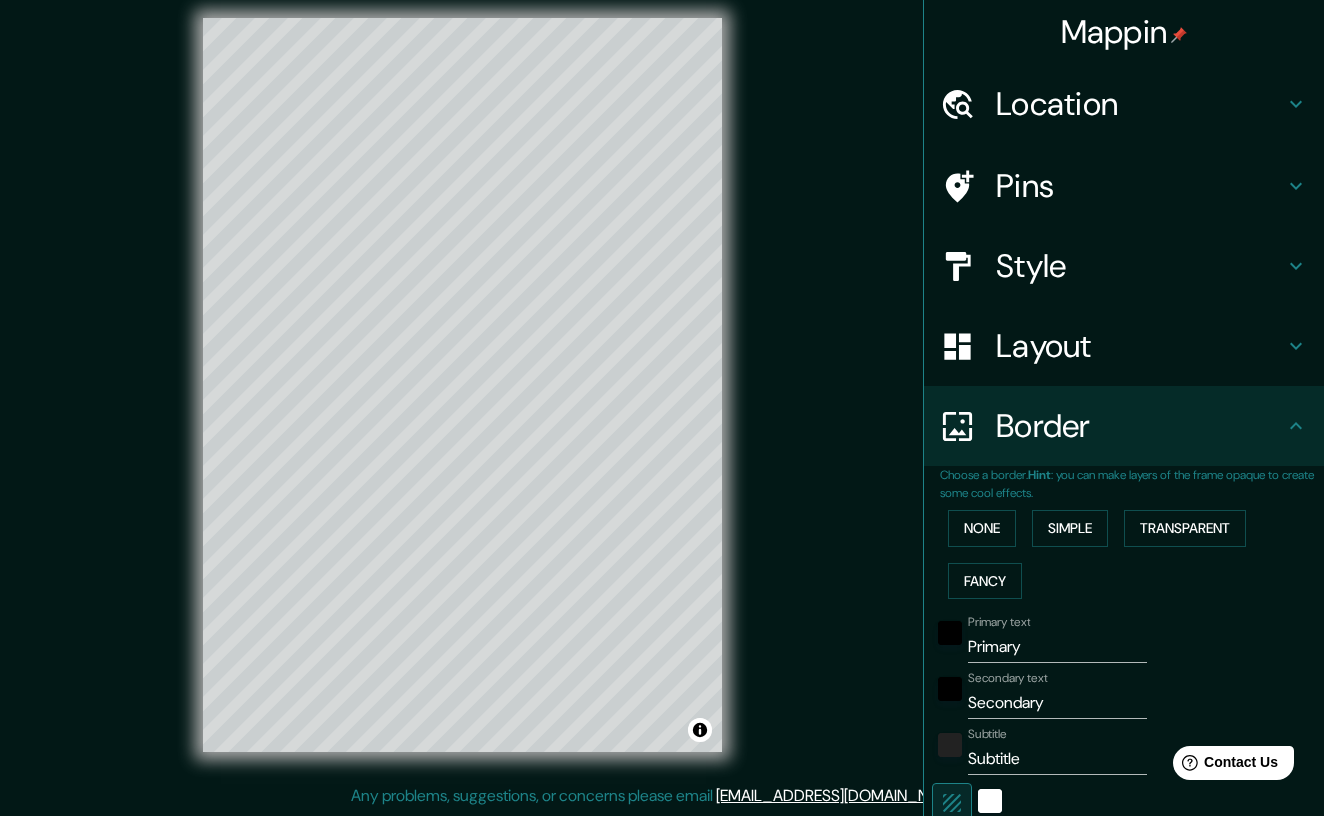 click on "Secondary text Secondary" at bounding box center (1057, 695) 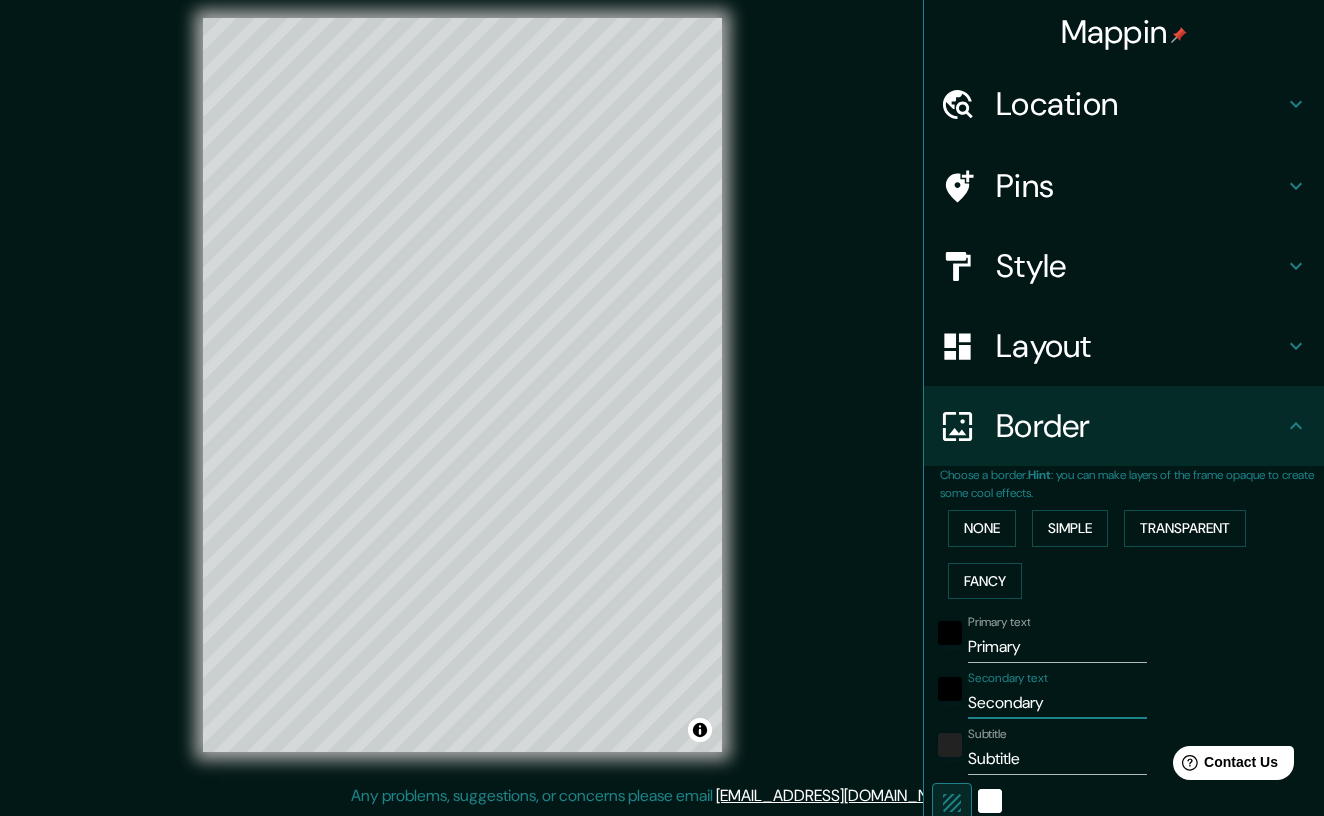 click on "Secondary" at bounding box center [1057, 703] 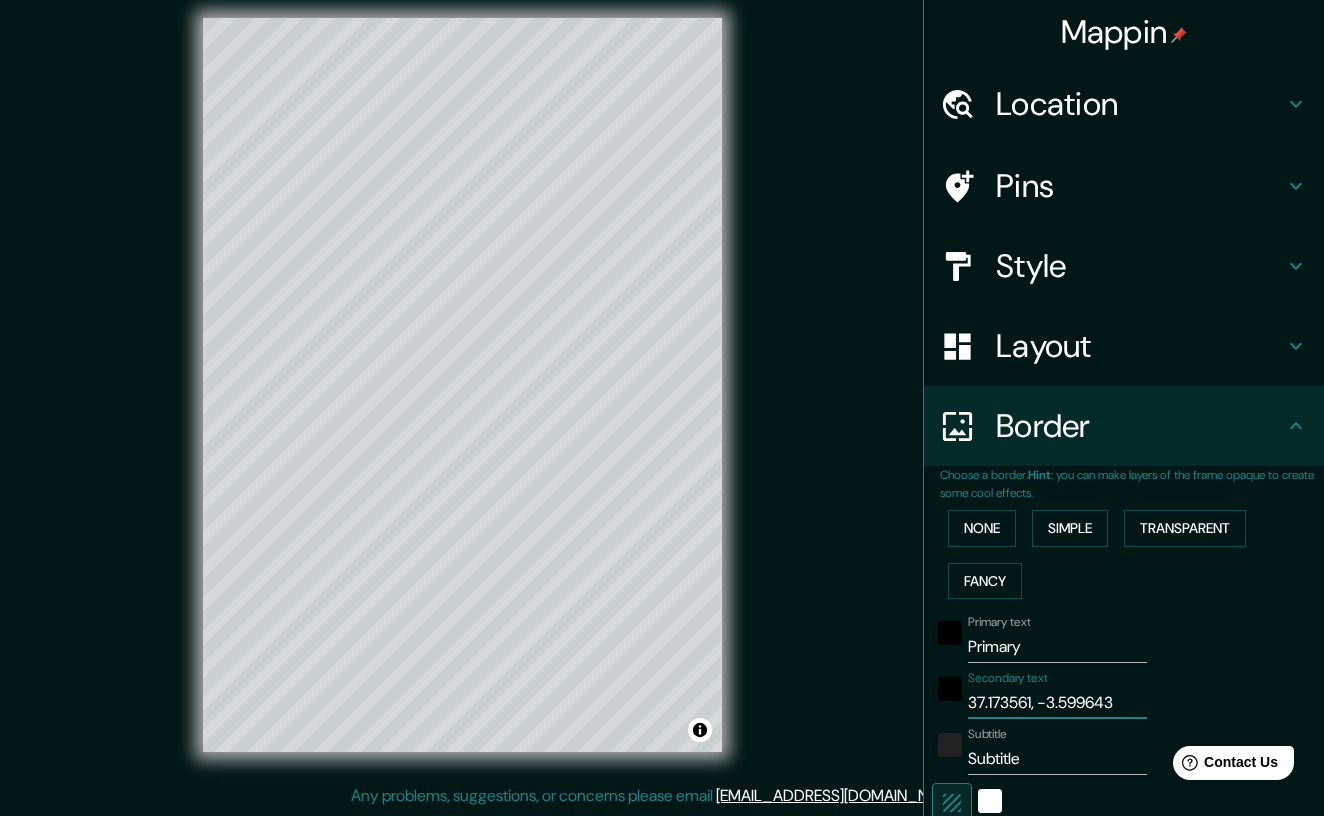 type on "37.173561, -3.599643" 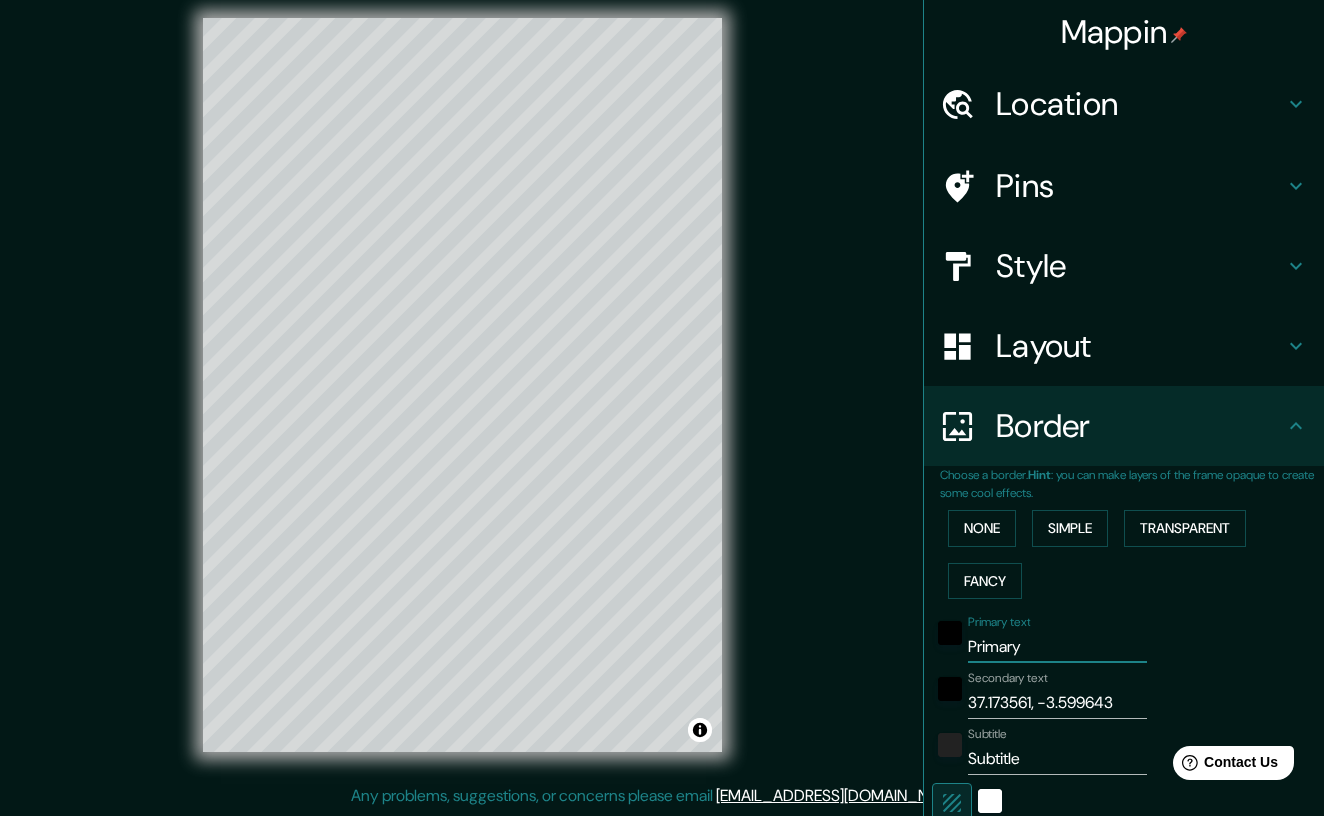 click on "Primary" at bounding box center (1057, 647) 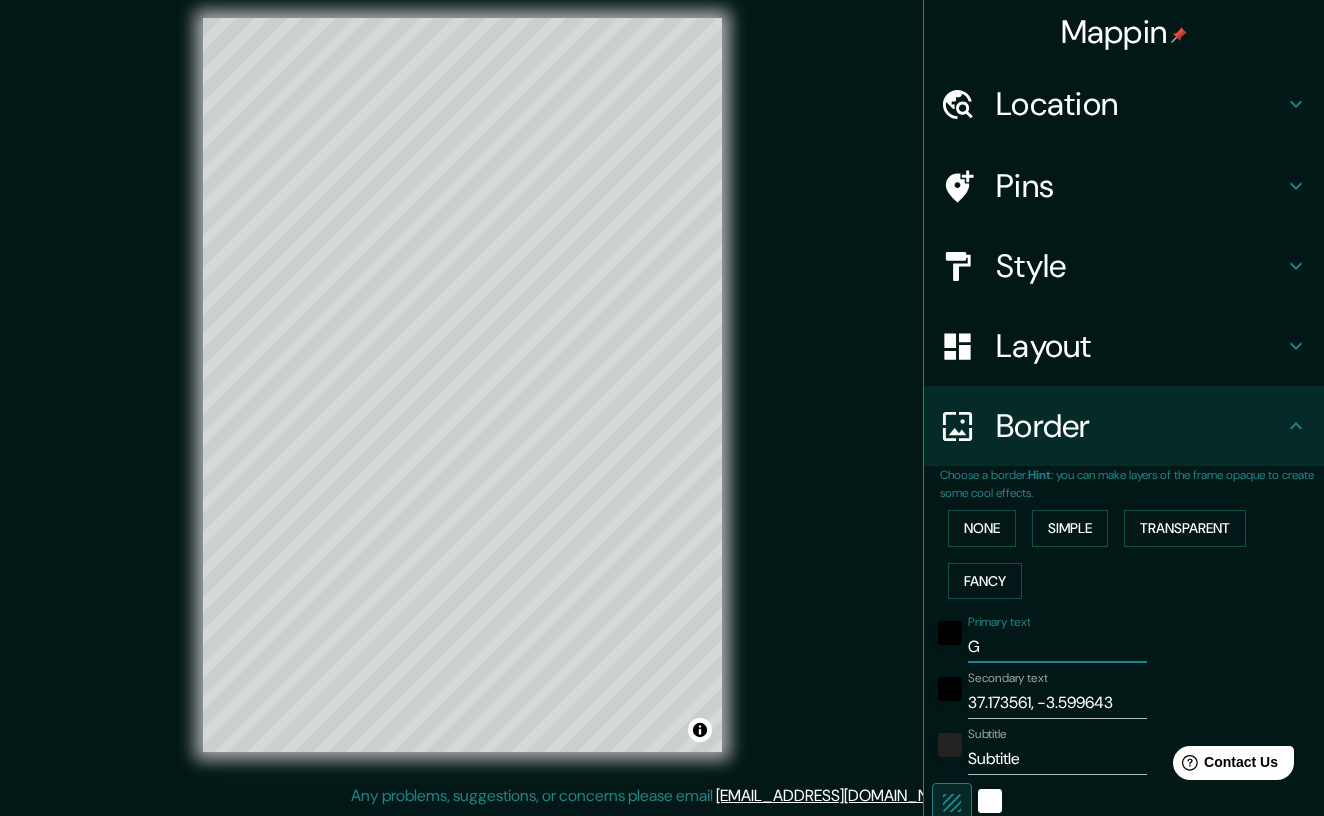 type on "Gr" 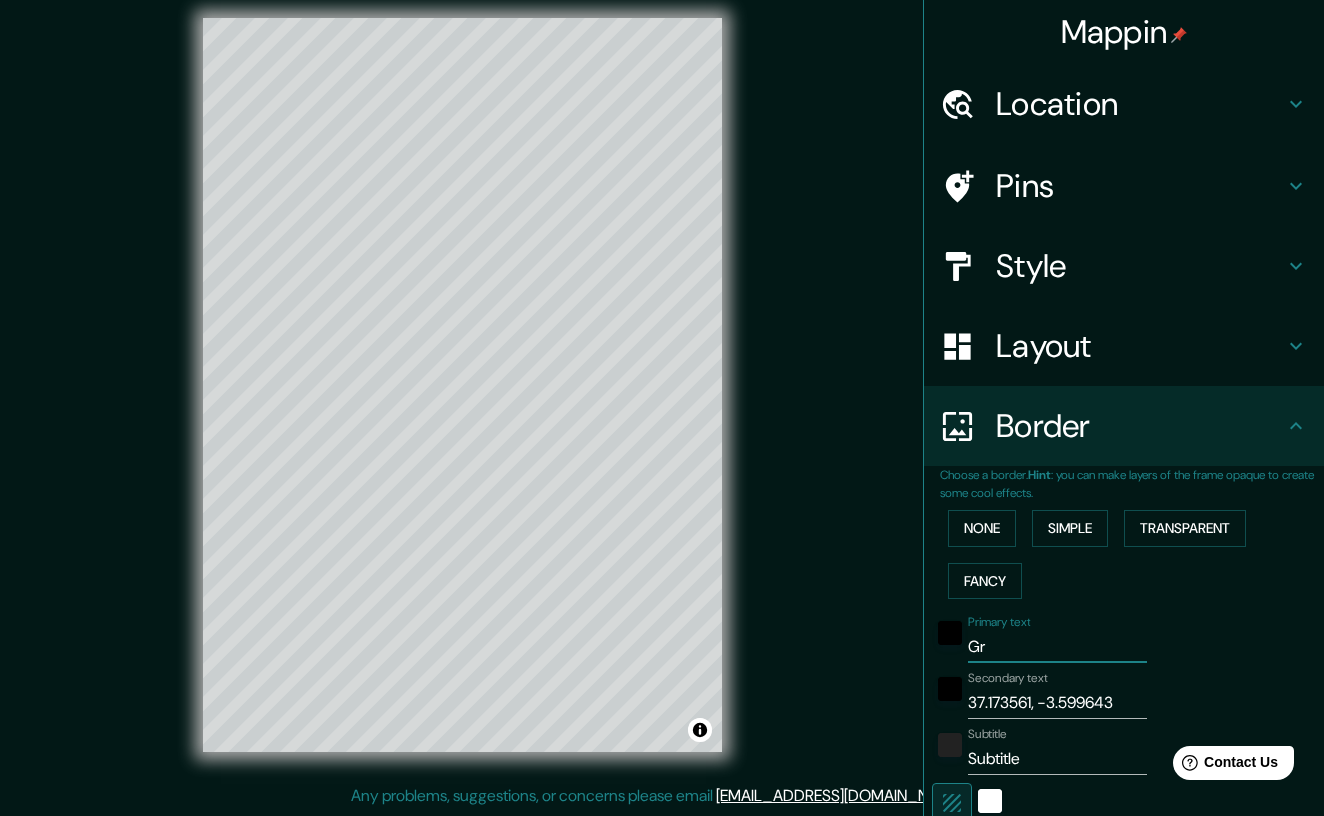 type on "Gra" 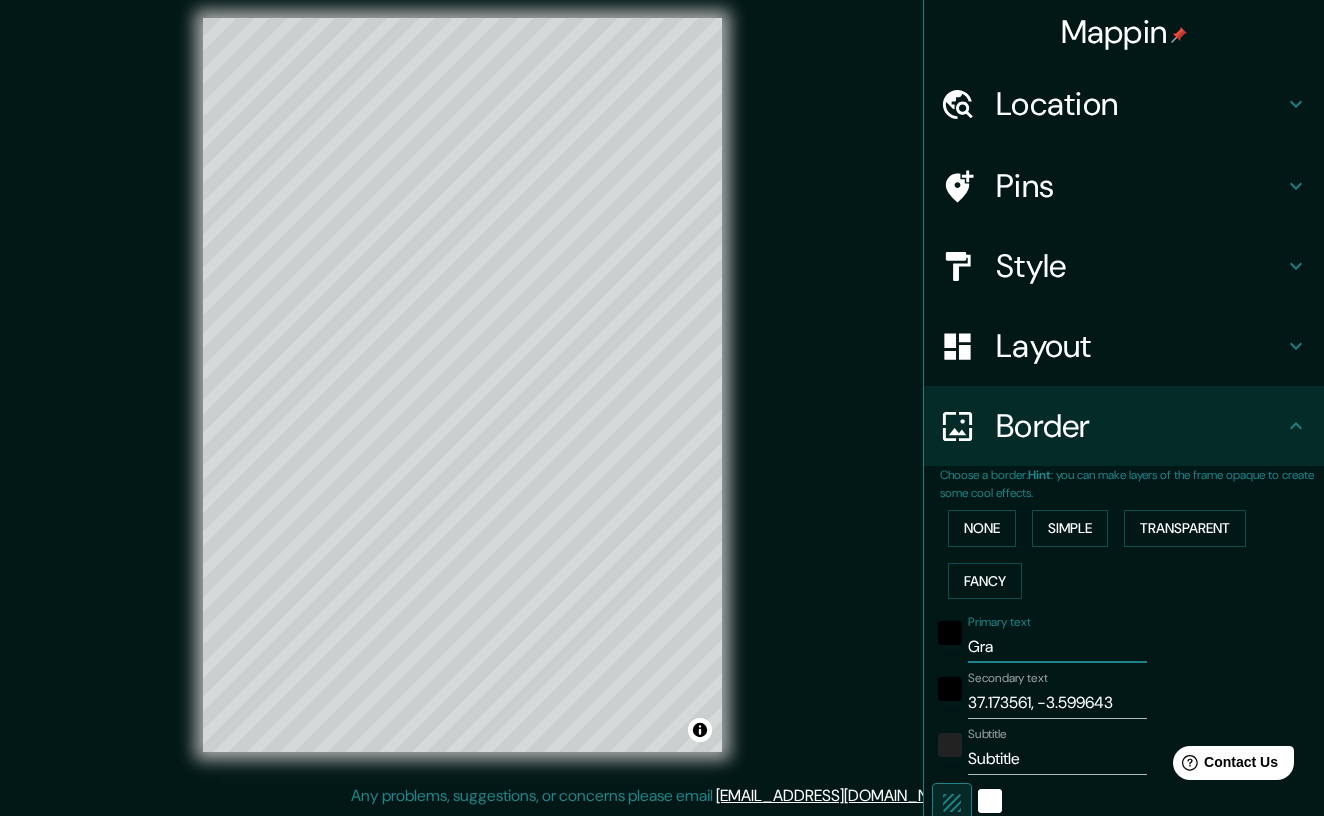 type on "Gran" 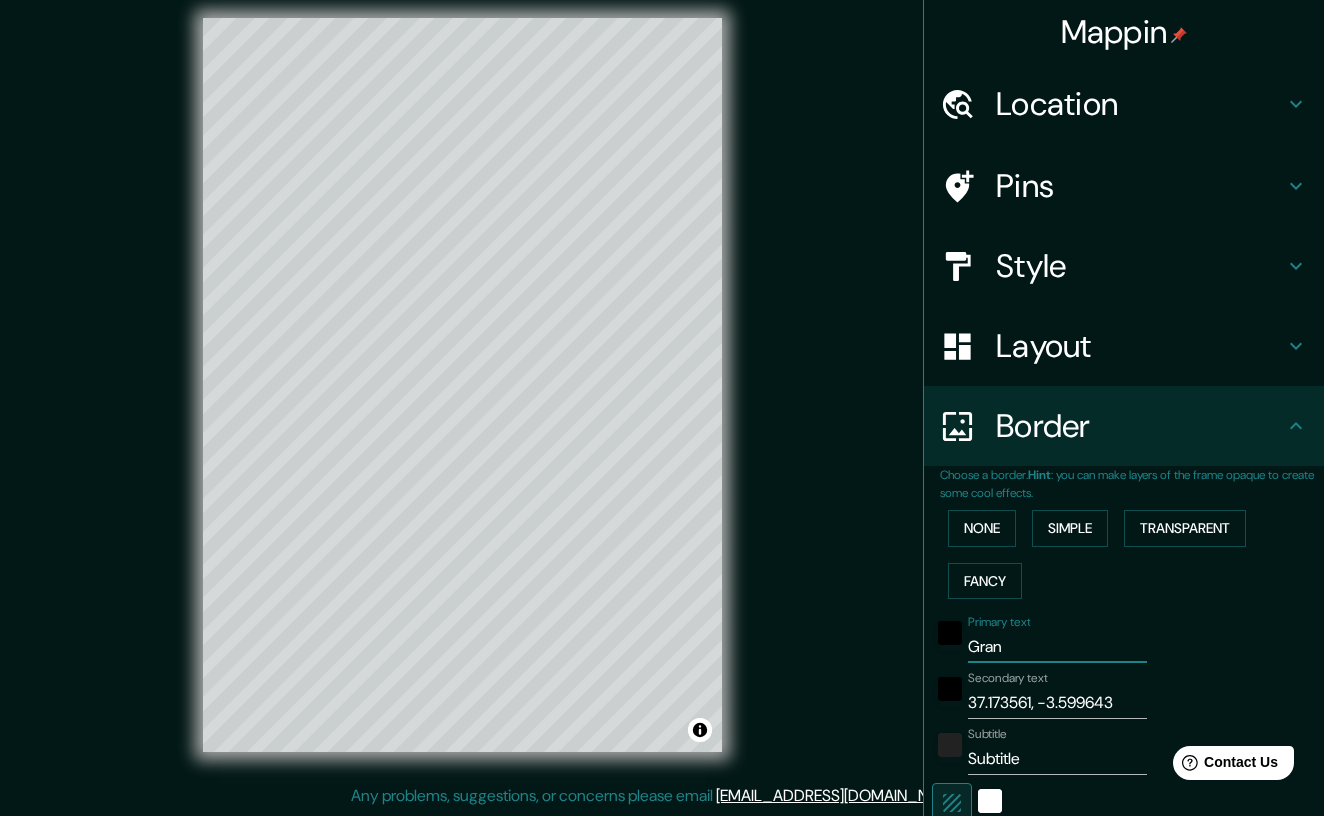 type on "Grana" 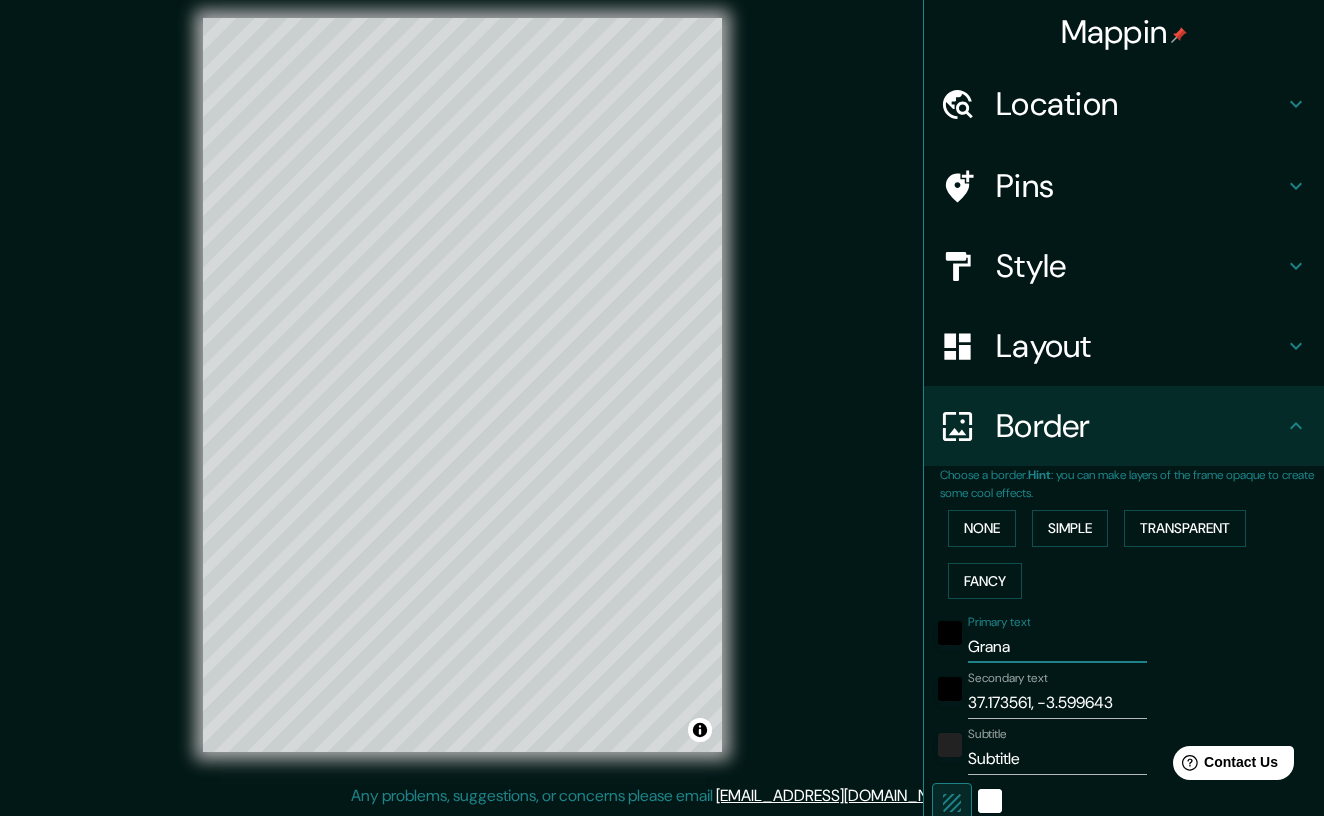 type on "Granad" 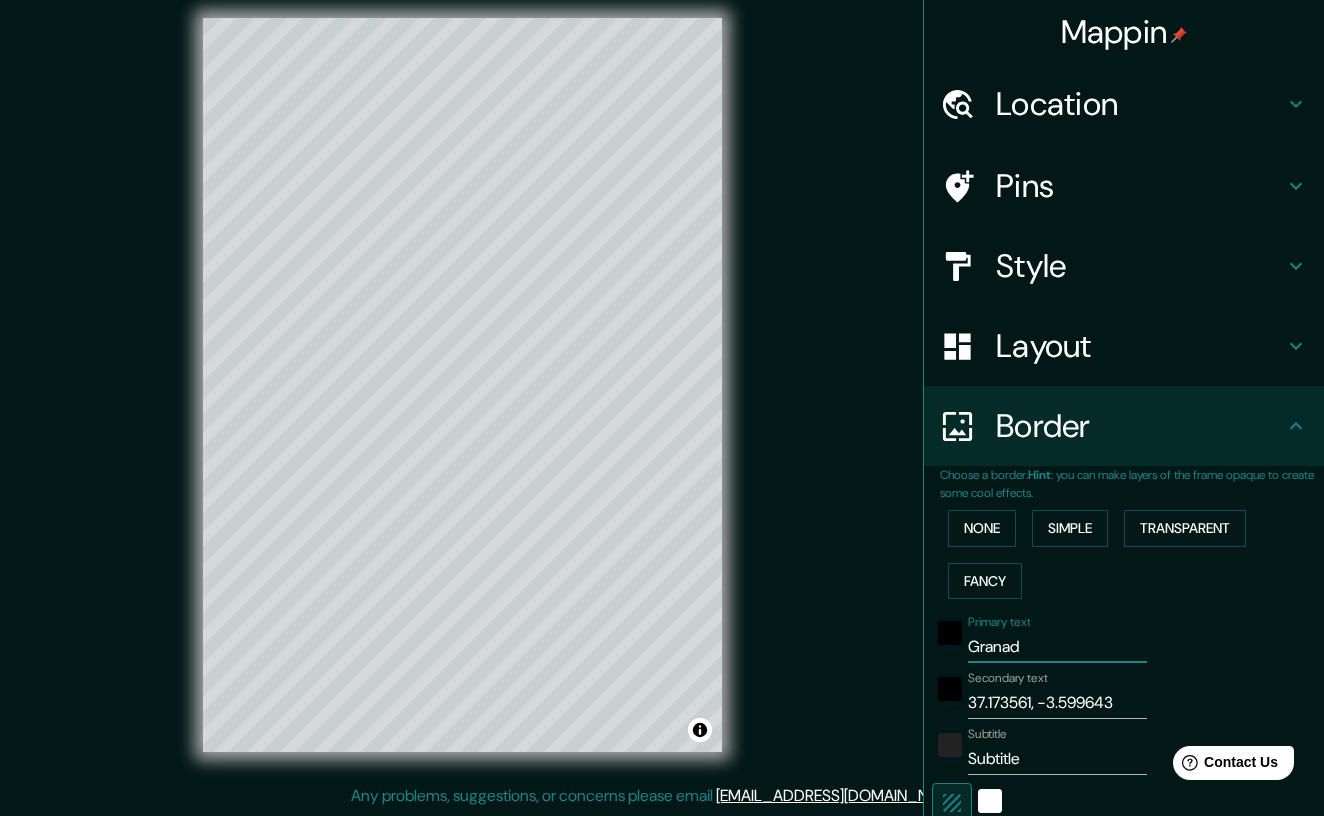 type on "Granada" 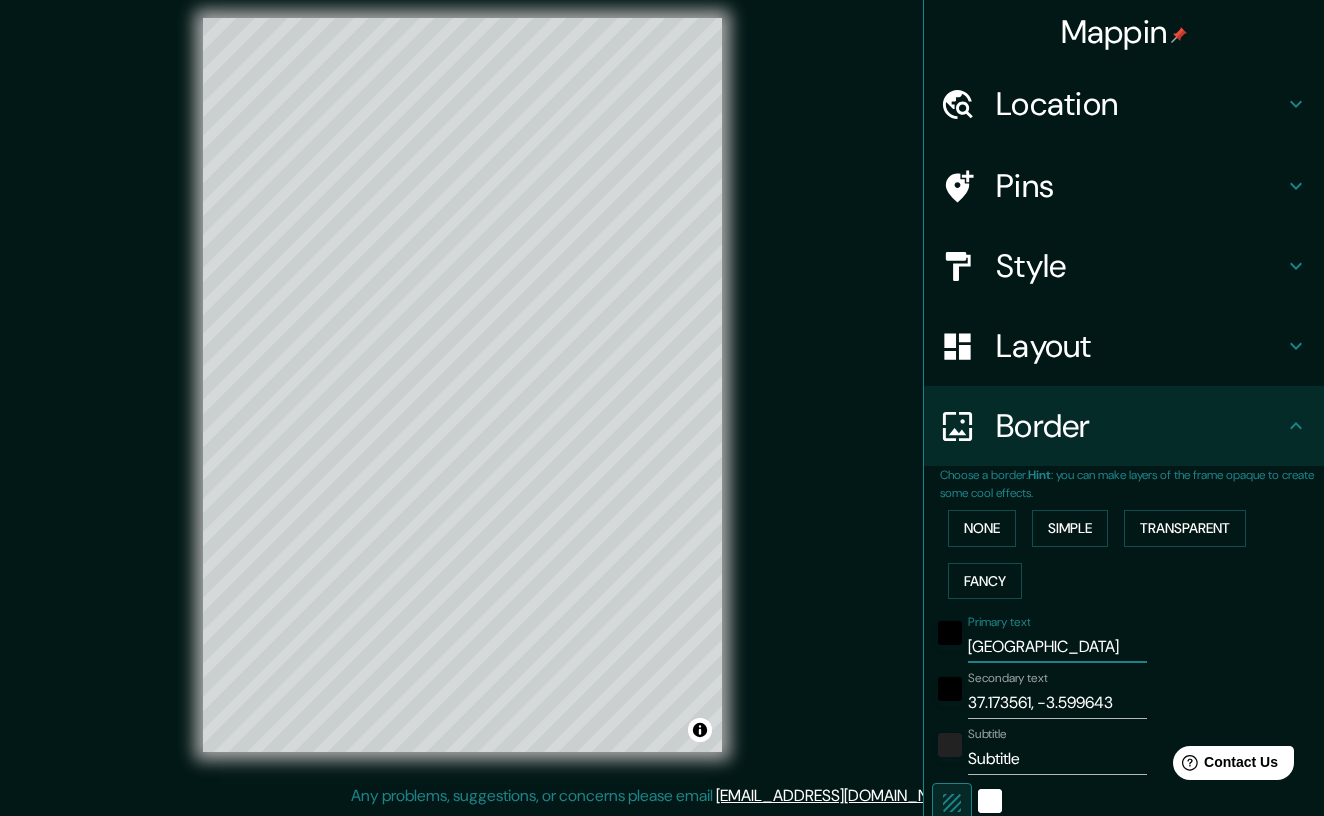 type on "Granada" 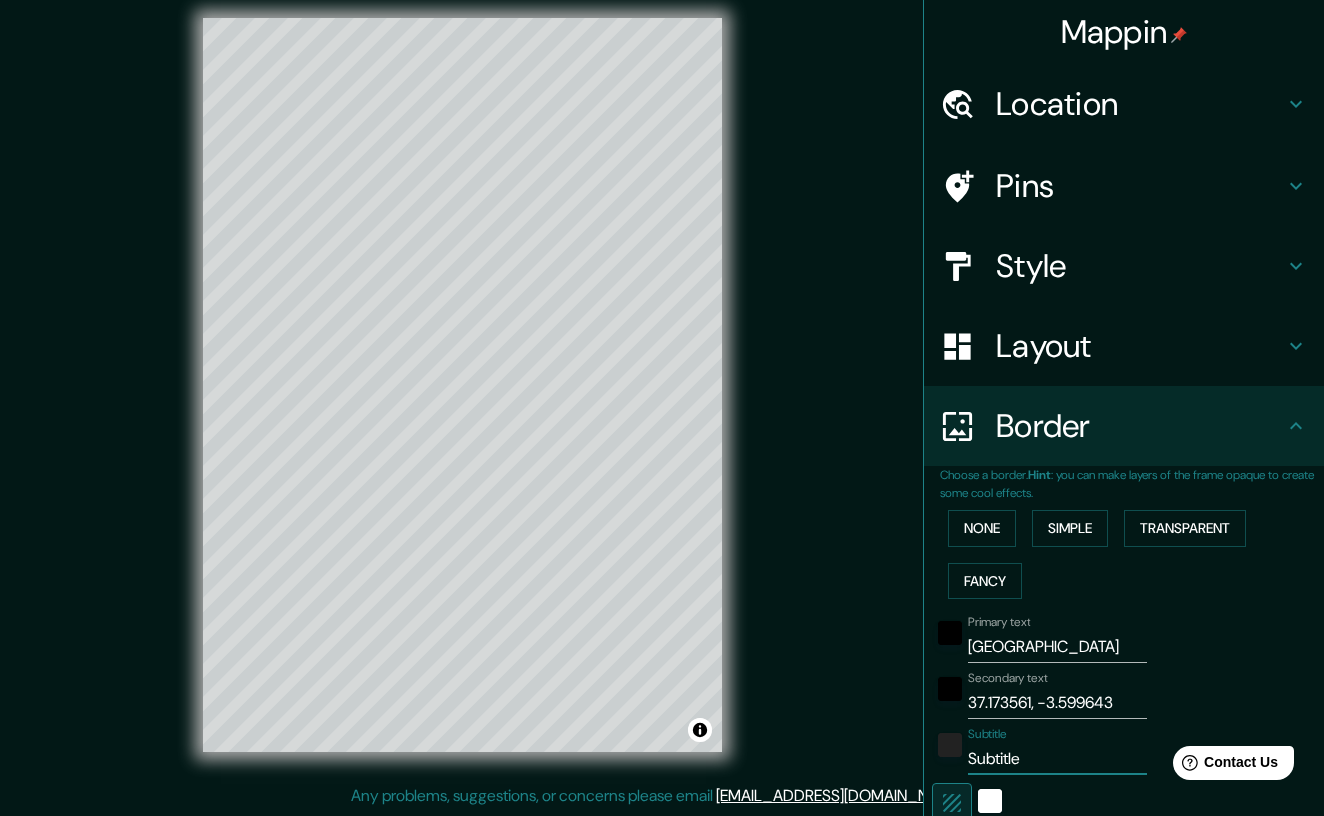 click on "Subtitle" at bounding box center [1057, 759] 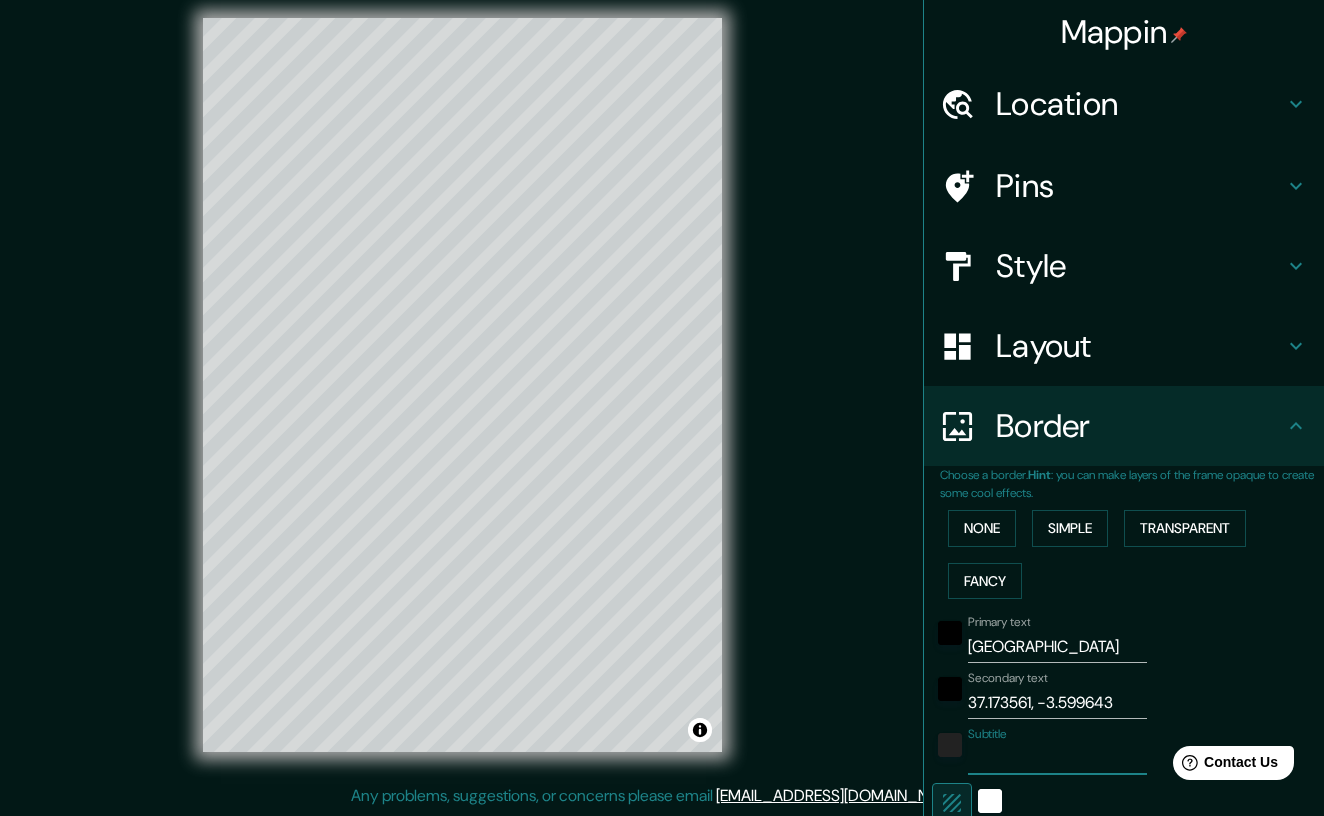 type 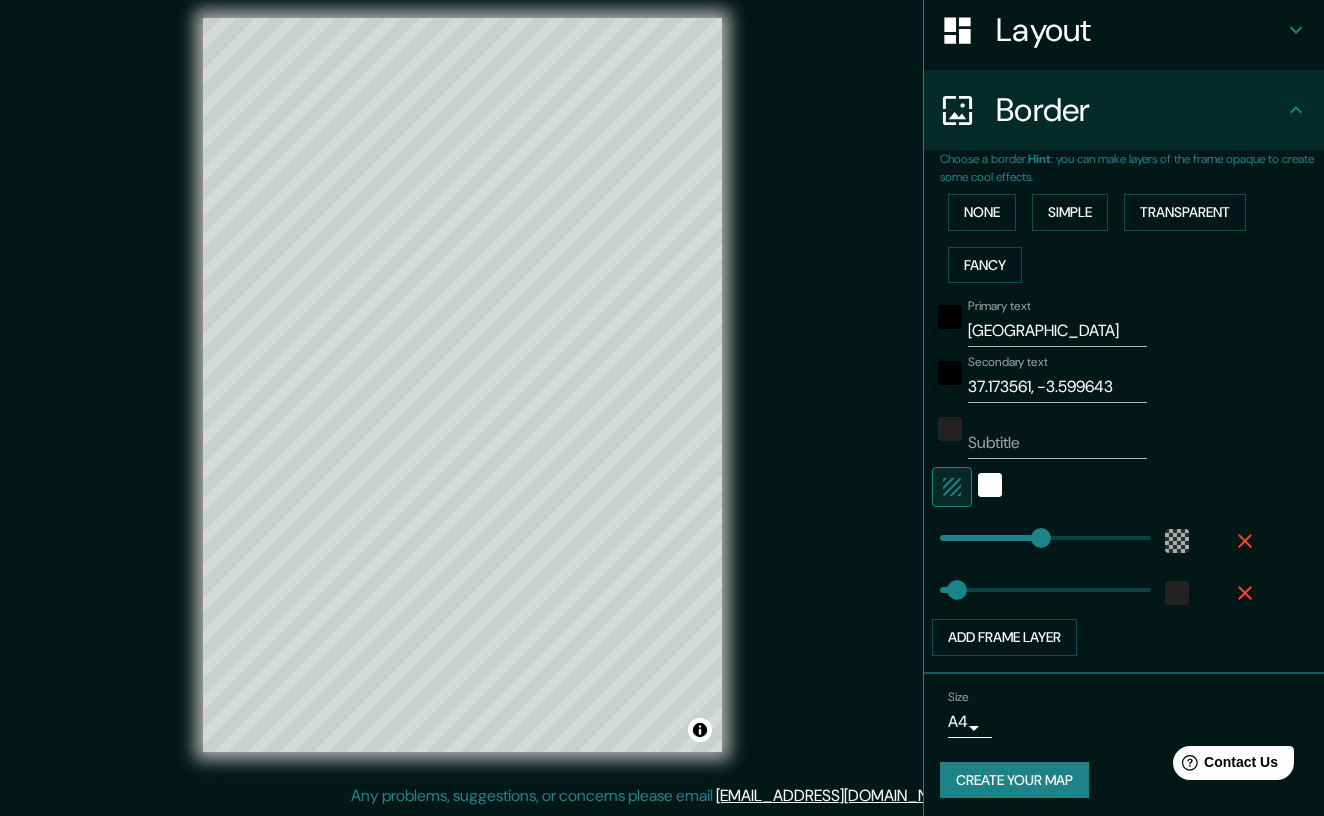 scroll, scrollTop: 315, scrollLeft: 0, axis: vertical 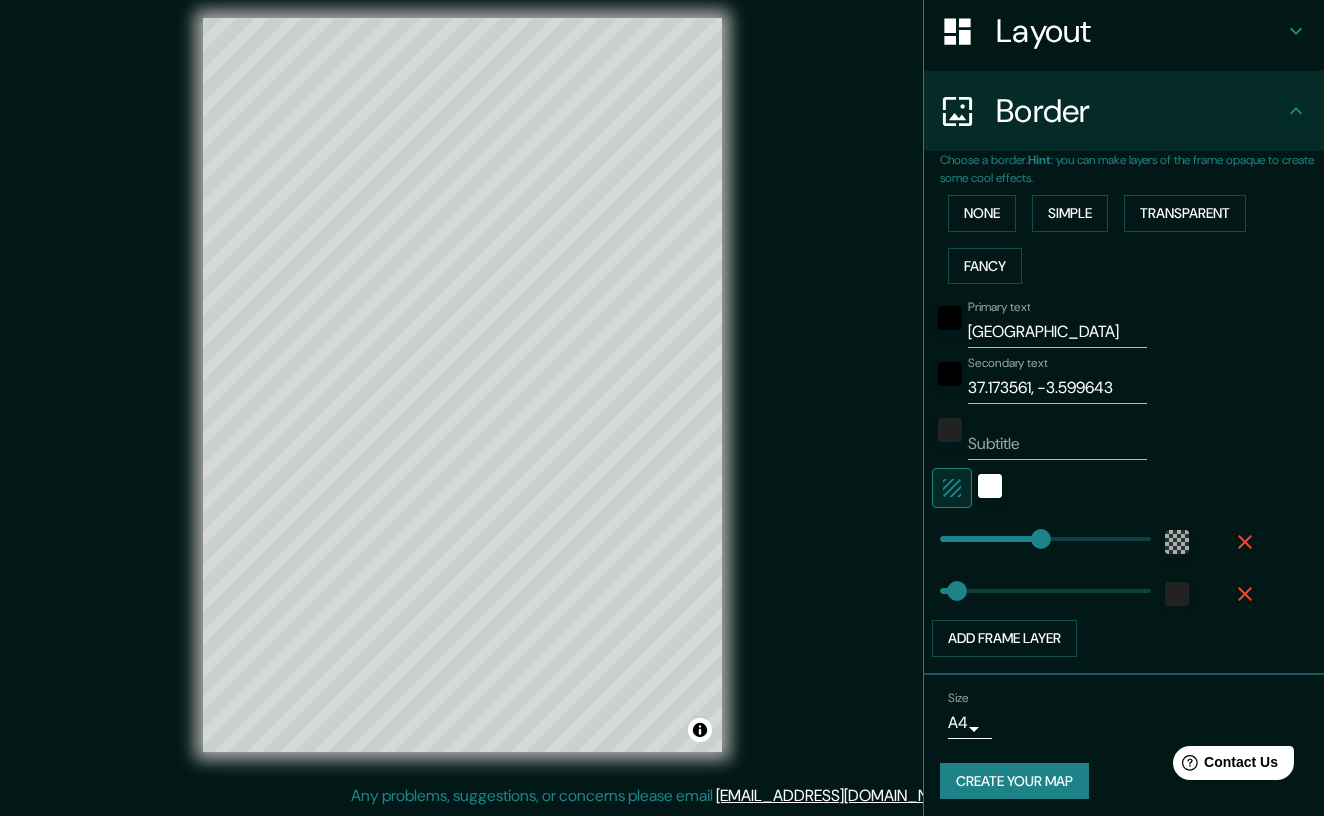 click on "Mappin Location Granada, provincia de Granada, España Granada  provincia de Granada, España Granada Granada Hills  California, Estados Unidos Granadilla de Abona  provincia de Santa Cruz de Tenerife, provincia de Santa Cruz de Tenerife, España Granadero Baigorria  Provincia de Santa Fe, Argentina Pins Style Layout Border Choose a border.  Hint : you can make layers of the frame opaque to create some cool effects. None Simple Transparent Fancy Primary text Granada Secondary text 37.173561, -3.599643 Subtitle Add frame layer Size A4 single Create your map © Mapbox   © OpenStreetMap   Improve this map Any problems, suggestions, or concerns please email    help@mappin.pro . . ." at bounding box center (662, 394) 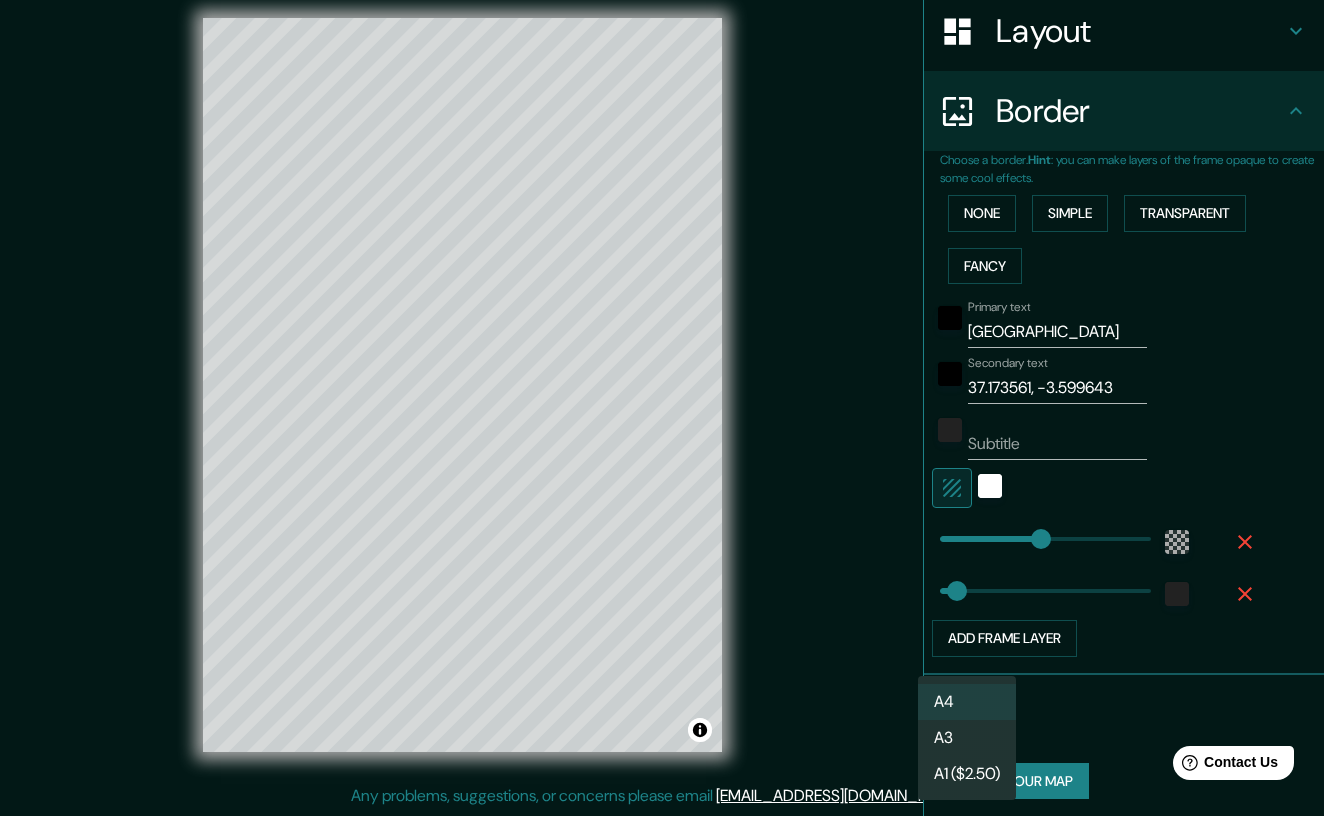 click on "A3" at bounding box center [967, 738] 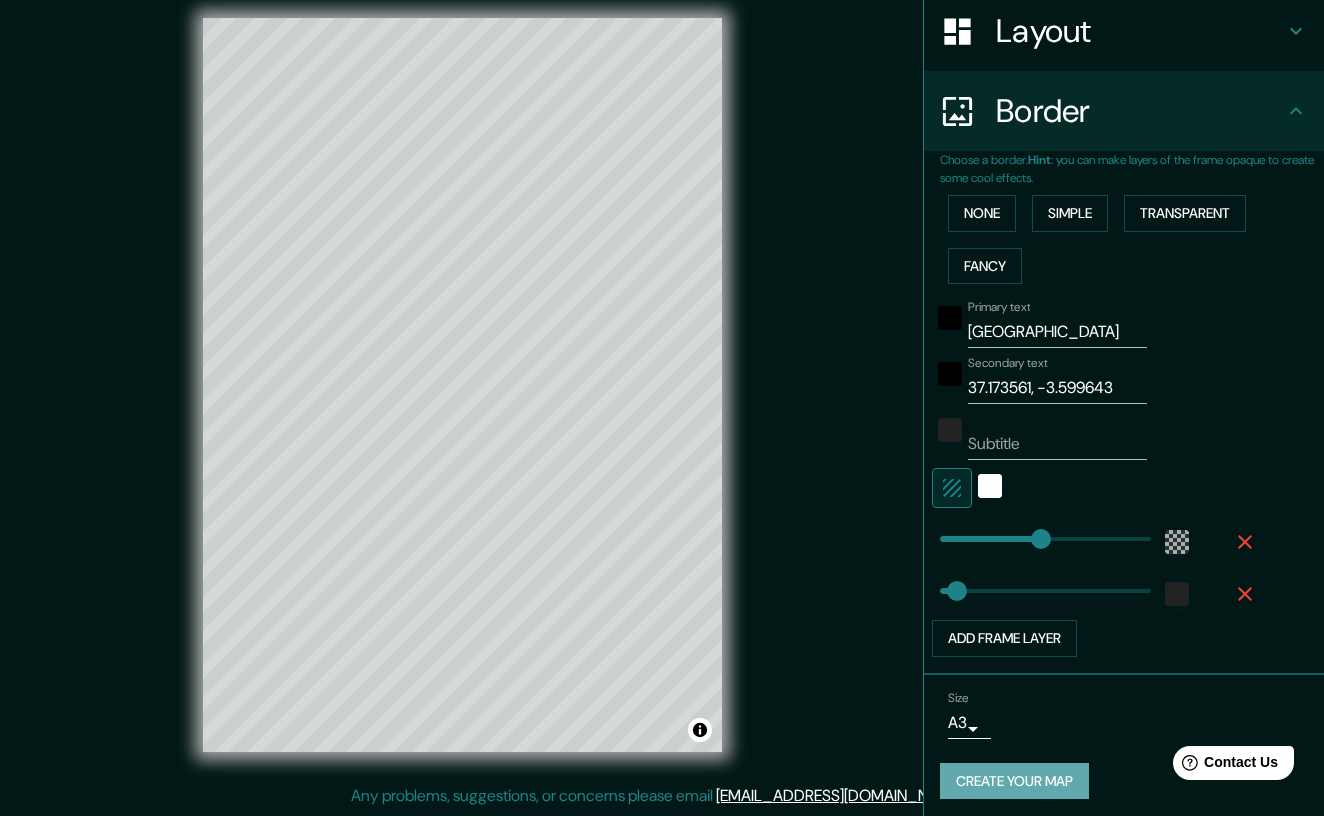 click on "Create your map" at bounding box center [1014, 781] 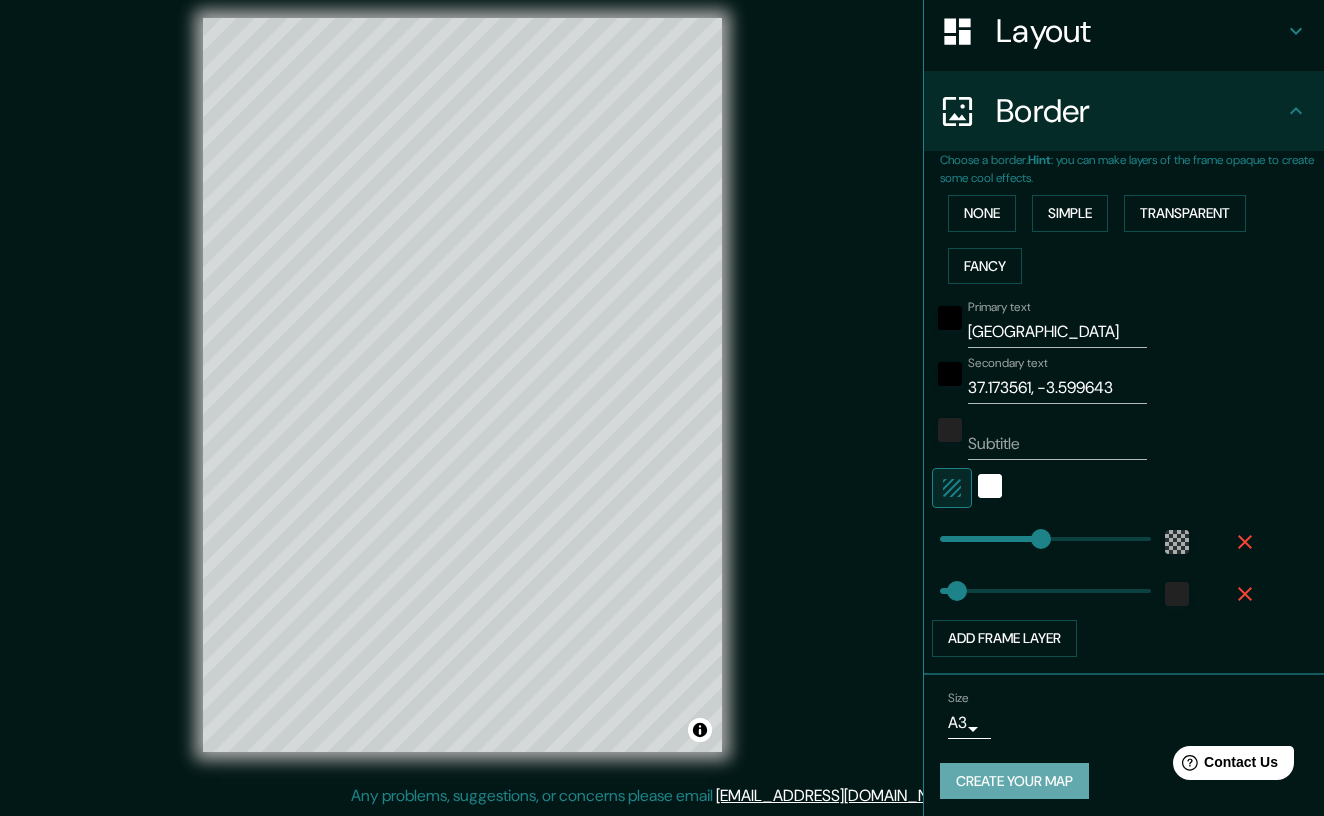 click on "Create your map" at bounding box center (1014, 781) 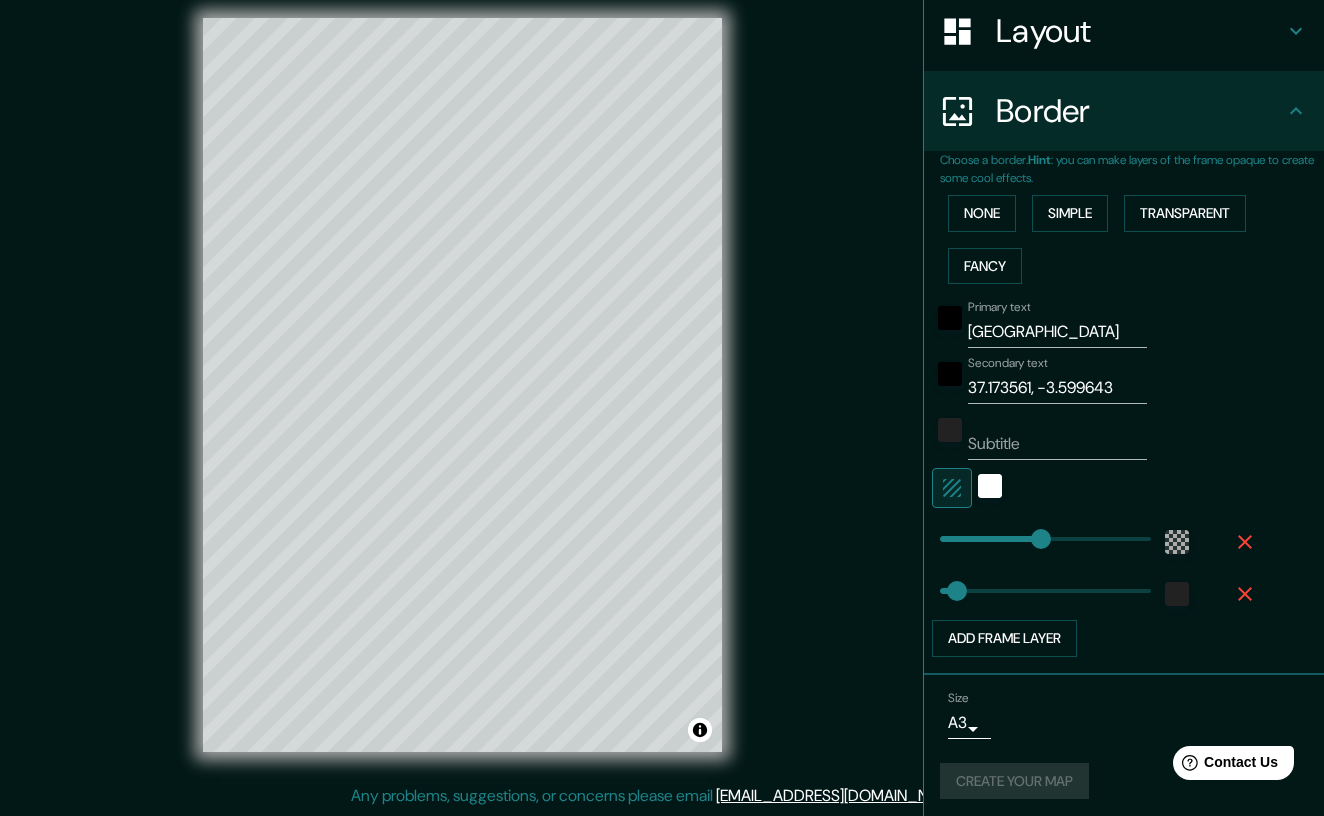 click on "Layout" at bounding box center [1124, 31] 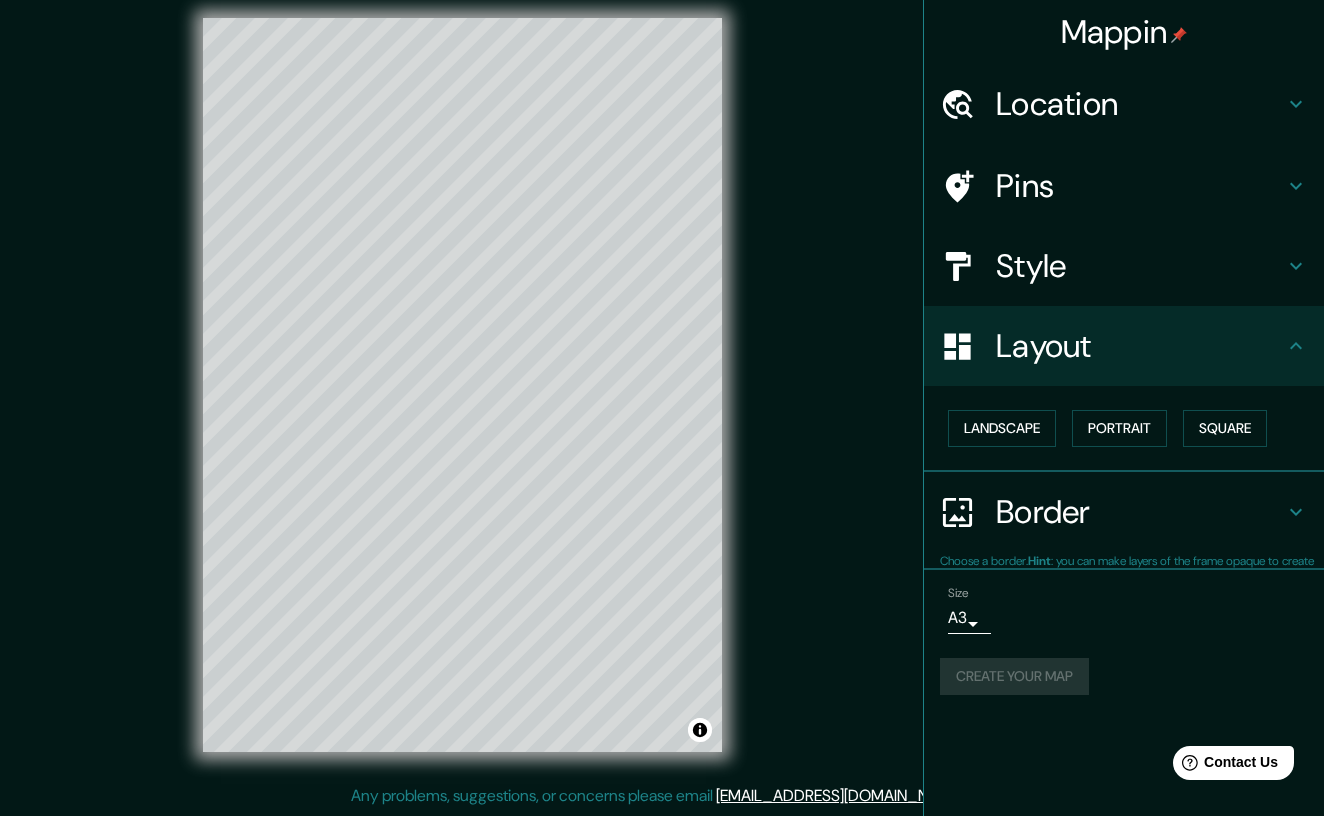 scroll, scrollTop: 0, scrollLeft: 0, axis: both 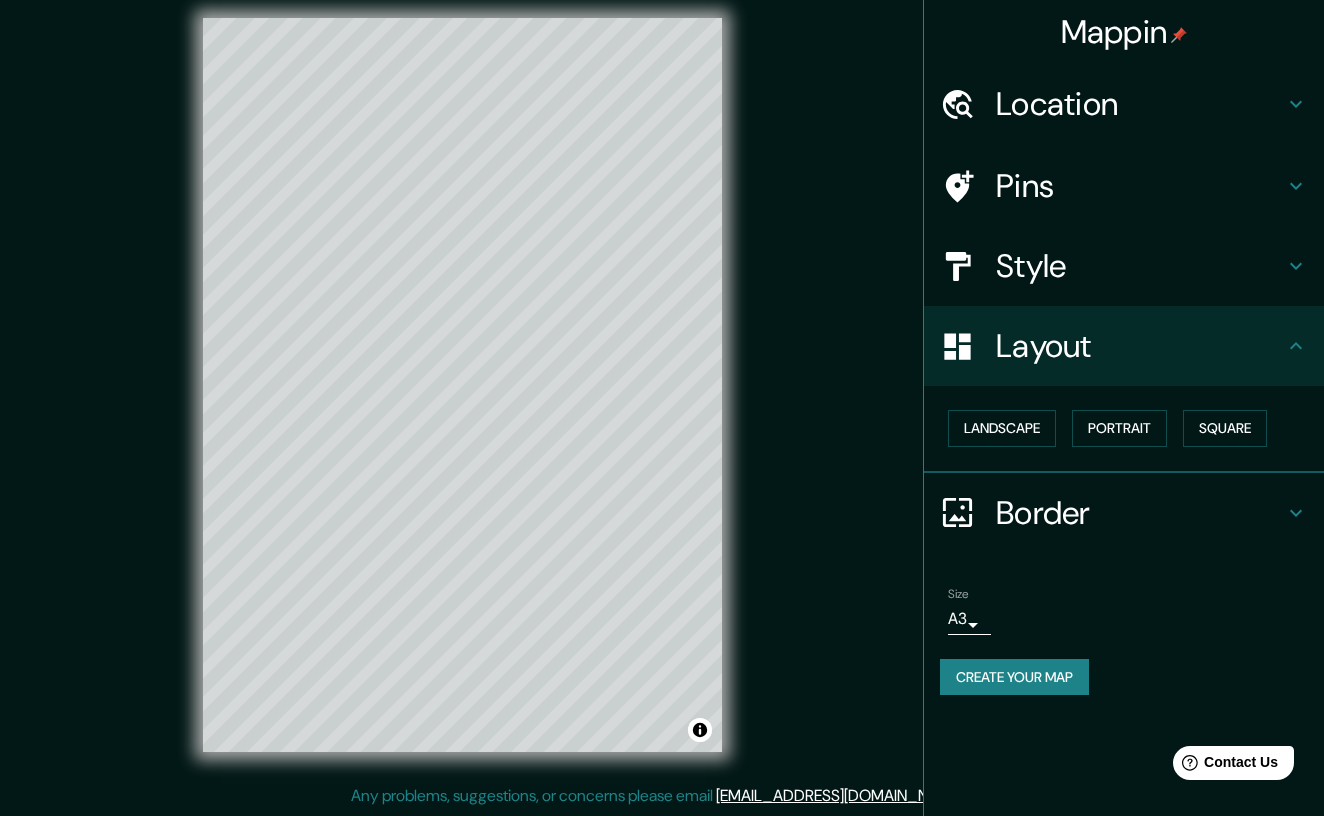 click on "Create your map" at bounding box center [1014, 677] 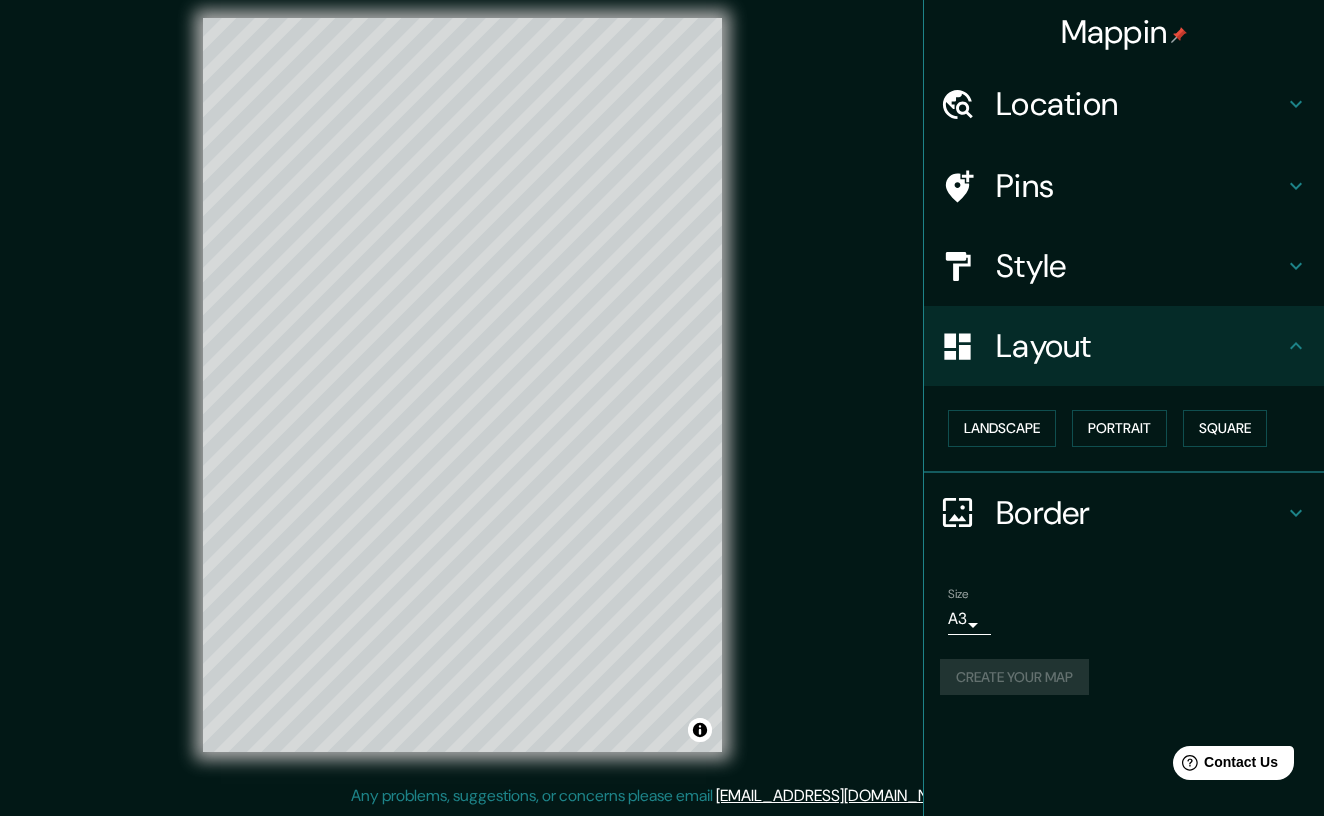 click on "Location" at bounding box center [1124, 104] 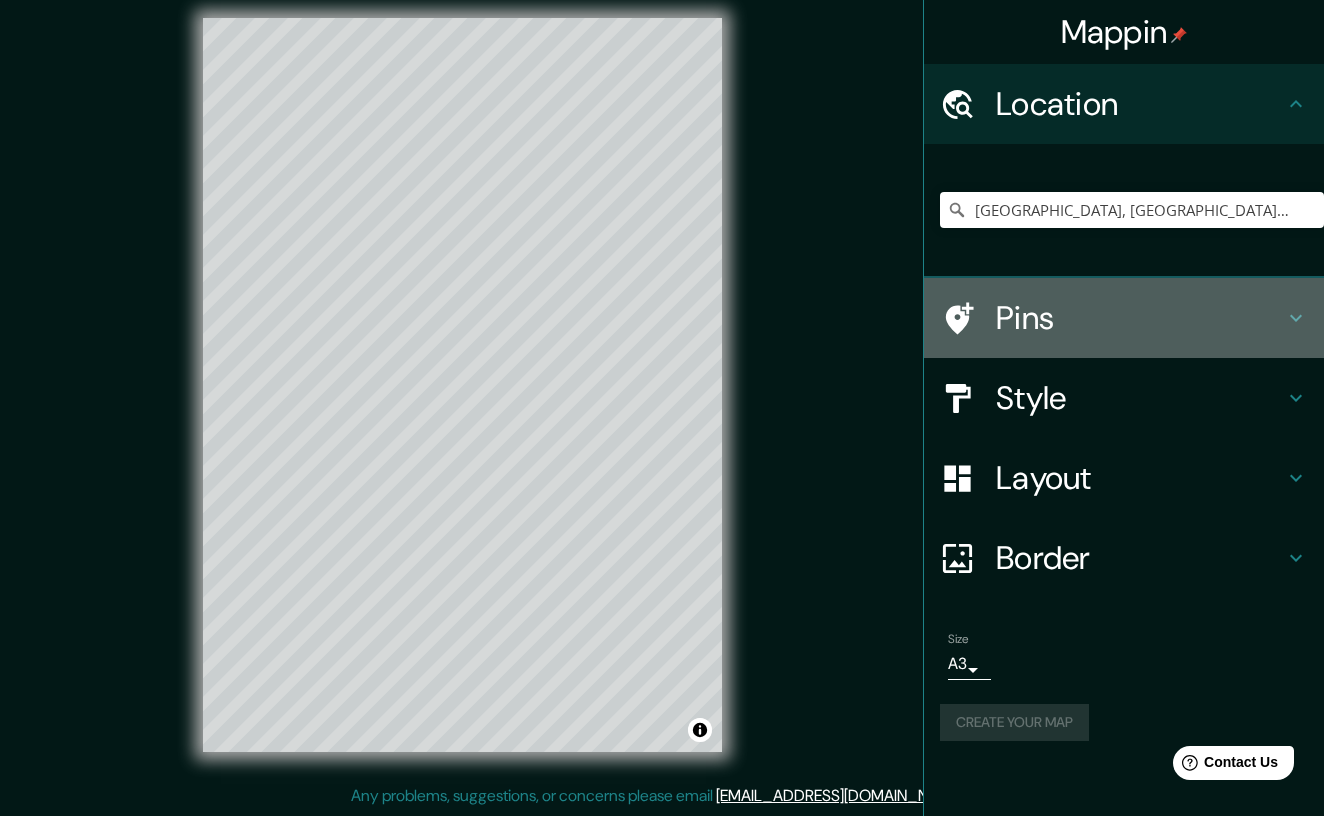 click on "Pins" at bounding box center [1140, 318] 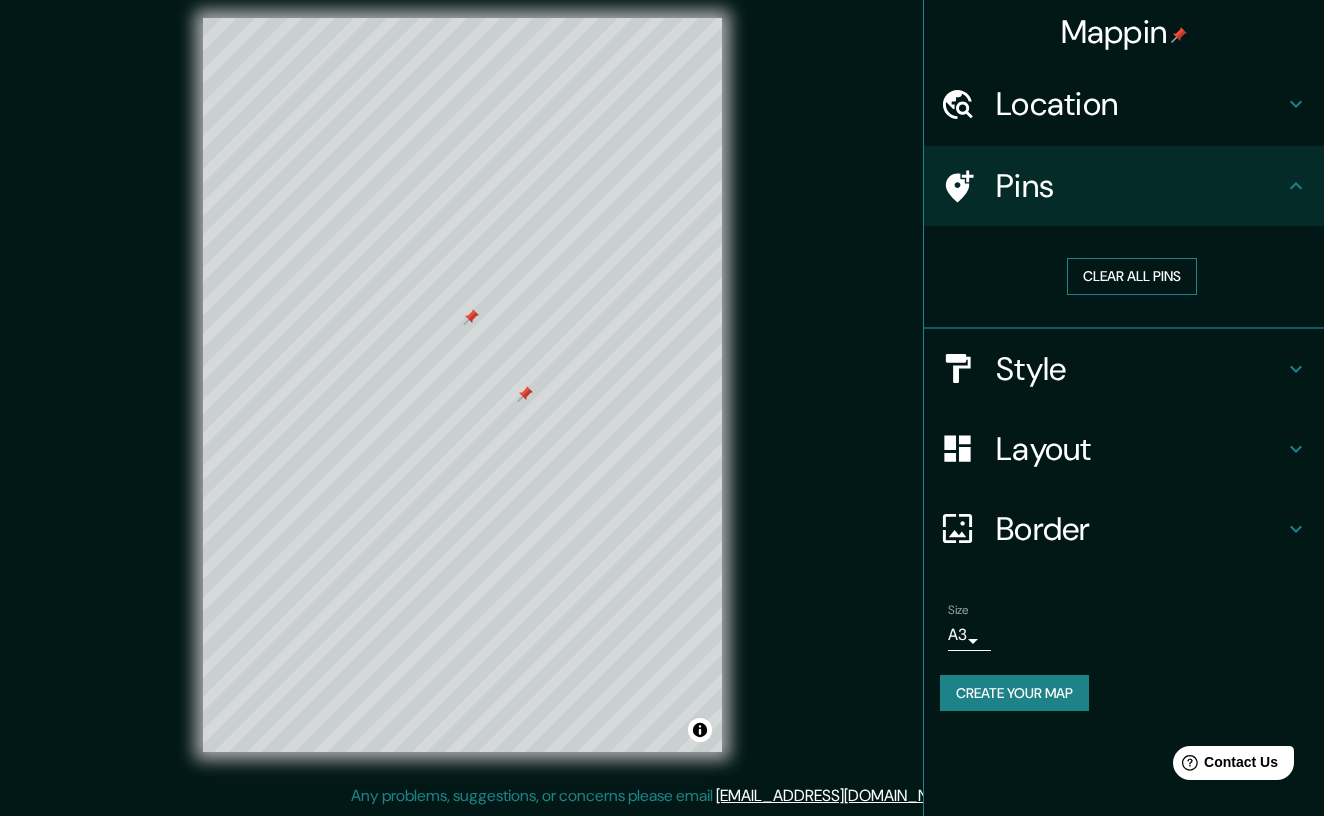 click on "Clear all pins" at bounding box center [1132, 276] 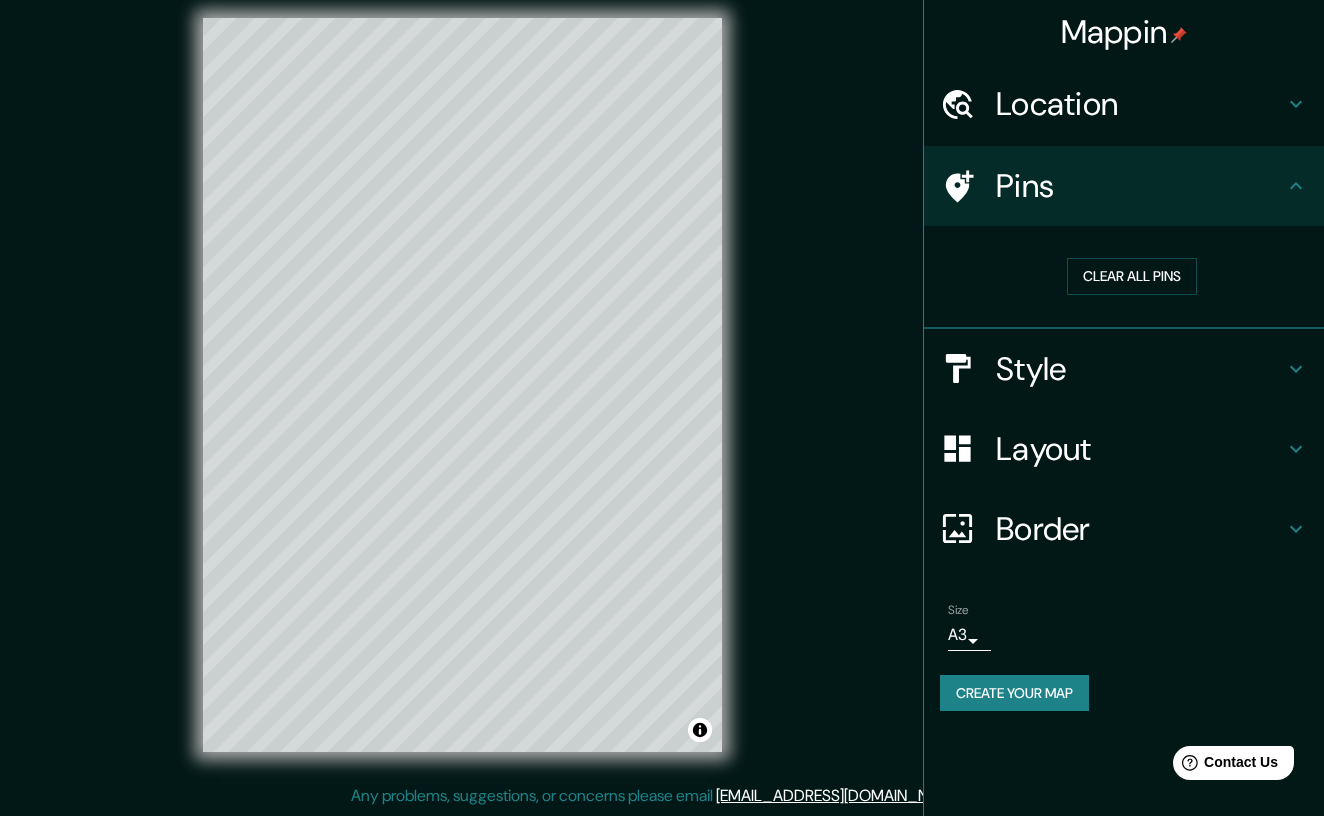 click on "Style" at bounding box center [1140, 369] 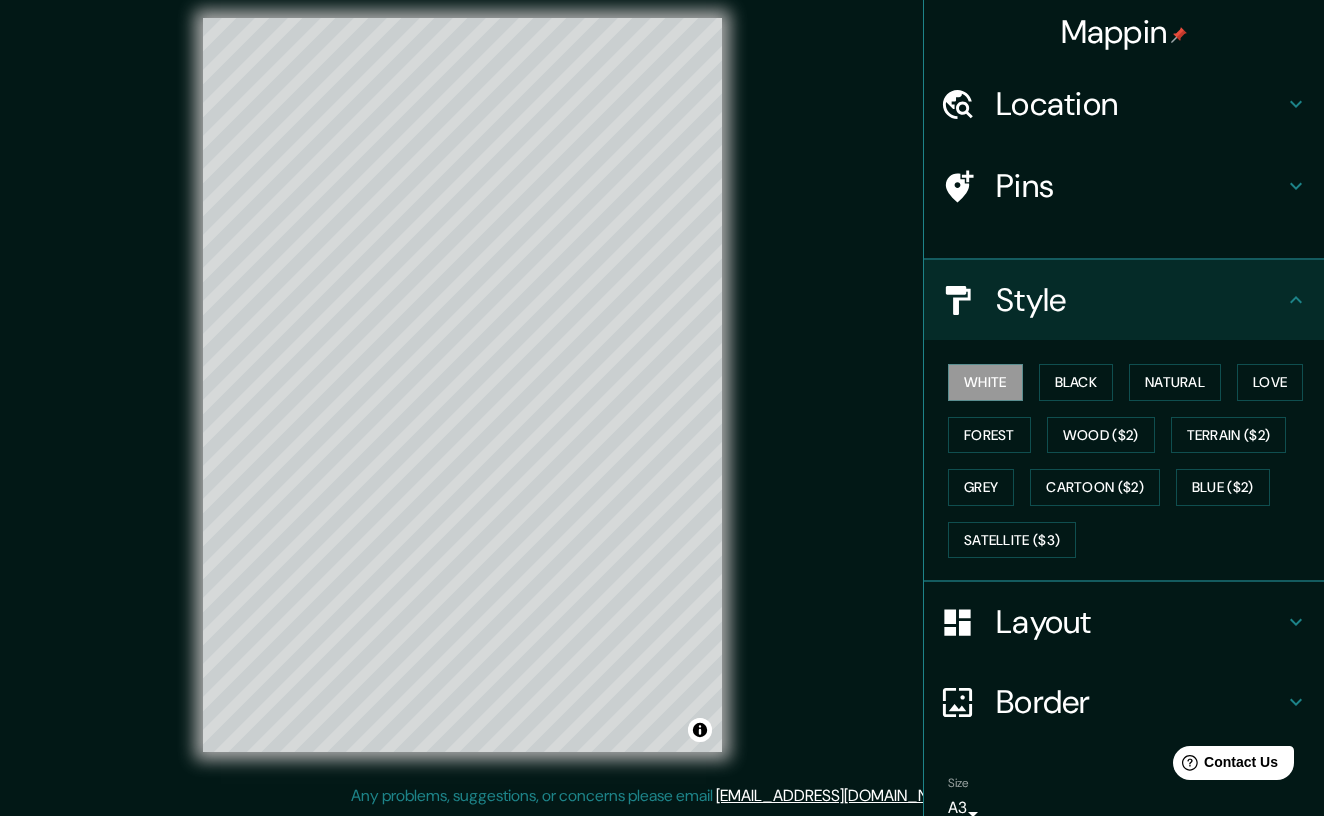 type on "249" 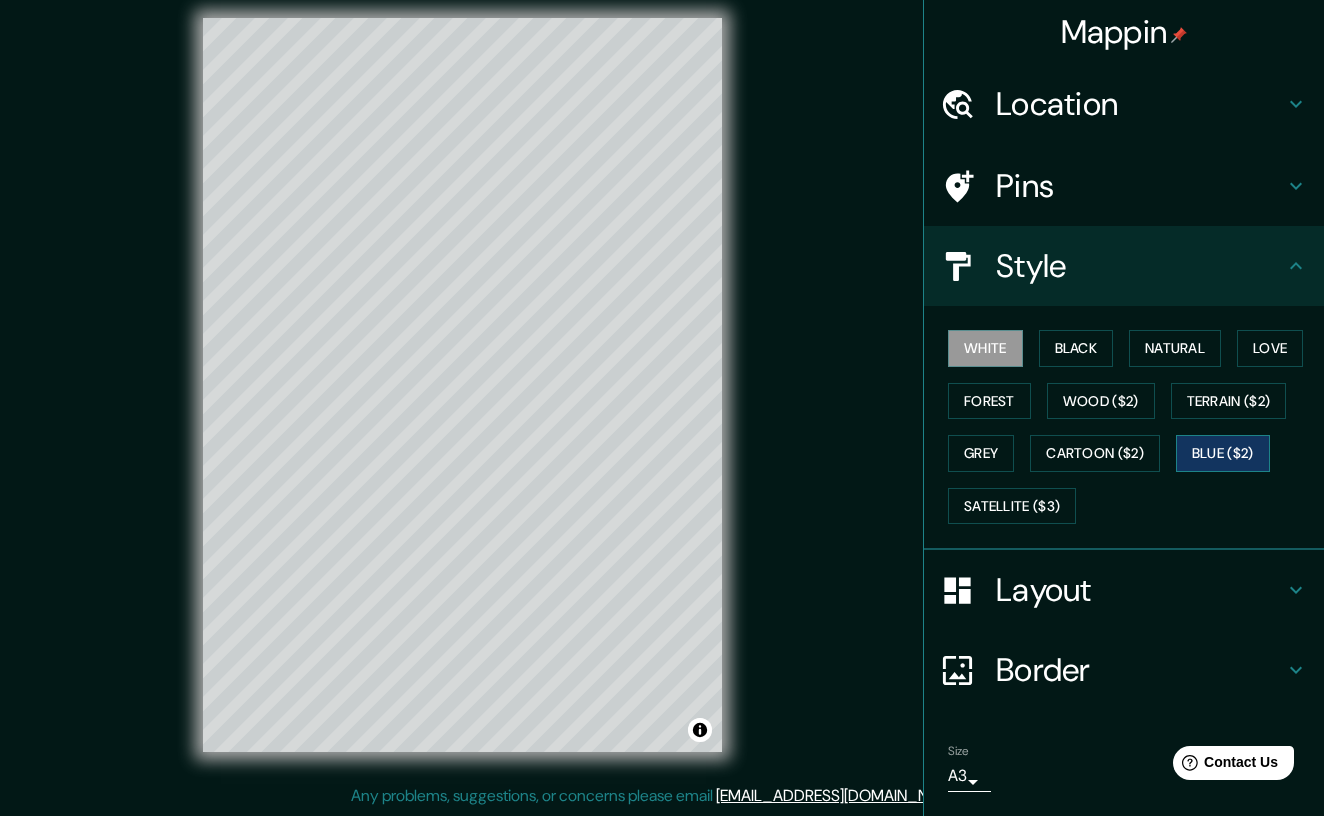 click on "Blue ($2)" at bounding box center [1223, 453] 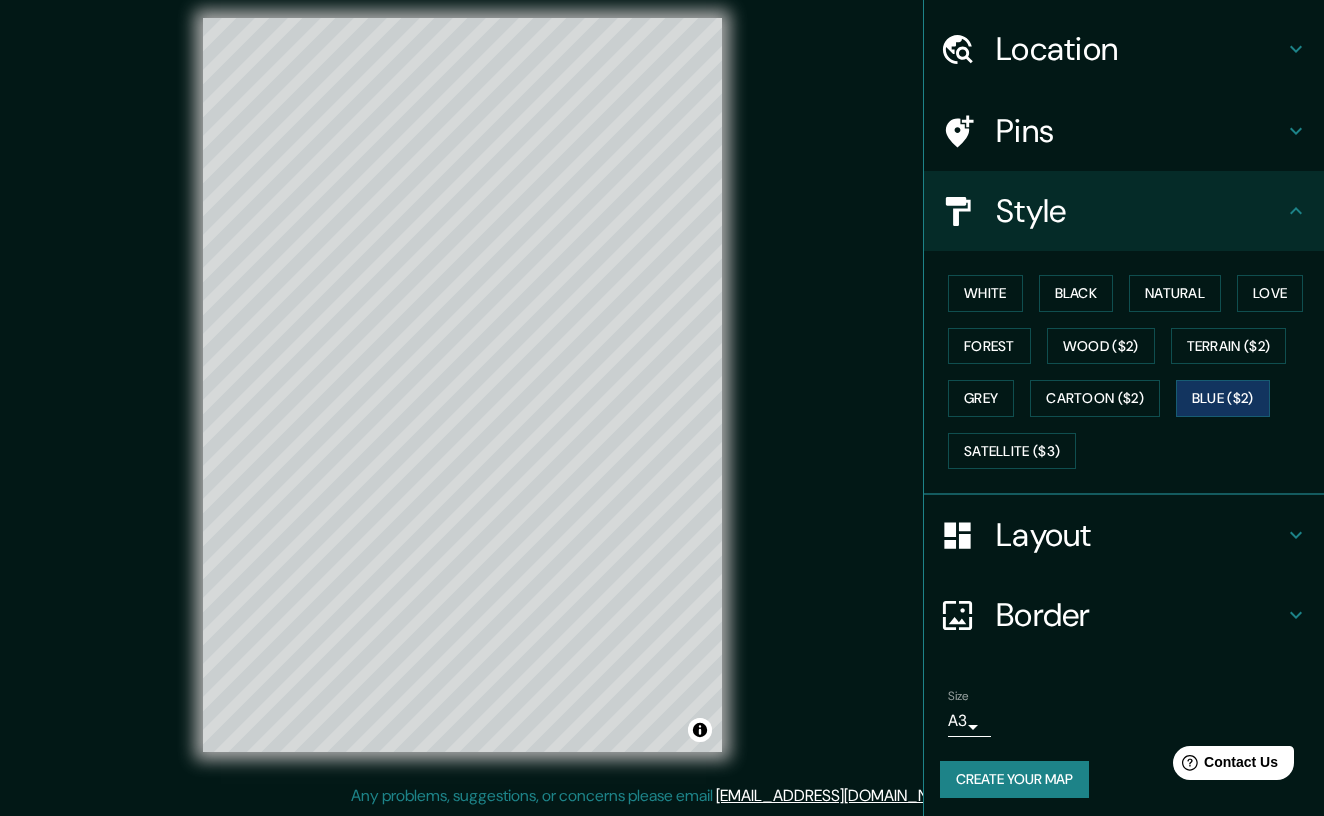 scroll, scrollTop: 53, scrollLeft: 0, axis: vertical 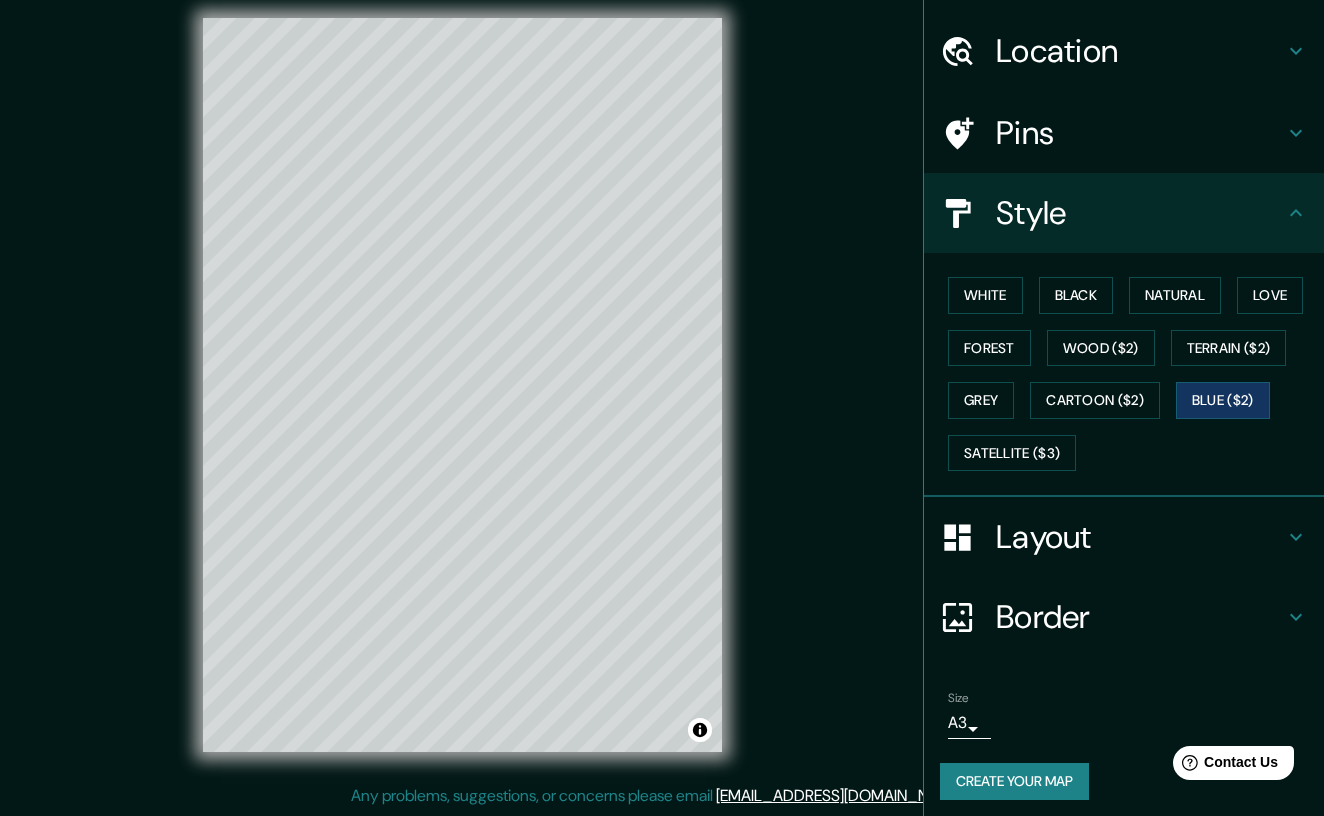 click on "Create your map" at bounding box center [1014, 781] 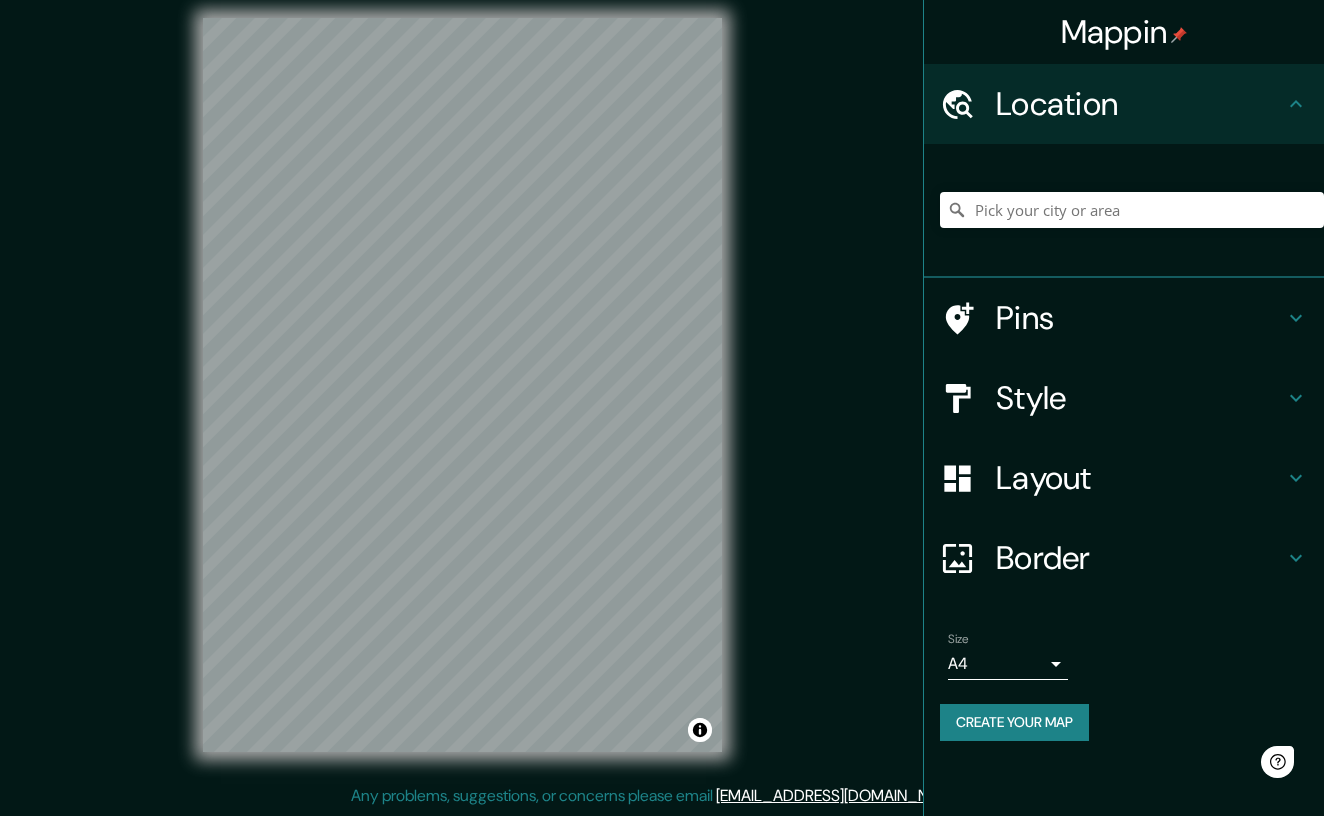 scroll, scrollTop: 14, scrollLeft: 0, axis: vertical 